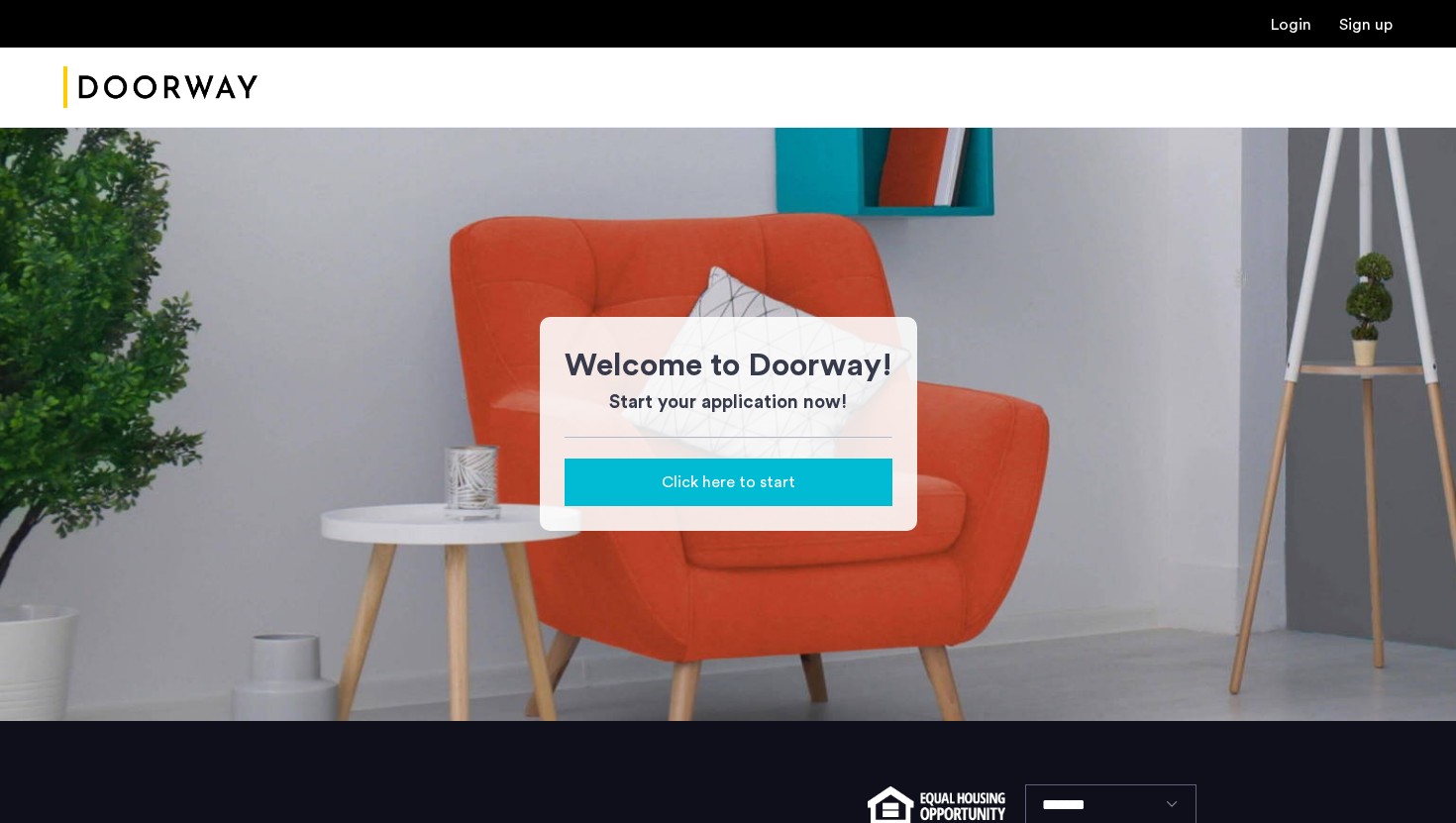scroll, scrollTop: 0, scrollLeft: 0, axis: both 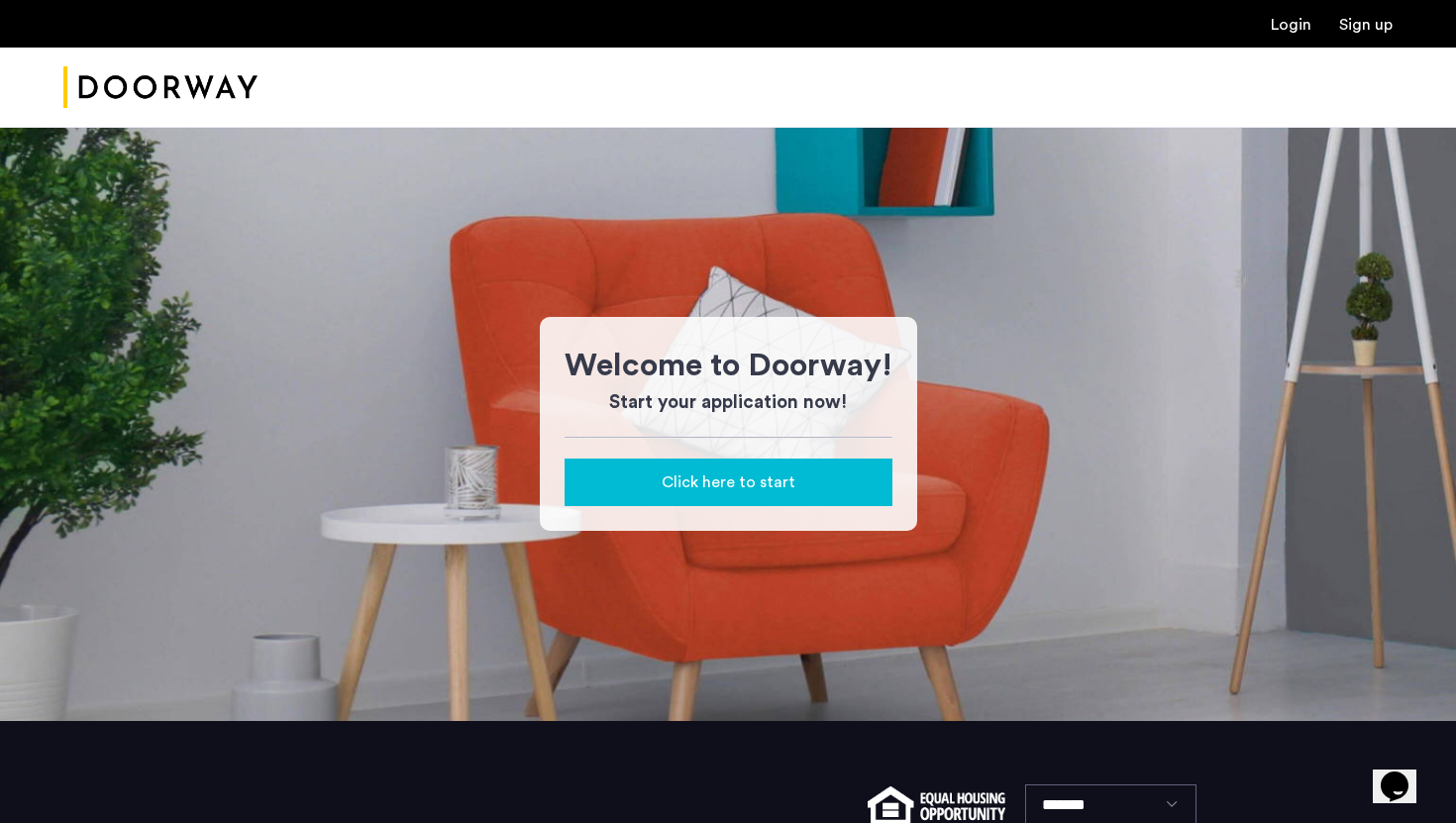 click on "Click here to start" 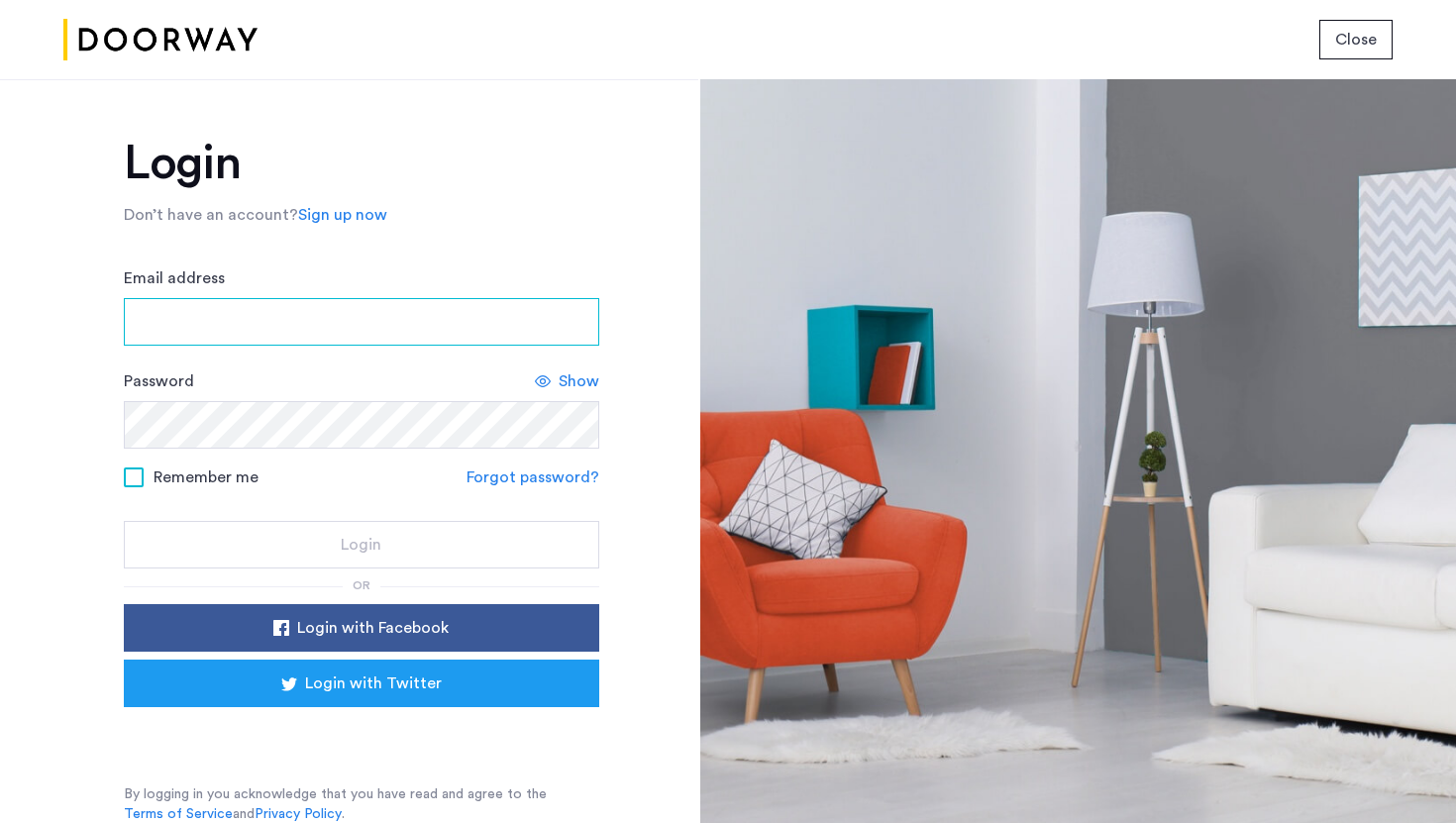 click on "Email address" at bounding box center [362, 322] 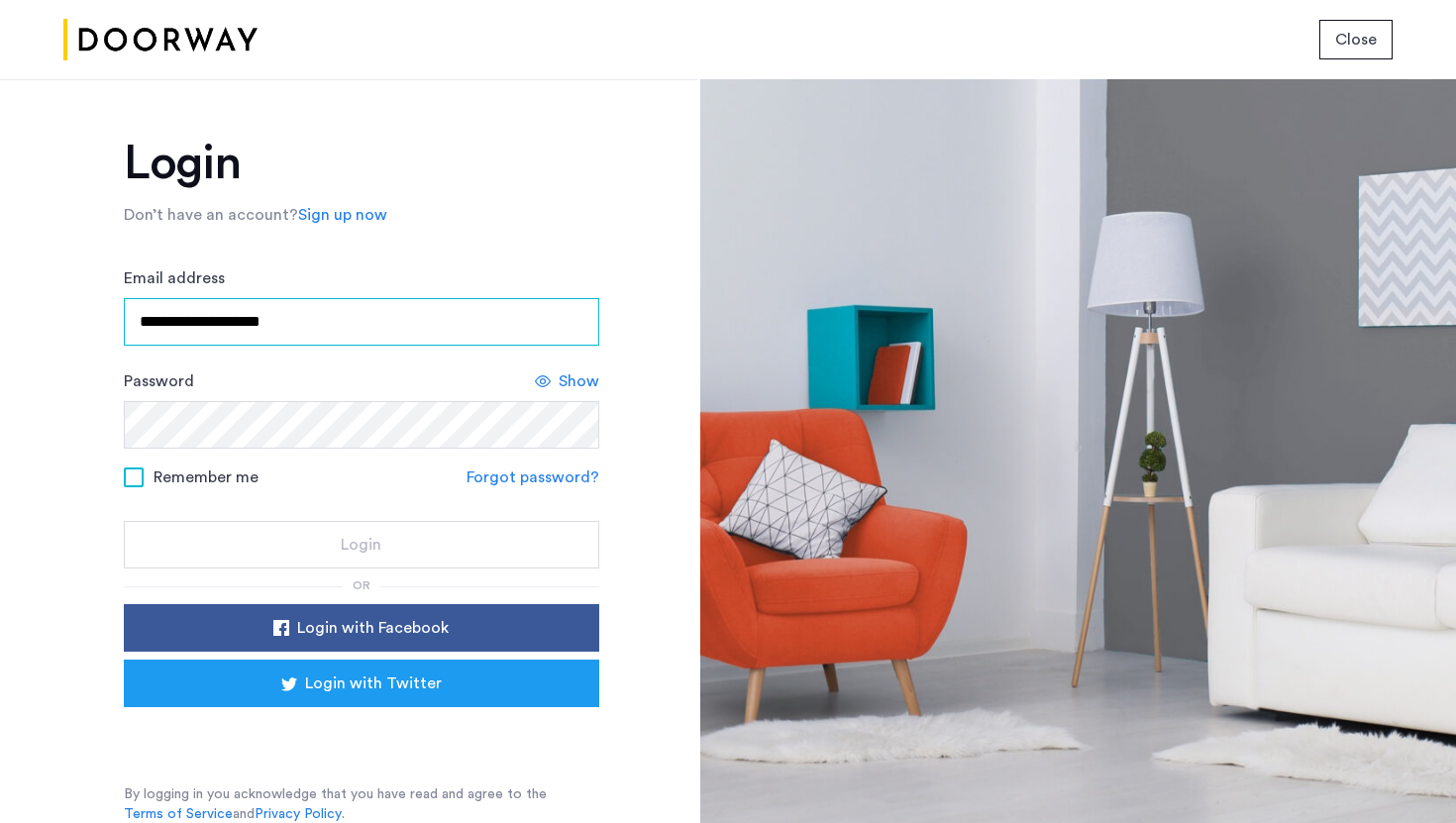 type on "**********" 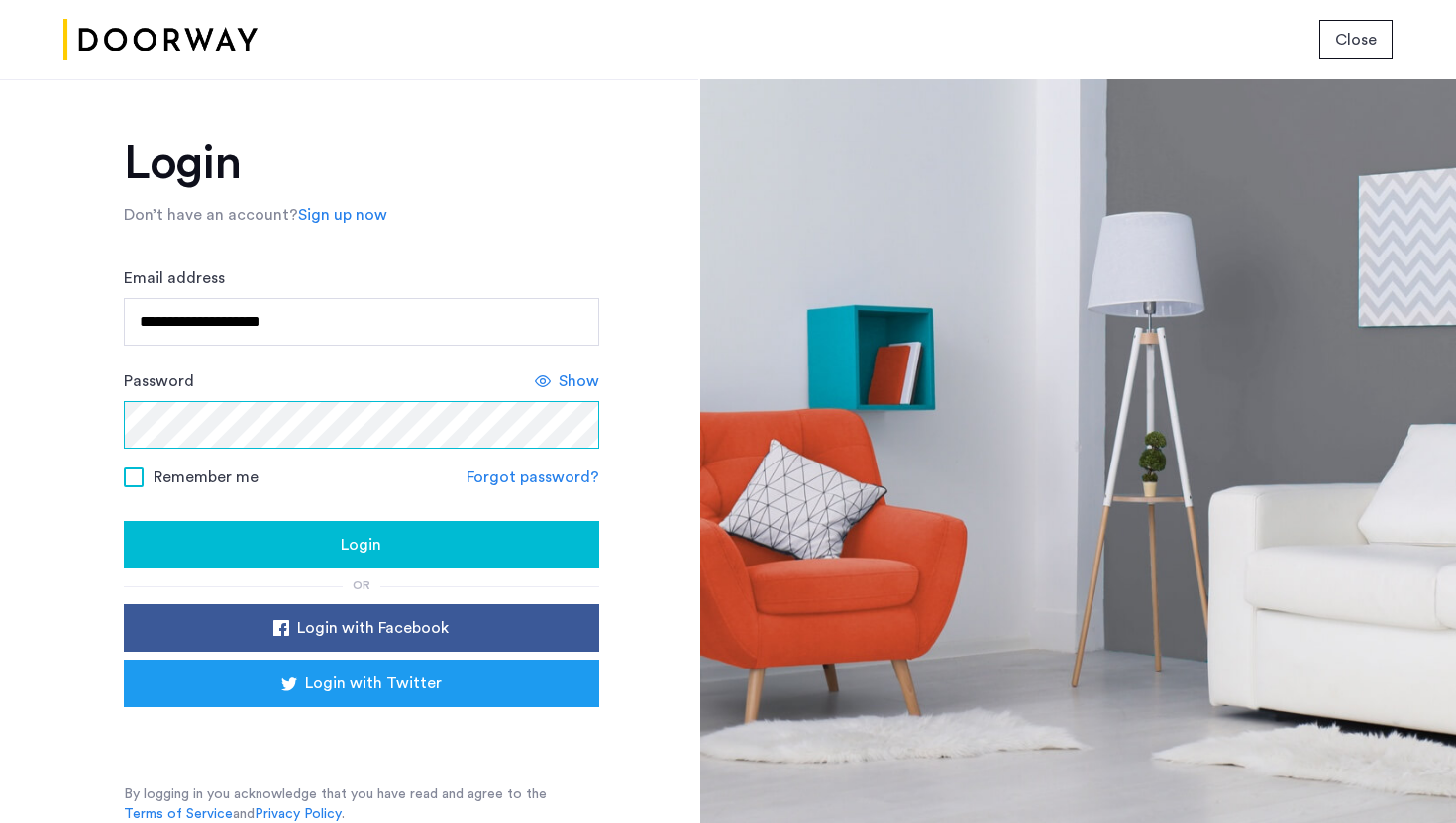 click on "Login" 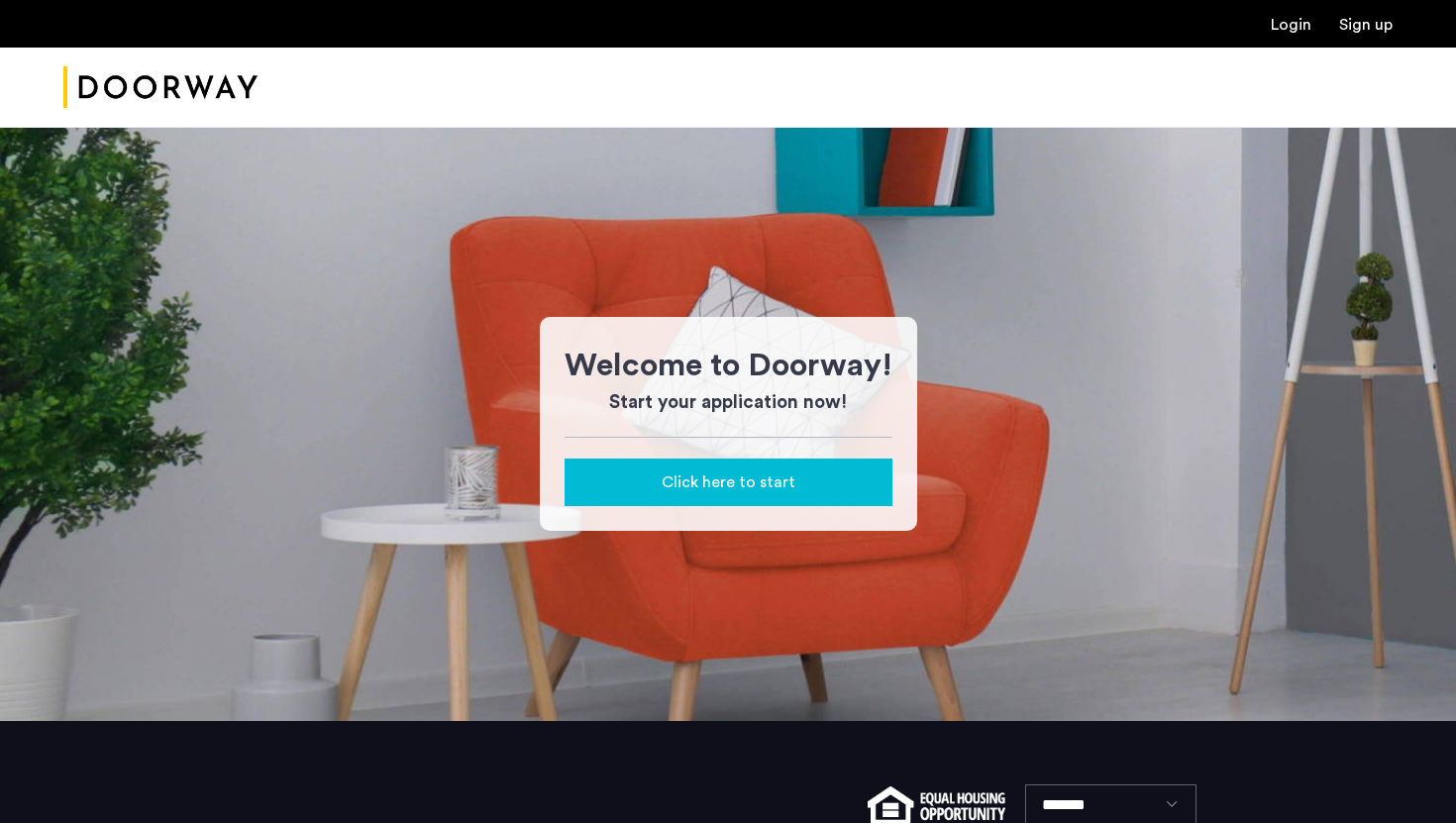 scroll, scrollTop: 0, scrollLeft: 0, axis: both 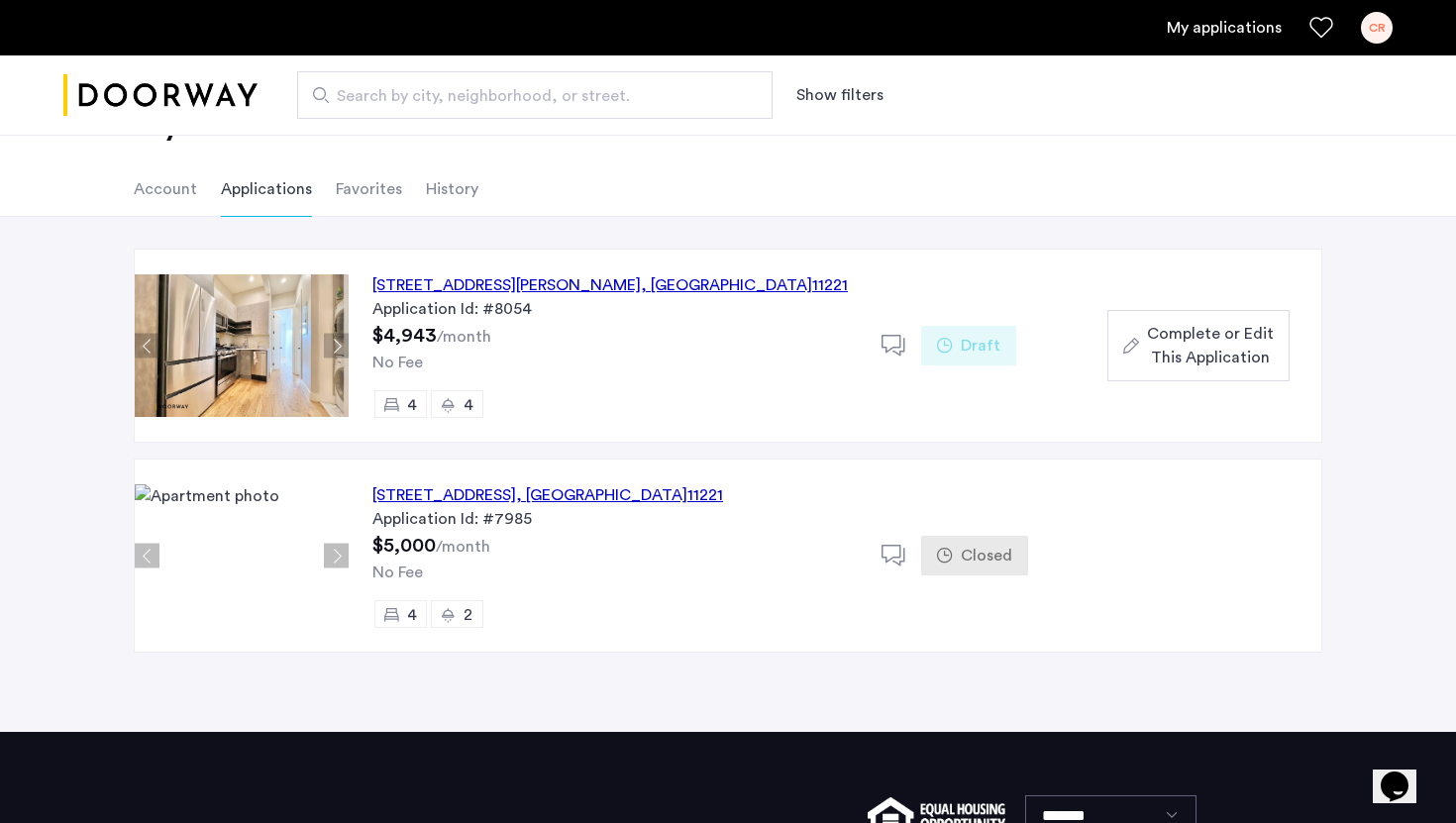 click 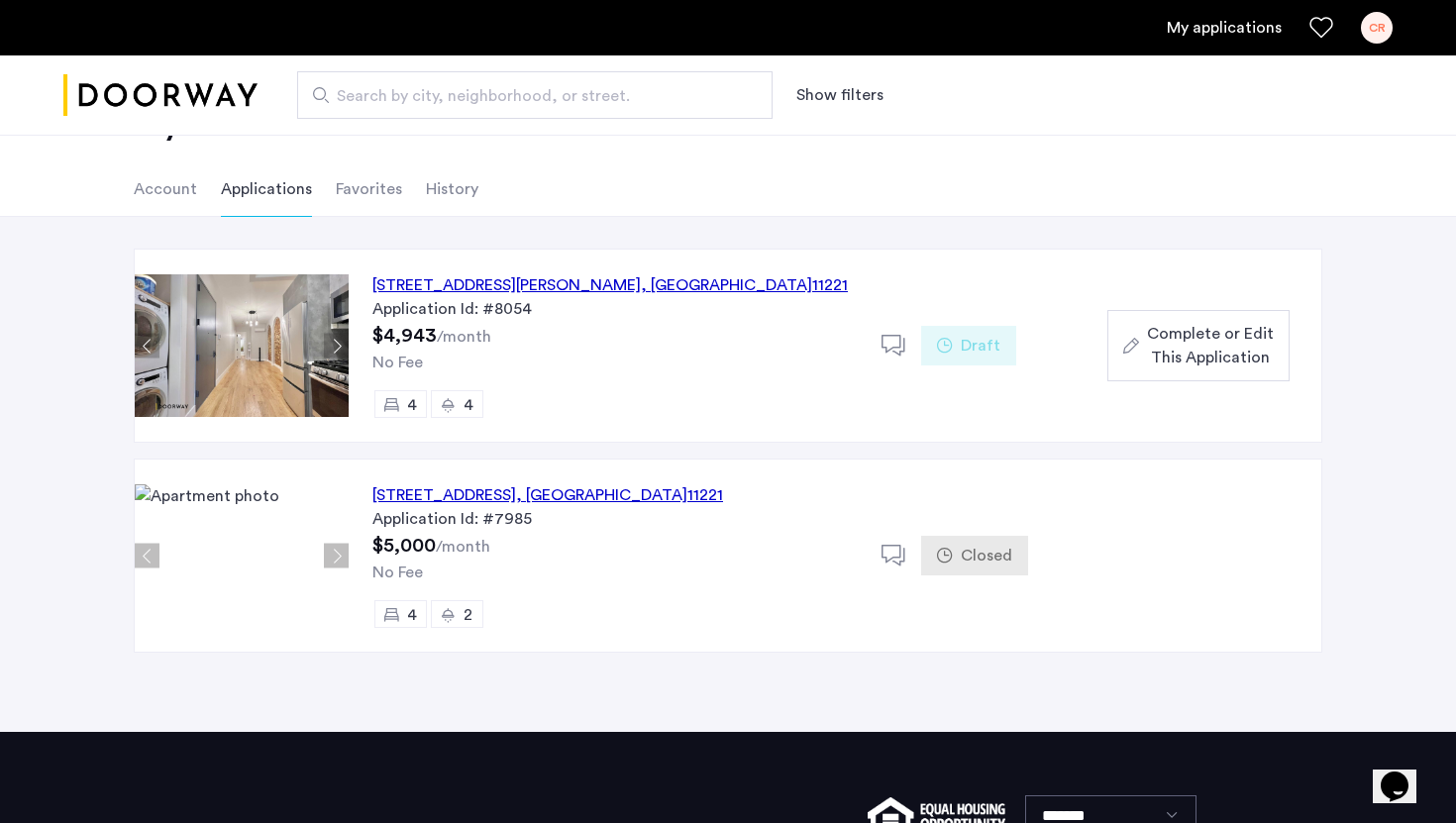 click 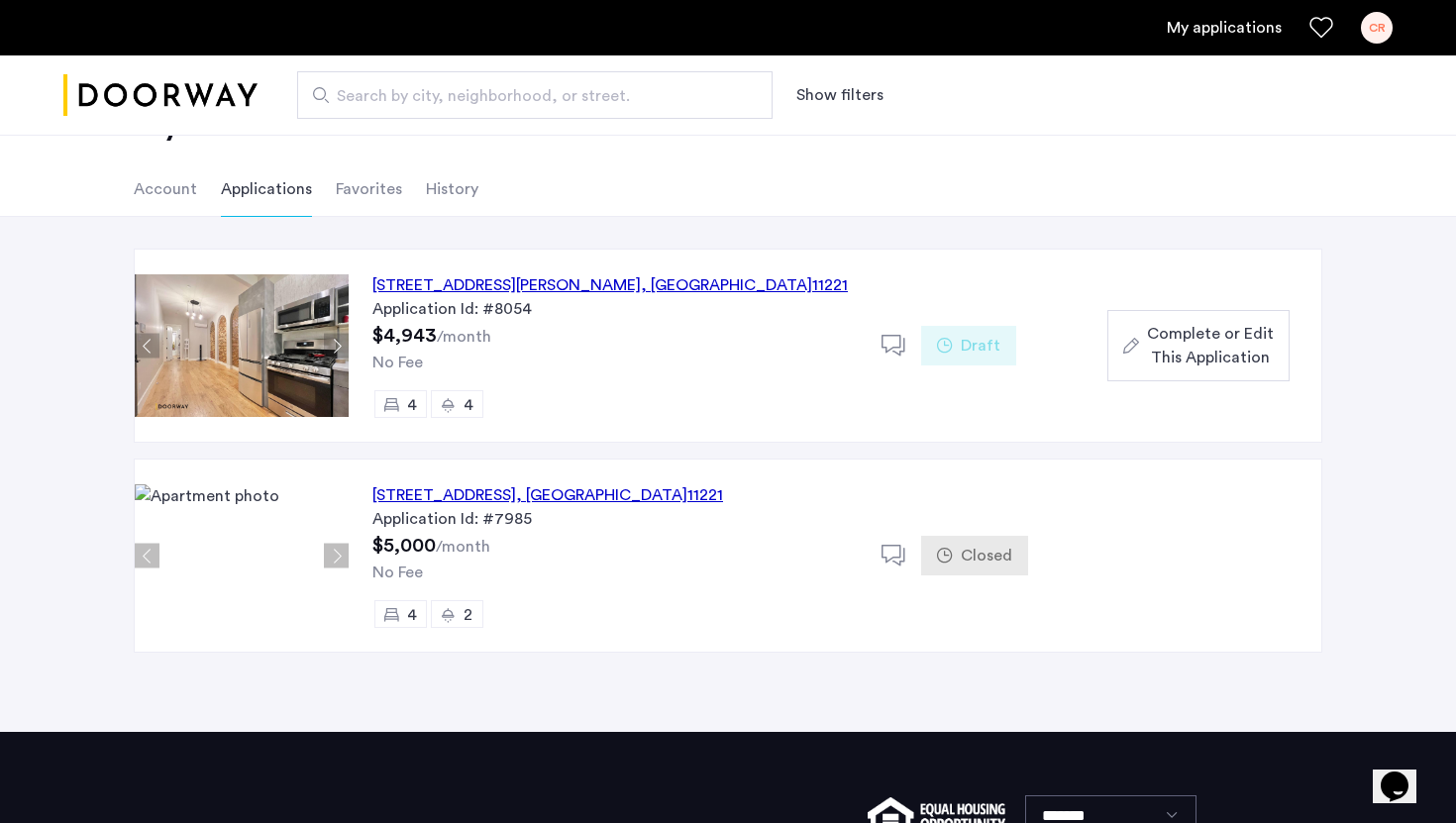 click on "Complete or Edit This Application" 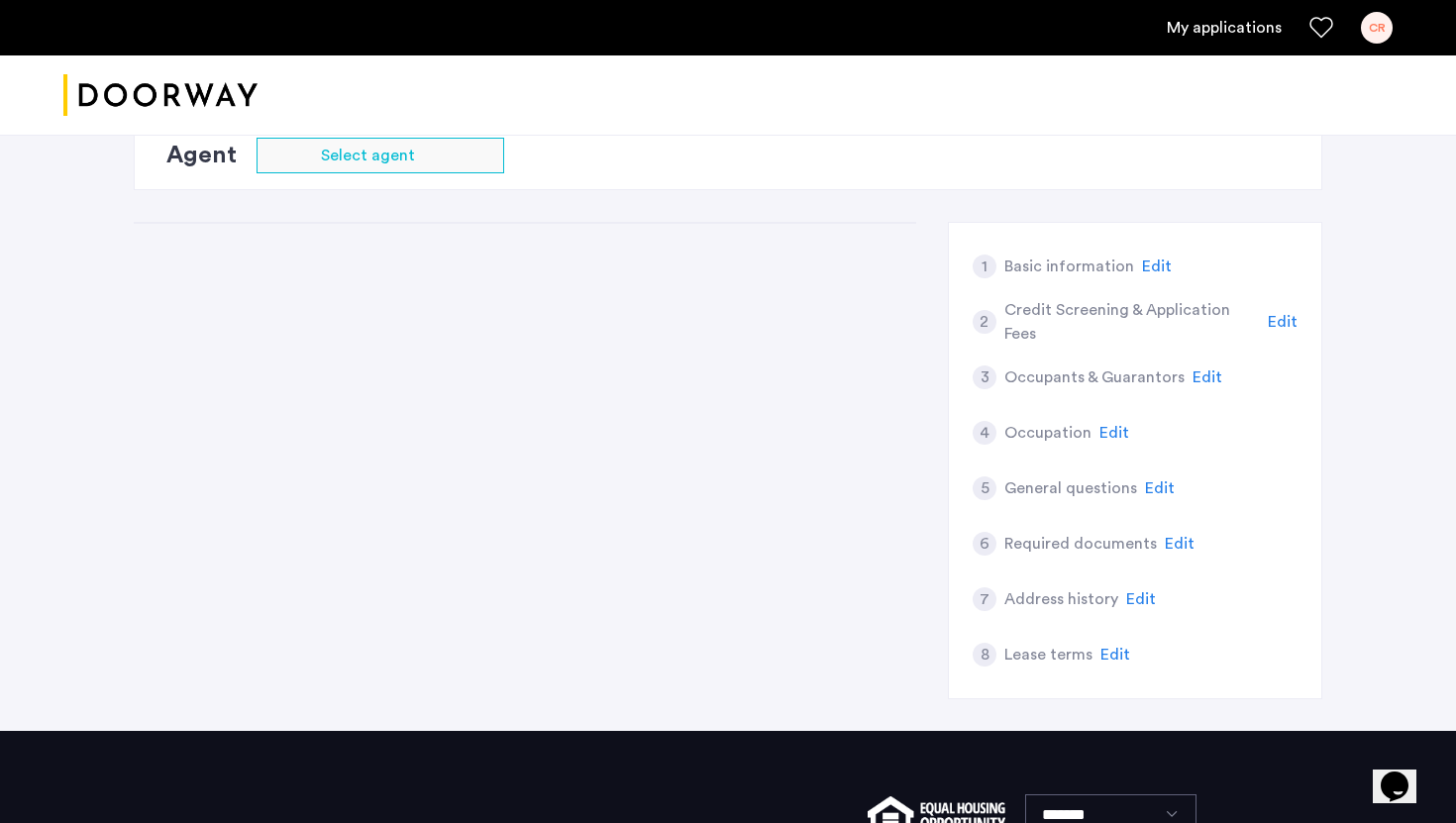 scroll, scrollTop: 0, scrollLeft: 0, axis: both 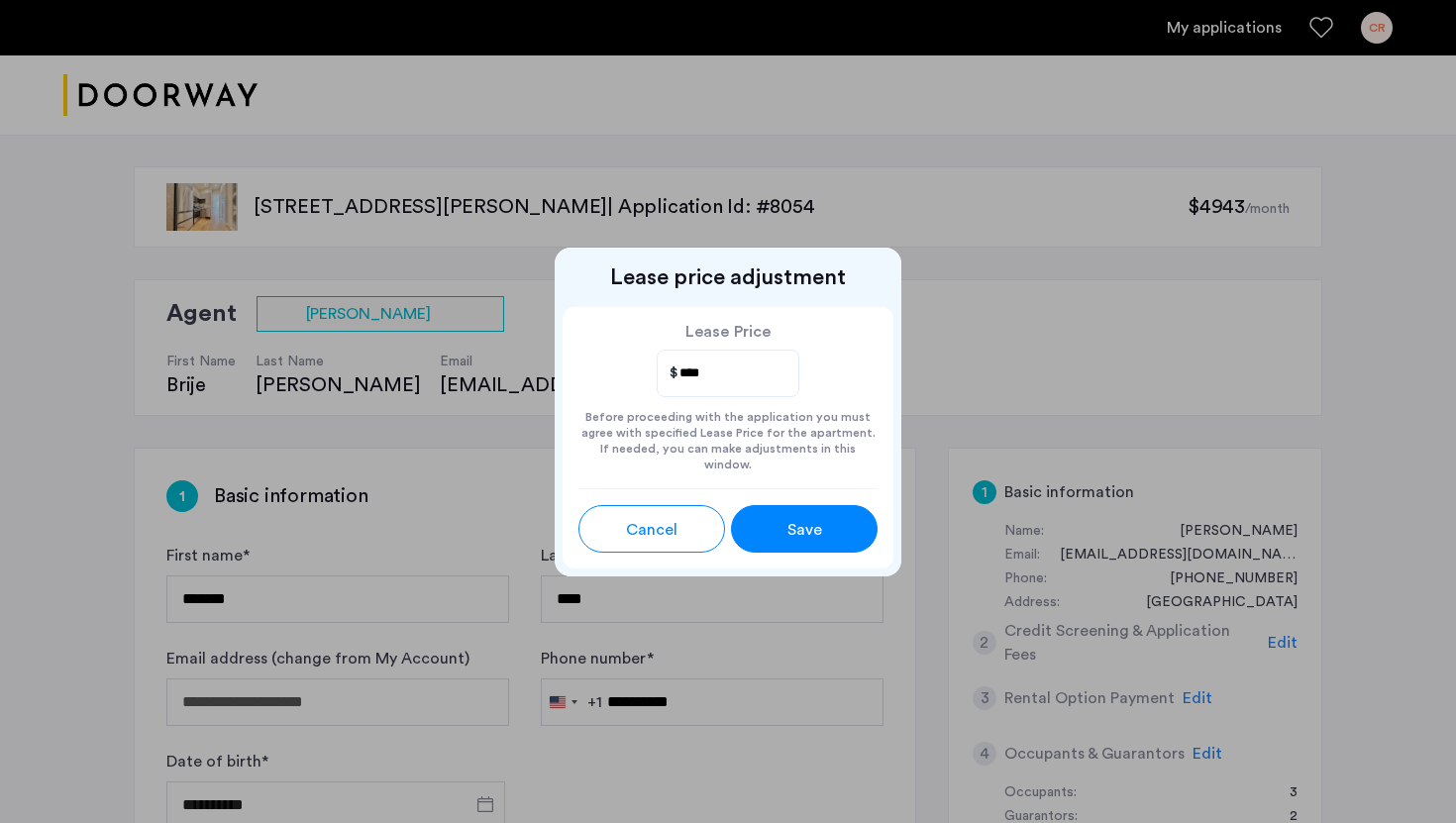 click on "Save" at bounding box center (804, 530) 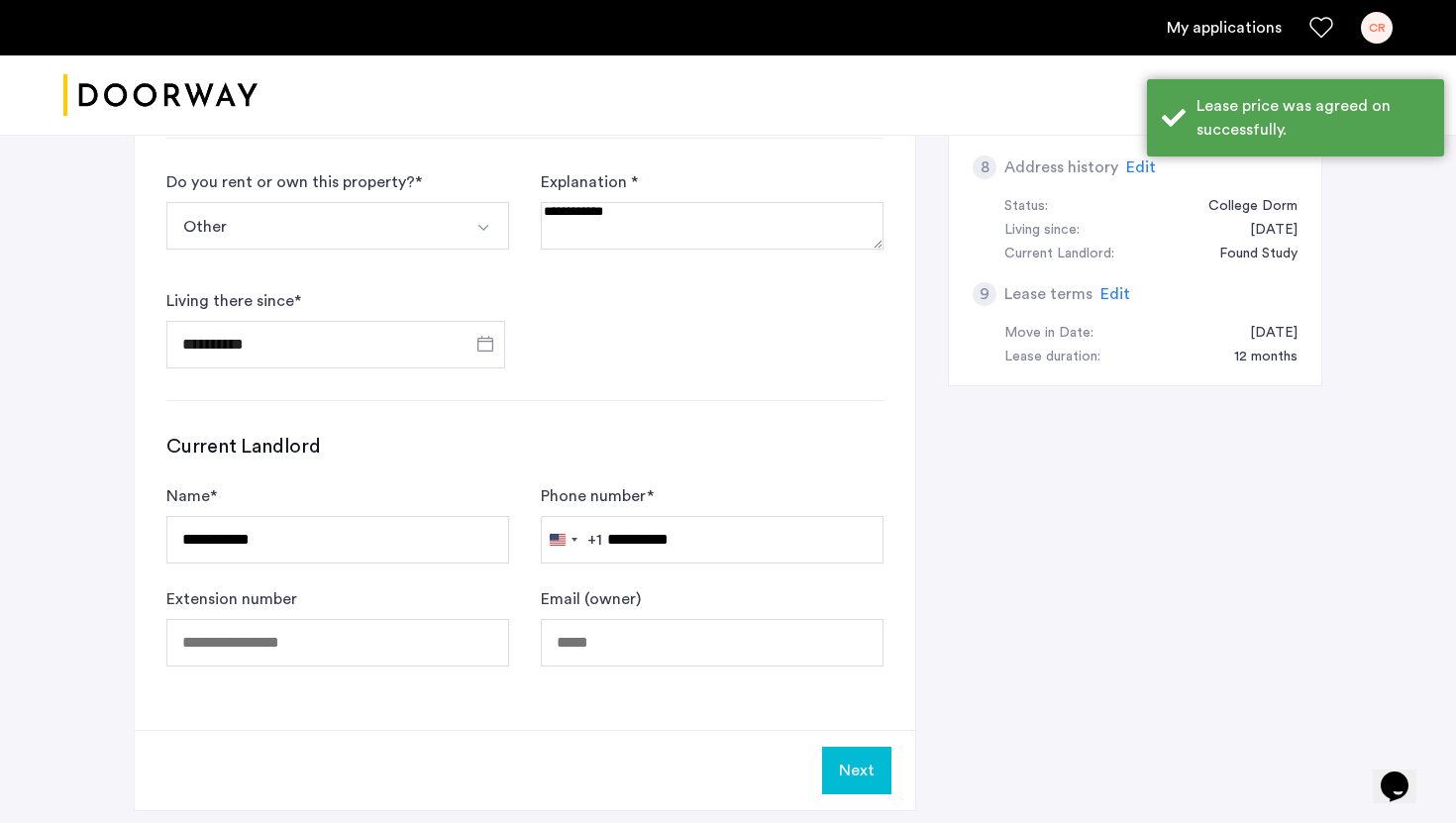 scroll, scrollTop: 1027, scrollLeft: 0, axis: vertical 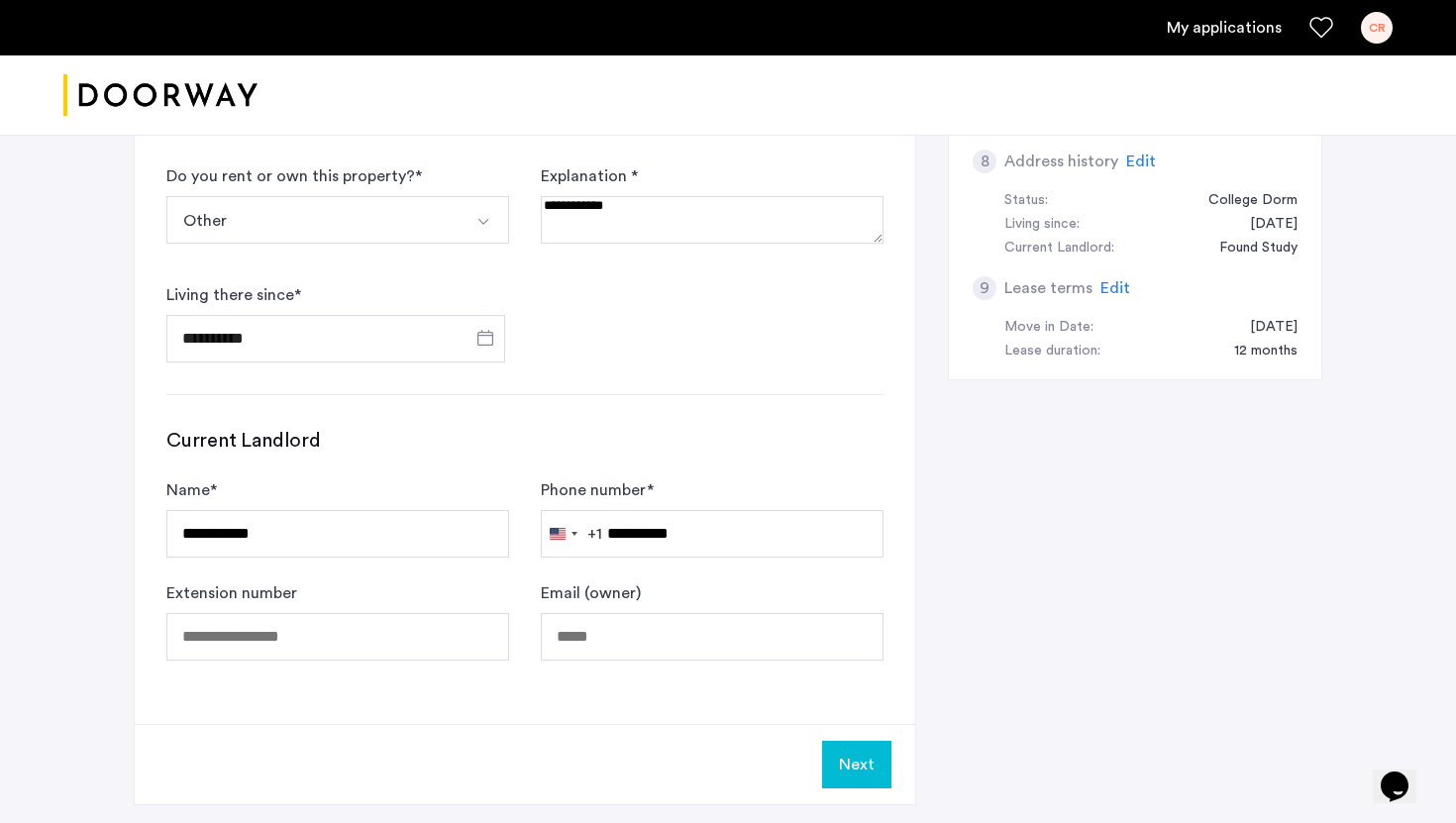 click on "Next" 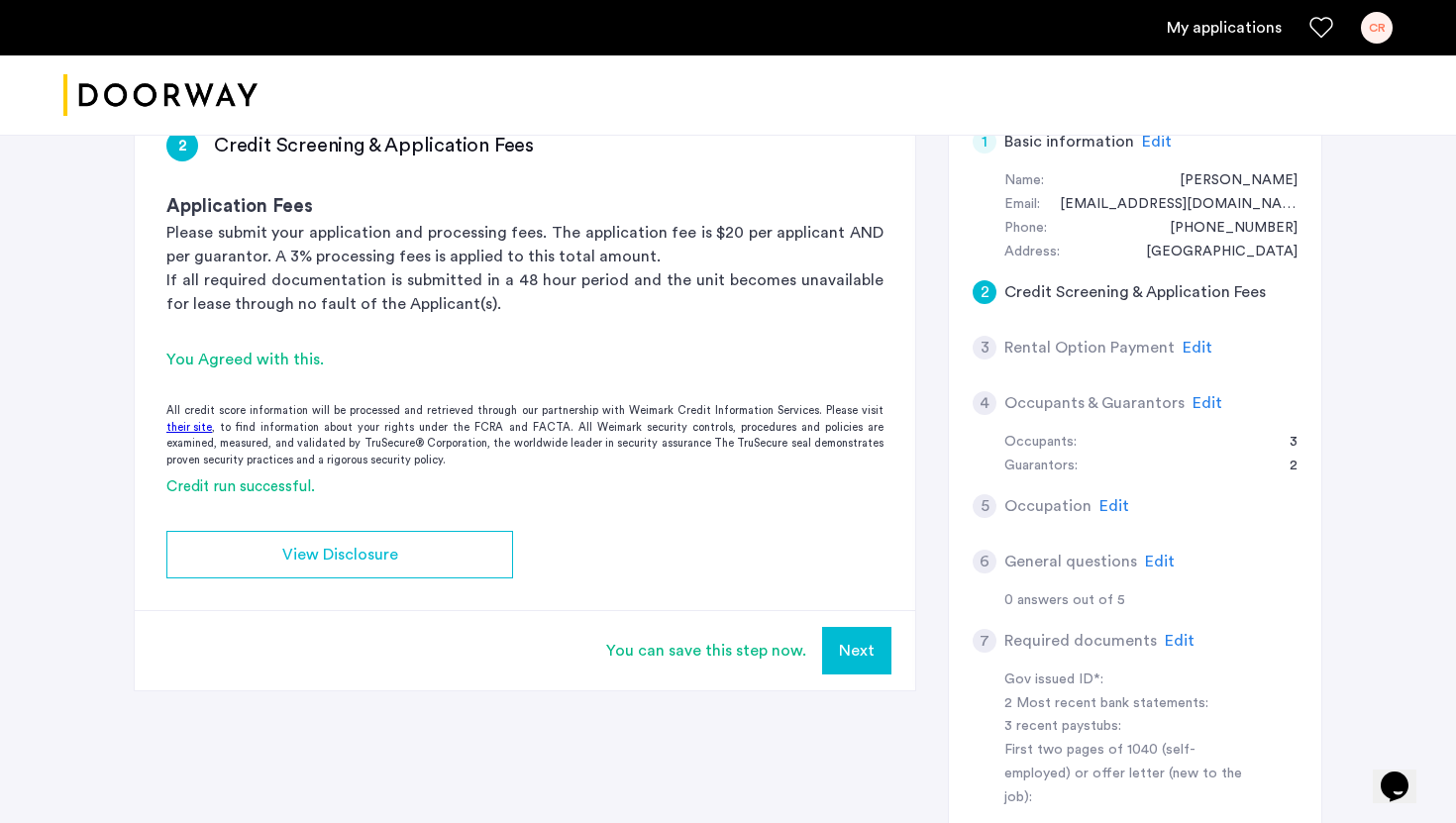 scroll, scrollTop: 352, scrollLeft: 0, axis: vertical 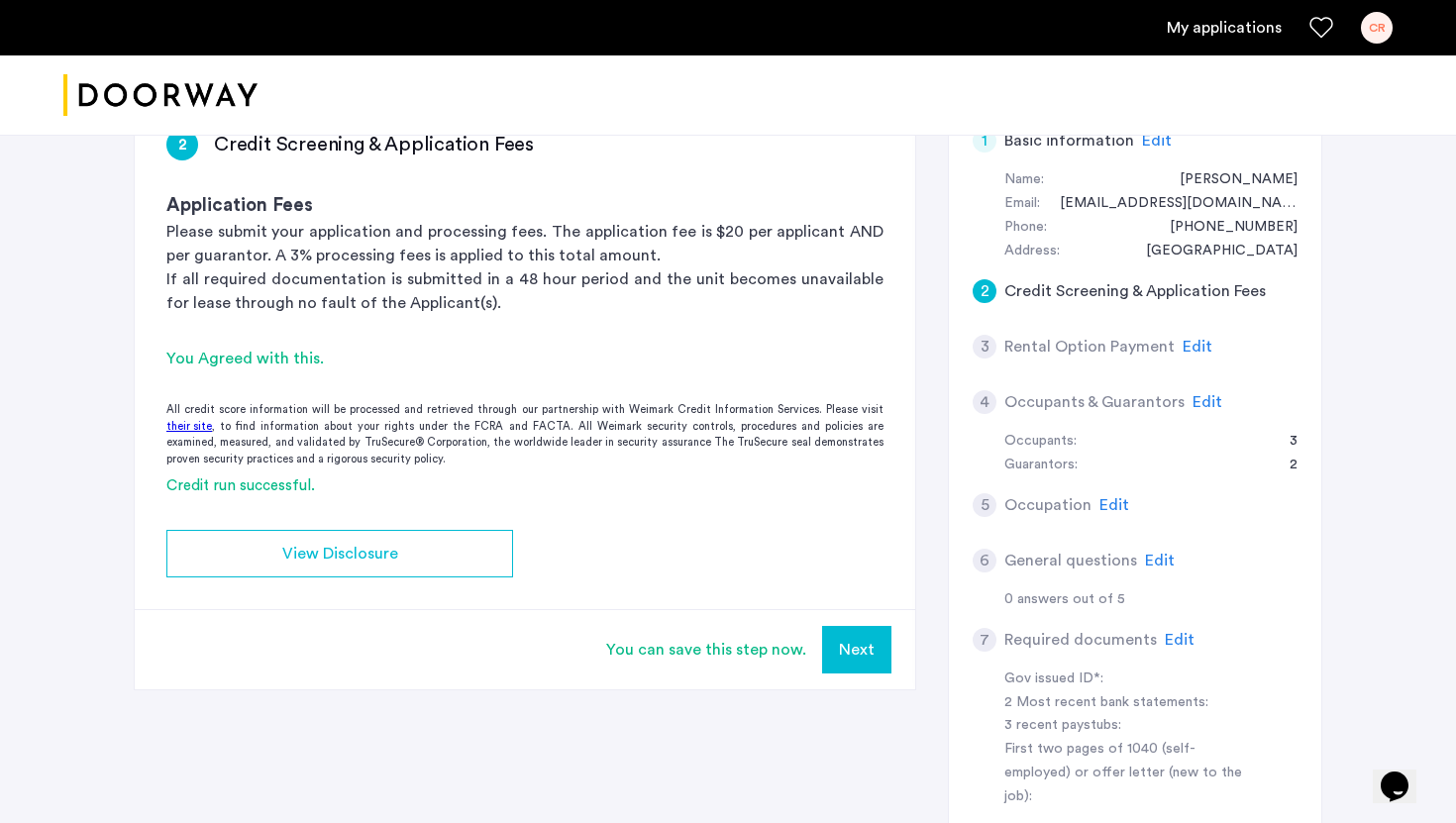 click on "Next" at bounding box center [857, 650] 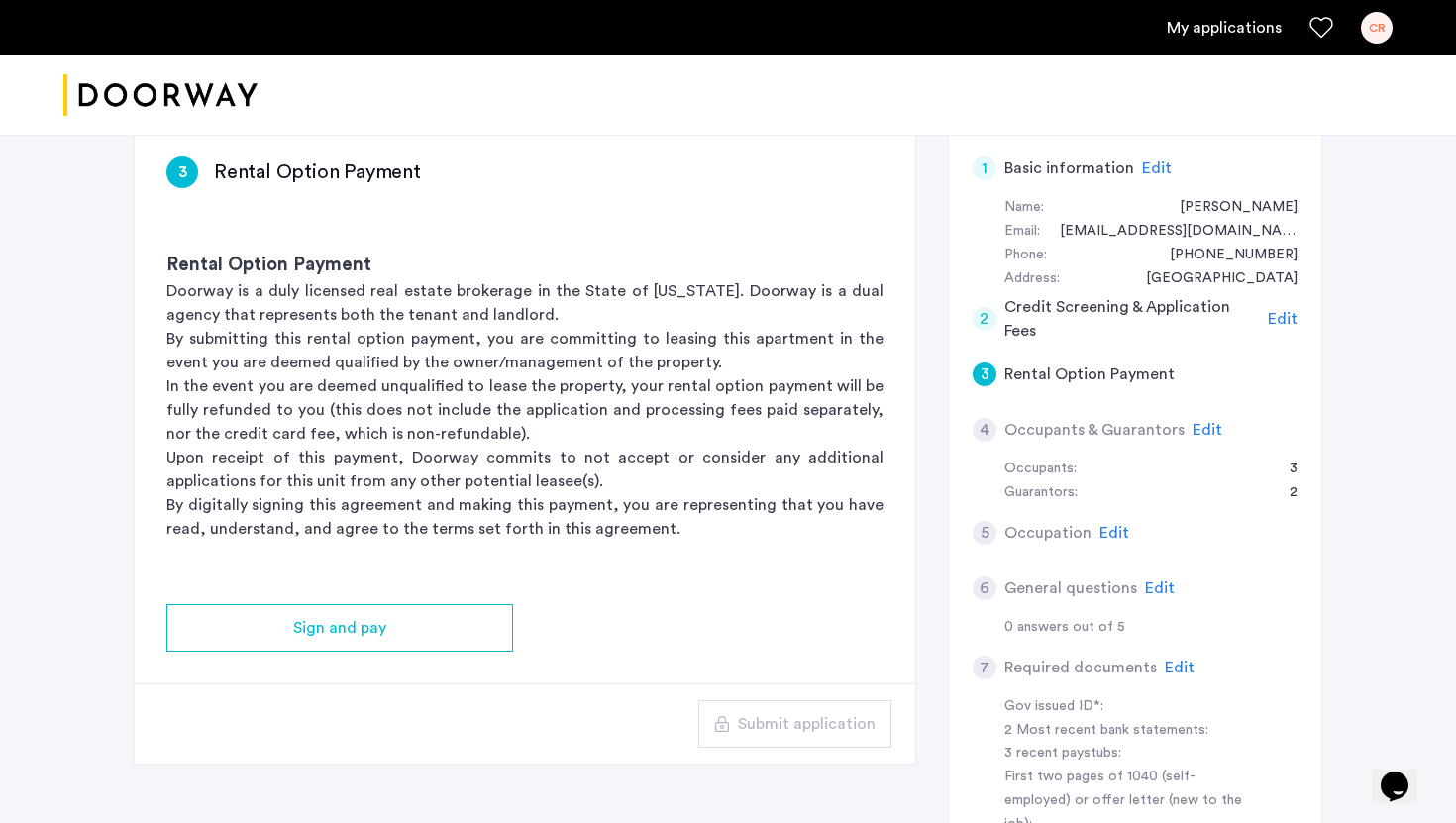scroll, scrollTop: 346, scrollLeft: 0, axis: vertical 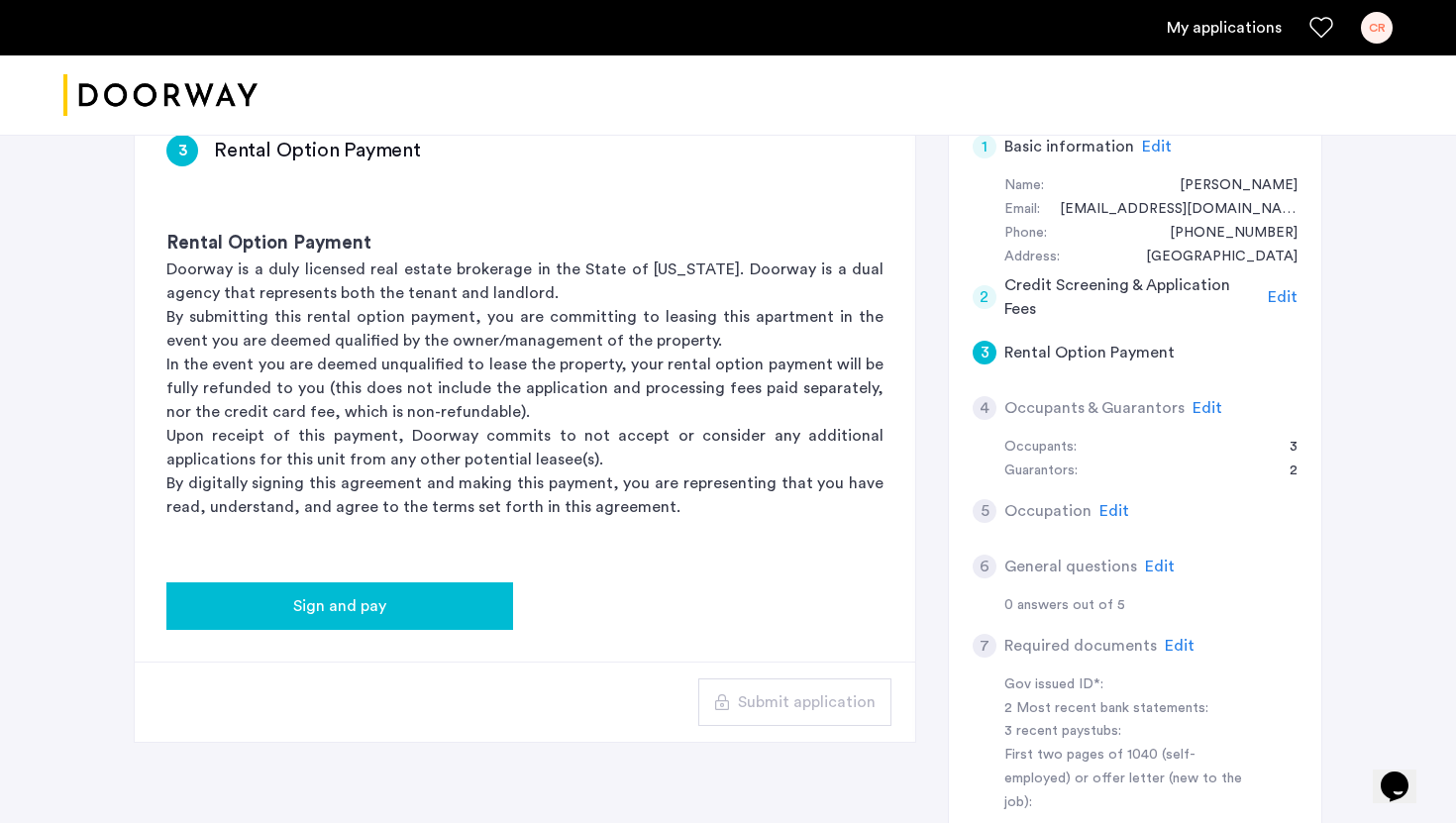 click on "Sign and pay" 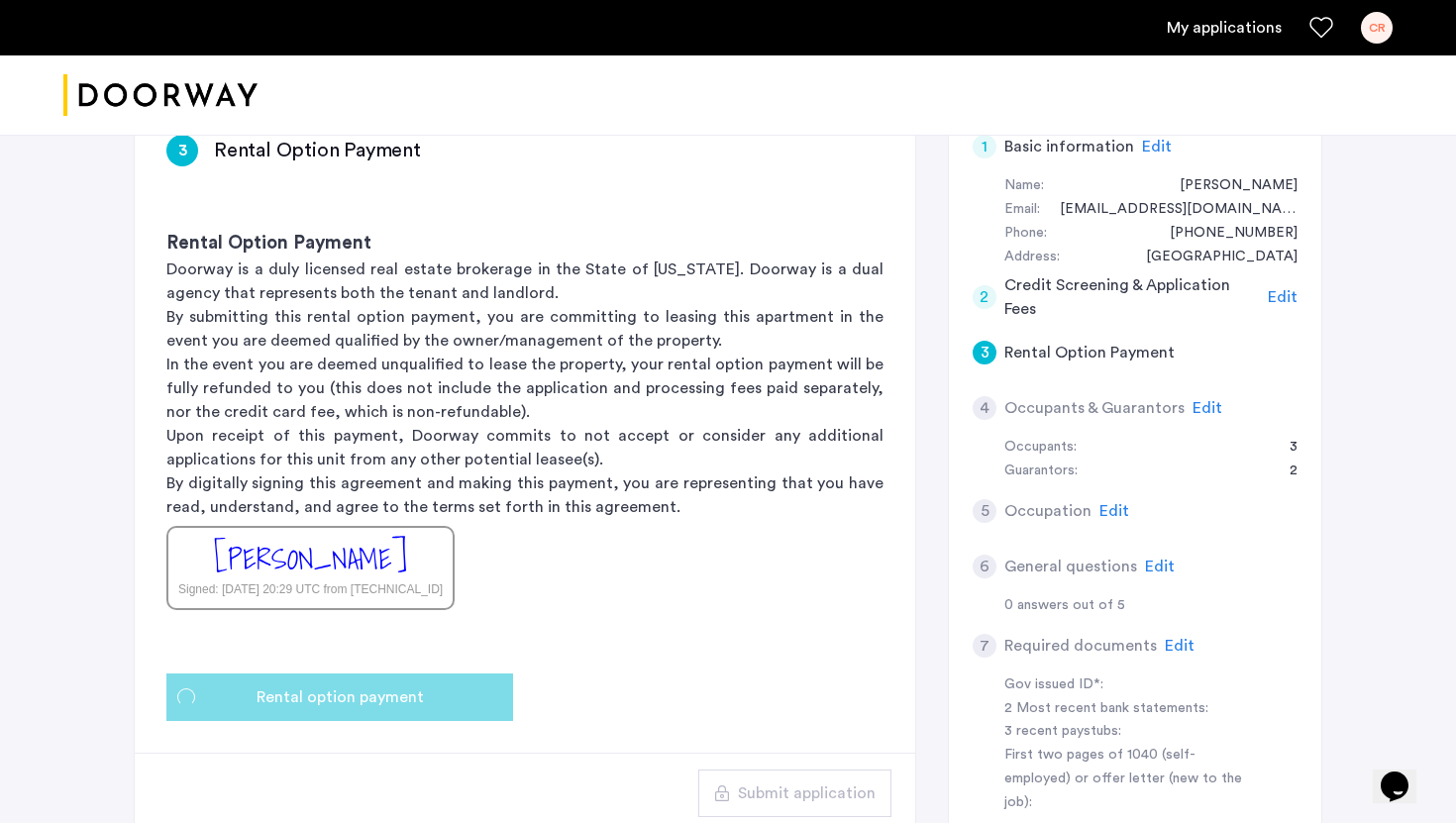 scroll, scrollTop: 0, scrollLeft: 0, axis: both 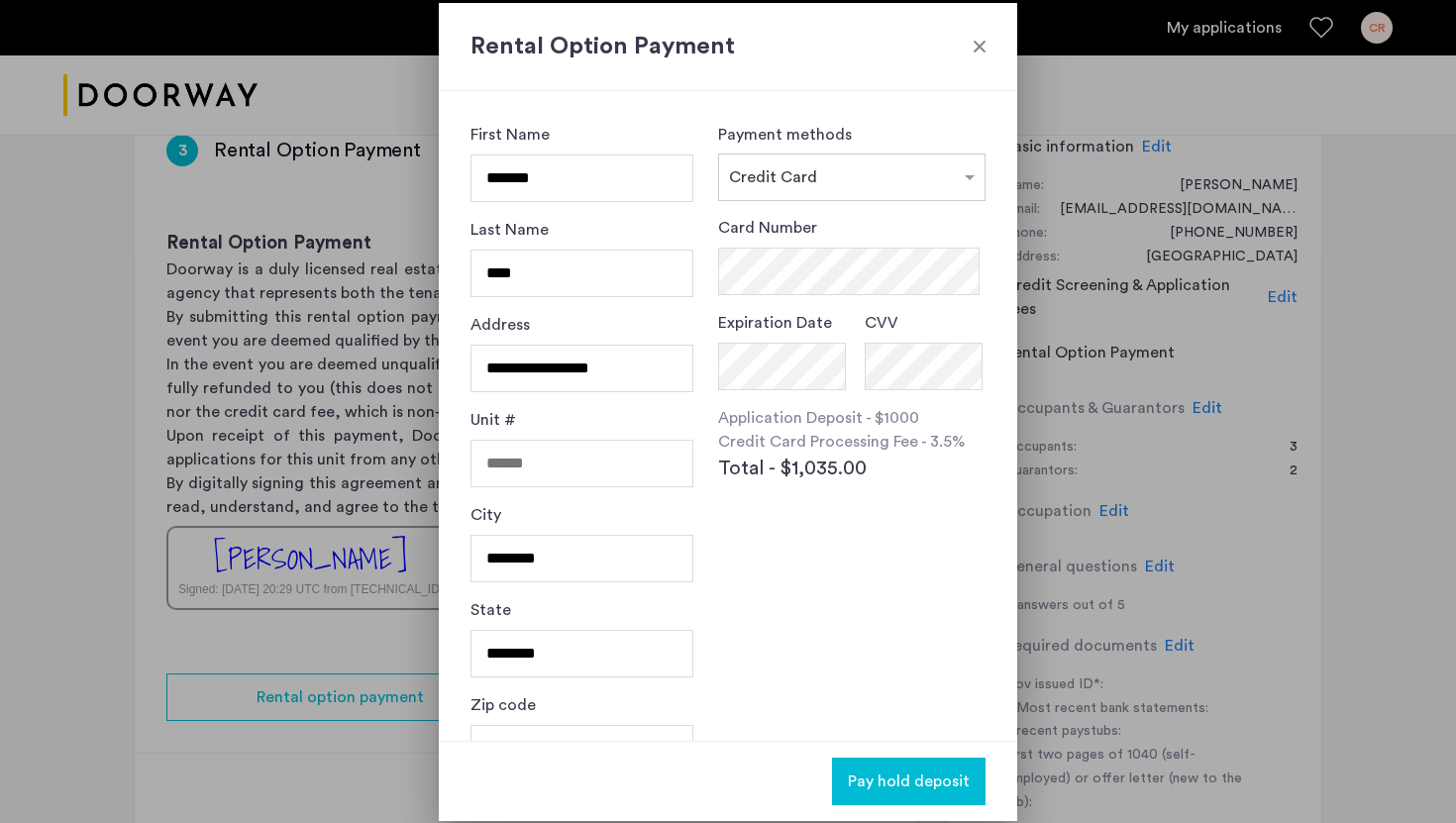 click at bounding box center [980, 47] 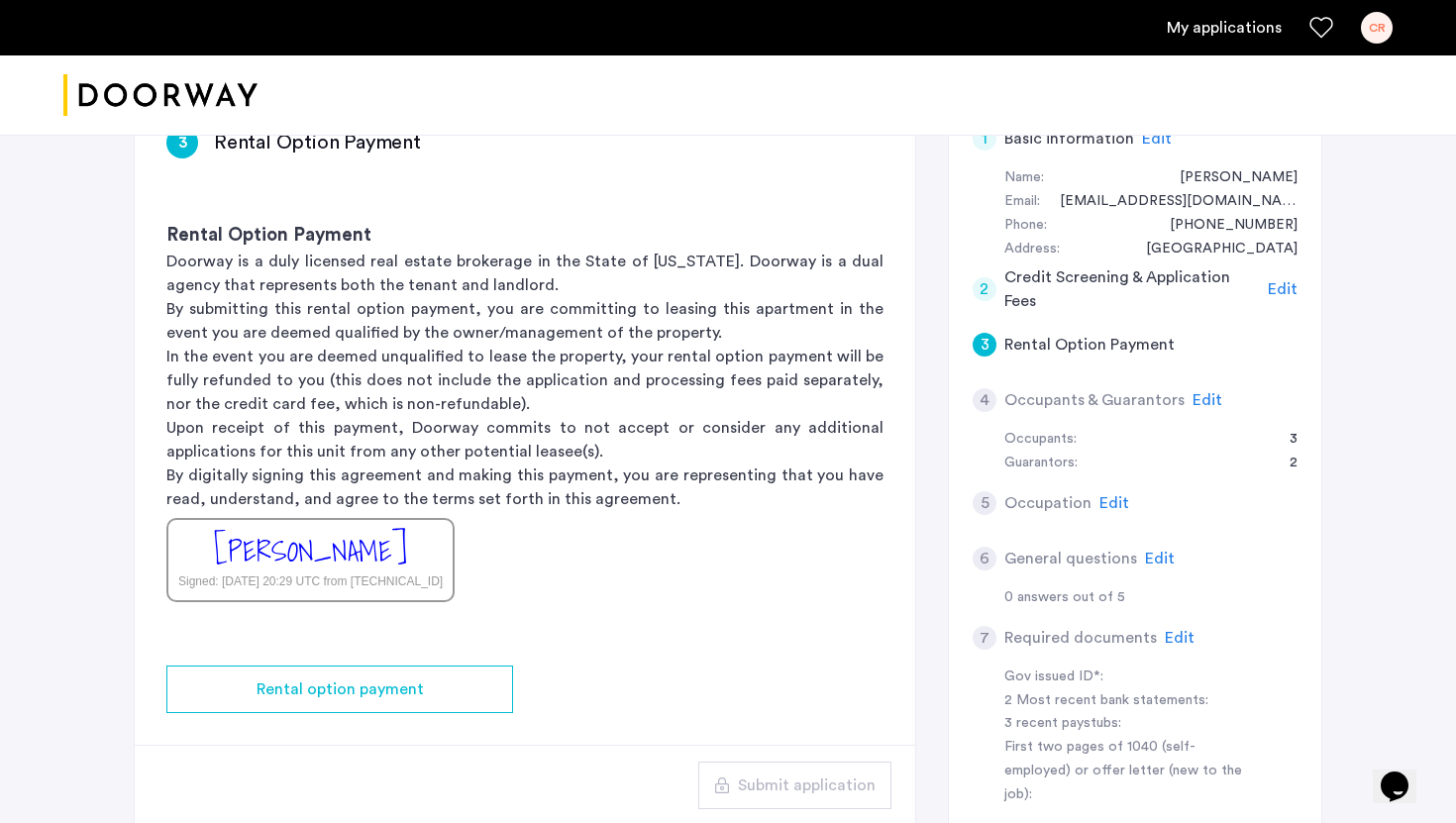 scroll, scrollTop: 335, scrollLeft: 0, axis: vertical 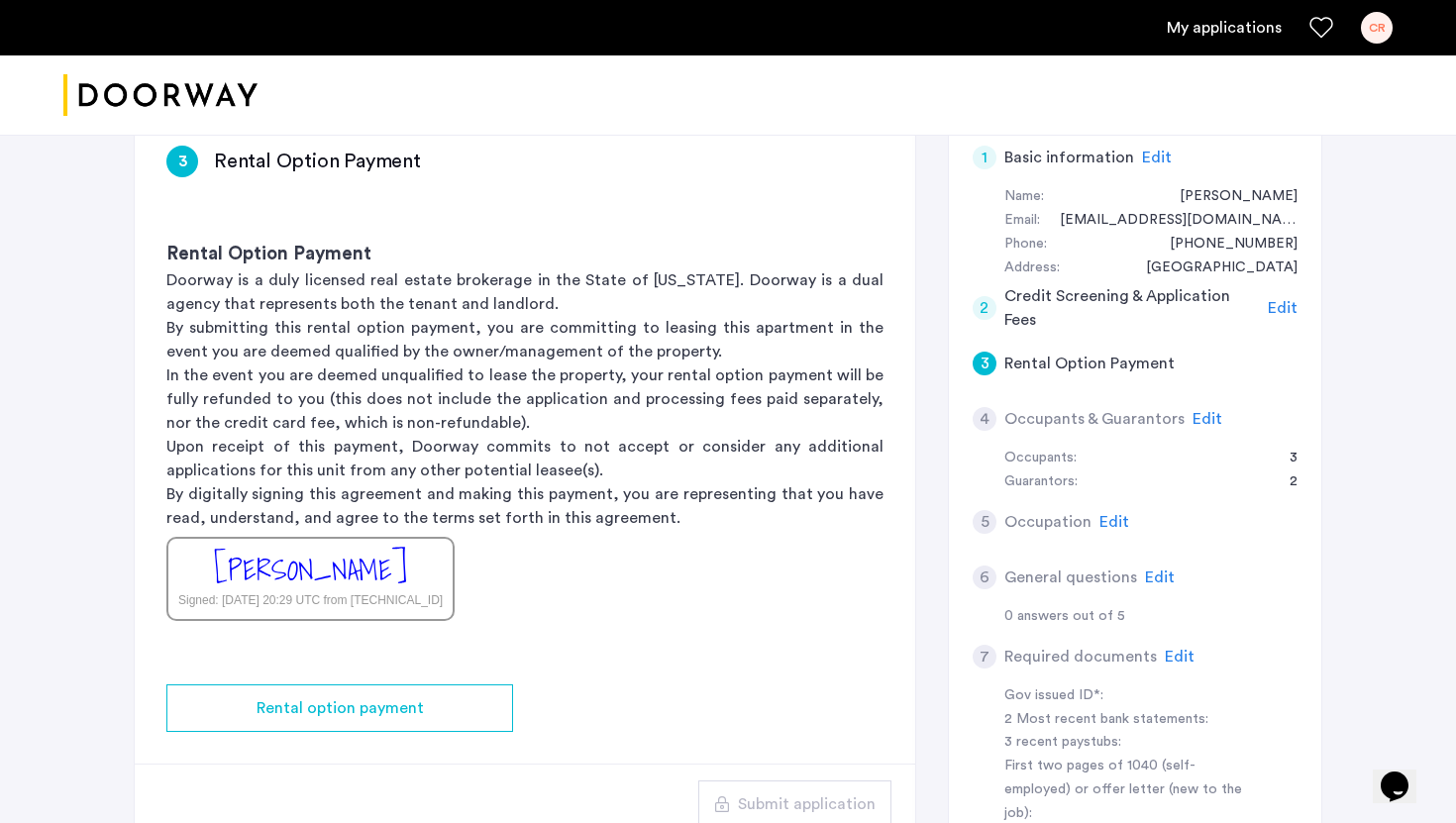 click on "Edit" 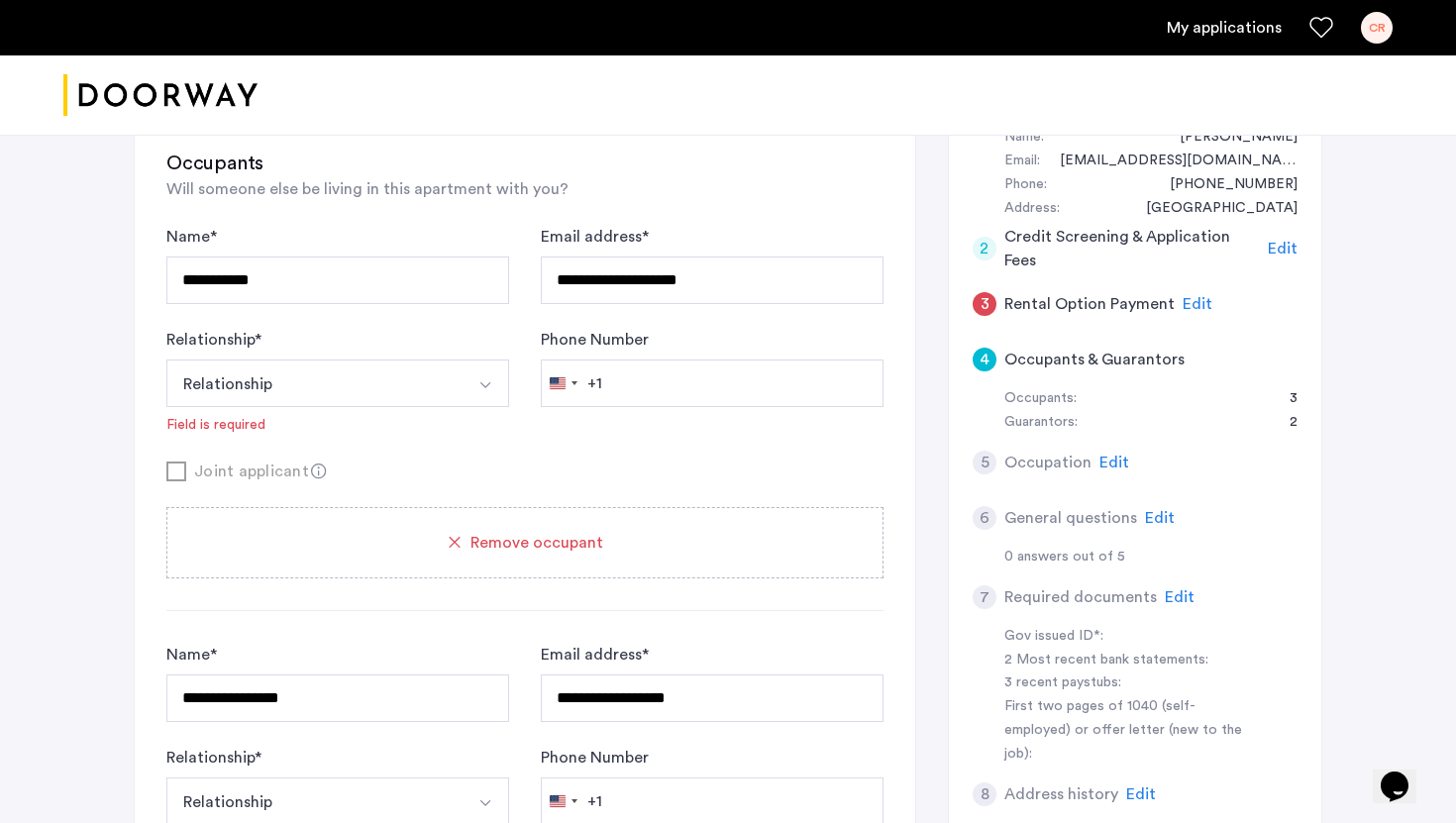 scroll, scrollTop: 388, scrollLeft: 0, axis: vertical 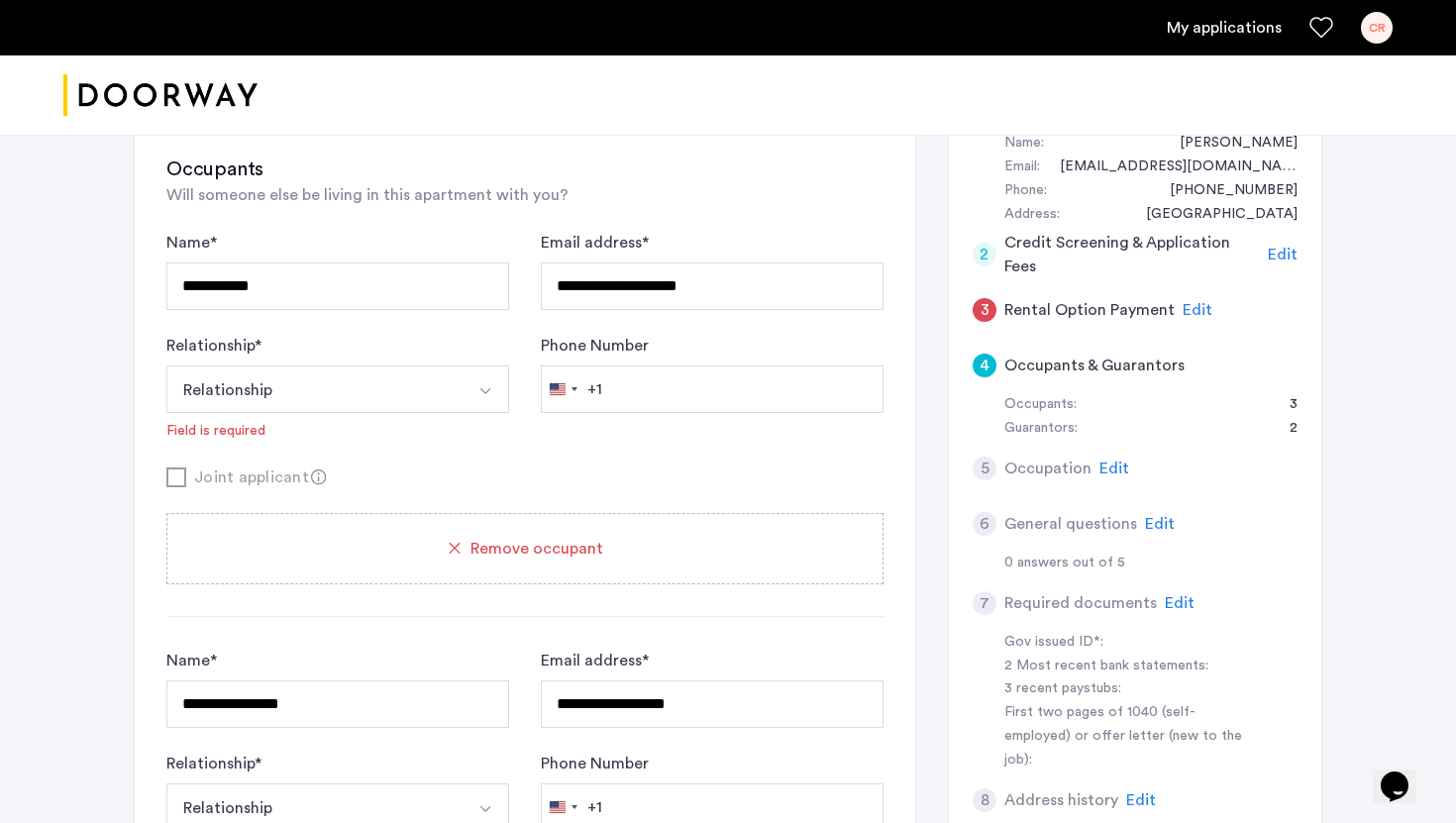 click on "Relationship" at bounding box center (314, 389) 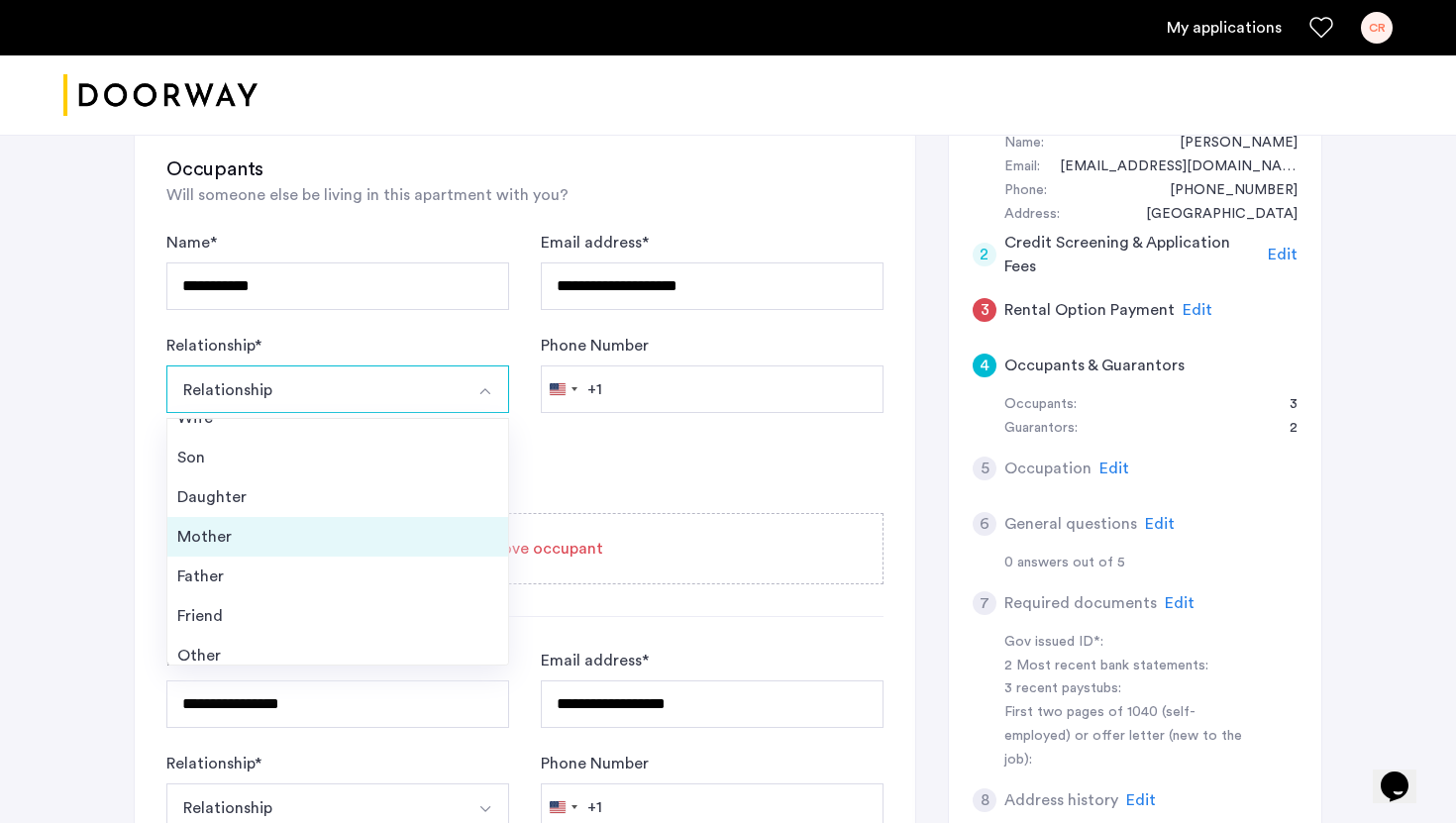scroll, scrollTop: 71, scrollLeft: 0, axis: vertical 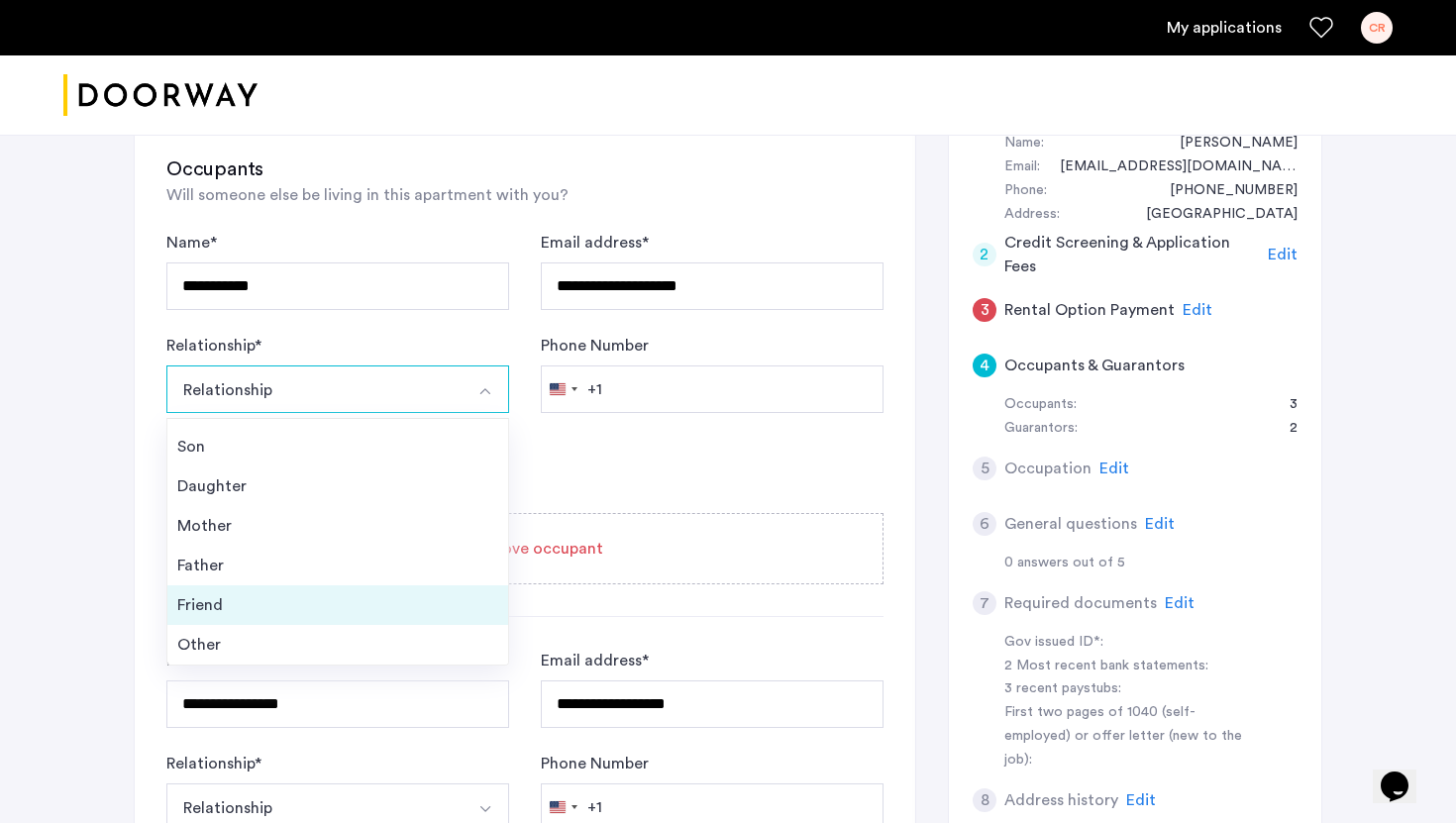 click on "Friend" at bounding box center (338, 605) 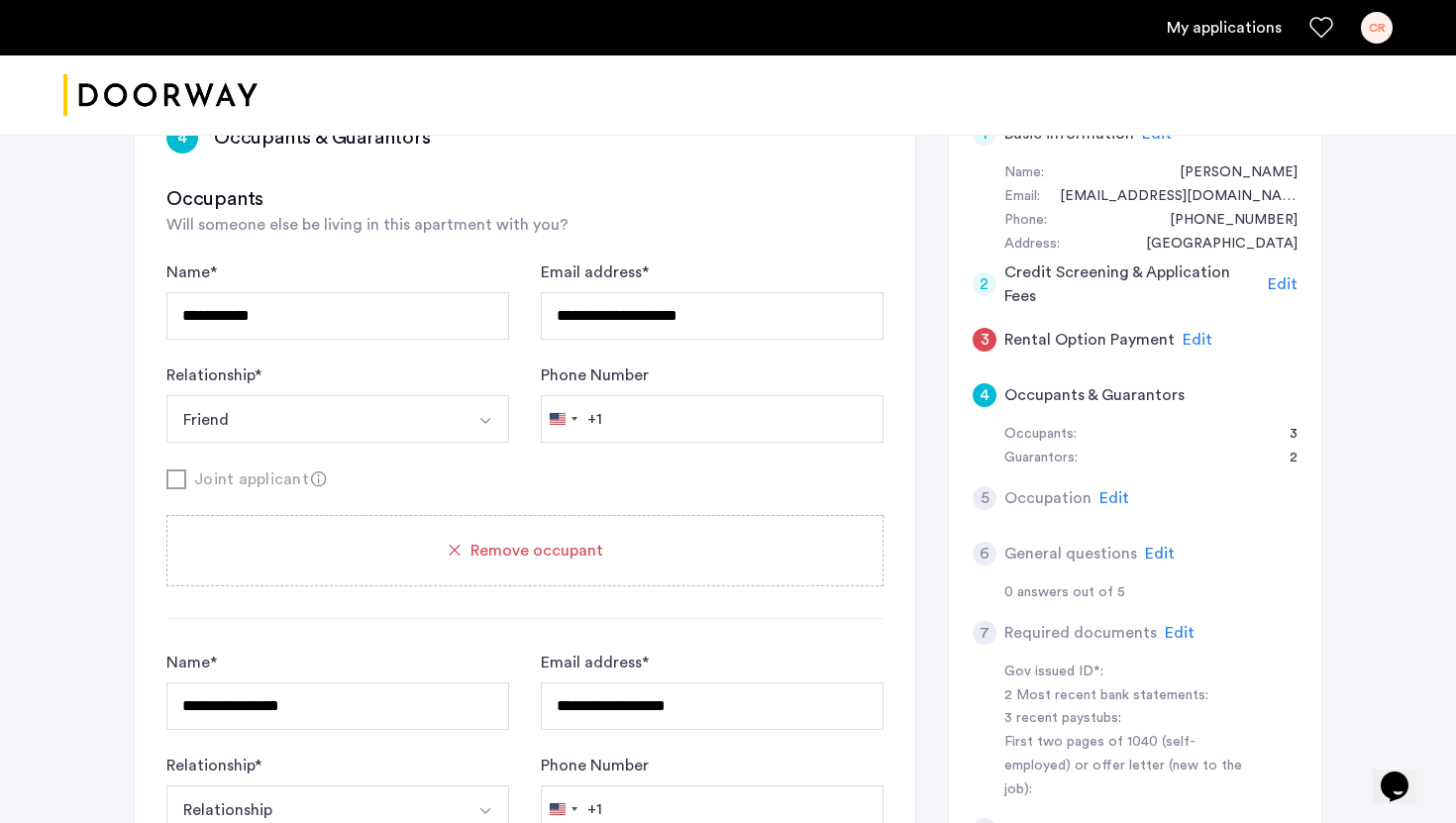 scroll, scrollTop: 360, scrollLeft: 0, axis: vertical 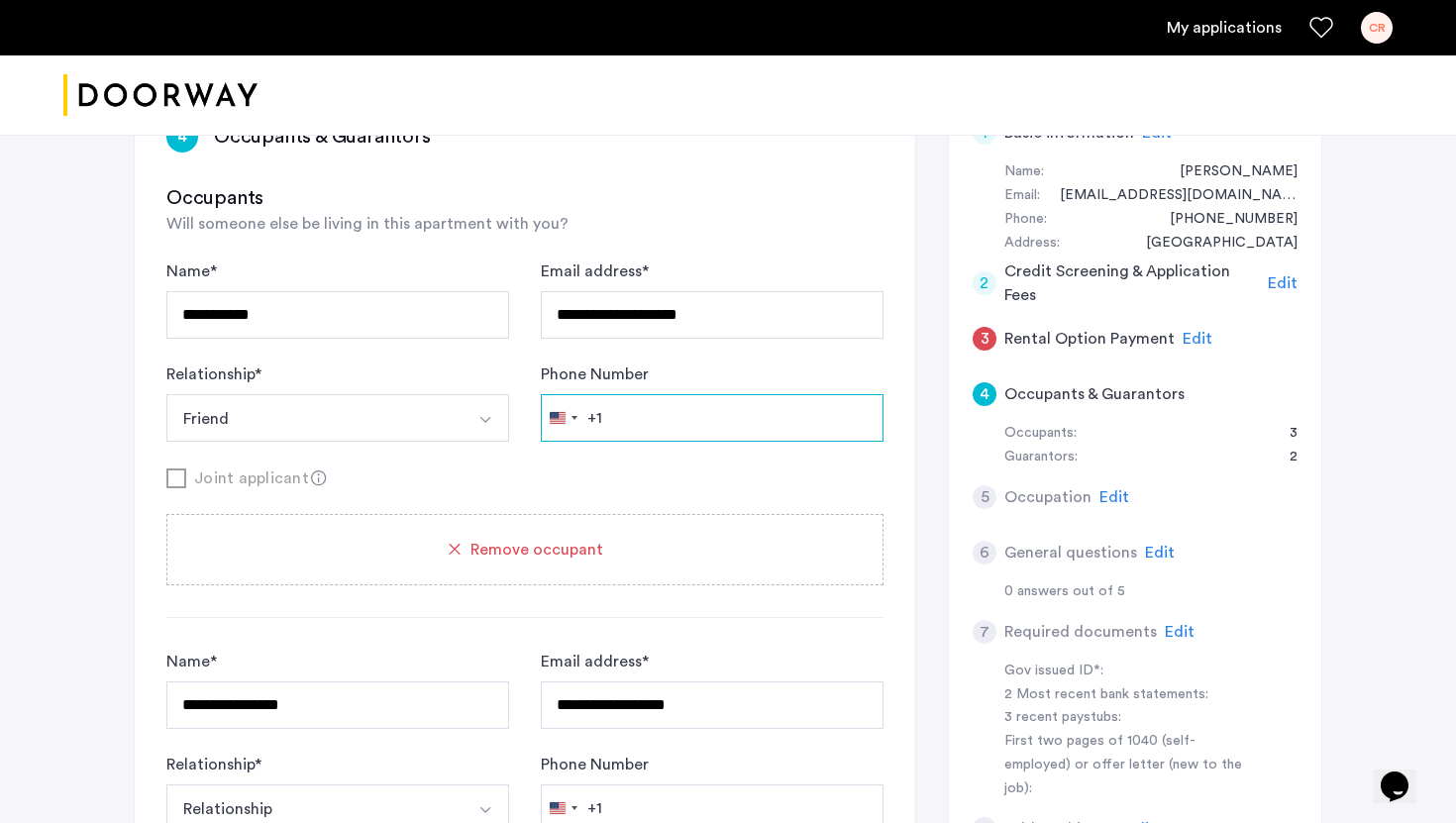 click on "Phone Number" at bounding box center [712, 418] 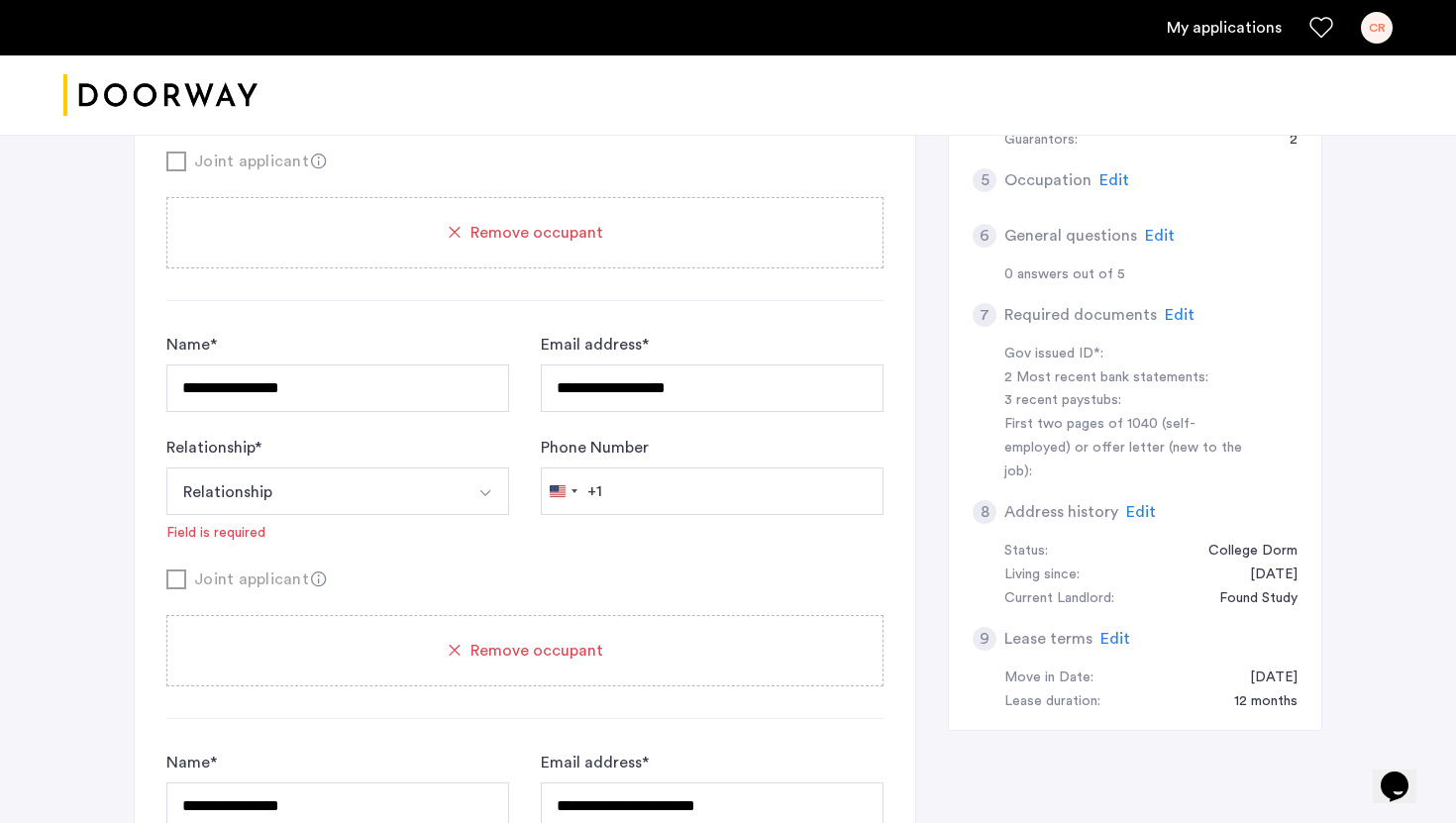 scroll, scrollTop: 680, scrollLeft: 0, axis: vertical 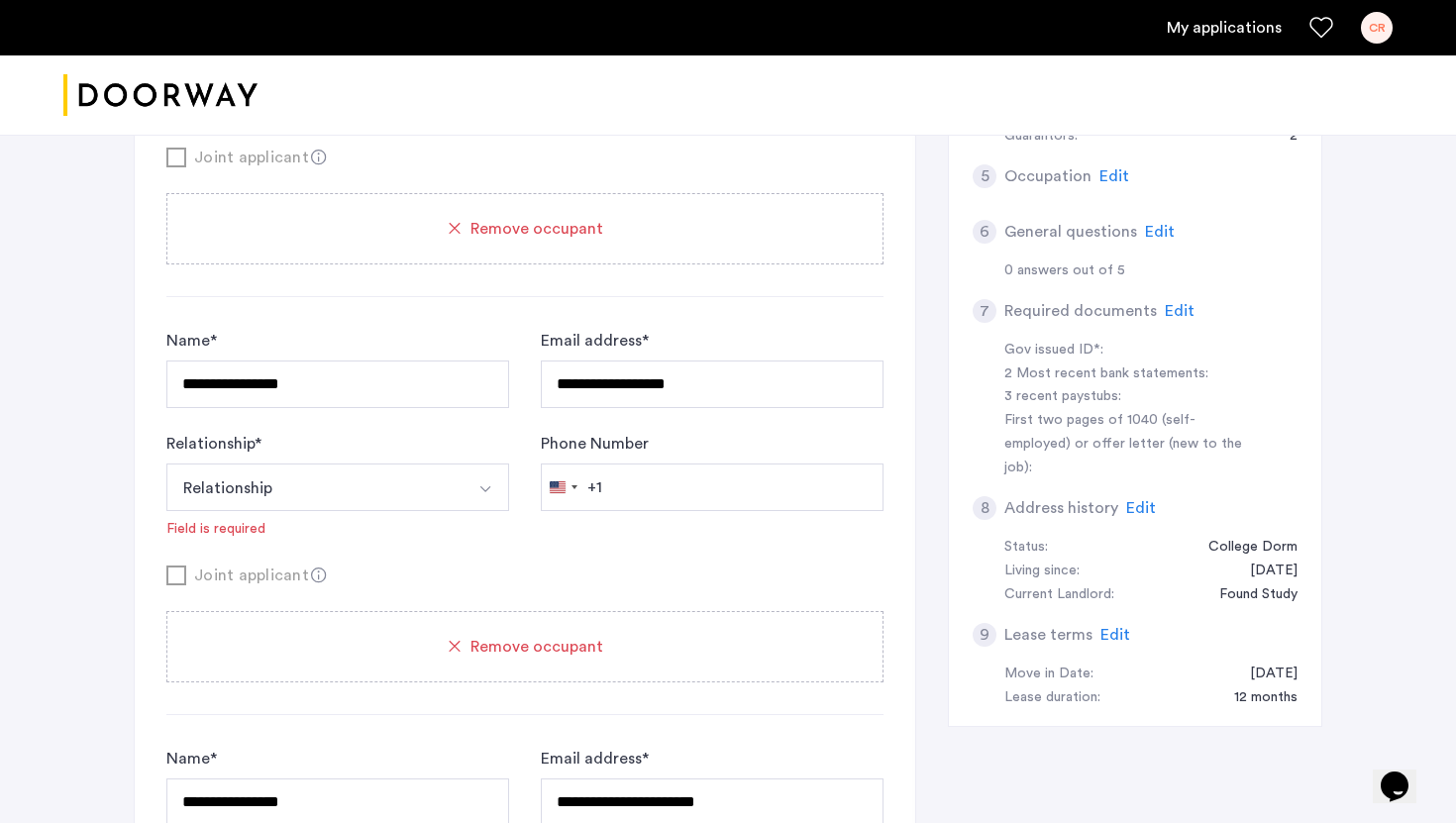type on "**********" 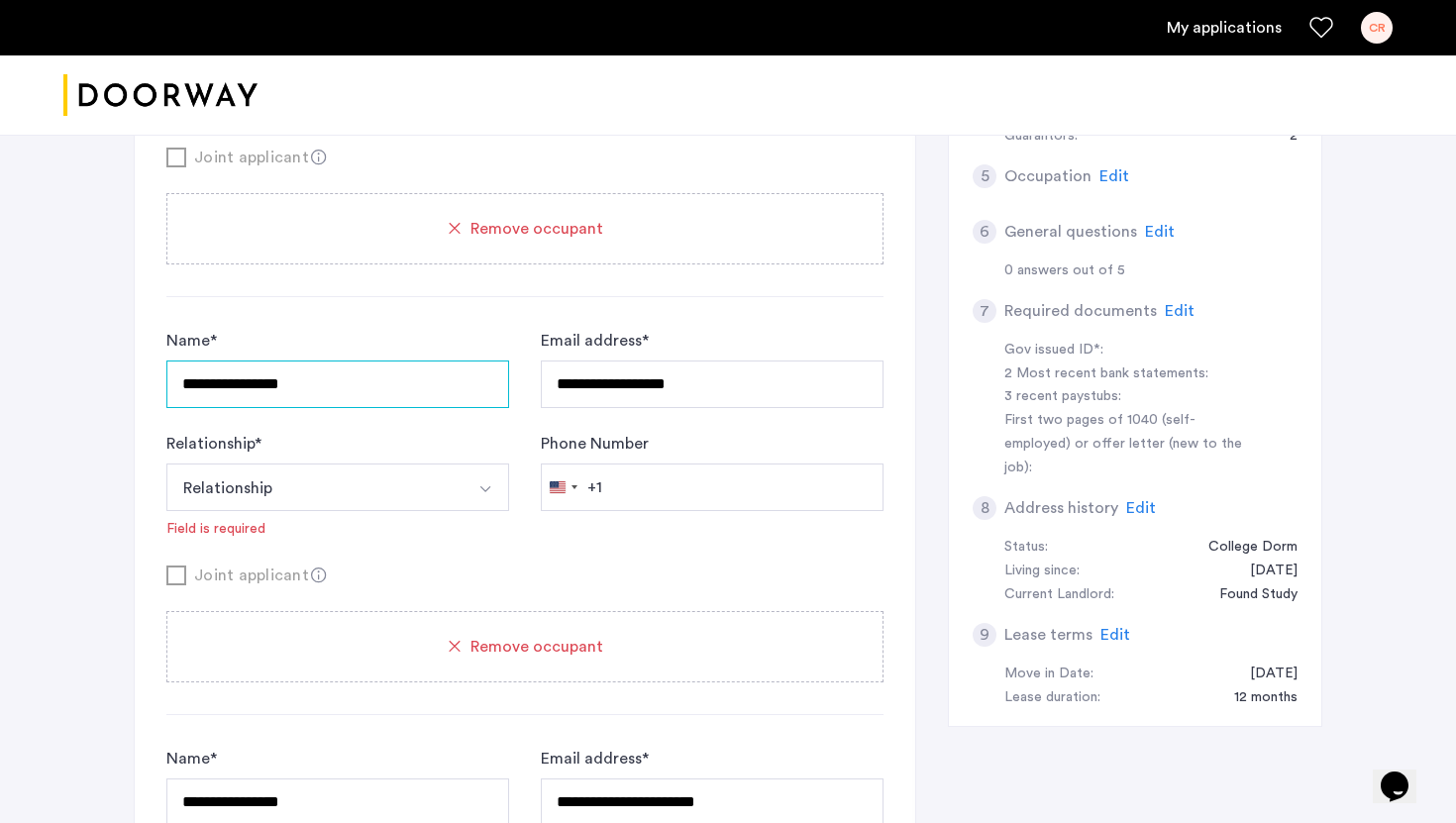 drag, startPoint x: 341, startPoint y: 385, endPoint x: 150, endPoint y: 385, distance: 191 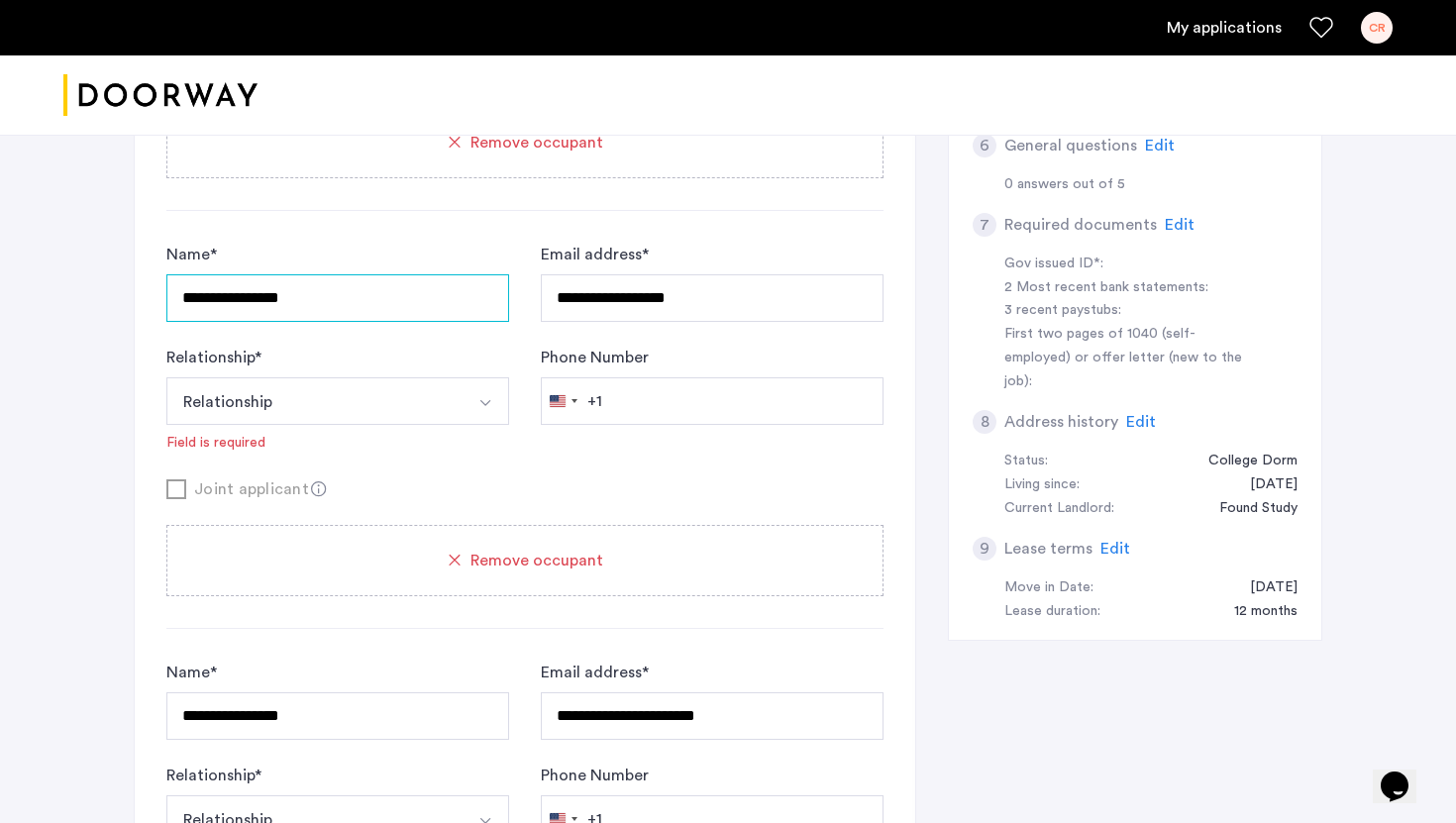 scroll, scrollTop: 765, scrollLeft: 0, axis: vertical 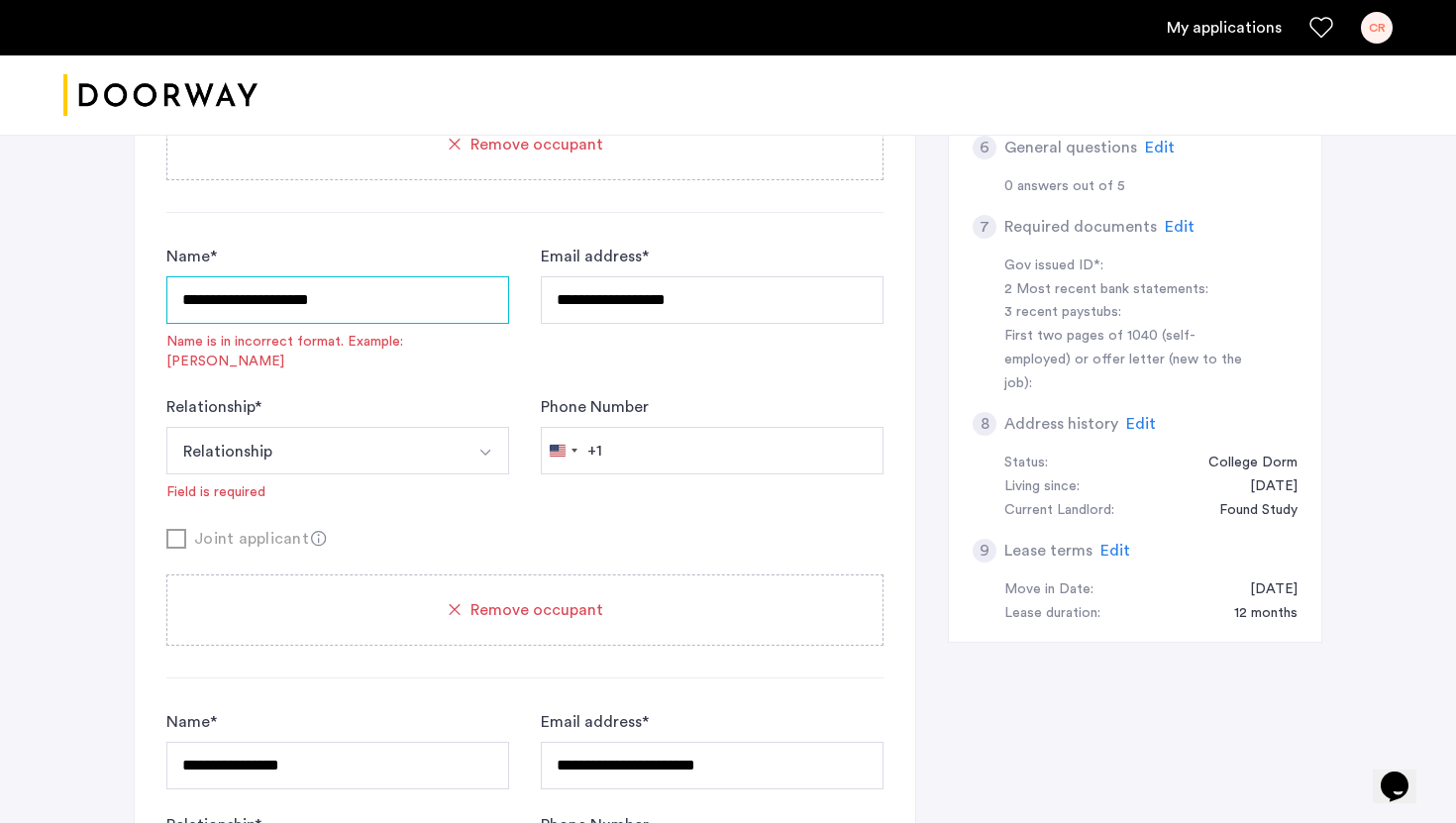 click on "**********" at bounding box center [338, 300] 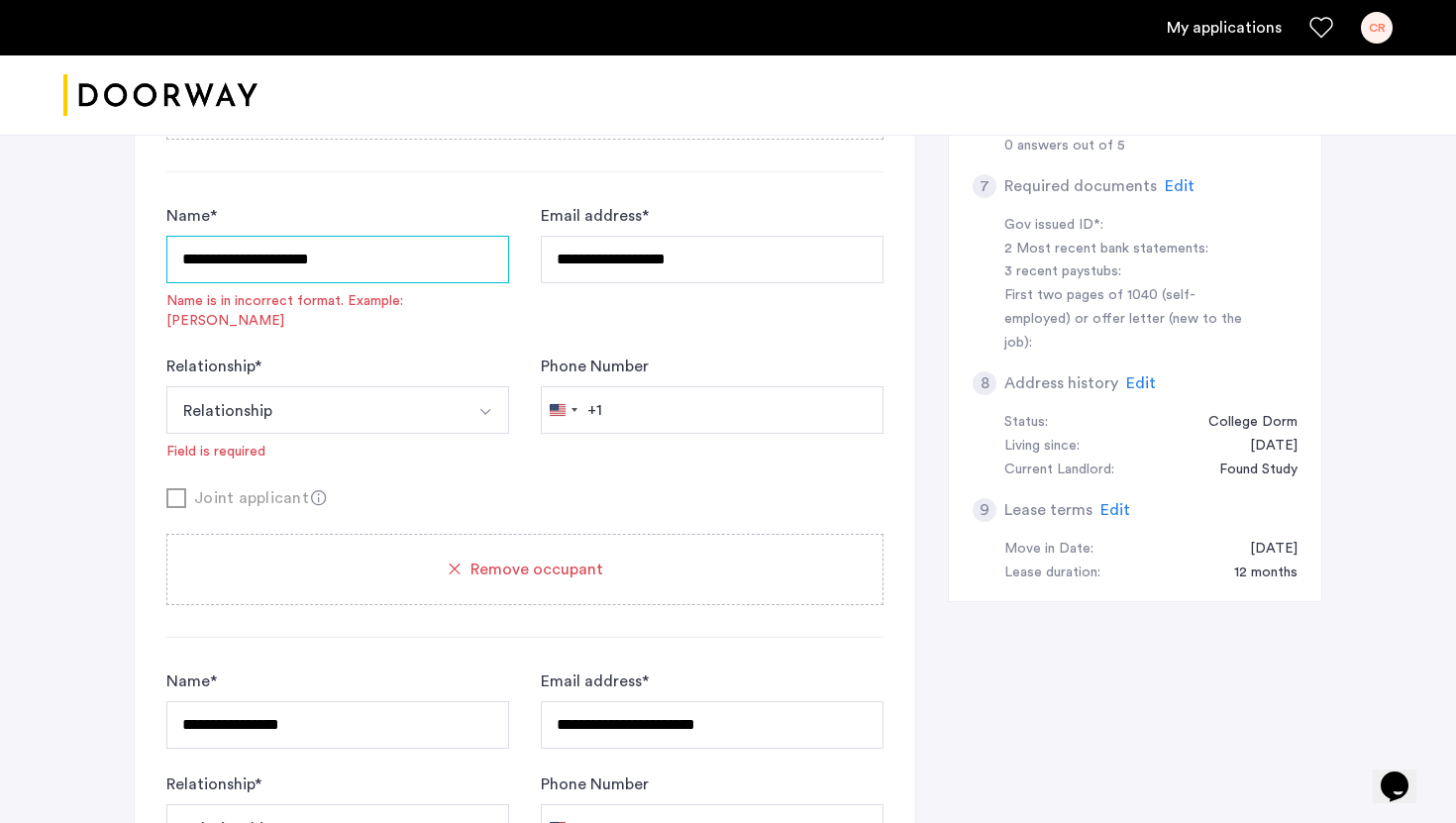 scroll, scrollTop: 811, scrollLeft: 0, axis: vertical 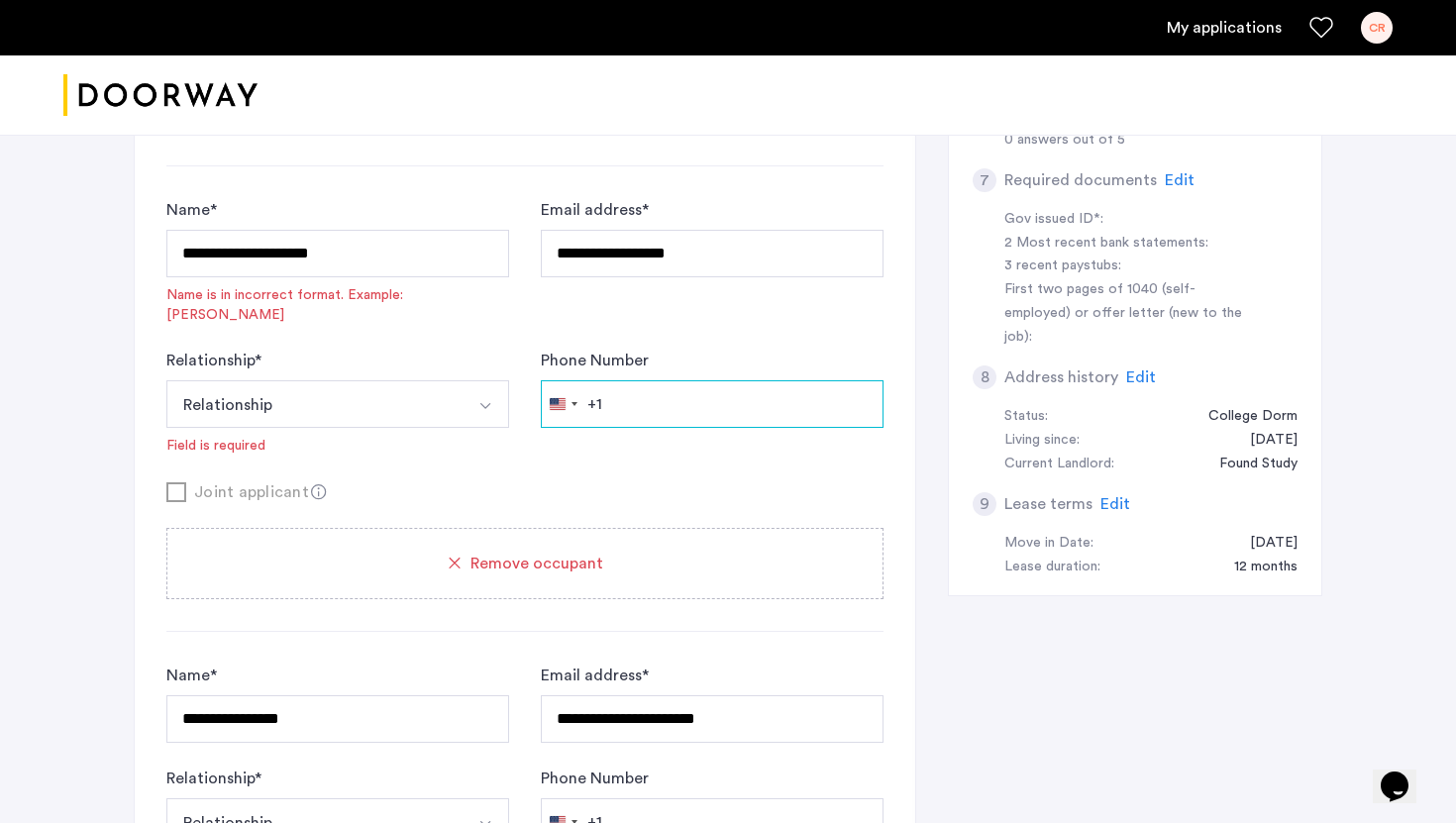 click on "Phone Number" at bounding box center [712, 404] 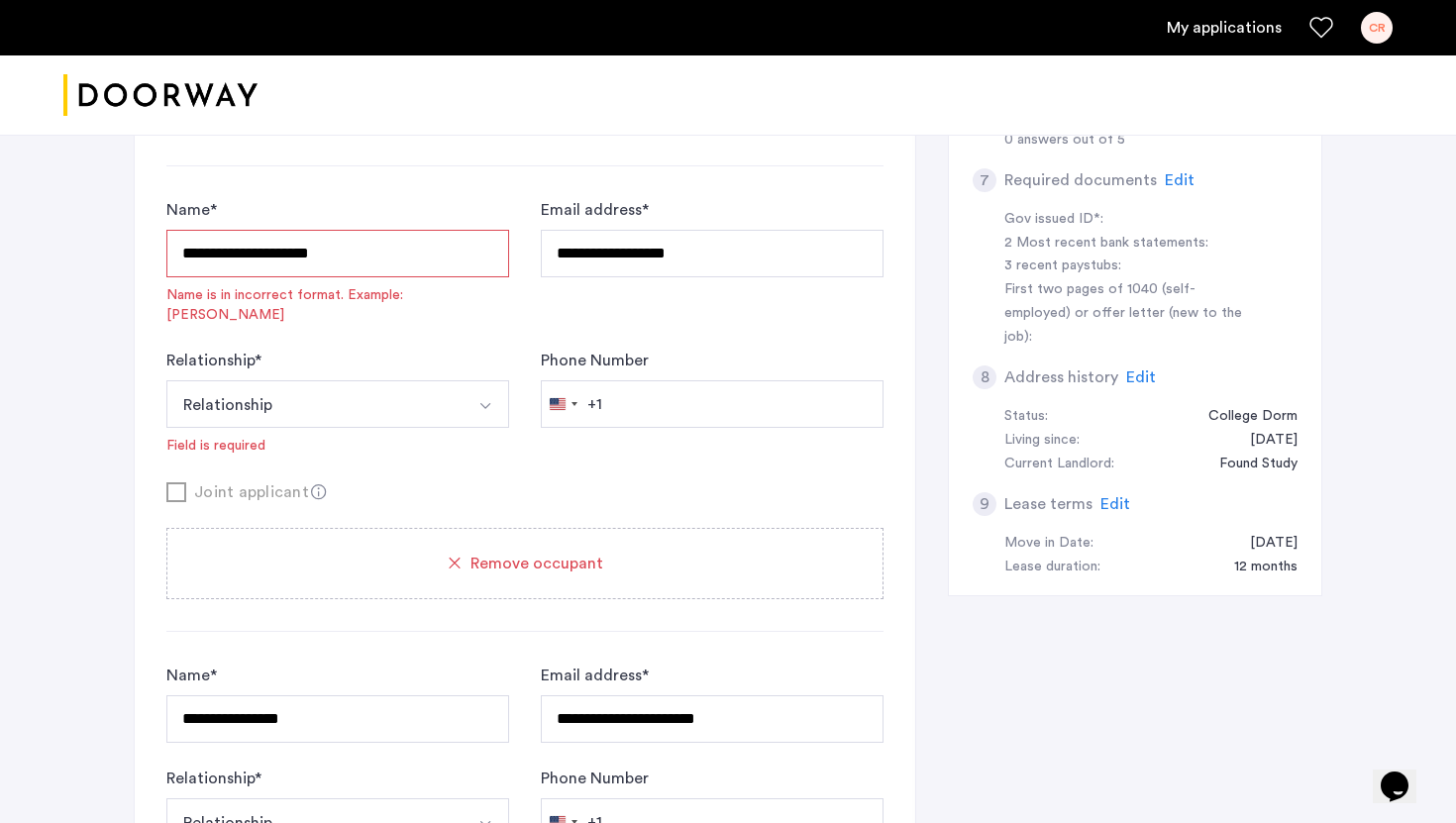drag, startPoint x: 373, startPoint y: 259, endPoint x: 244, endPoint y: 263, distance: 129.062 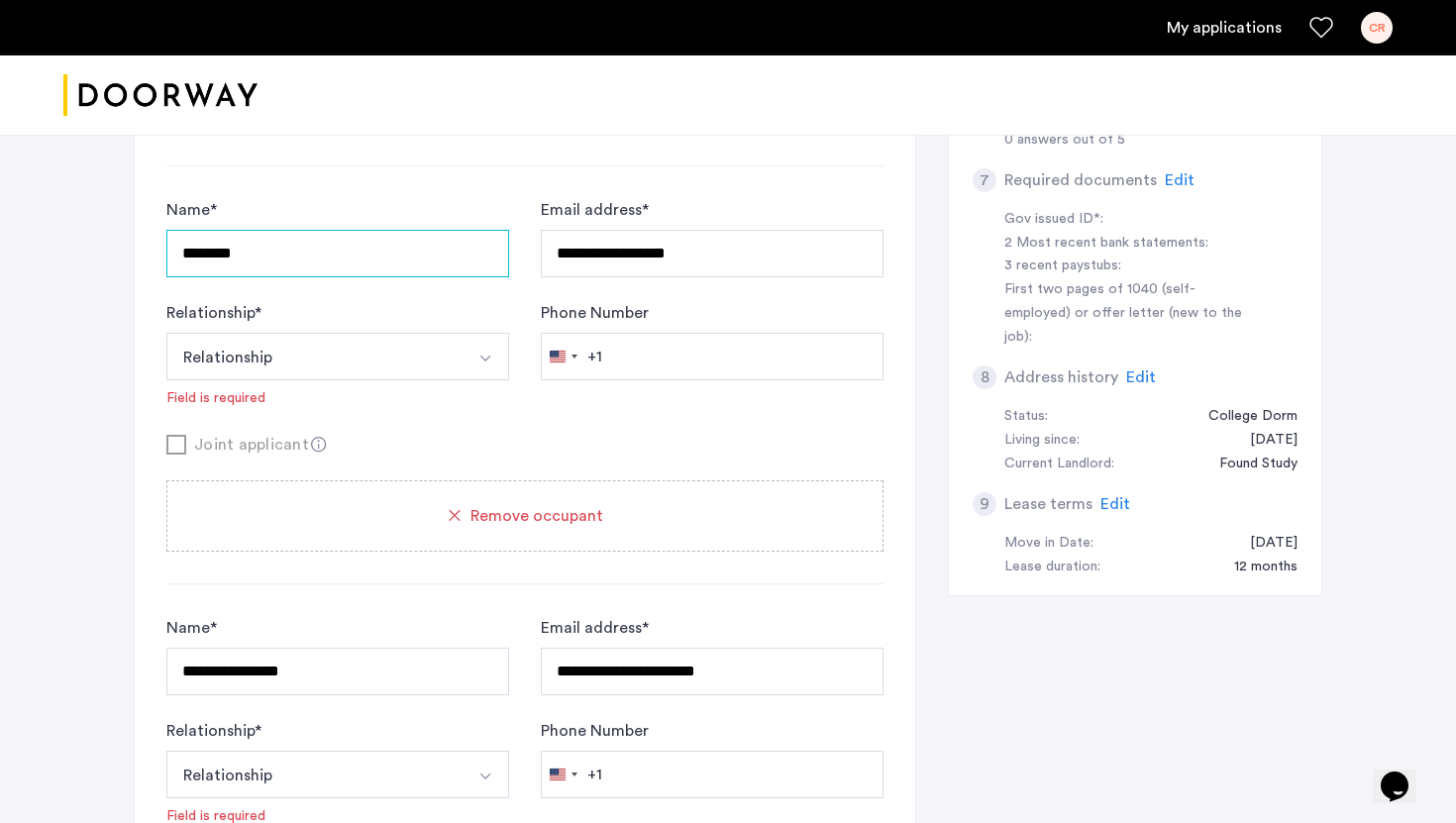 type on "********" 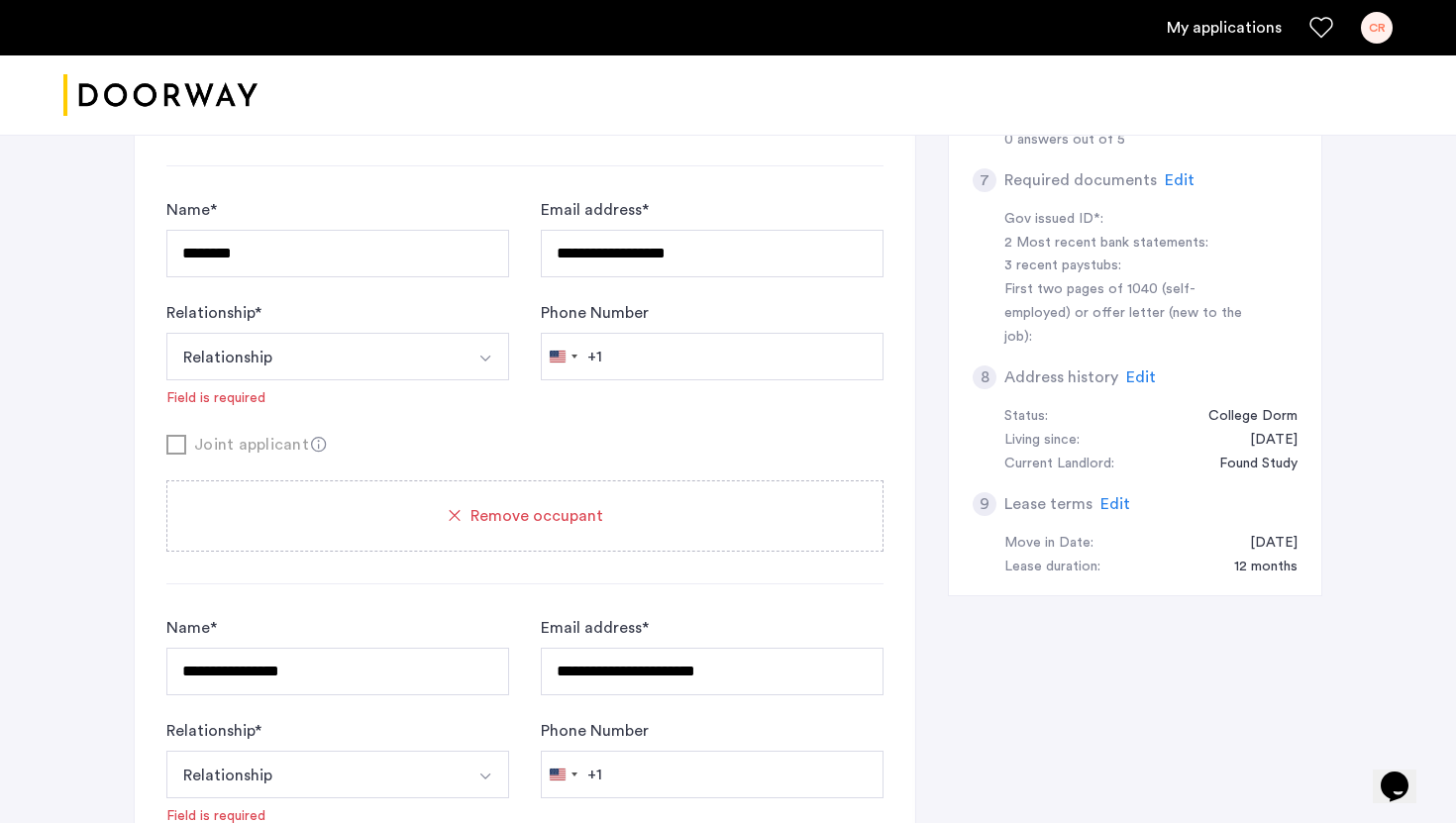 click on "Relationship" at bounding box center [314, 357] 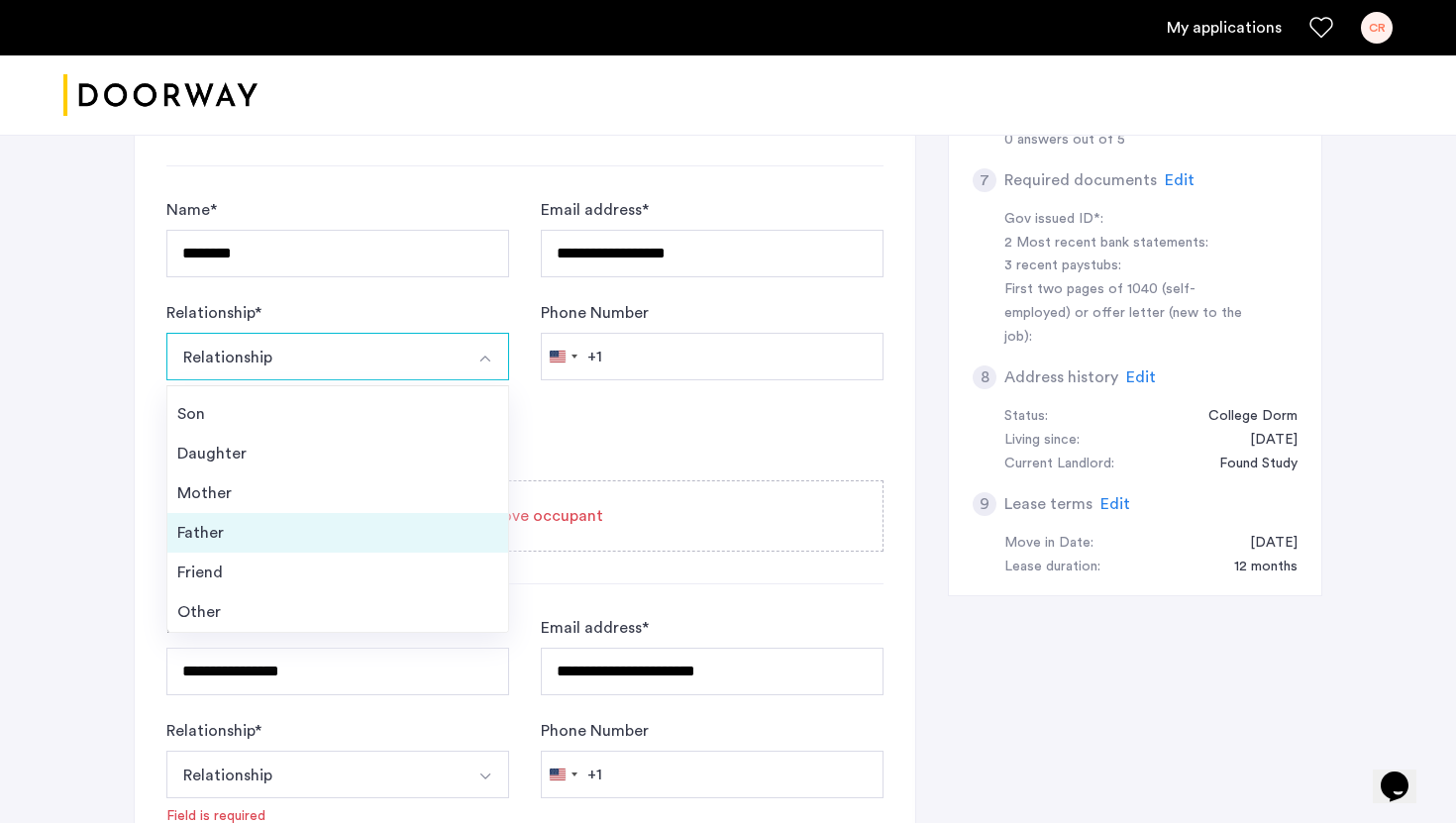 scroll, scrollTop: 0, scrollLeft: 0, axis: both 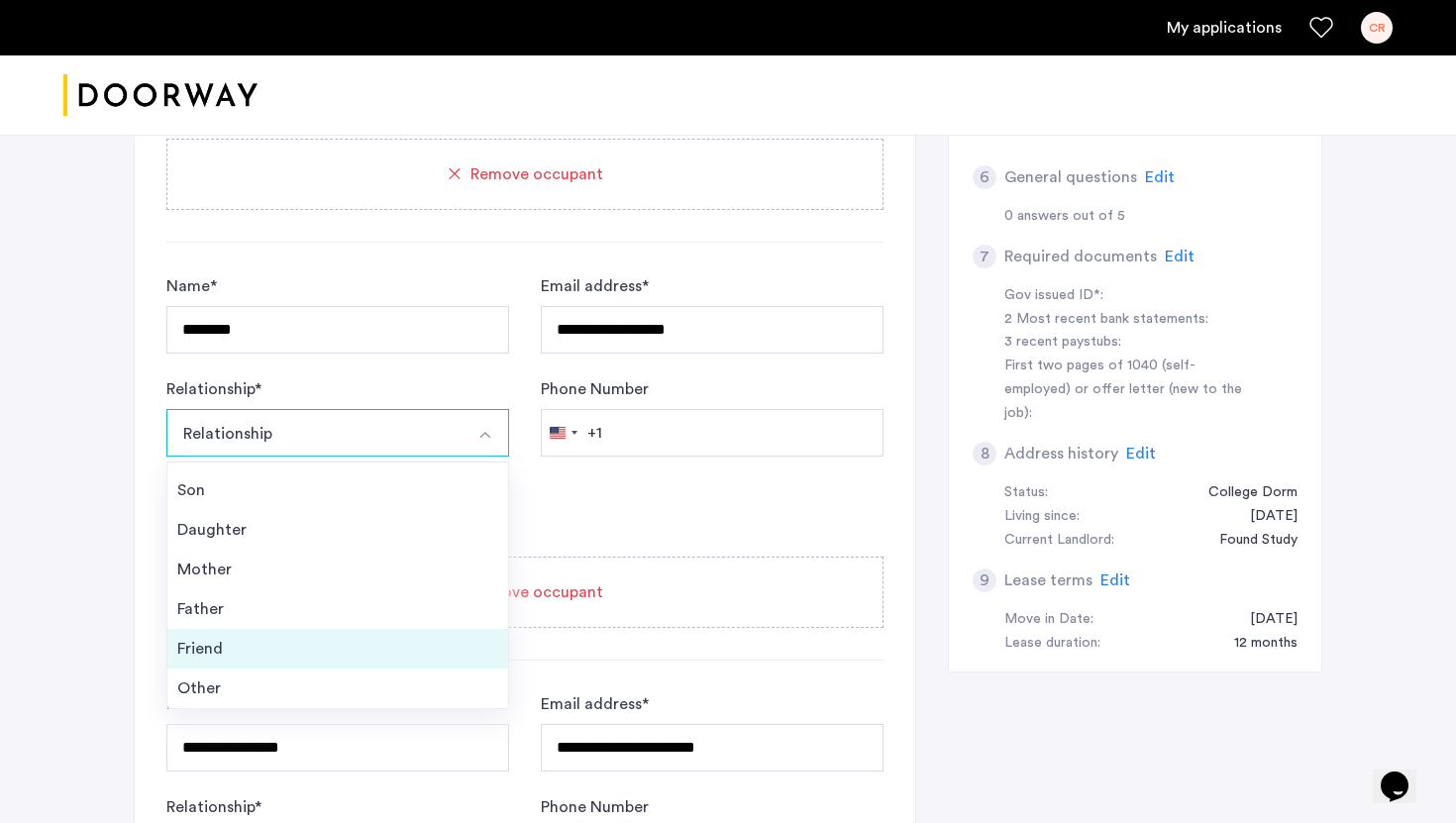click on "Friend" at bounding box center [338, 649] 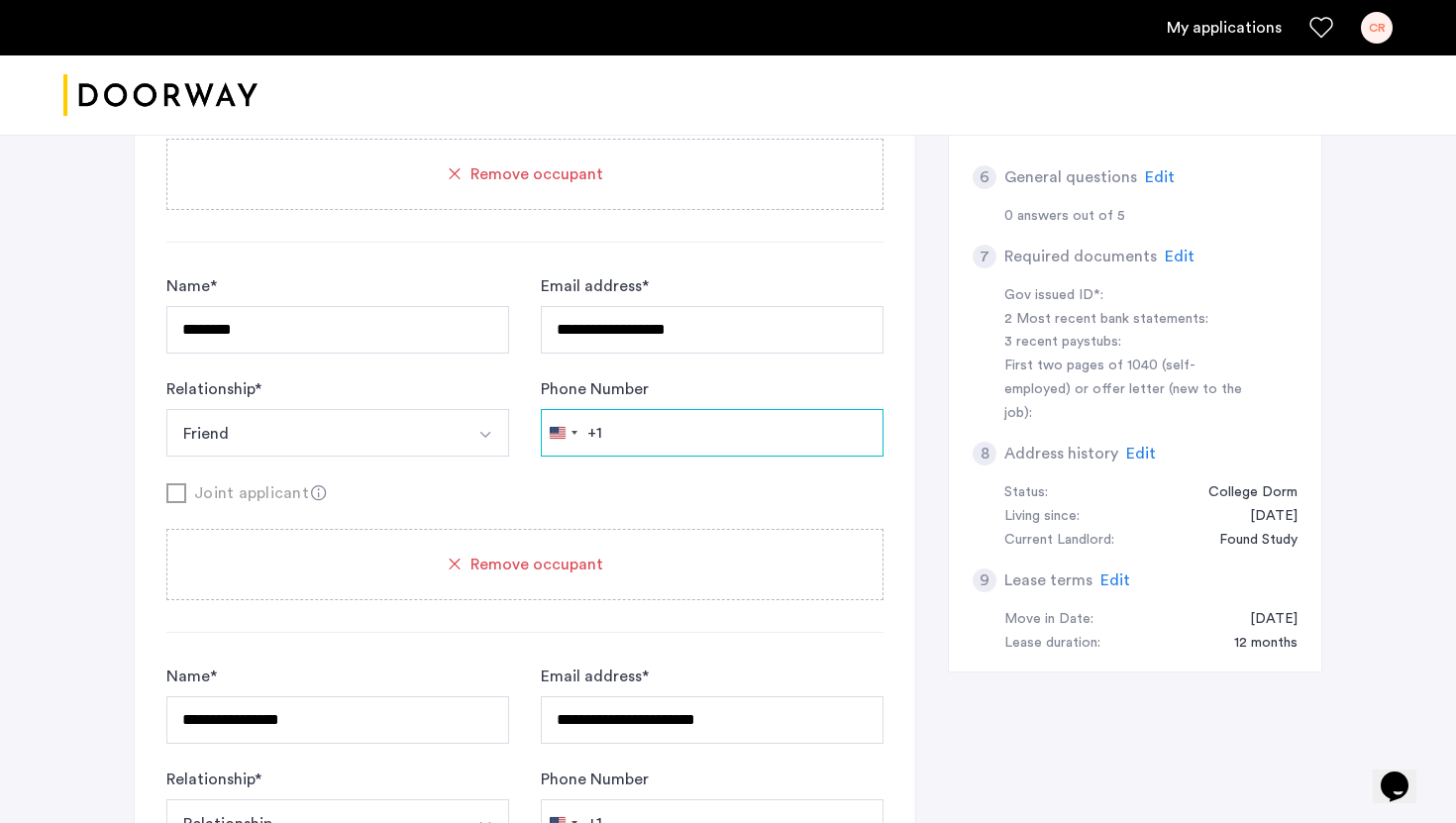 click on "Phone Number" at bounding box center [712, 433] 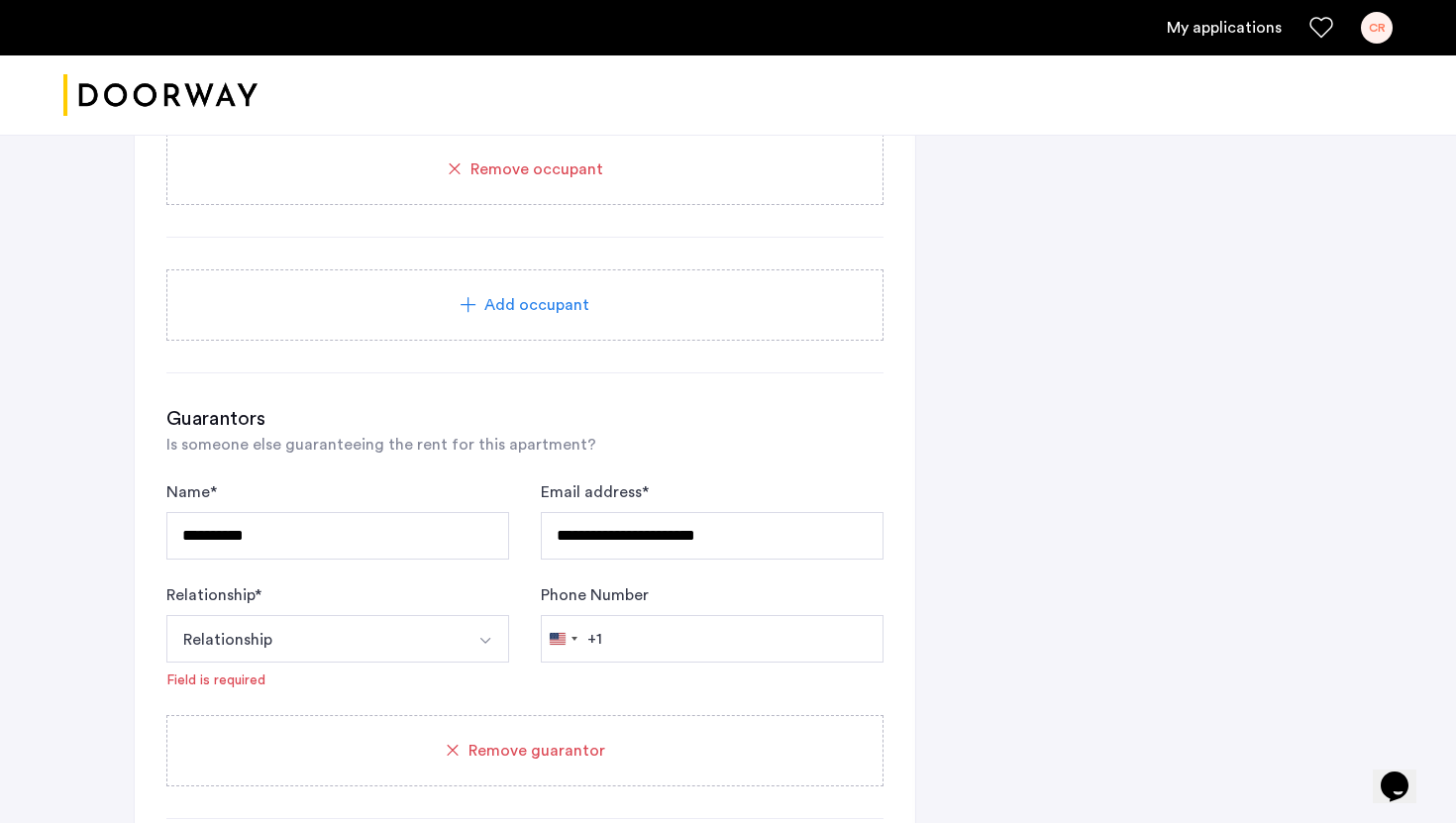 scroll, scrollTop: 1537, scrollLeft: 0, axis: vertical 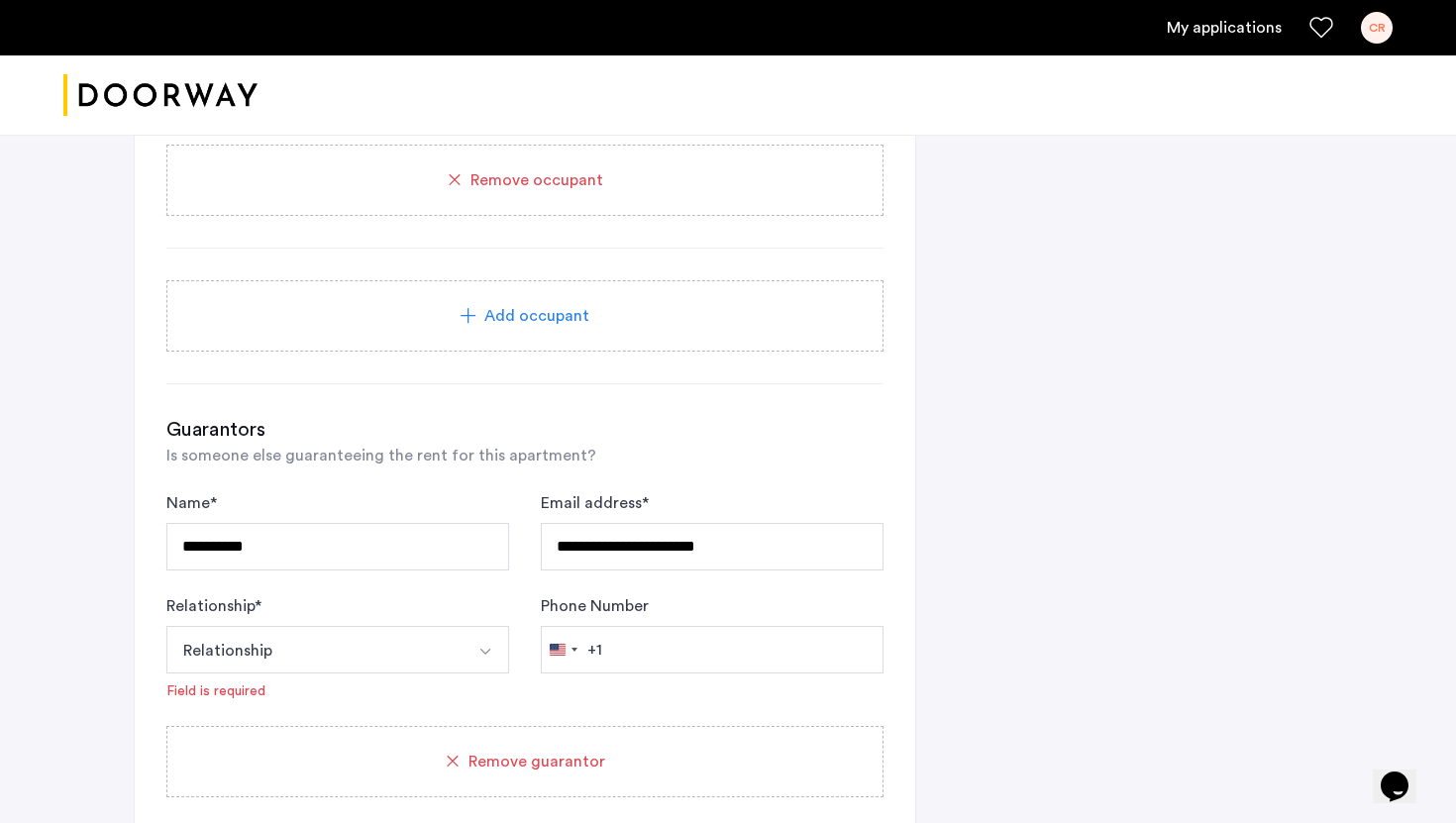 click on "Relationship" at bounding box center (314, 650) 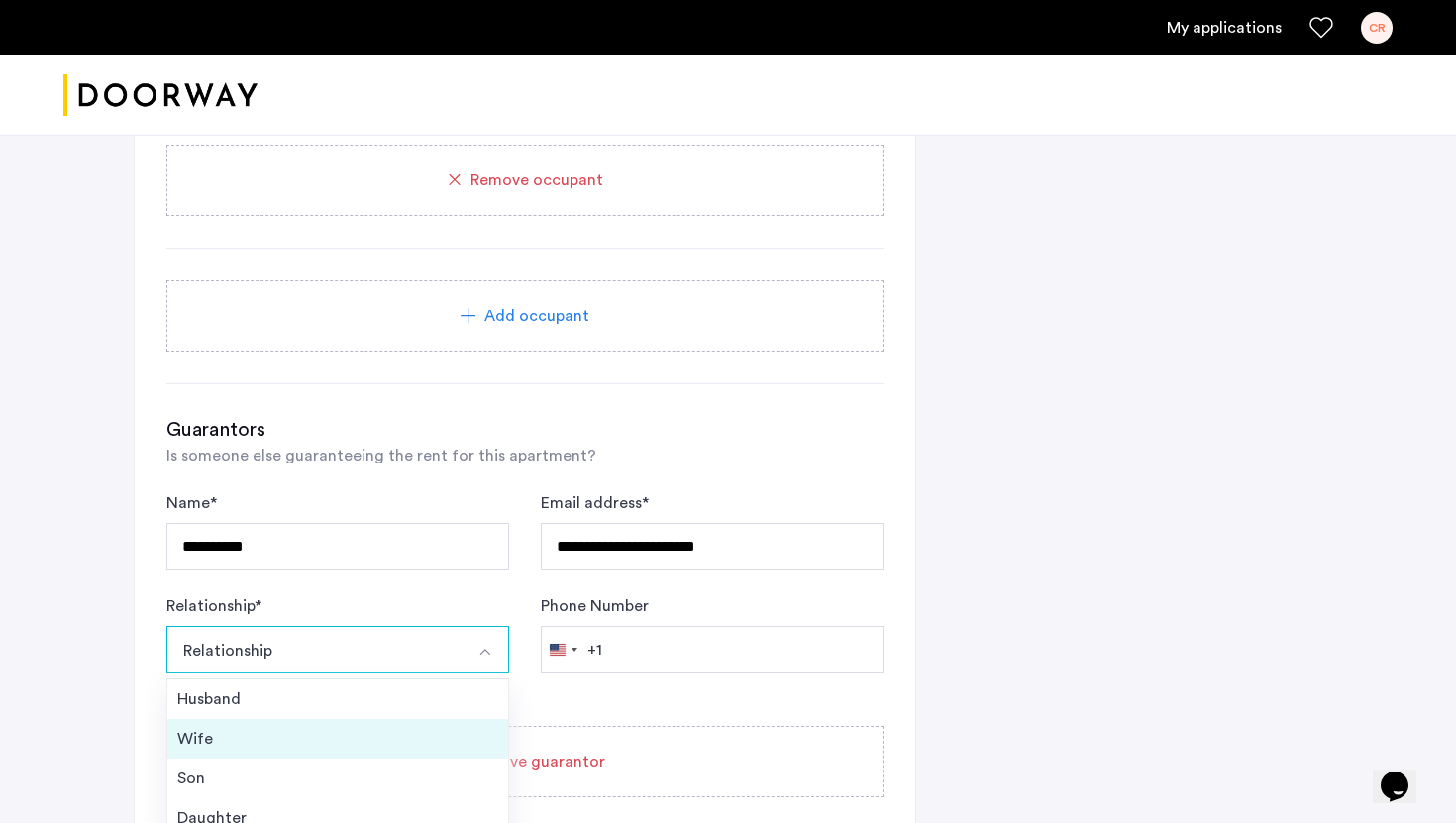 scroll, scrollTop: 71, scrollLeft: 0, axis: vertical 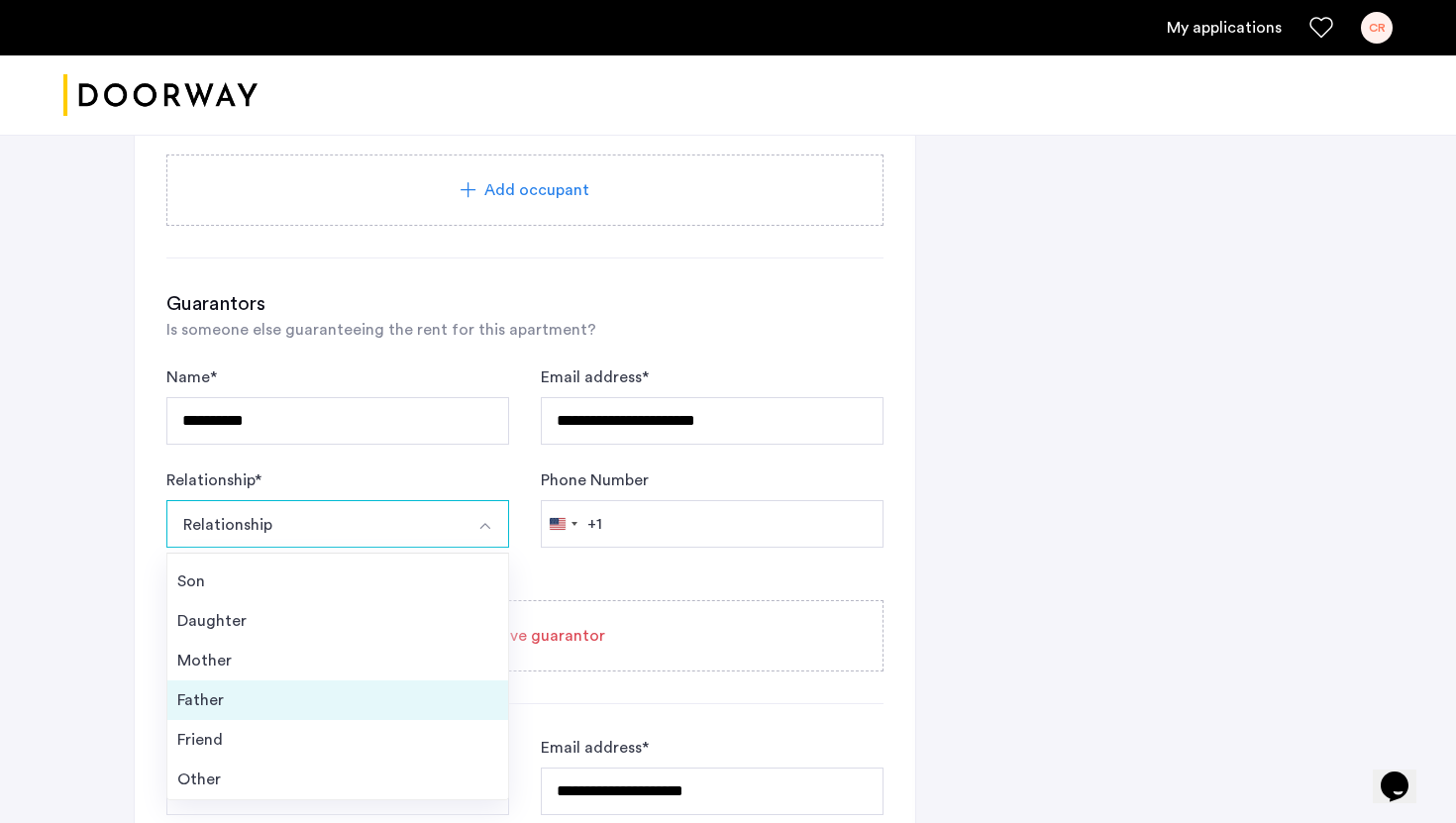 click on "Father" at bounding box center [338, 700] 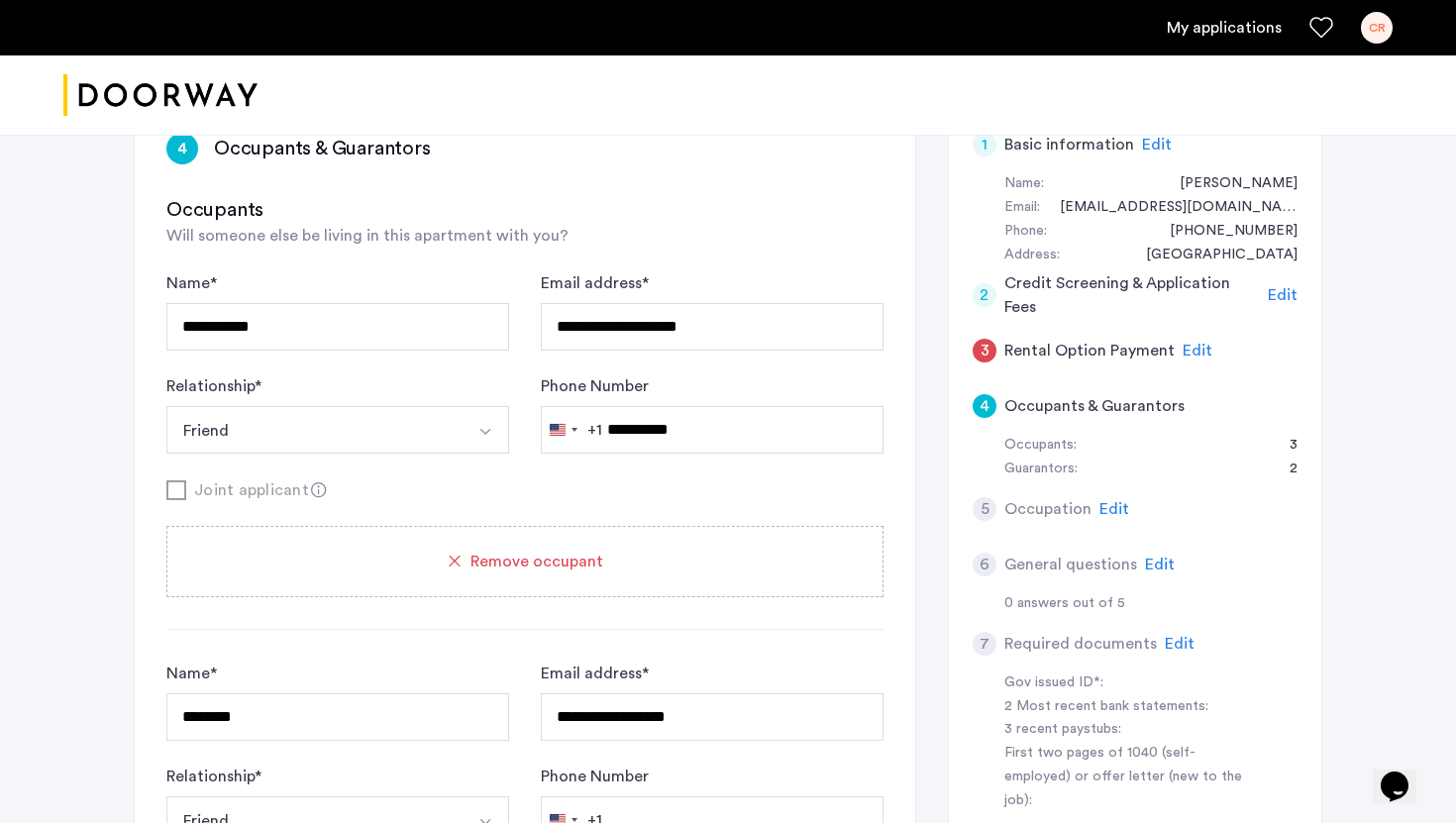 scroll, scrollTop: 339, scrollLeft: 0, axis: vertical 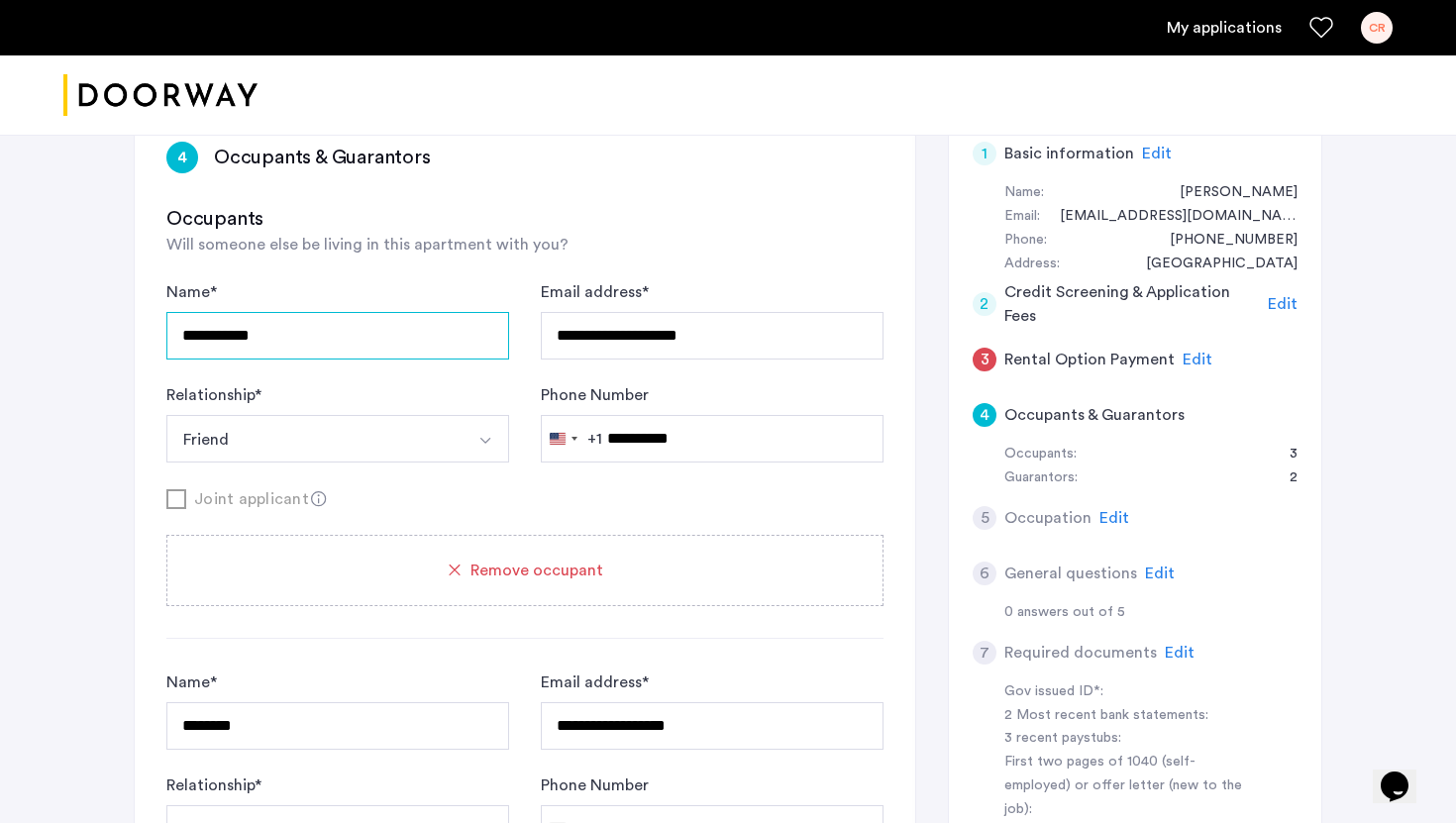 click on "**********" at bounding box center (338, 336) 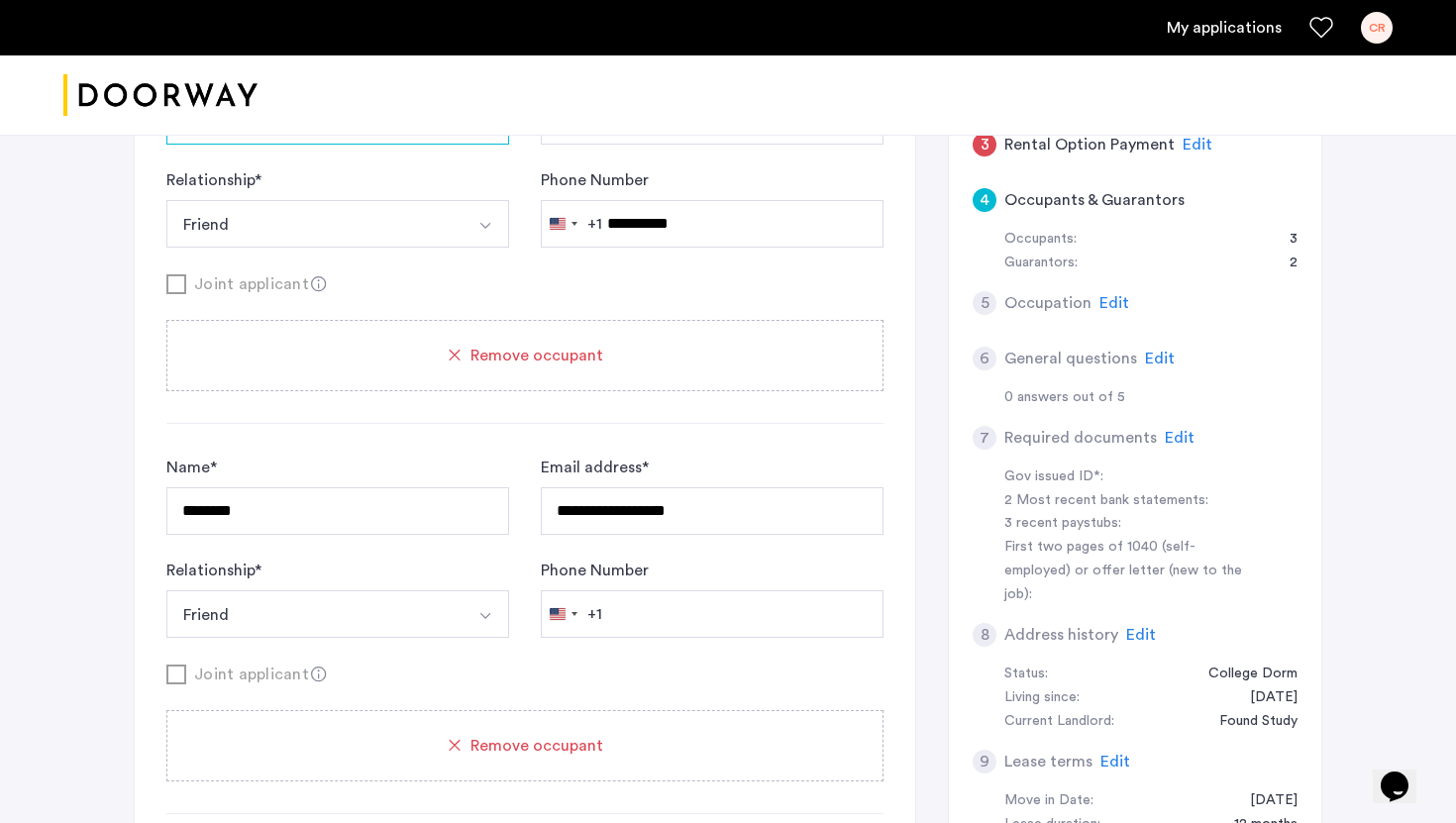 scroll, scrollTop: 565, scrollLeft: 0, axis: vertical 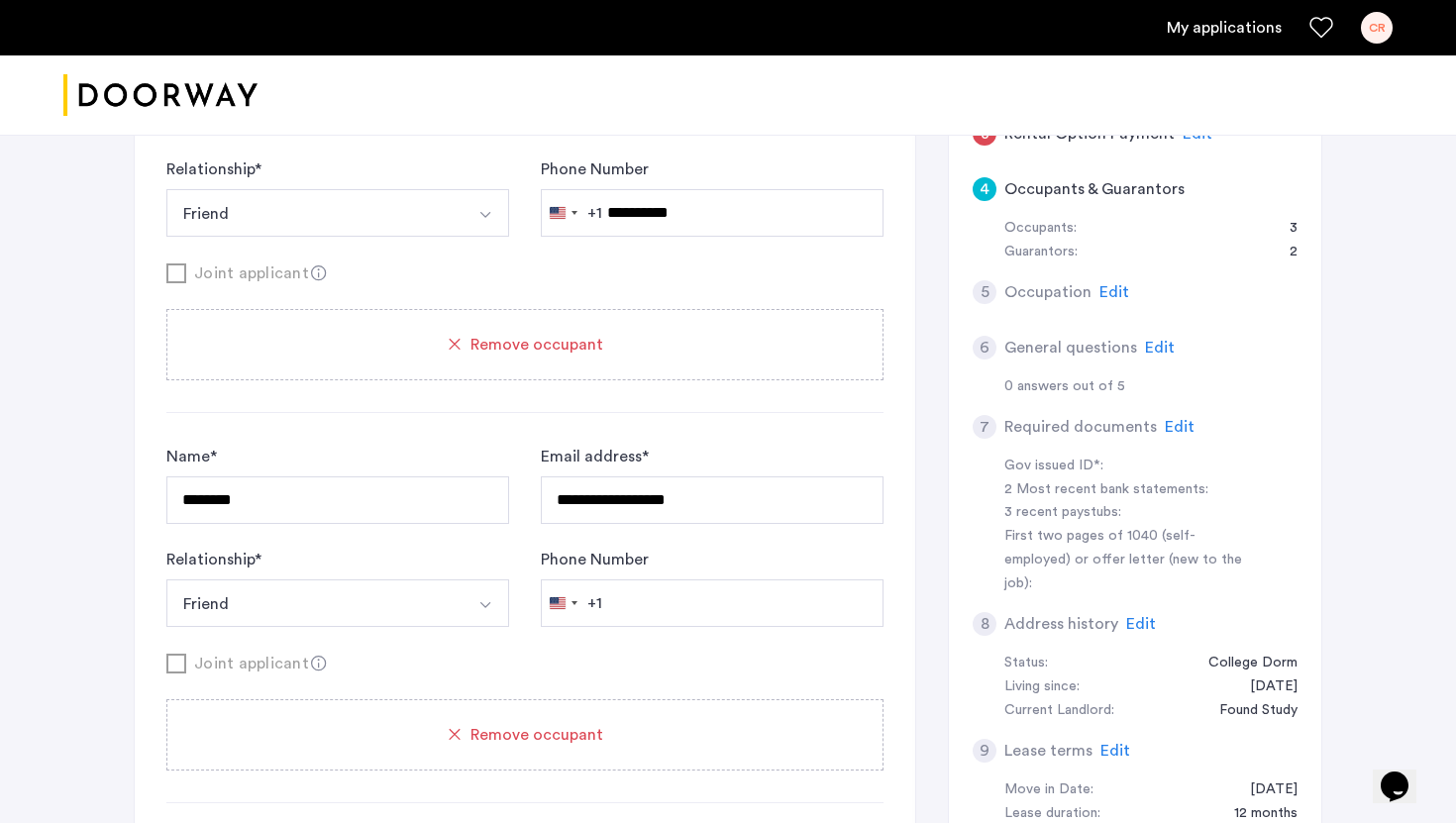 type on "**********" 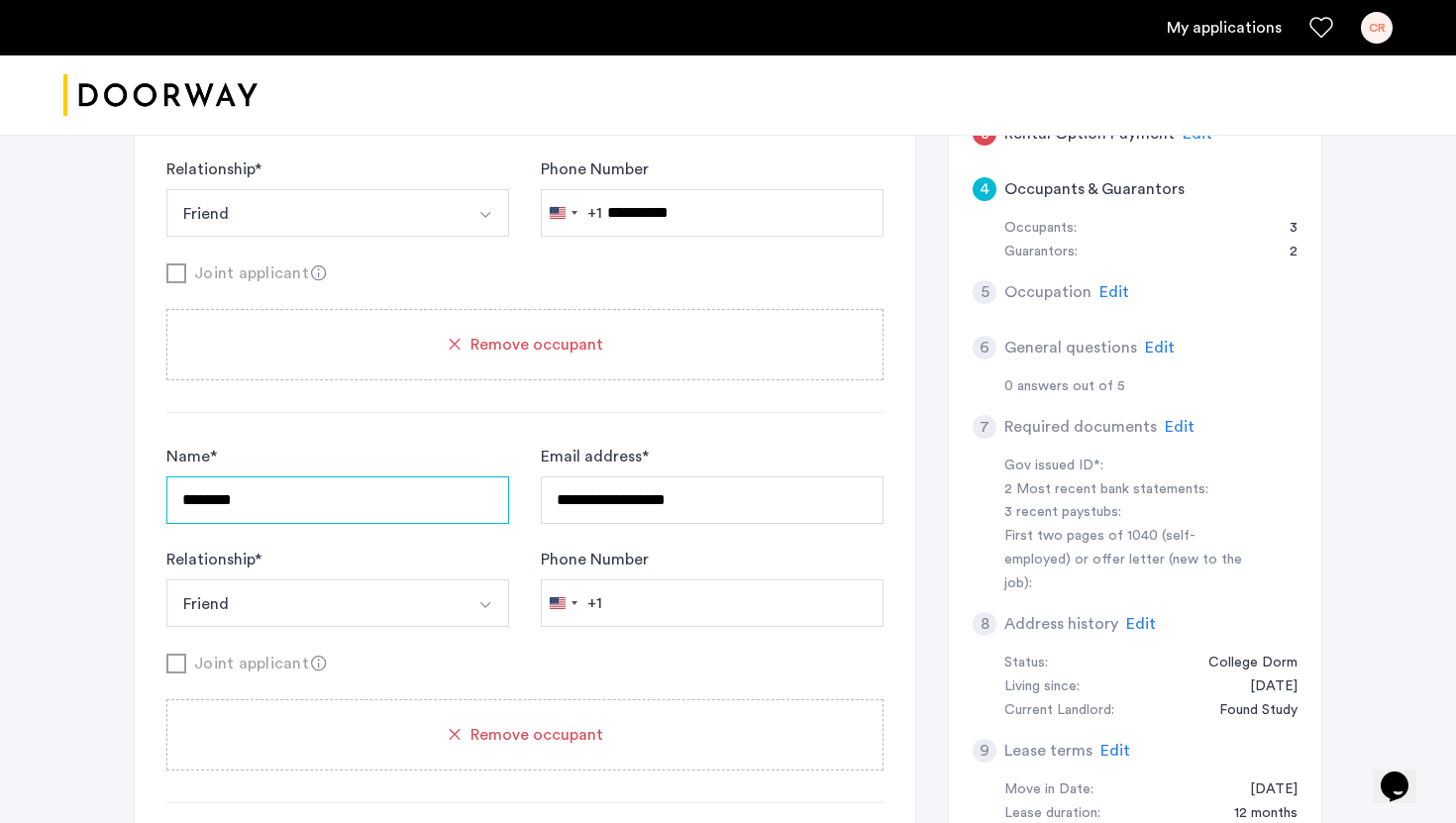 click on "********" at bounding box center (338, 500) 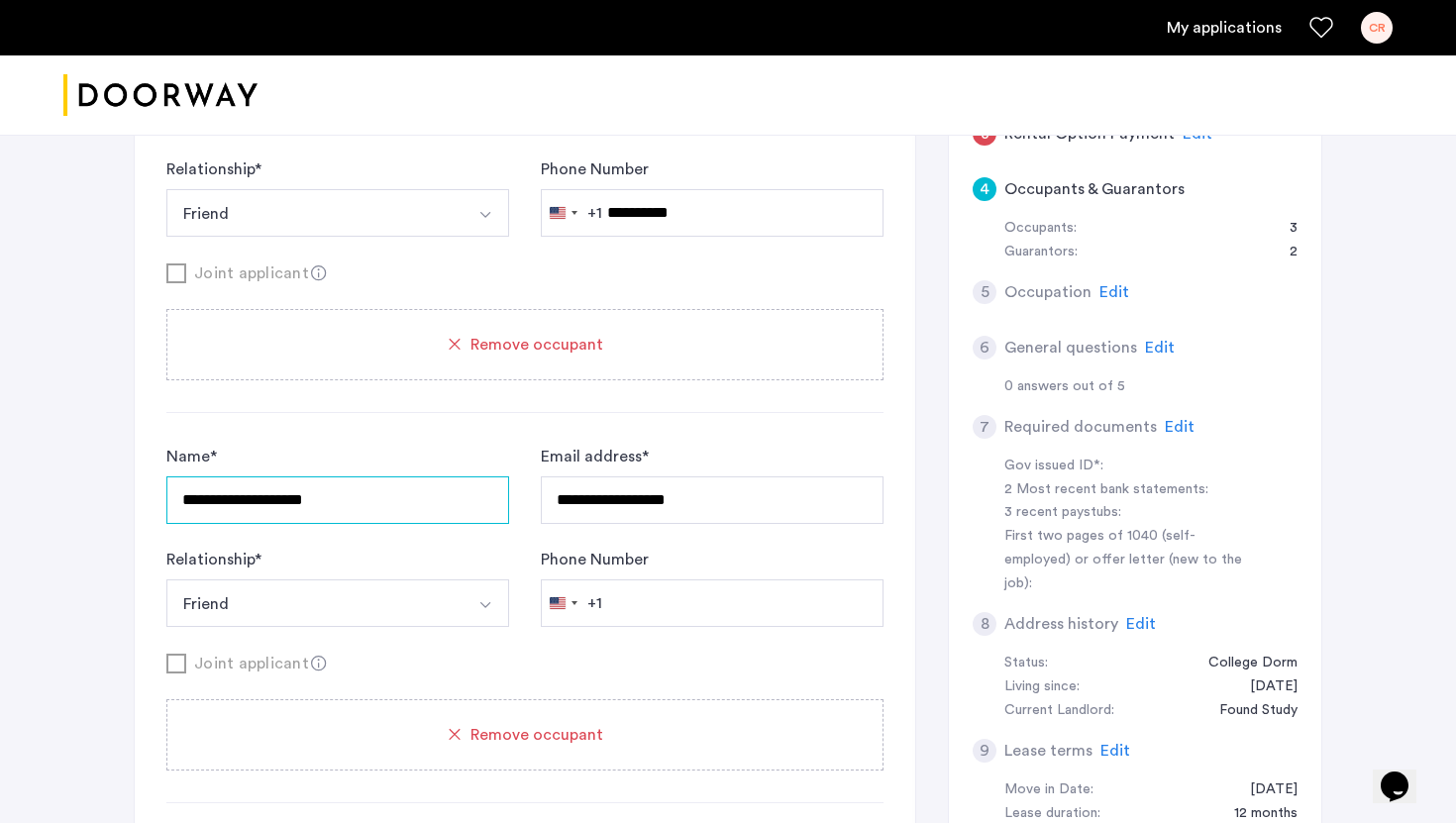 type on "**********" 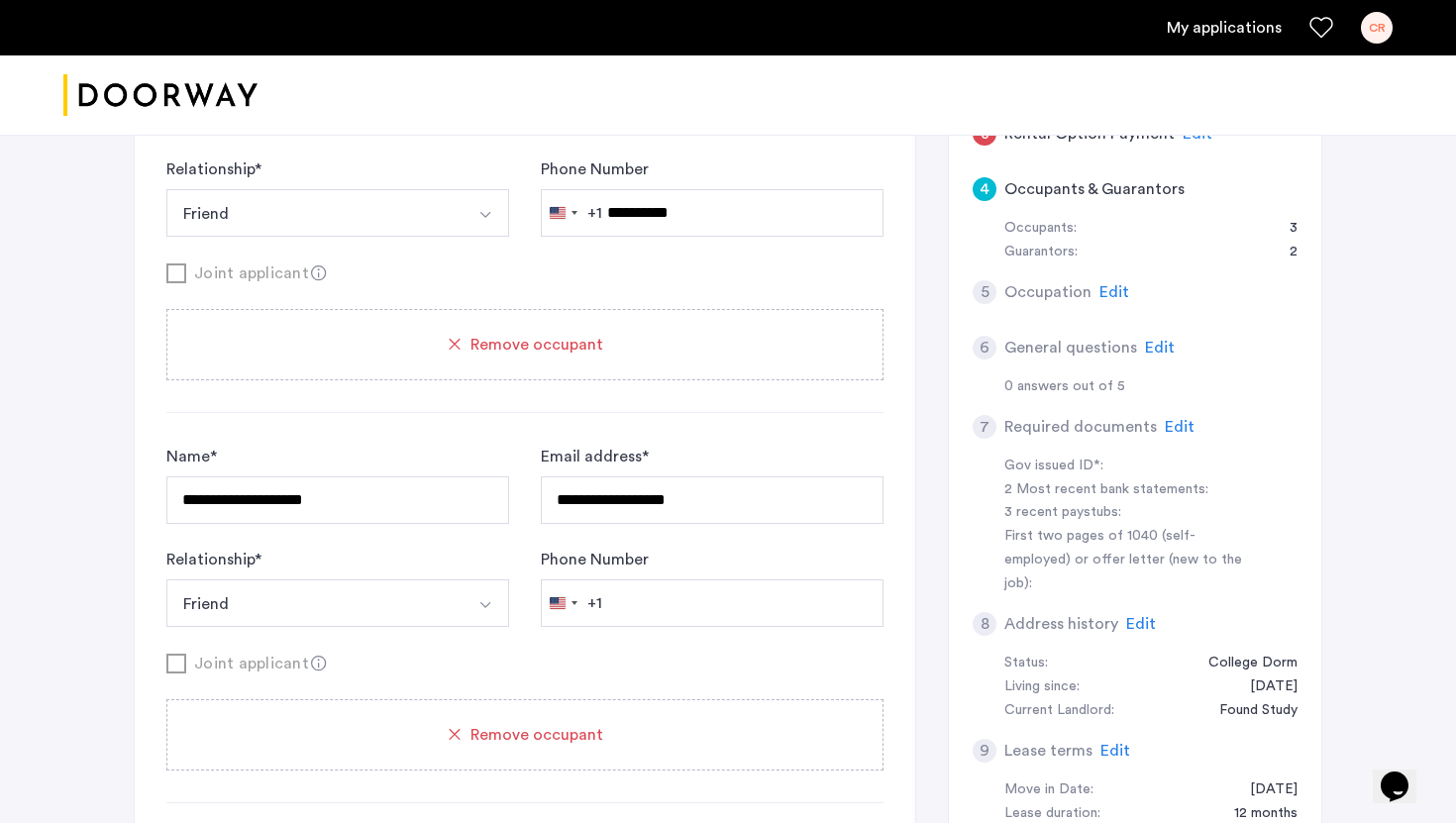 click on "Relationship  * ****** Friend Husband Wife Son Daughter Mother Father Friend Other" 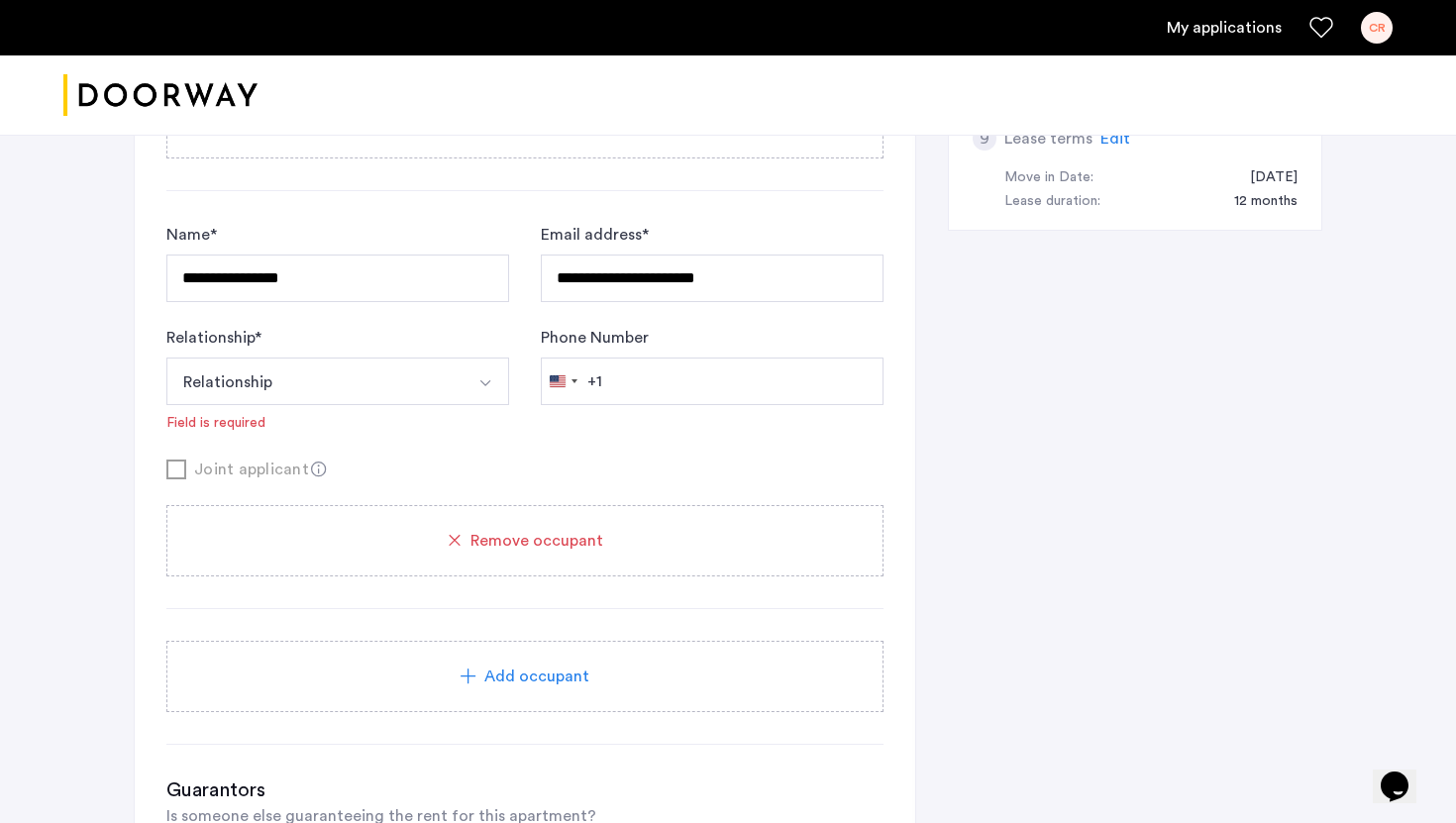 scroll, scrollTop: 1179, scrollLeft: 0, axis: vertical 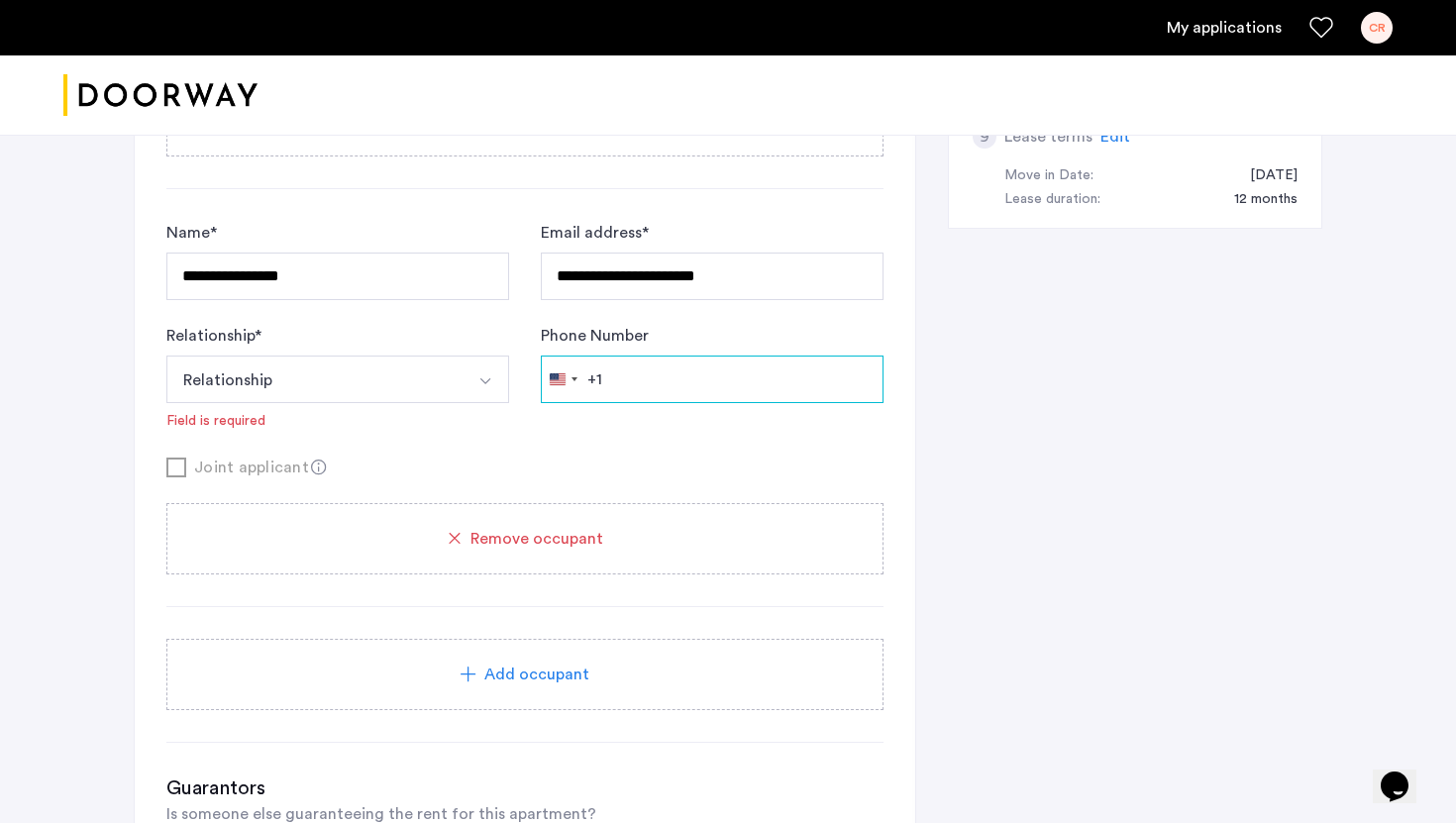 click on "Phone Number" at bounding box center [712, 379] 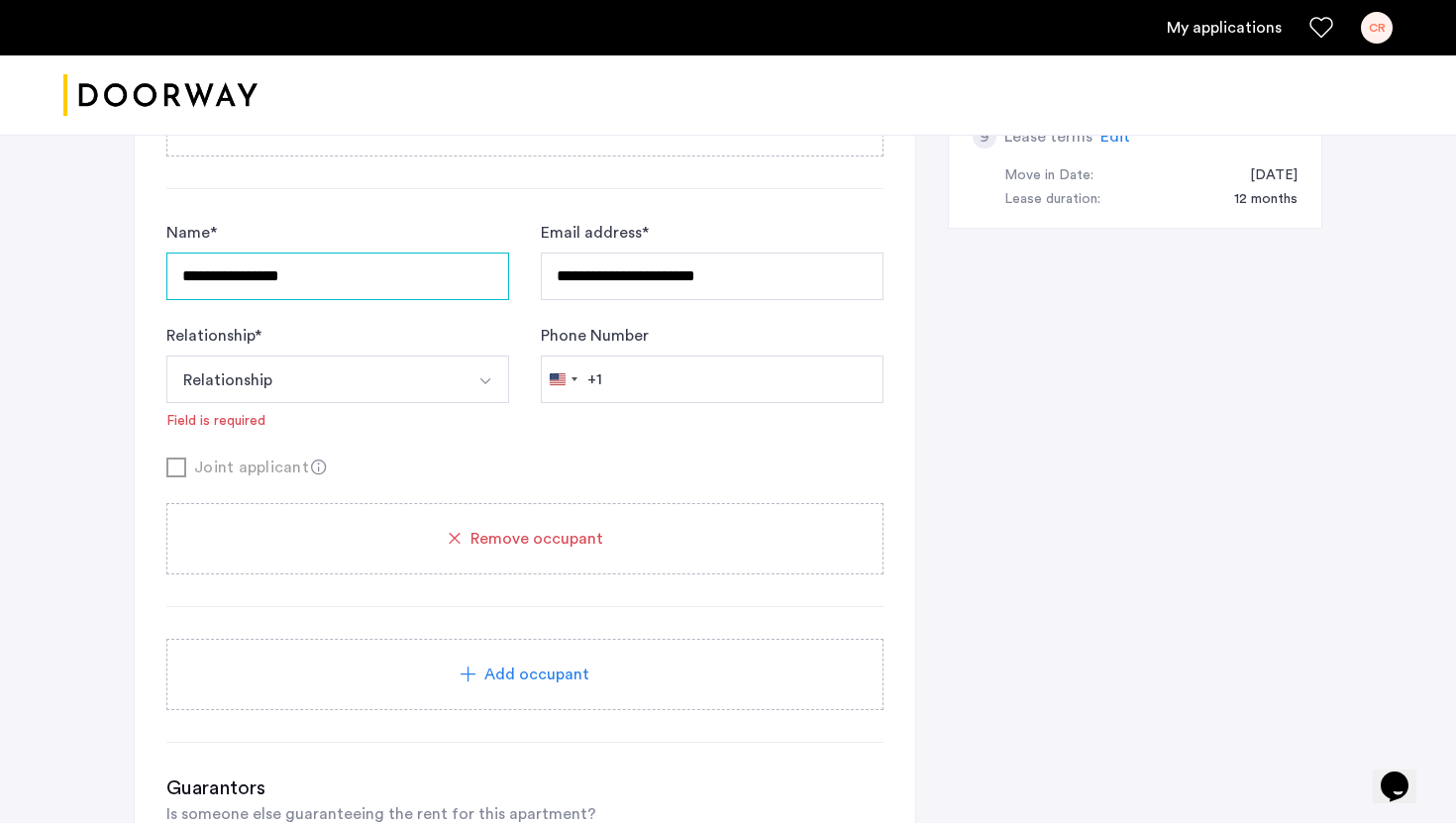 click on "**********" at bounding box center [338, 276] 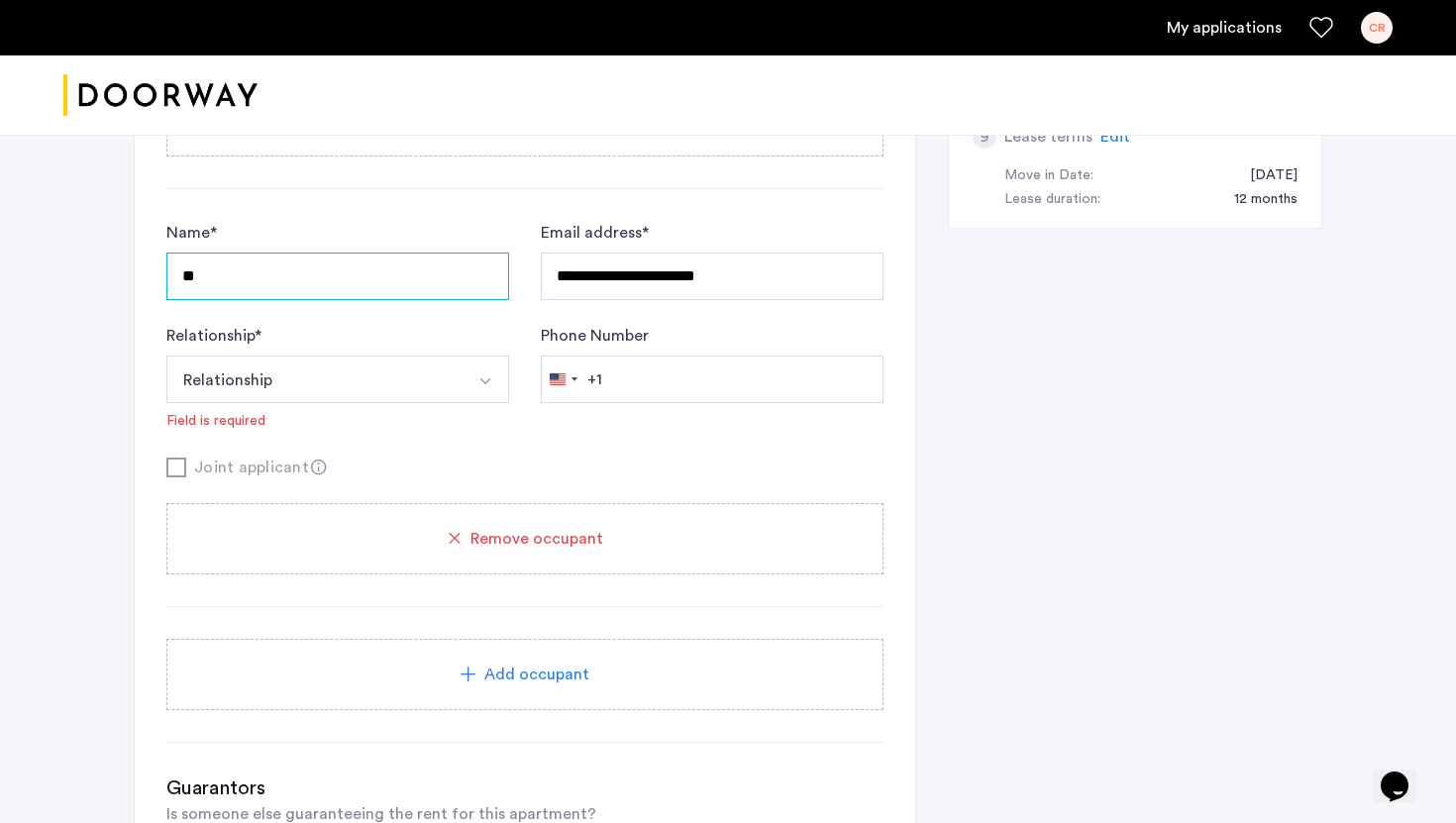 type on "*" 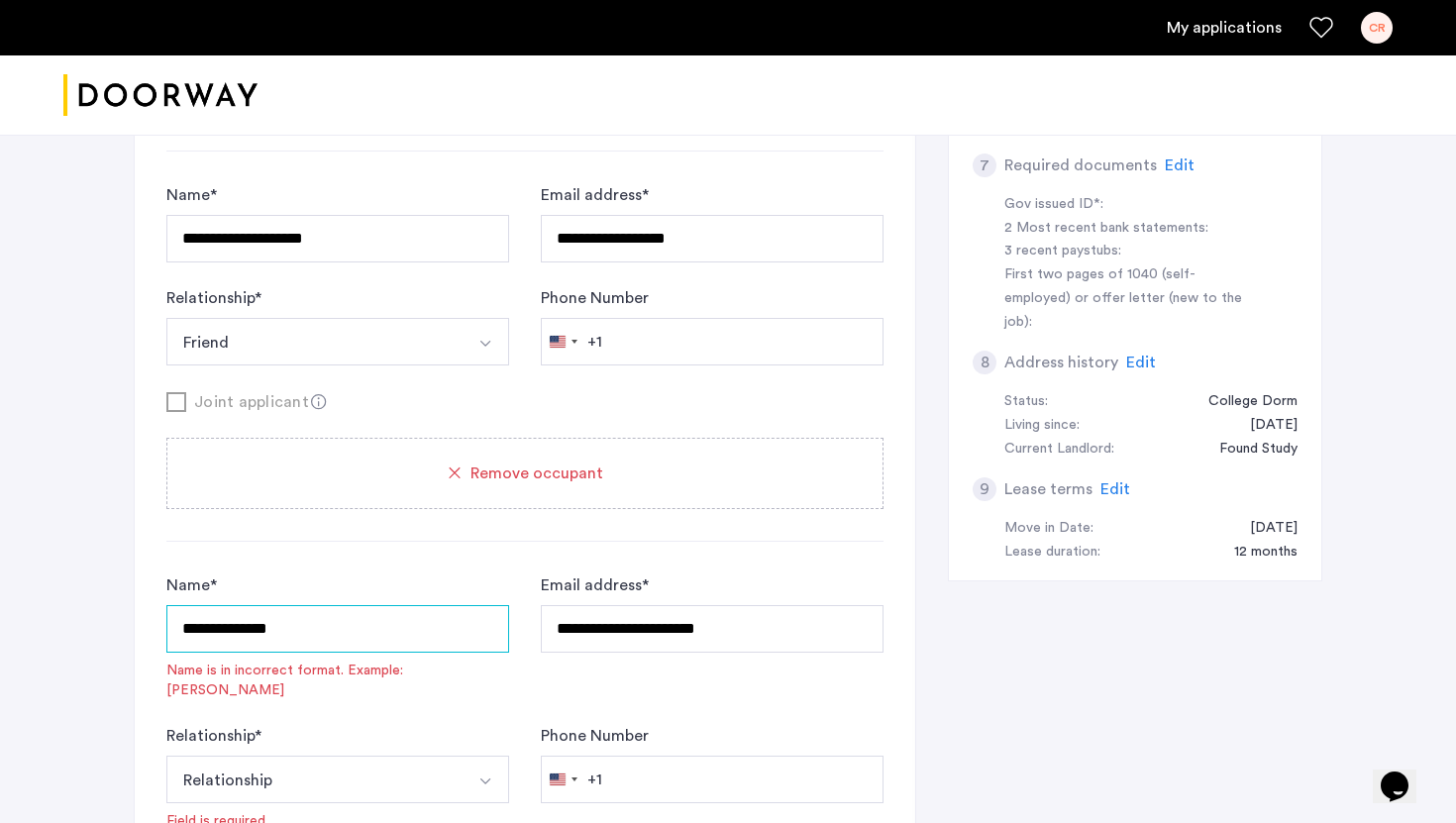 scroll, scrollTop: 830, scrollLeft: 0, axis: vertical 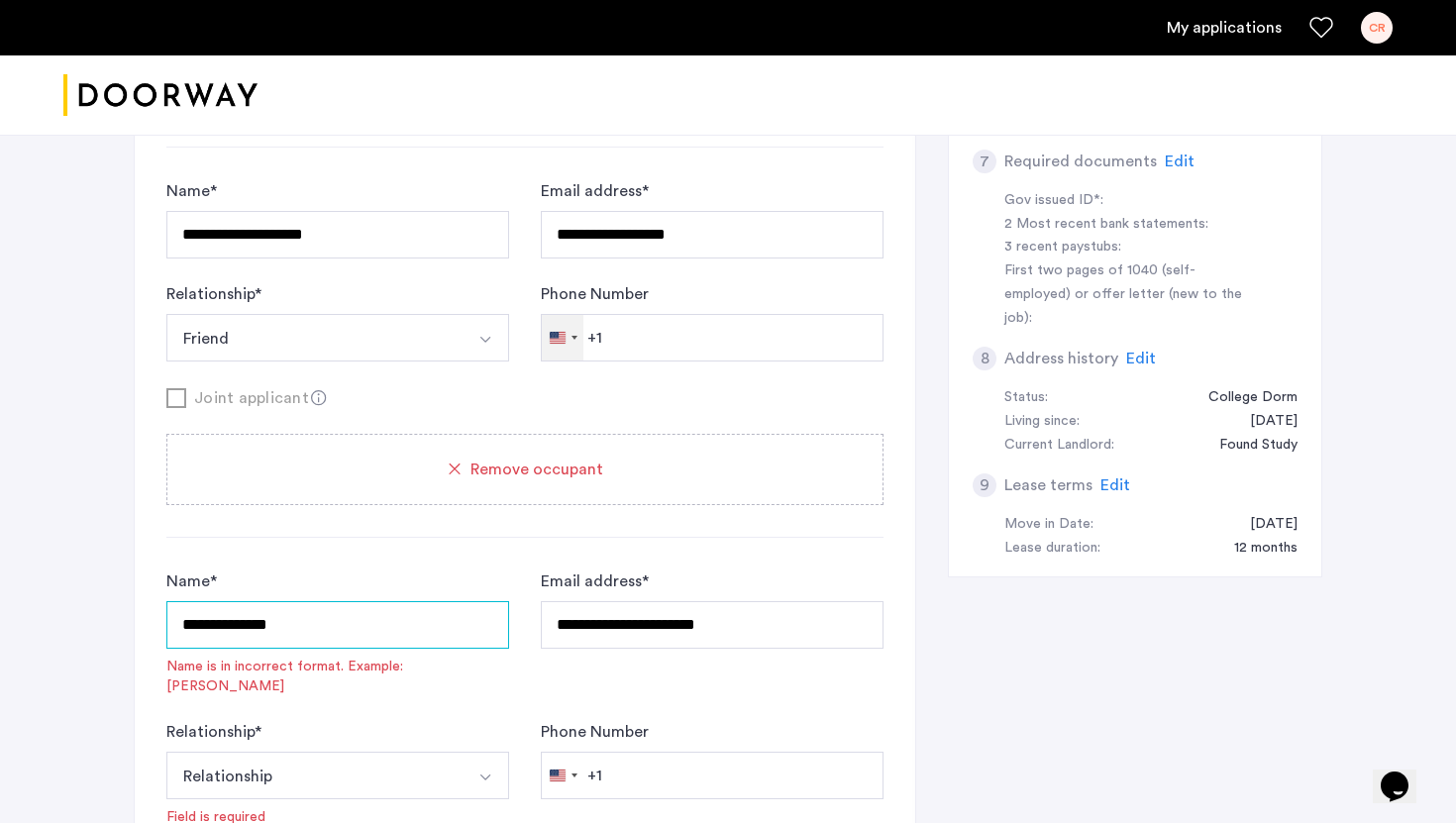 type on "**********" 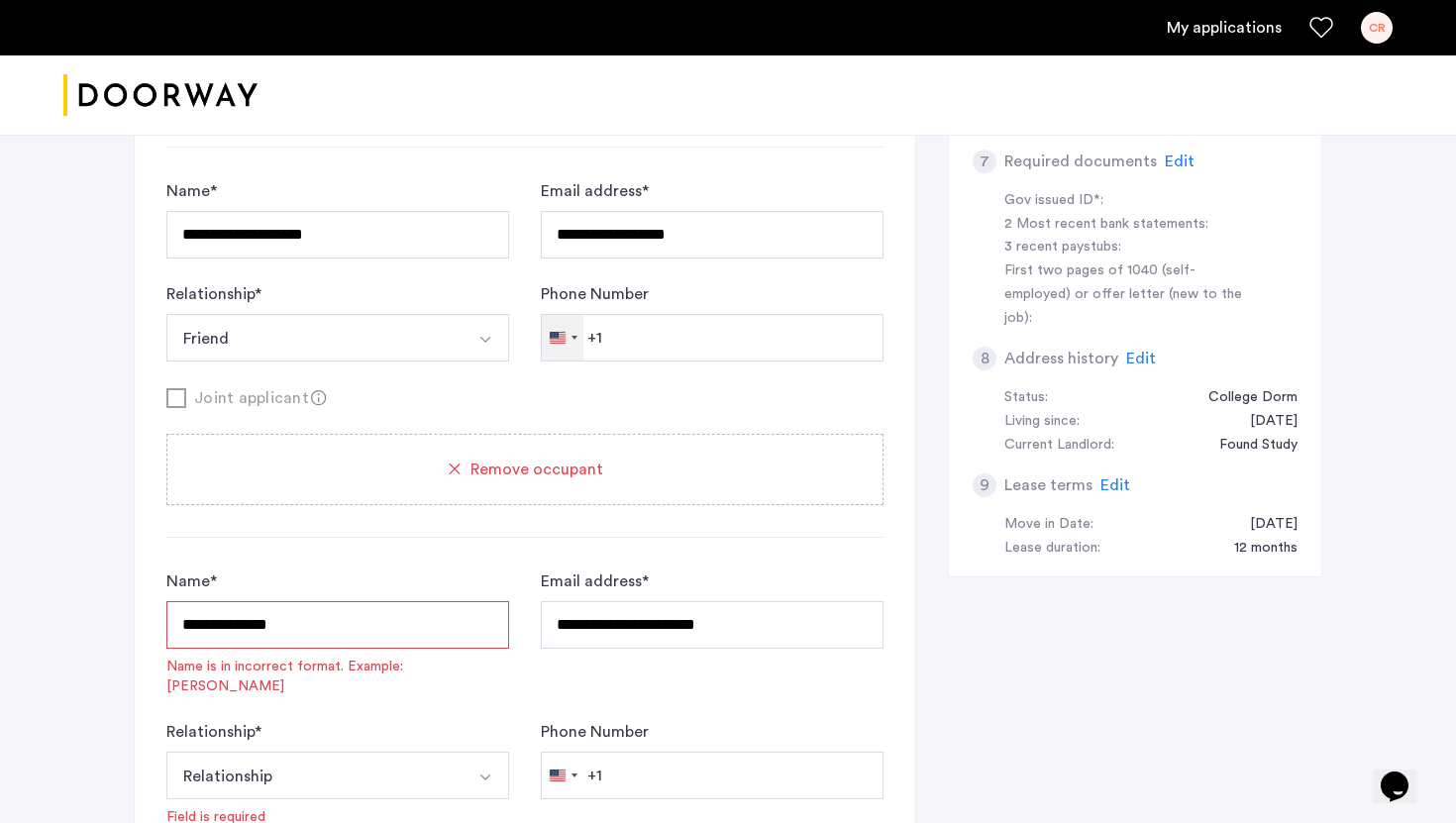 click on "[GEOGRAPHIC_DATA] +1" 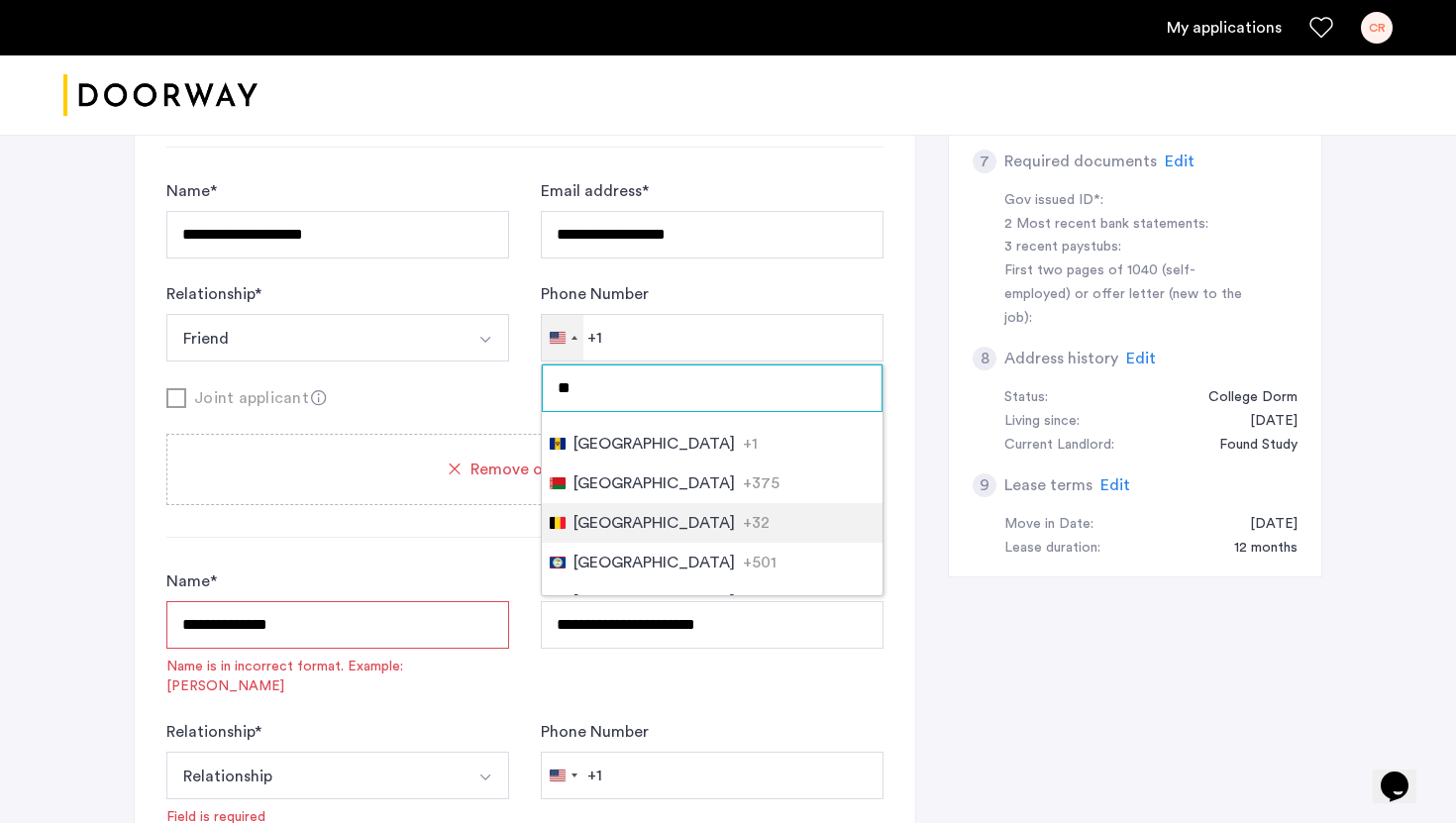 scroll, scrollTop: 0, scrollLeft: 0, axis: both 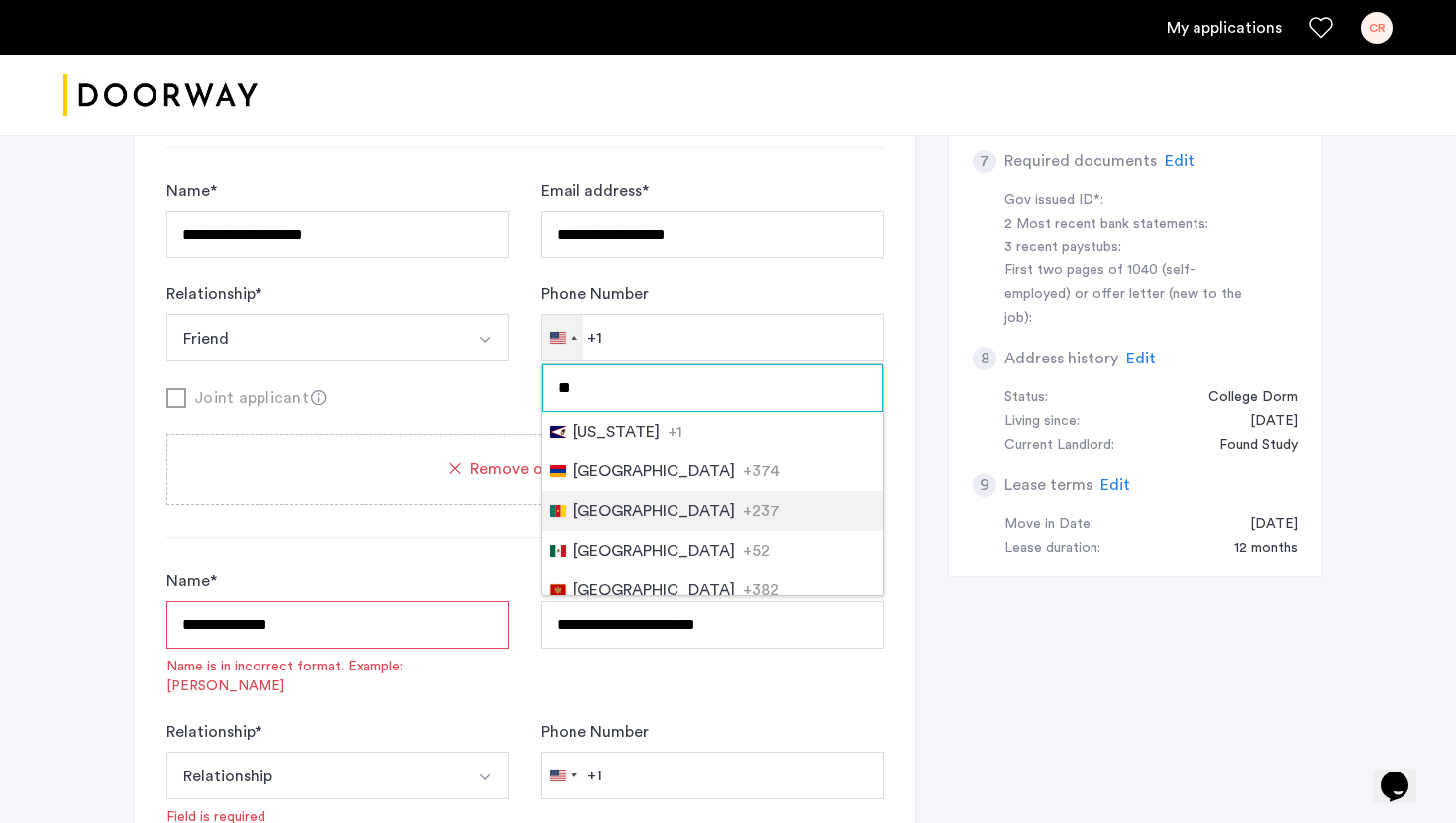 type on "***" 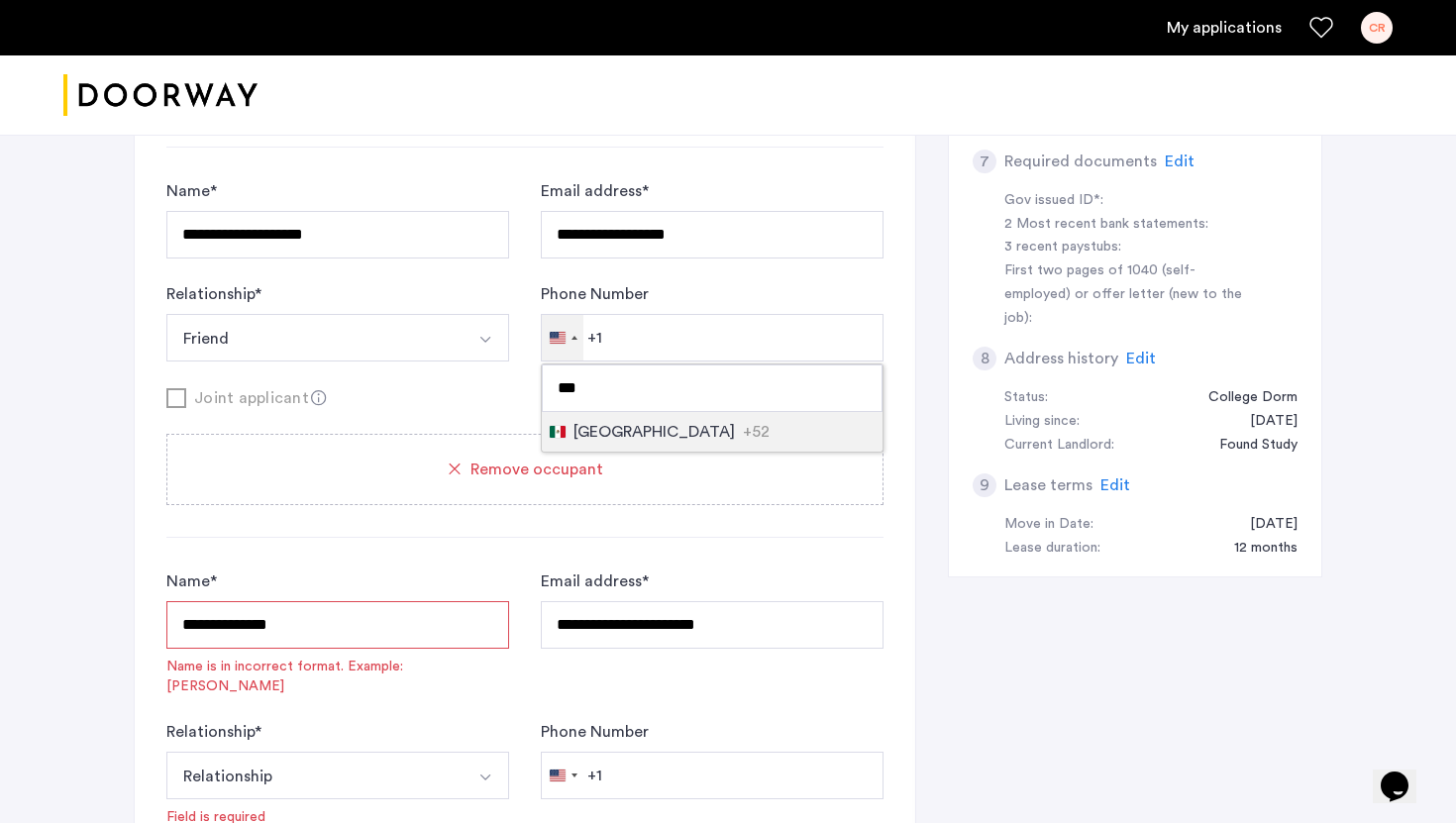click on "Mexico +52" at bounding box center [712, 432] 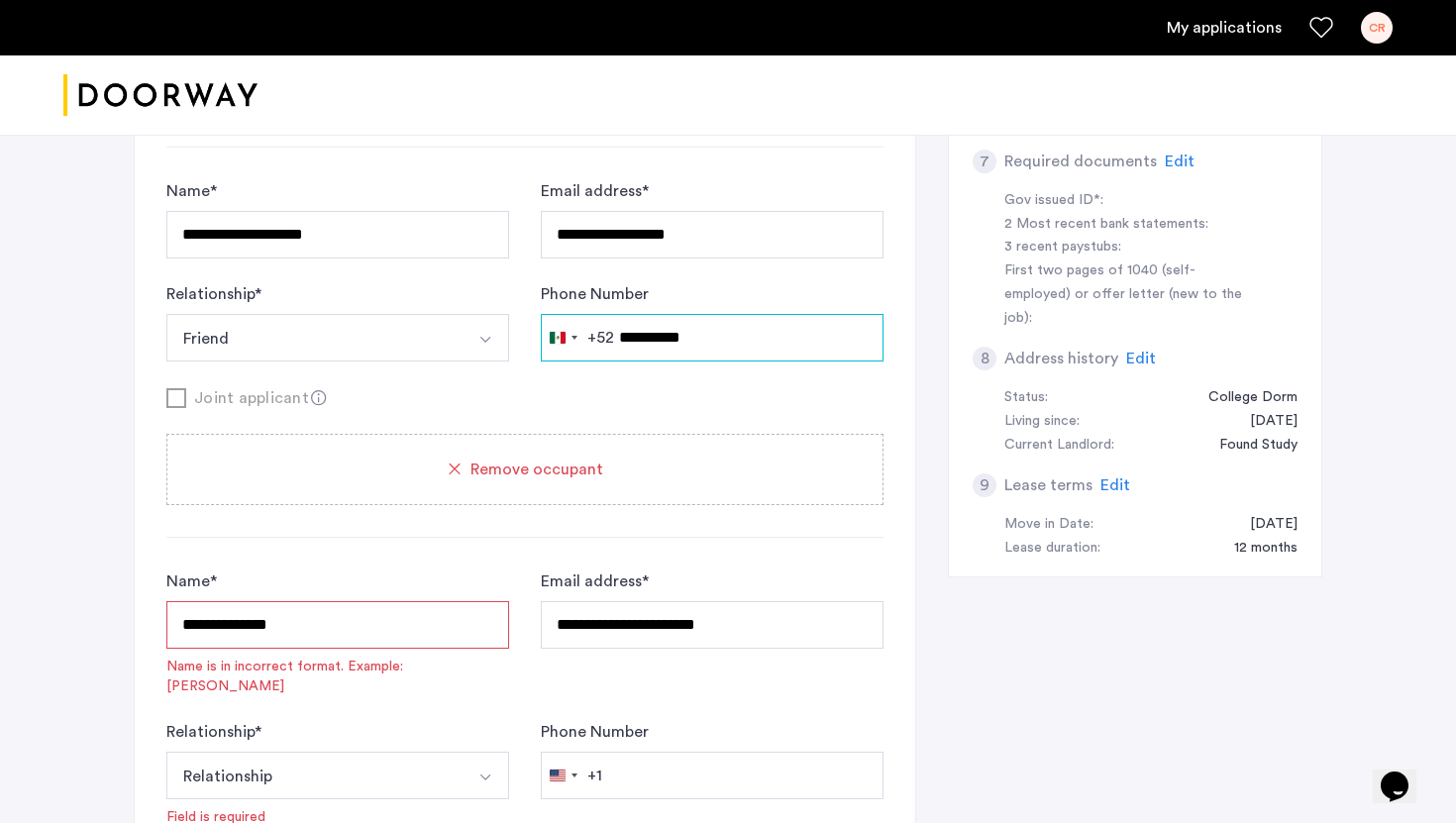 type on "**********" 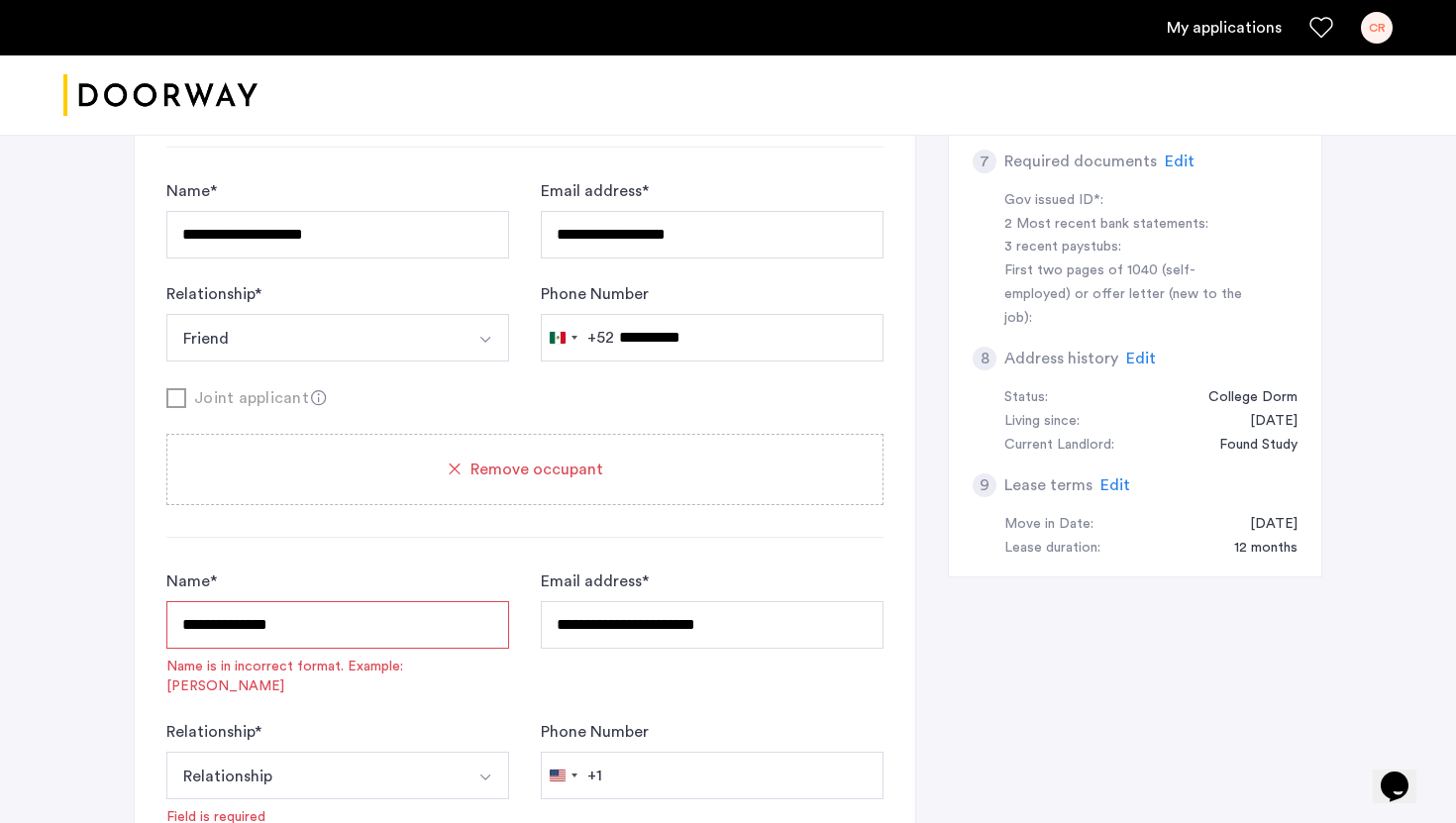 click on "Joint applicant" 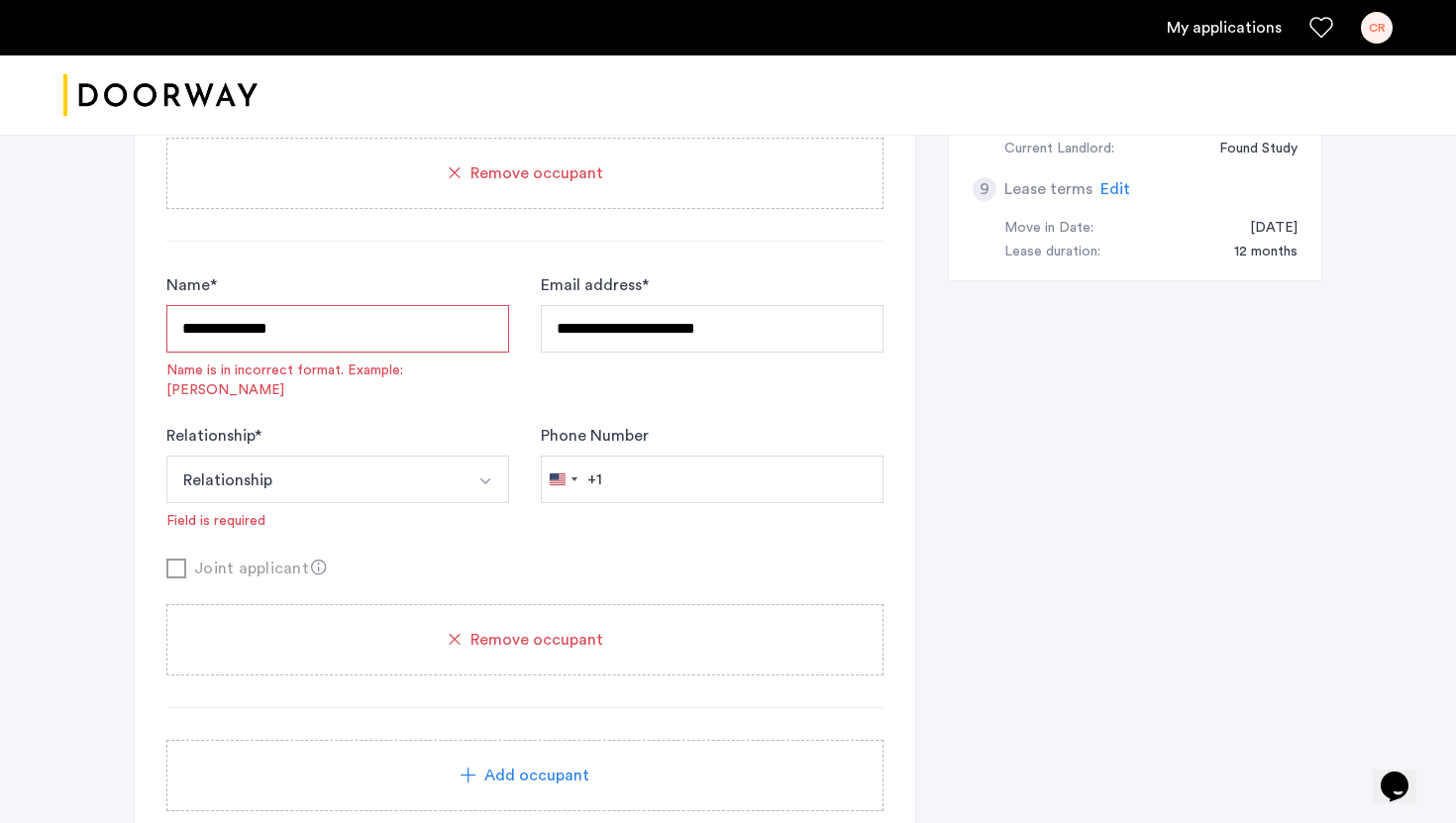 scroll, scrollTop: 1173, scrollLeft: 0, axis: vertical 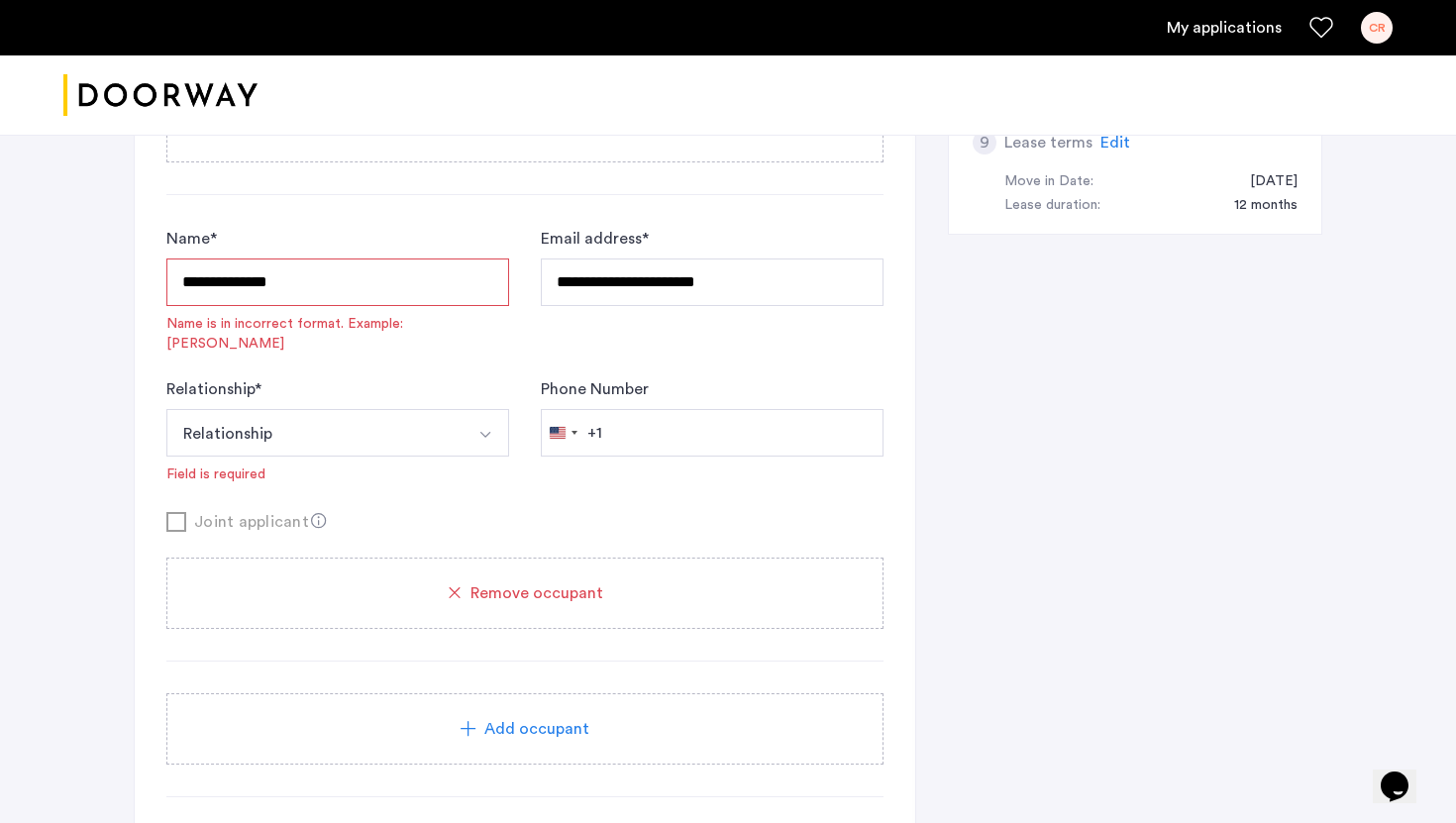 click on "**********" at bounding box center (338, 282) 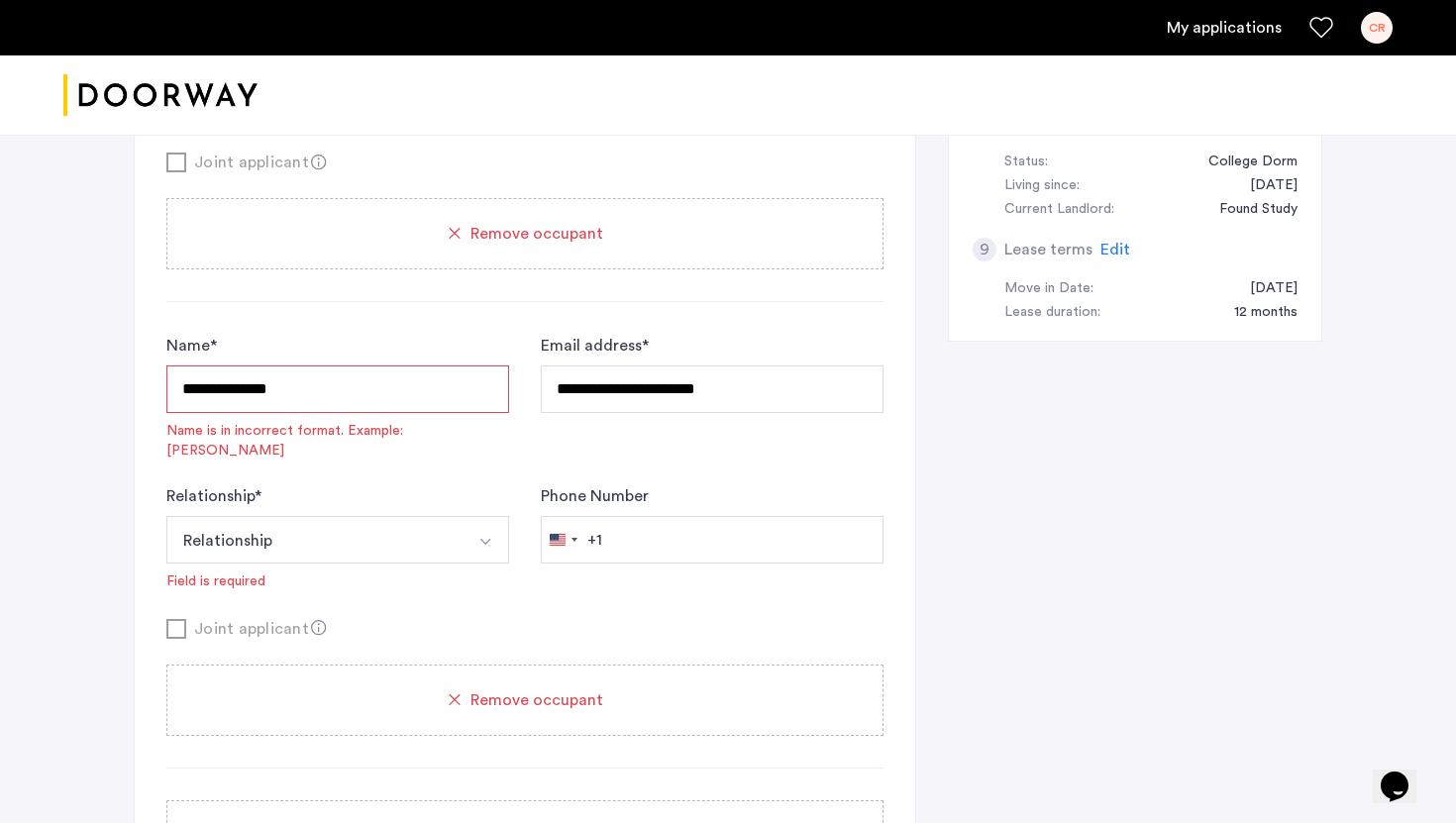 scroll, scrollTop: 1074, scrollLeft: 0, axis: vertical 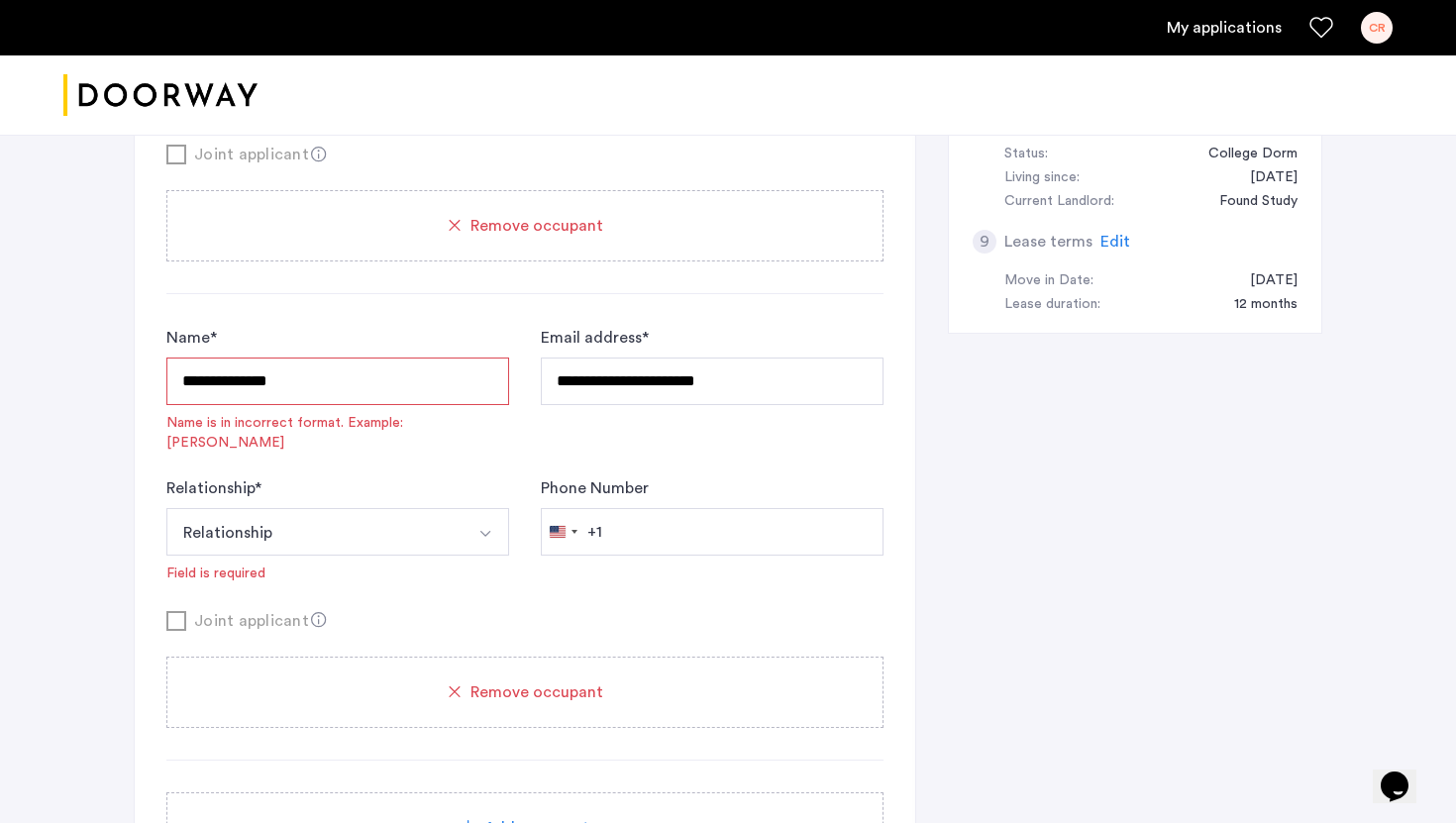 click on "Relationship" at bounding box center [314, 532] 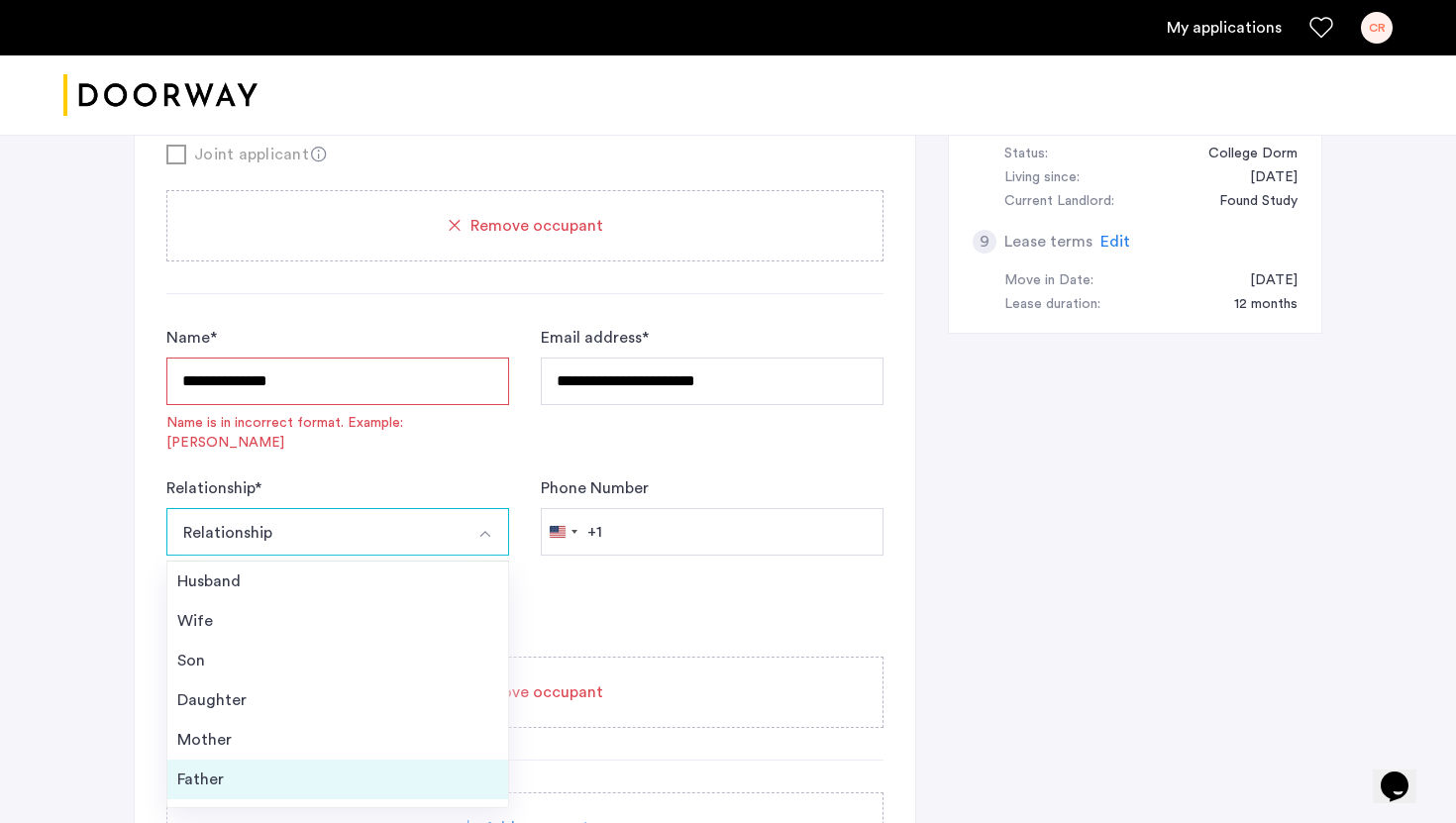 scroll, scrollTop: 71, scrollLeft: 0, axis: vertical 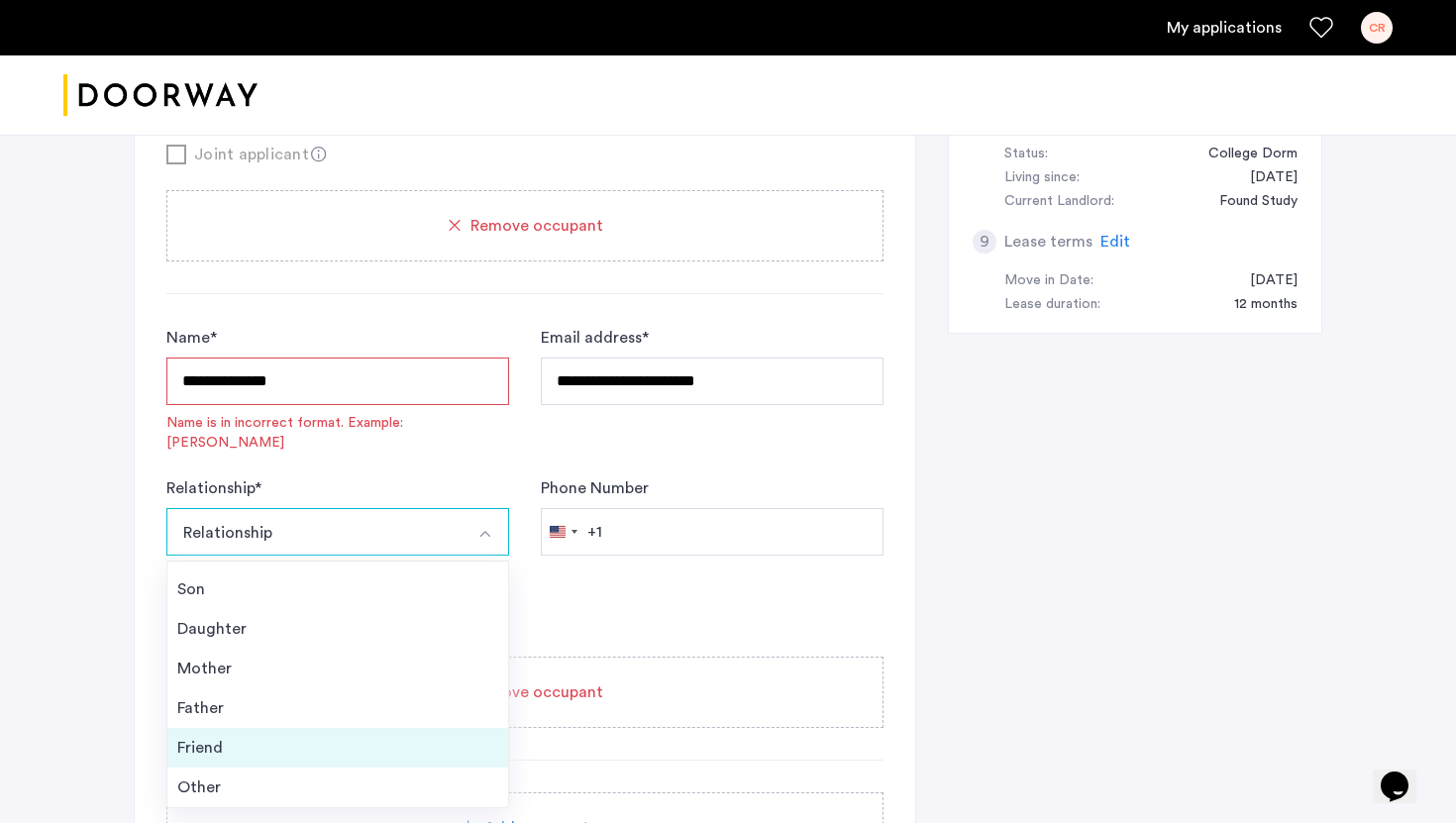 click on "Friend" at bounding box center (338, 748) 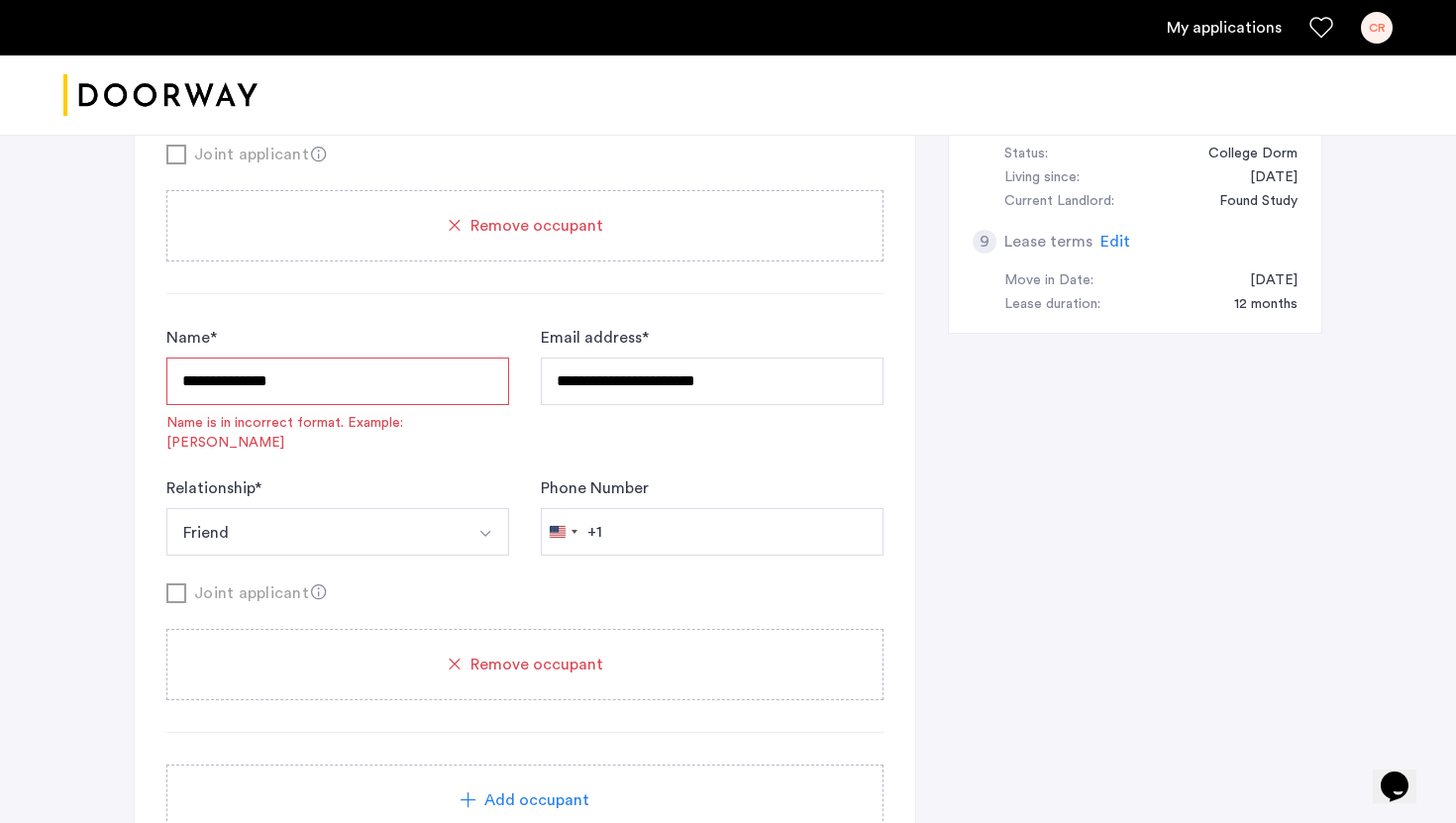 click on "**********" at bounding box center [338, 381] 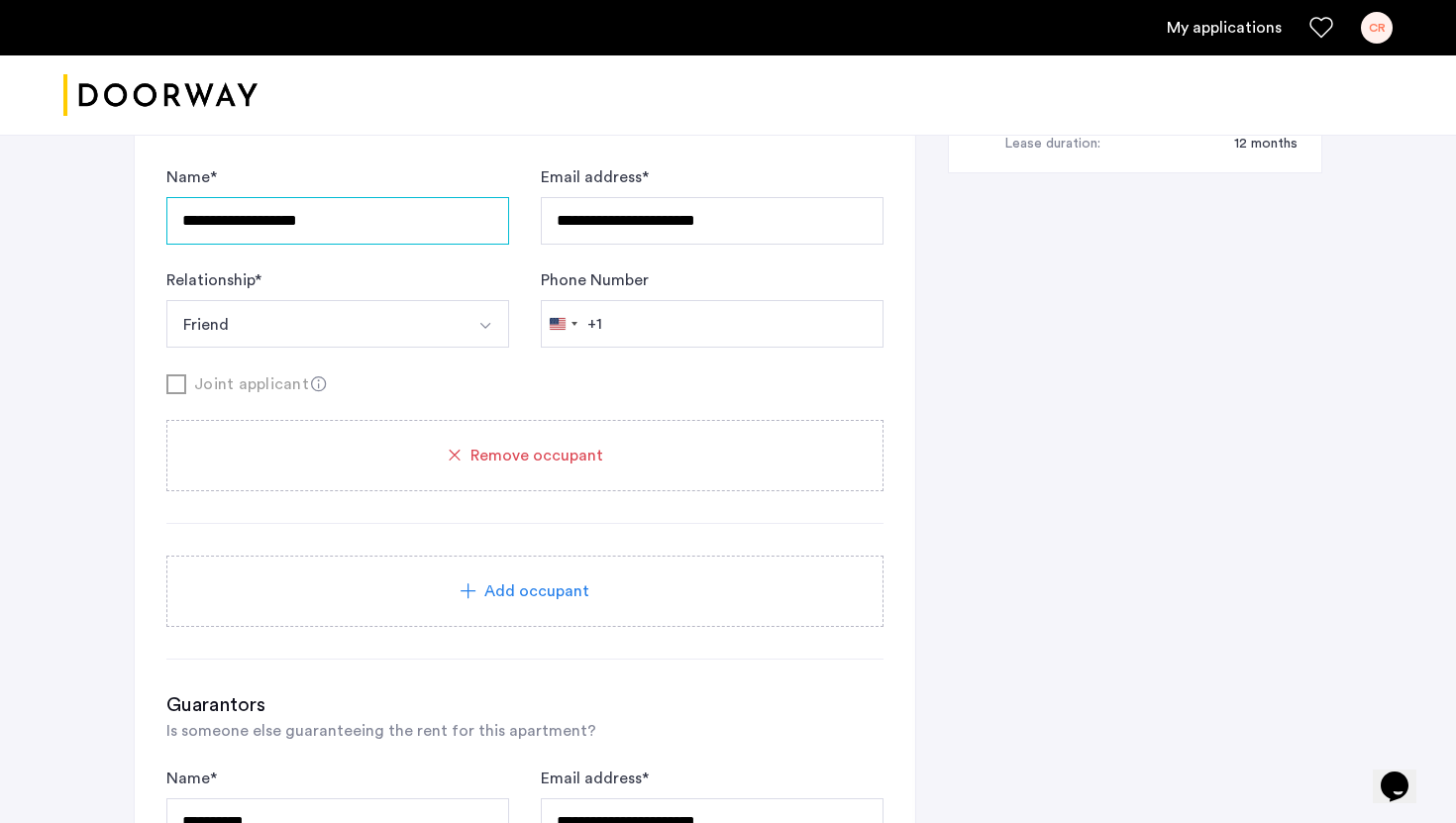 scroll, scrollTop: 1236, scrollLeft: 0, axis: vertical 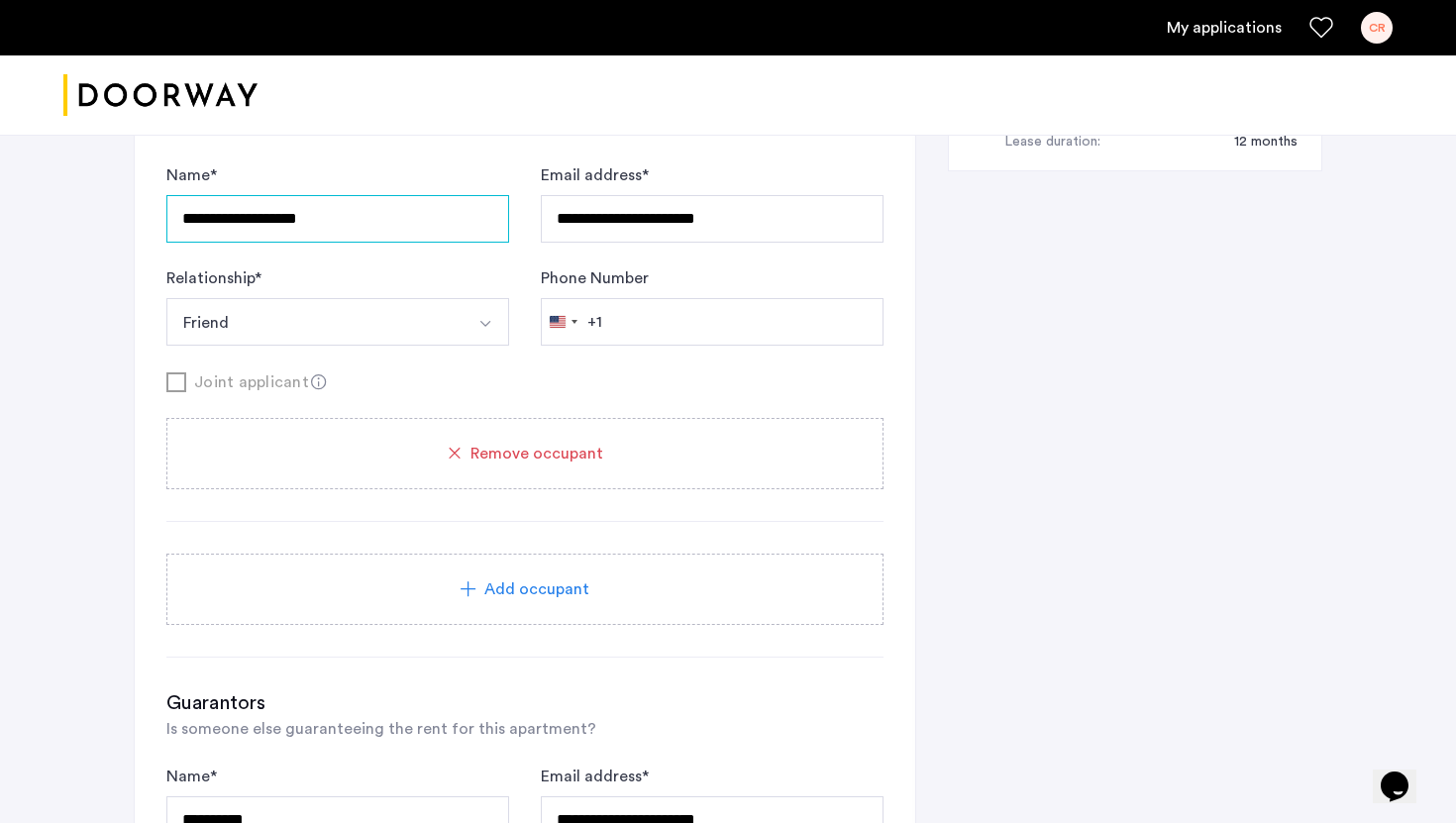 type on "**********" 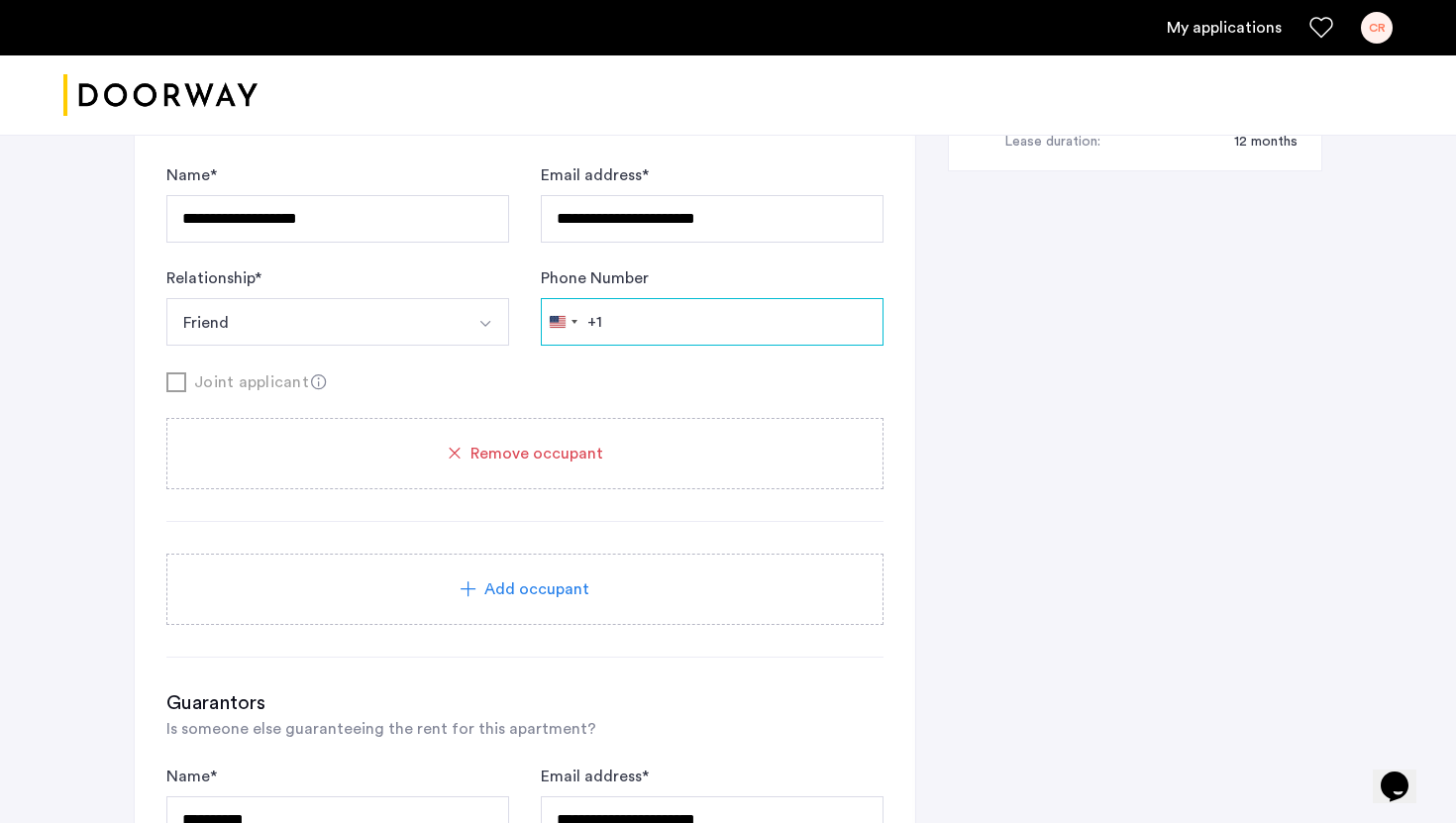 click on "Phone Number" at bounding box center (712, -459) 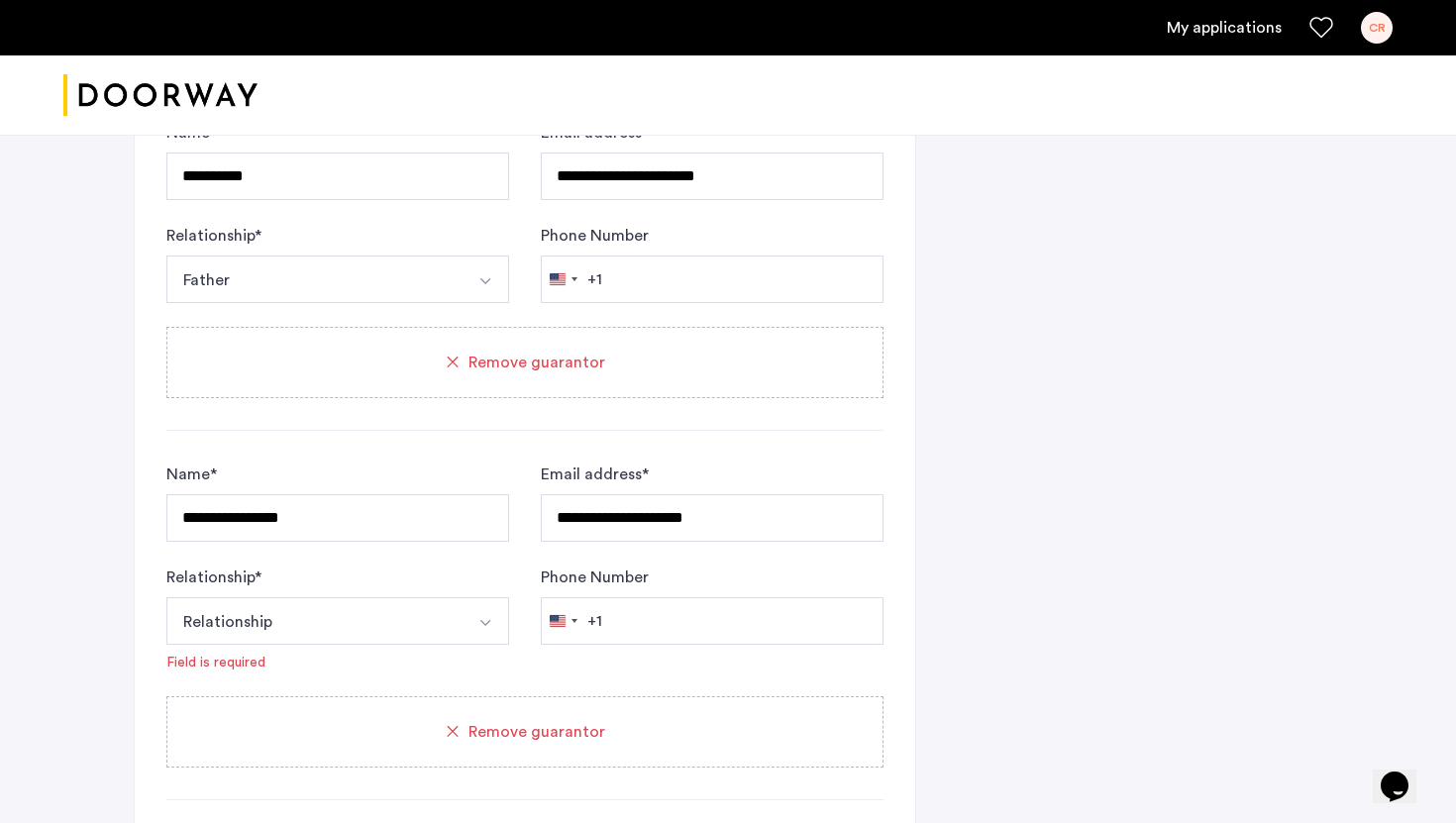 scroll, scrollTop: 1871, scrollLeft: 0, axis: vertical 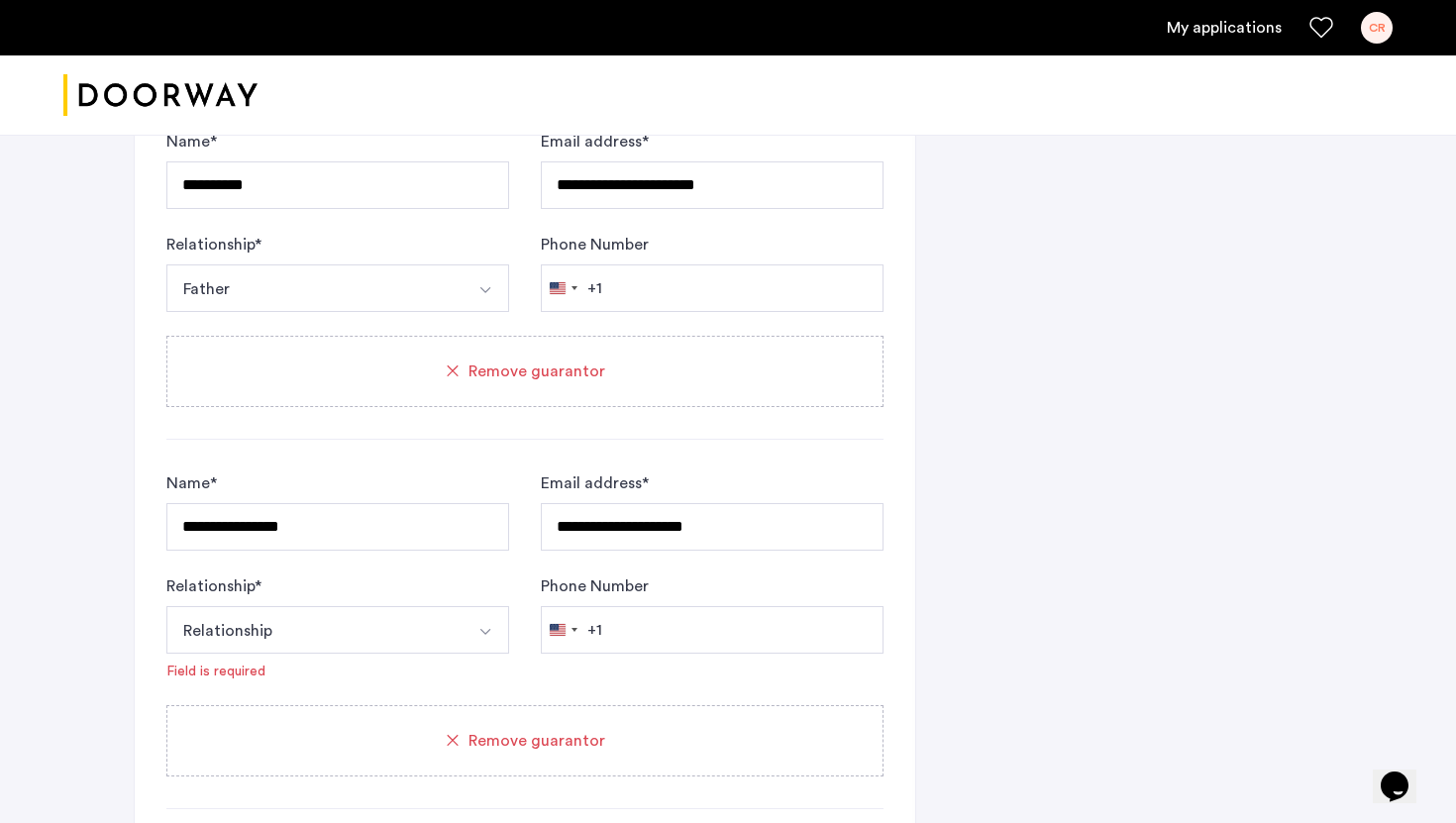 type on "**********" 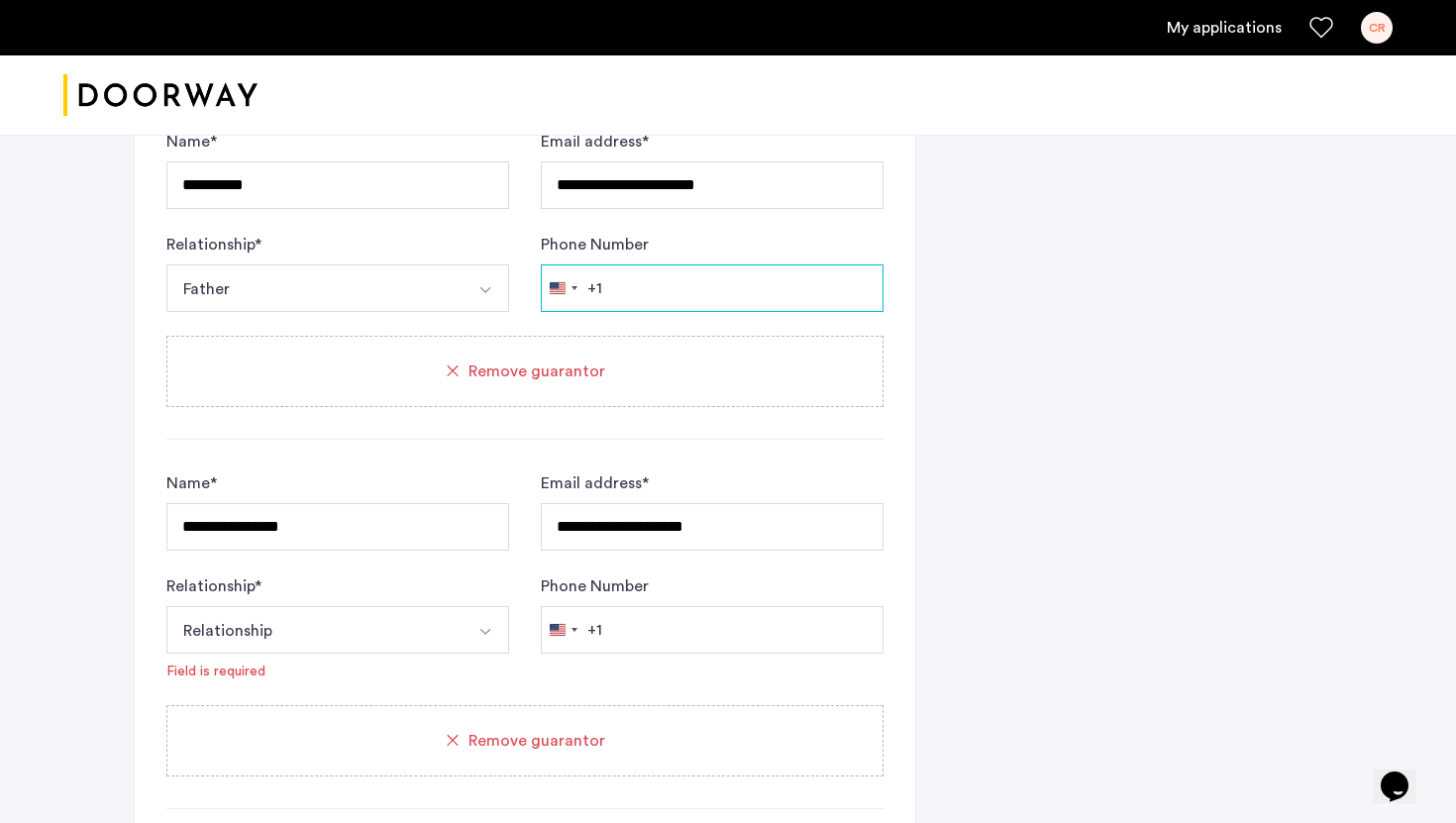 click on "Phone Number" at bounding box center (712, 288) 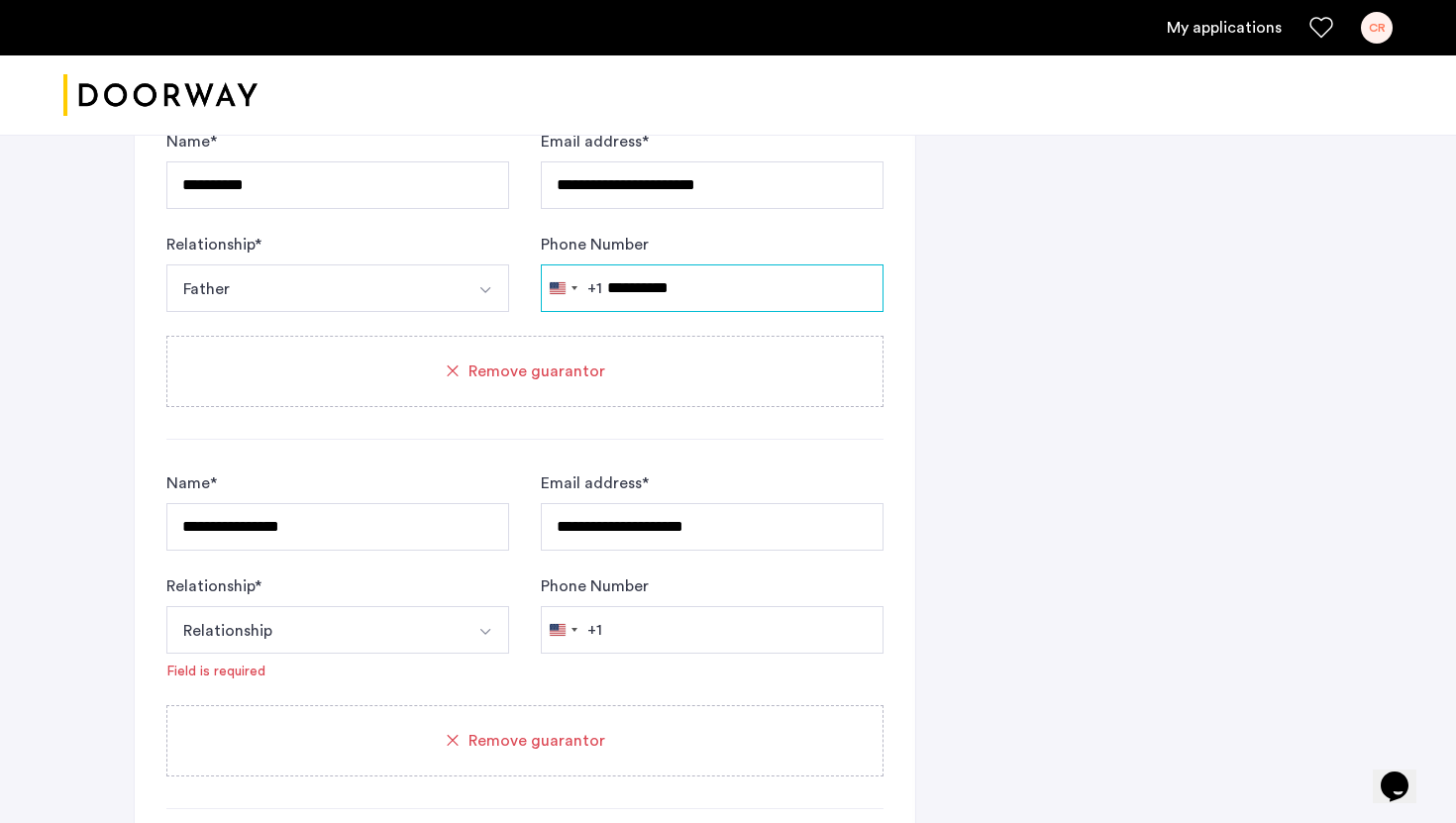 scroll, scrollTop: 1861, scrollLeft: 0, axis: vertical 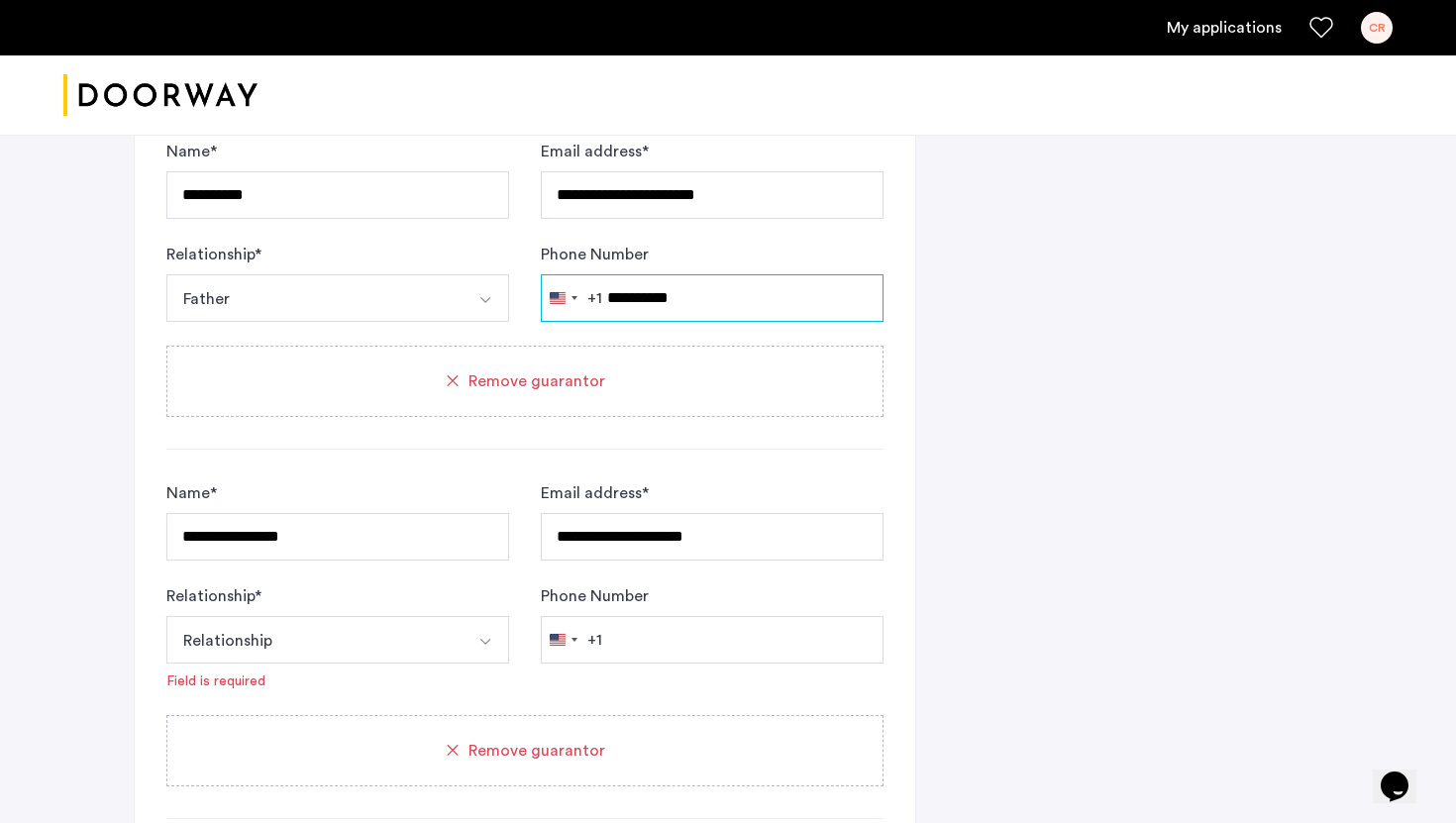 type on "**********" 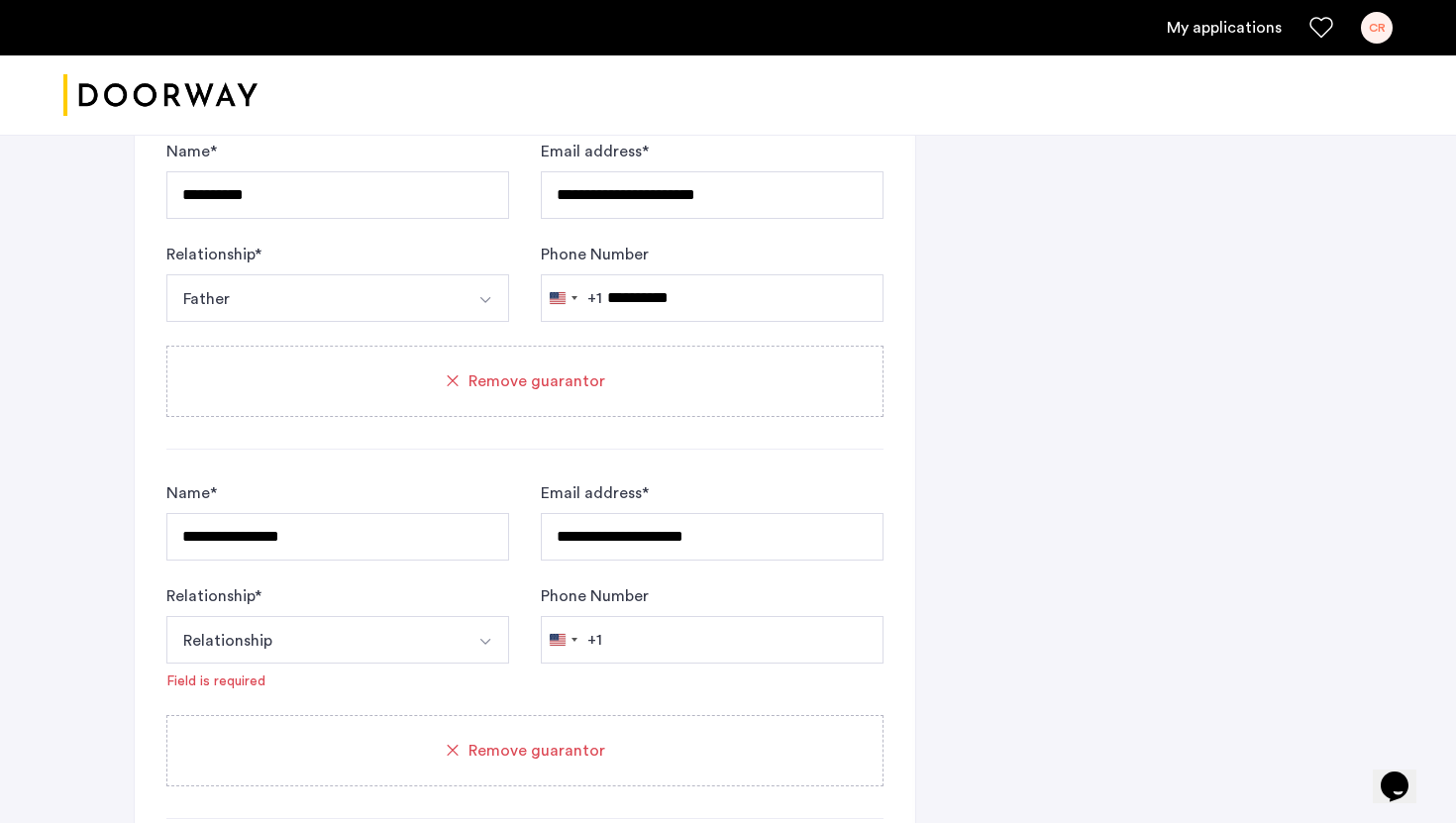 click on "Relationship" at bounding box center [314, 640] 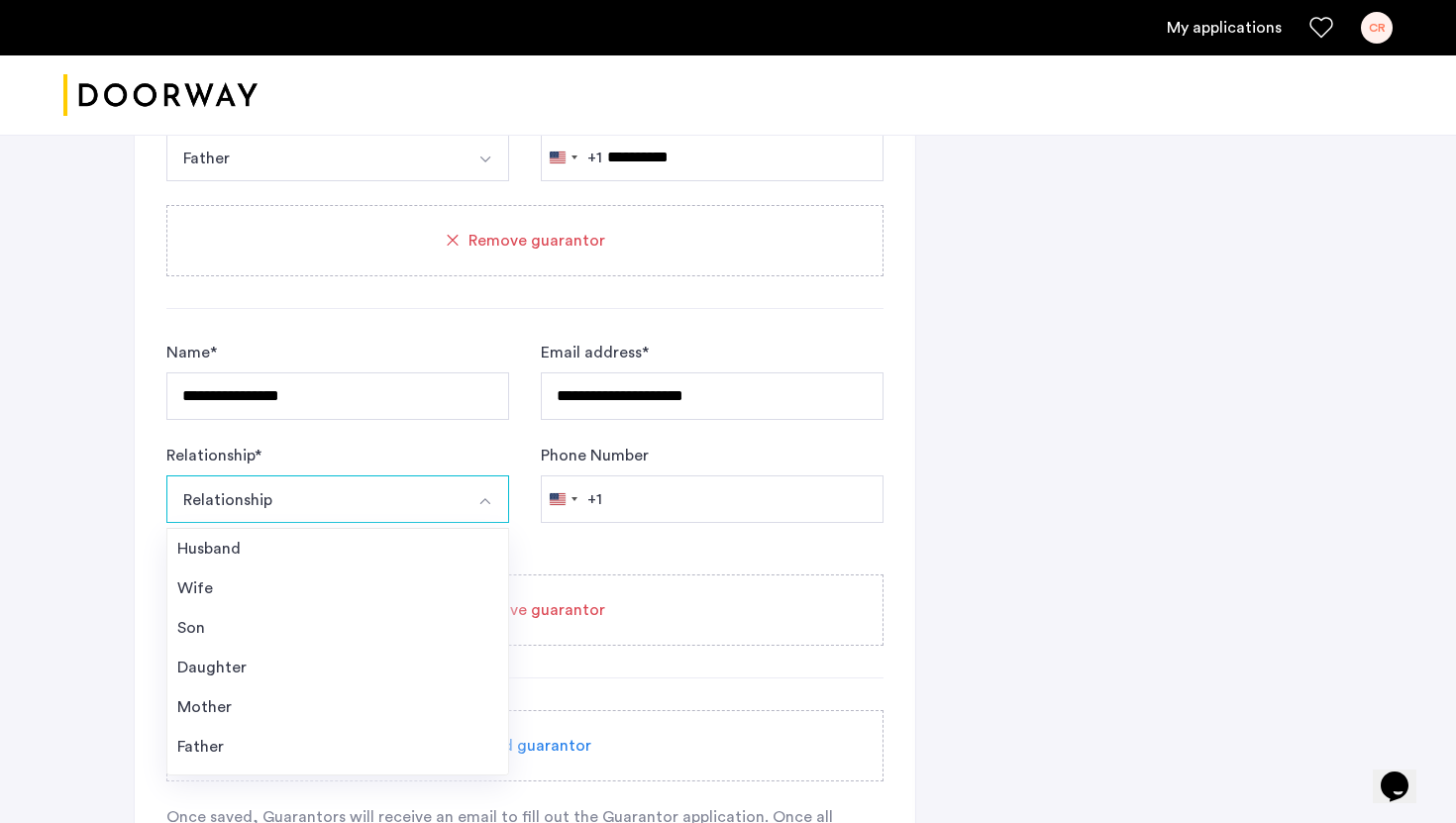 scroll, scrollTop: 2009, scrollLeft: 0, axis: vertical 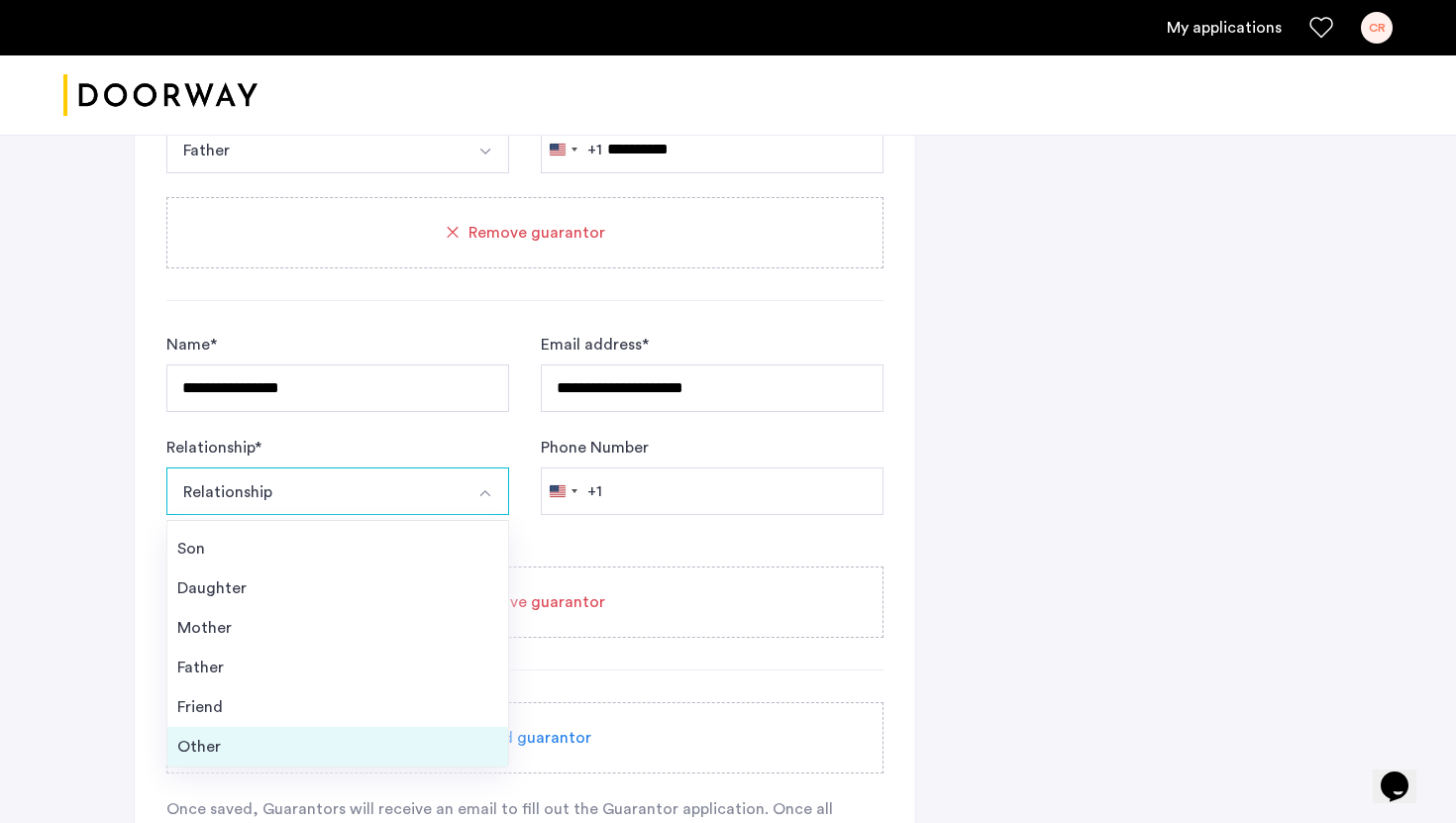 click on "Other" at bounding box center (338, 747) 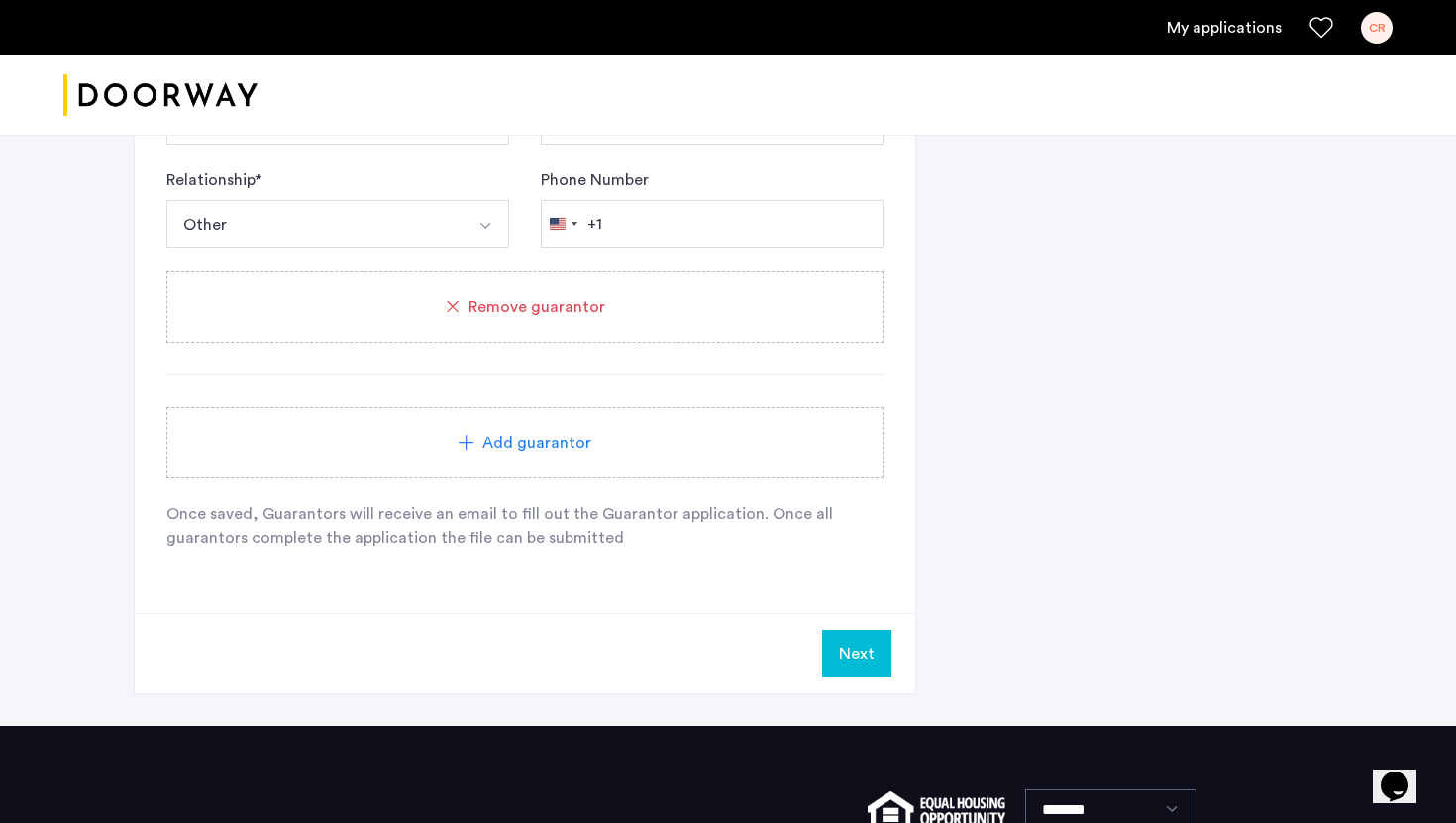 scroll, scrollTop: 2279, scrollLeft: 0, axis: vertical 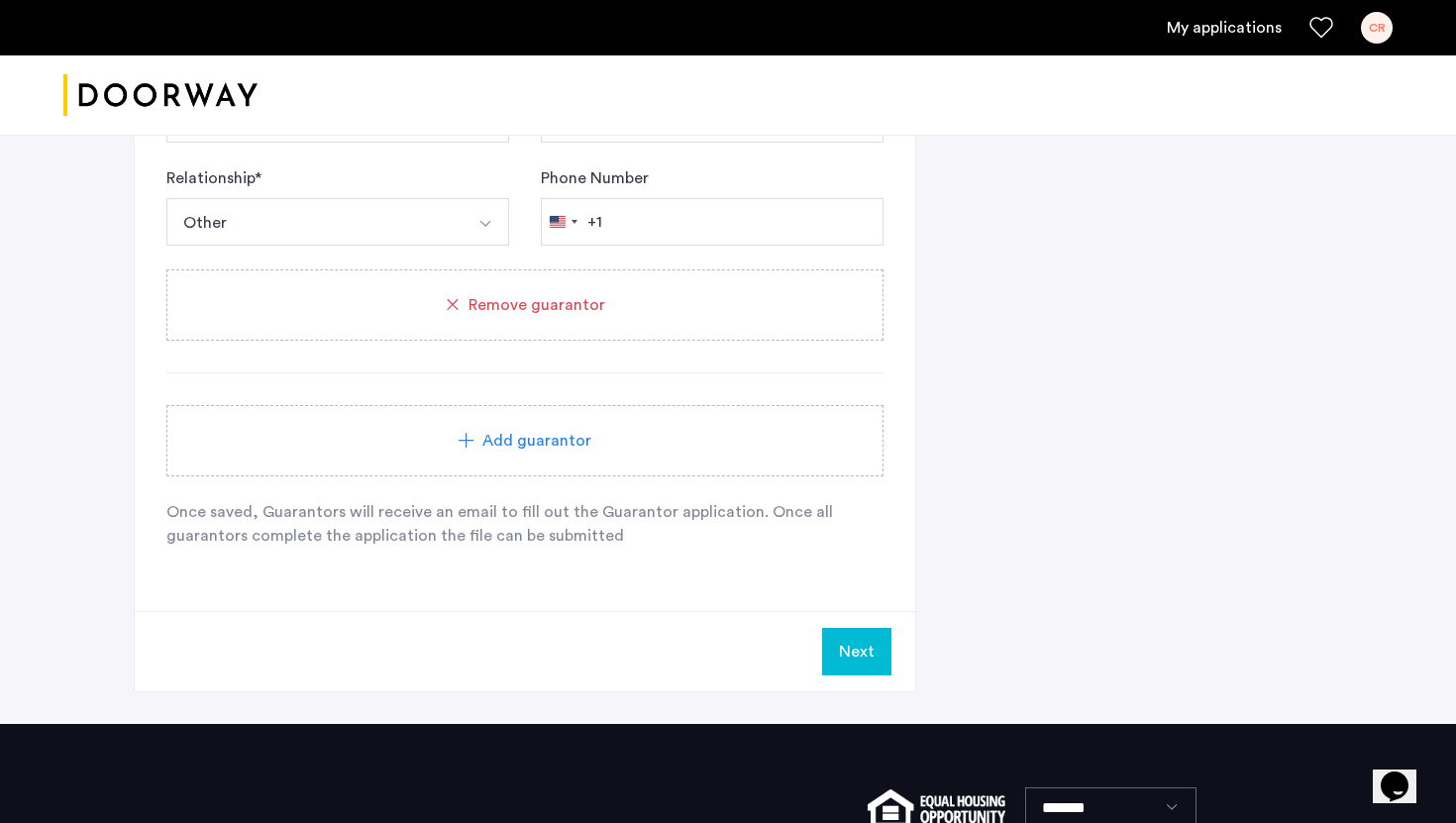 click on "Next" 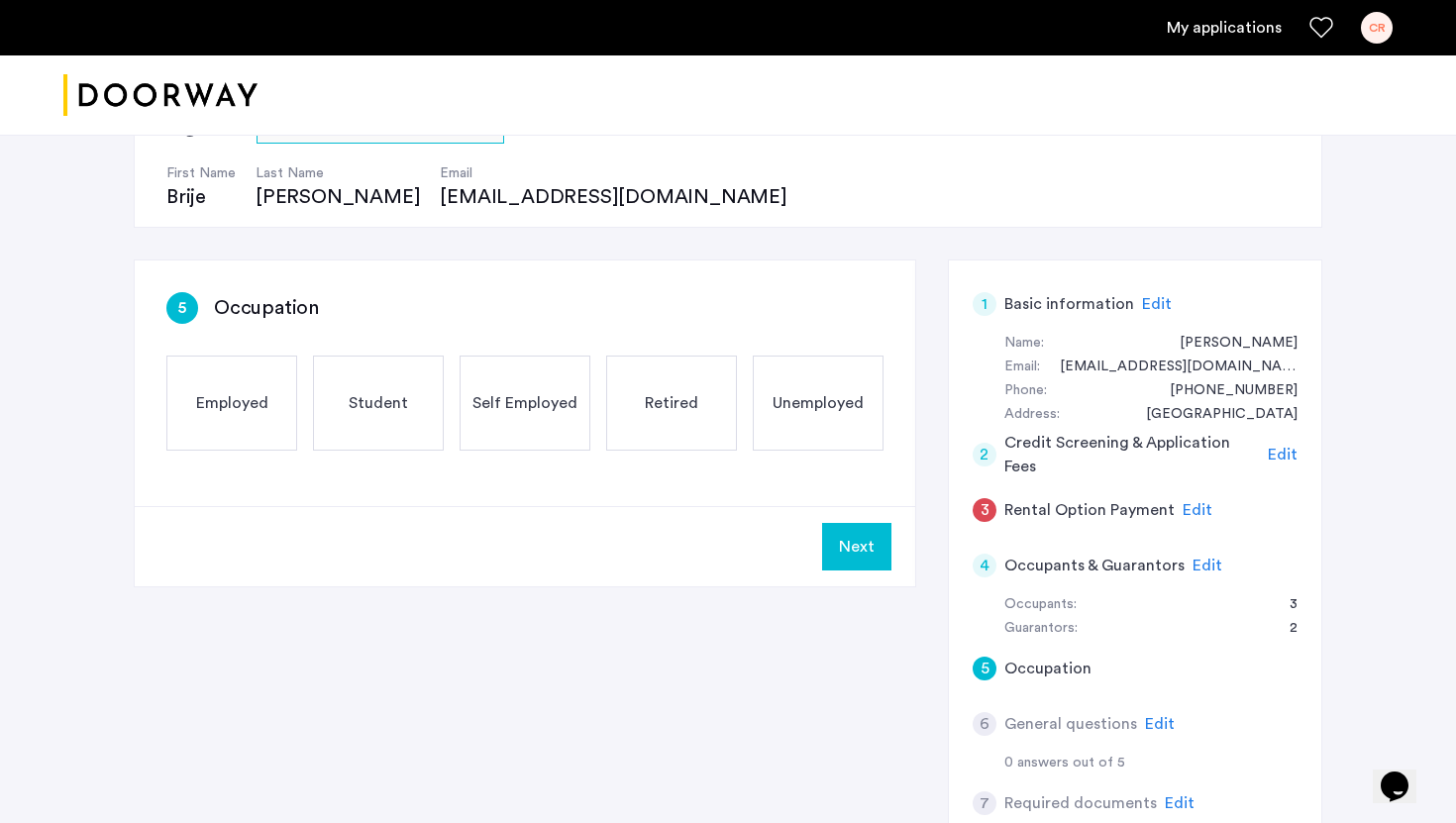 scroll, scrollTop: 187, scrollLeft: 0, axis: vertical 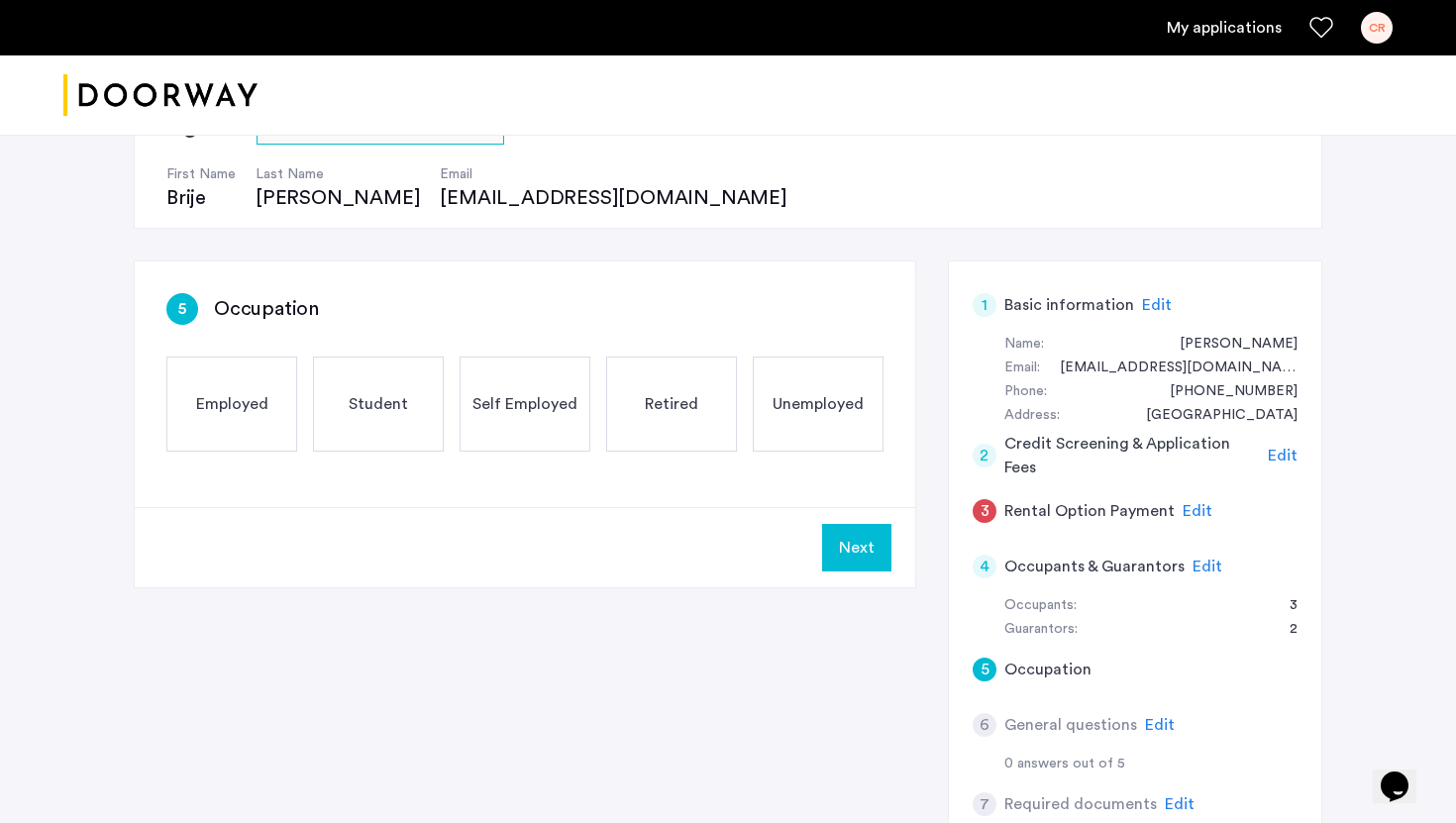 click on "Employed" 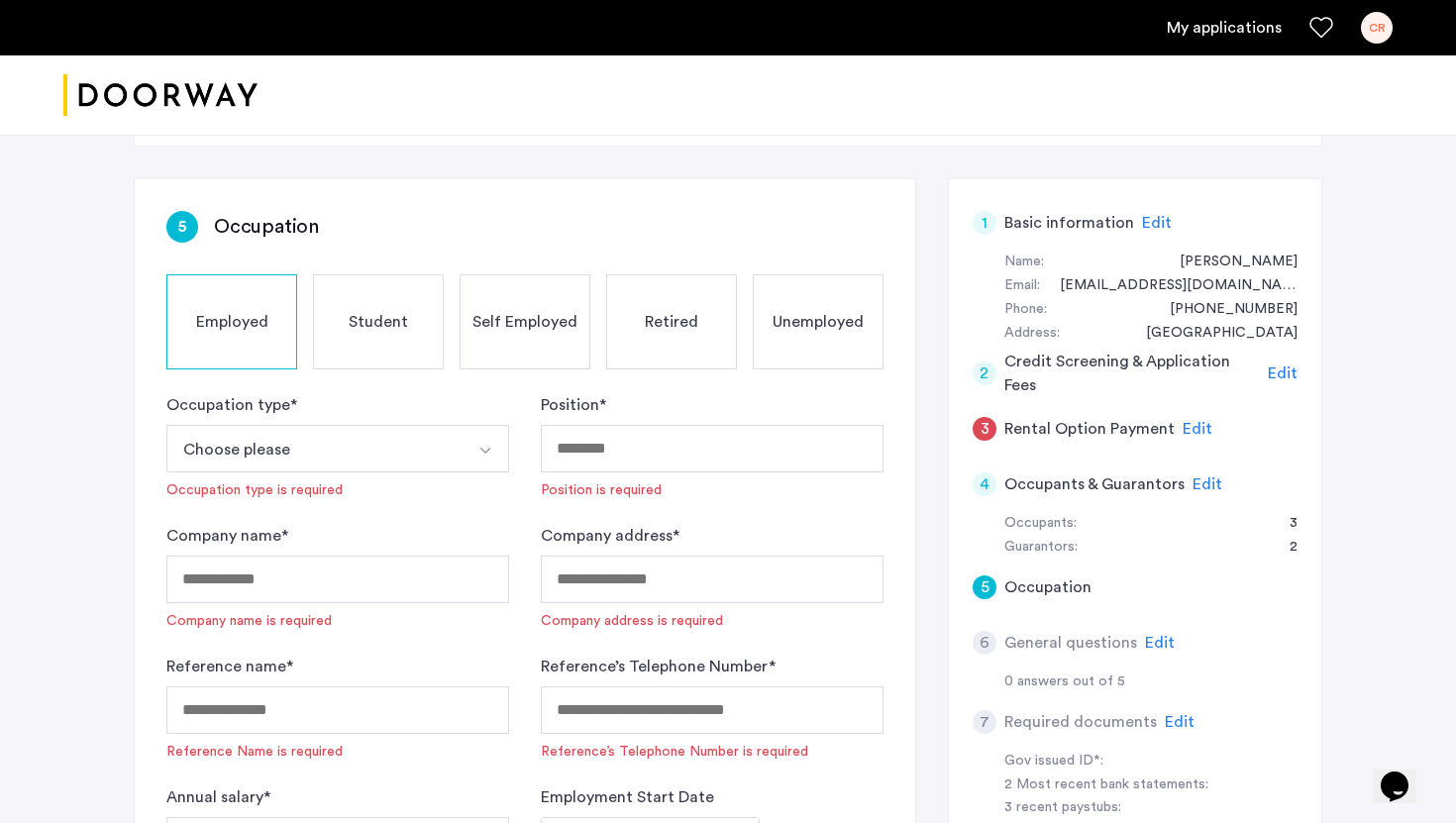 scroll, scrollTop: 301, scrollLeft: 0, axis: vertical 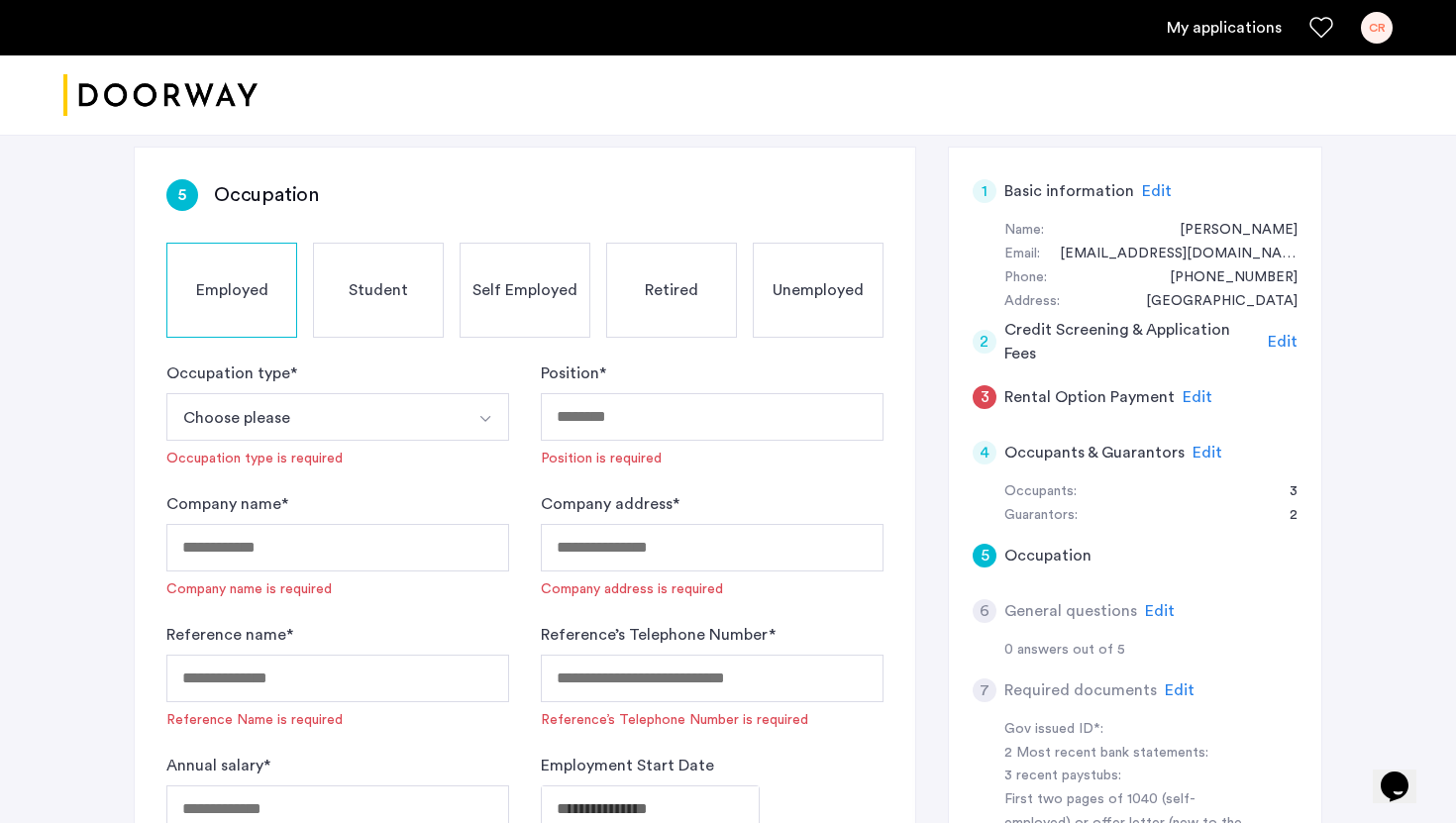click on "Choose please" at bounding box center [314, 417] 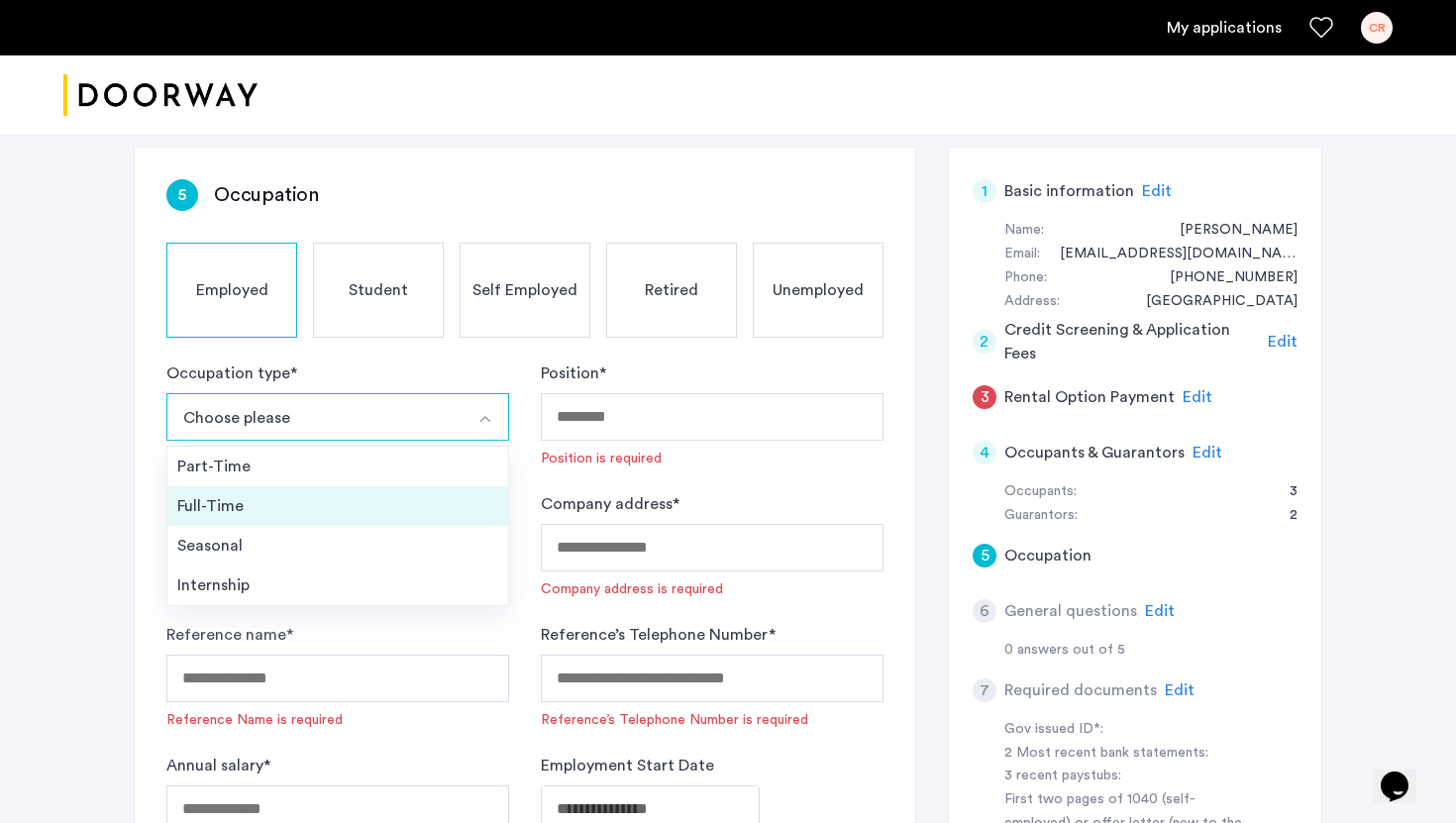 click on "Full-Time" at bounding box center [338, 506] 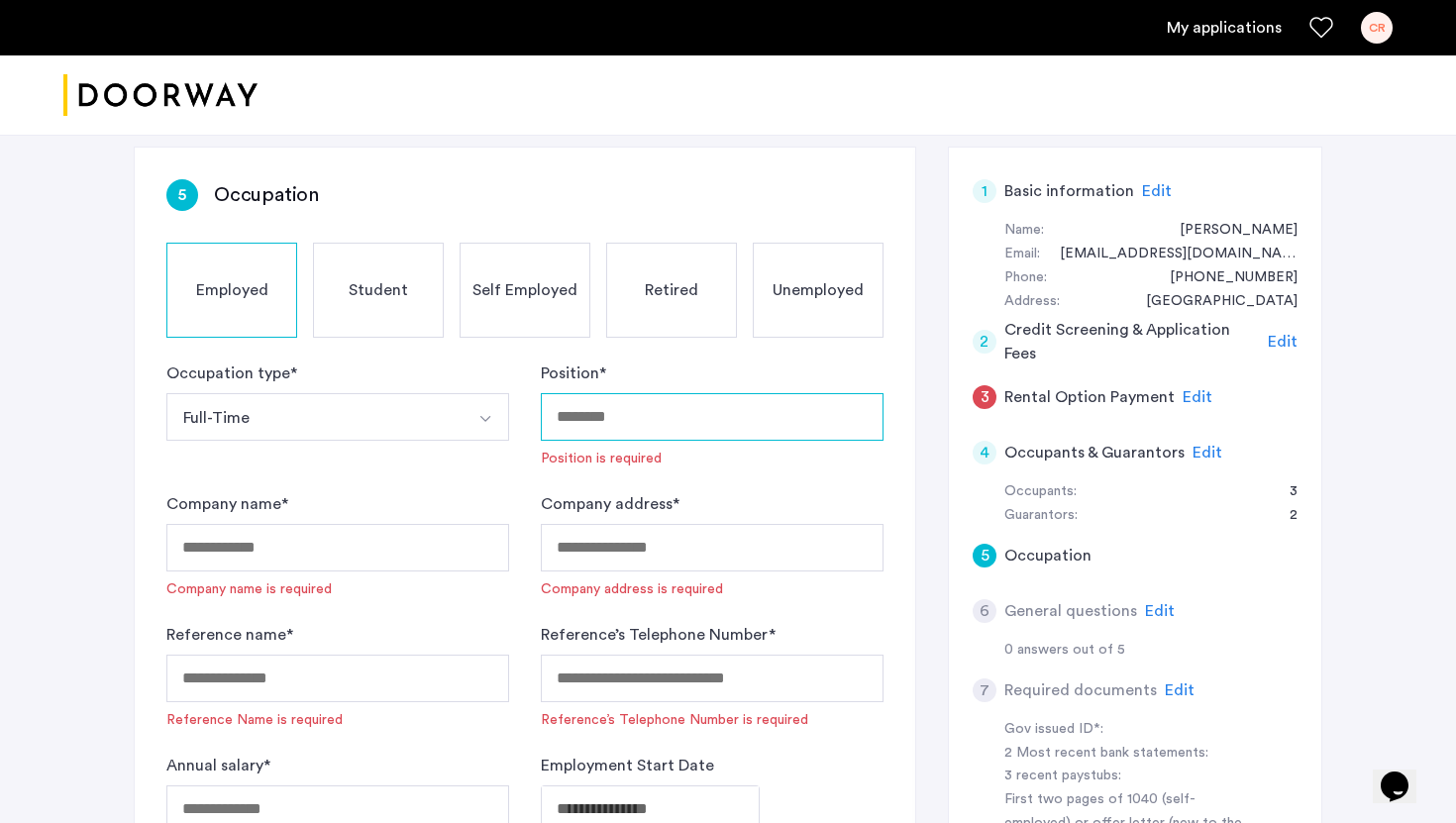 click on "Position  *" at bounding box center [712, 417] 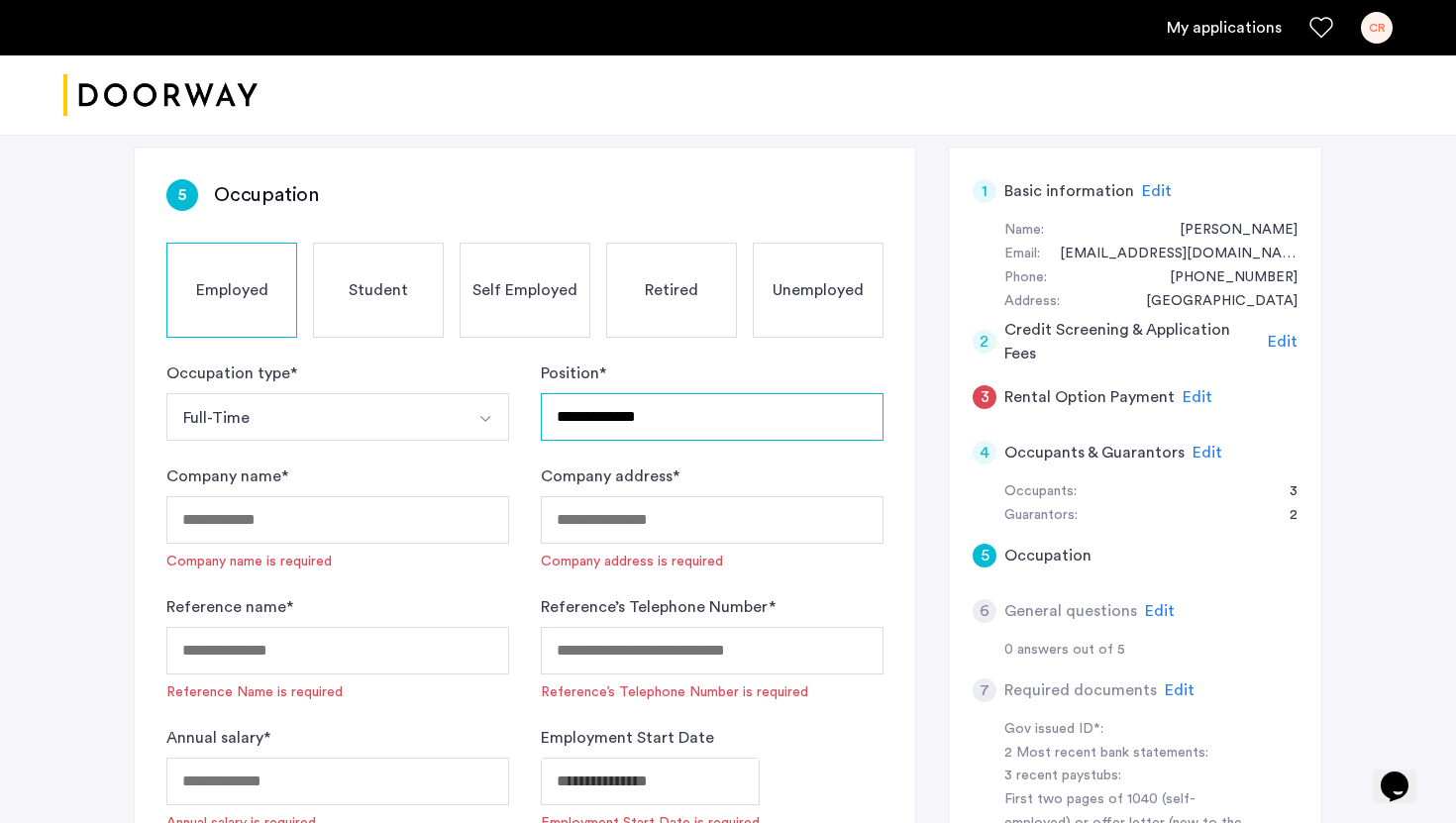 type on "**********" 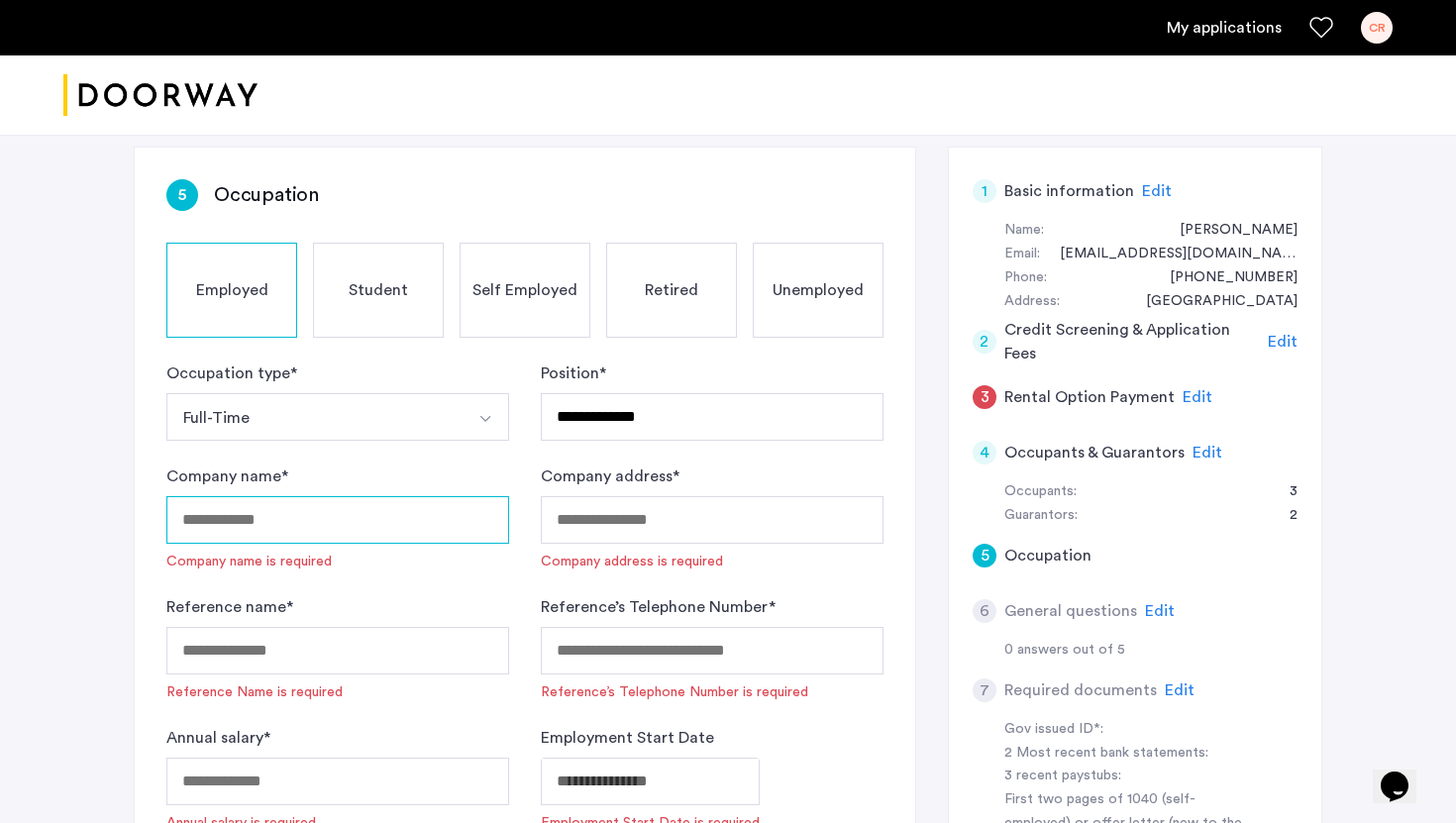 click on "Company name  *" at bounding box center [338, 520] 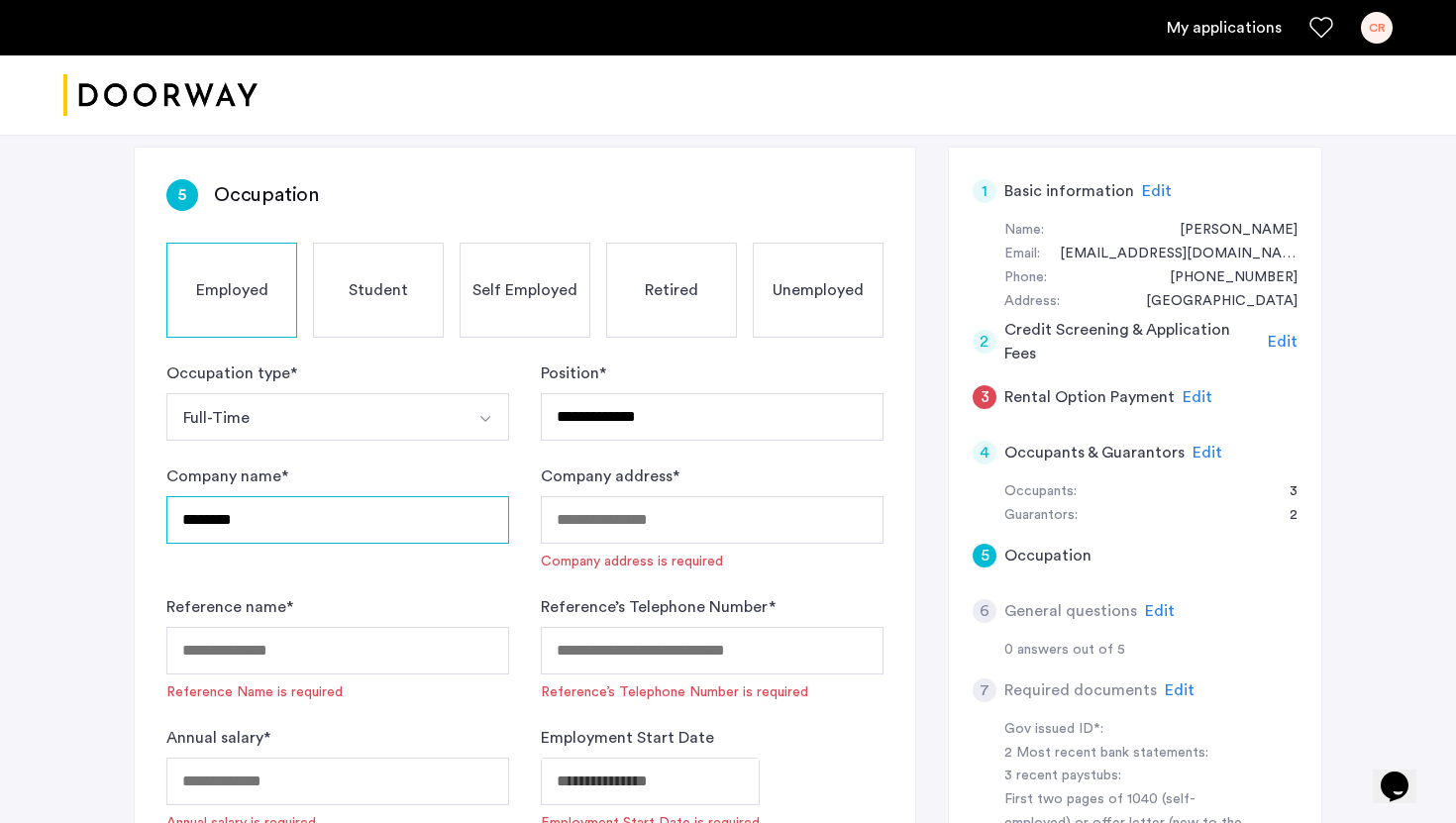 click on "*******" at bounding box center (338, 520) 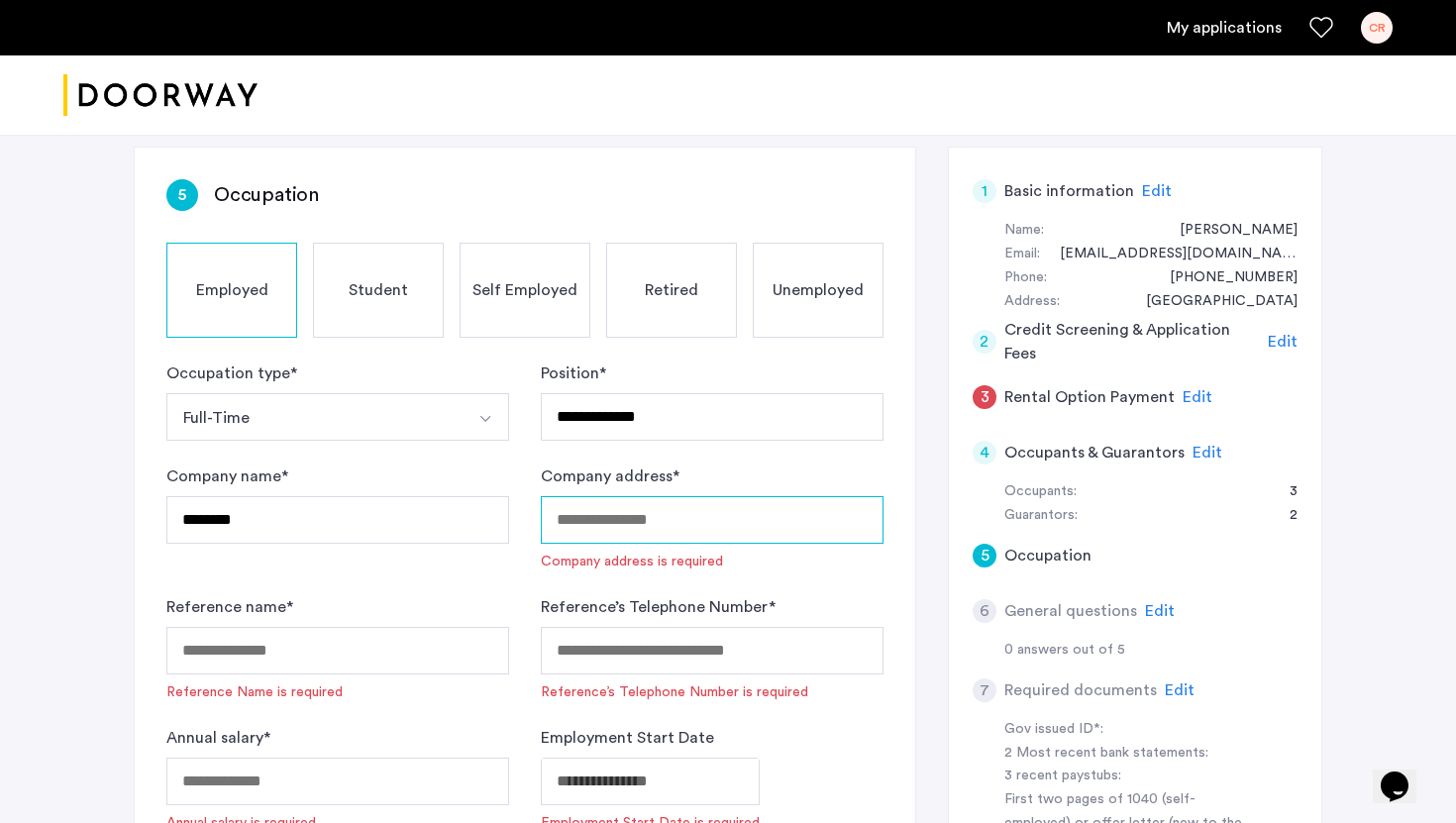 click on "Company address  *" at bounding box center (712, 520) 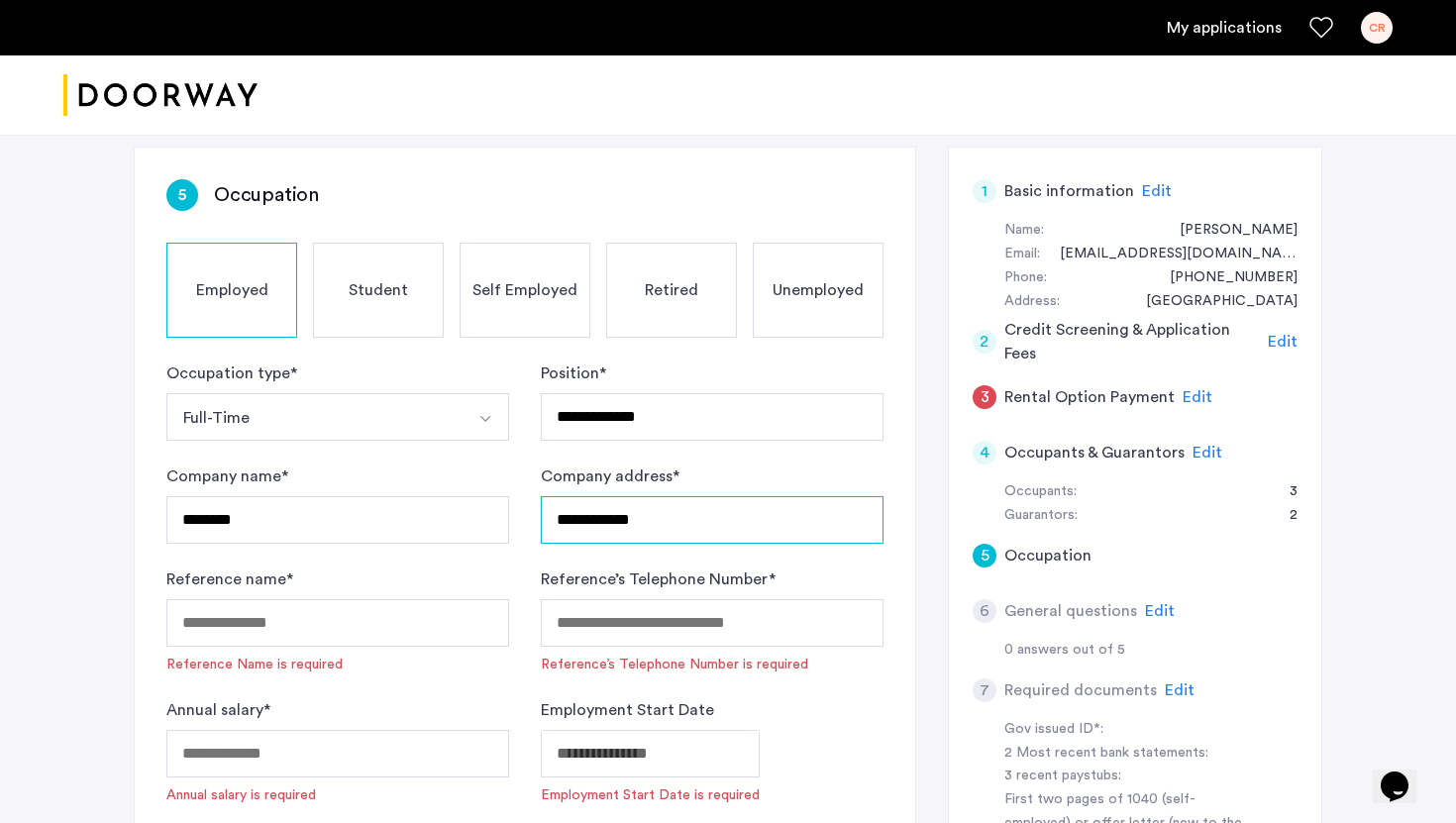 type on "**********" 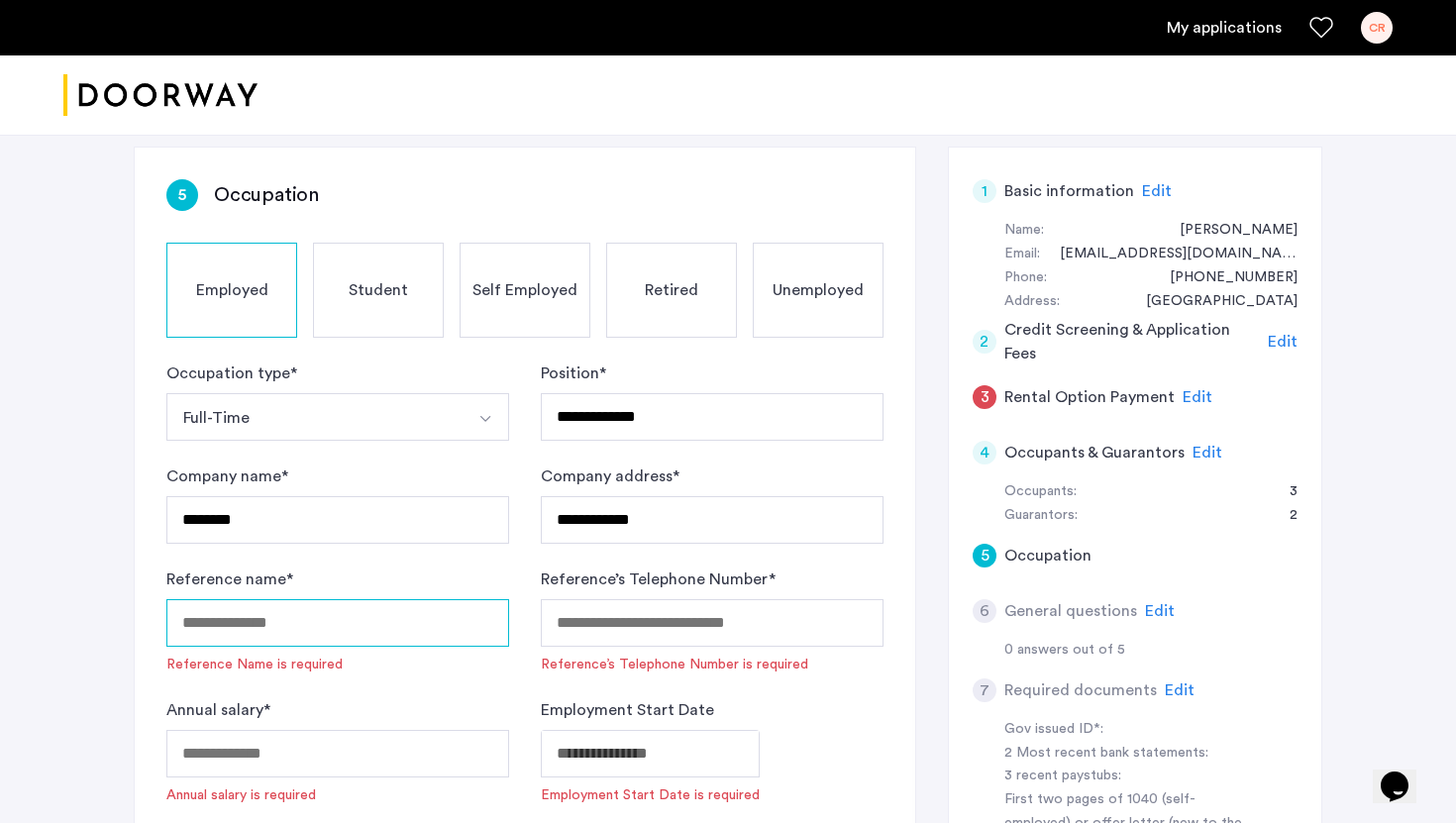 click on "Reference name  *" at bounding box center [338, 623] 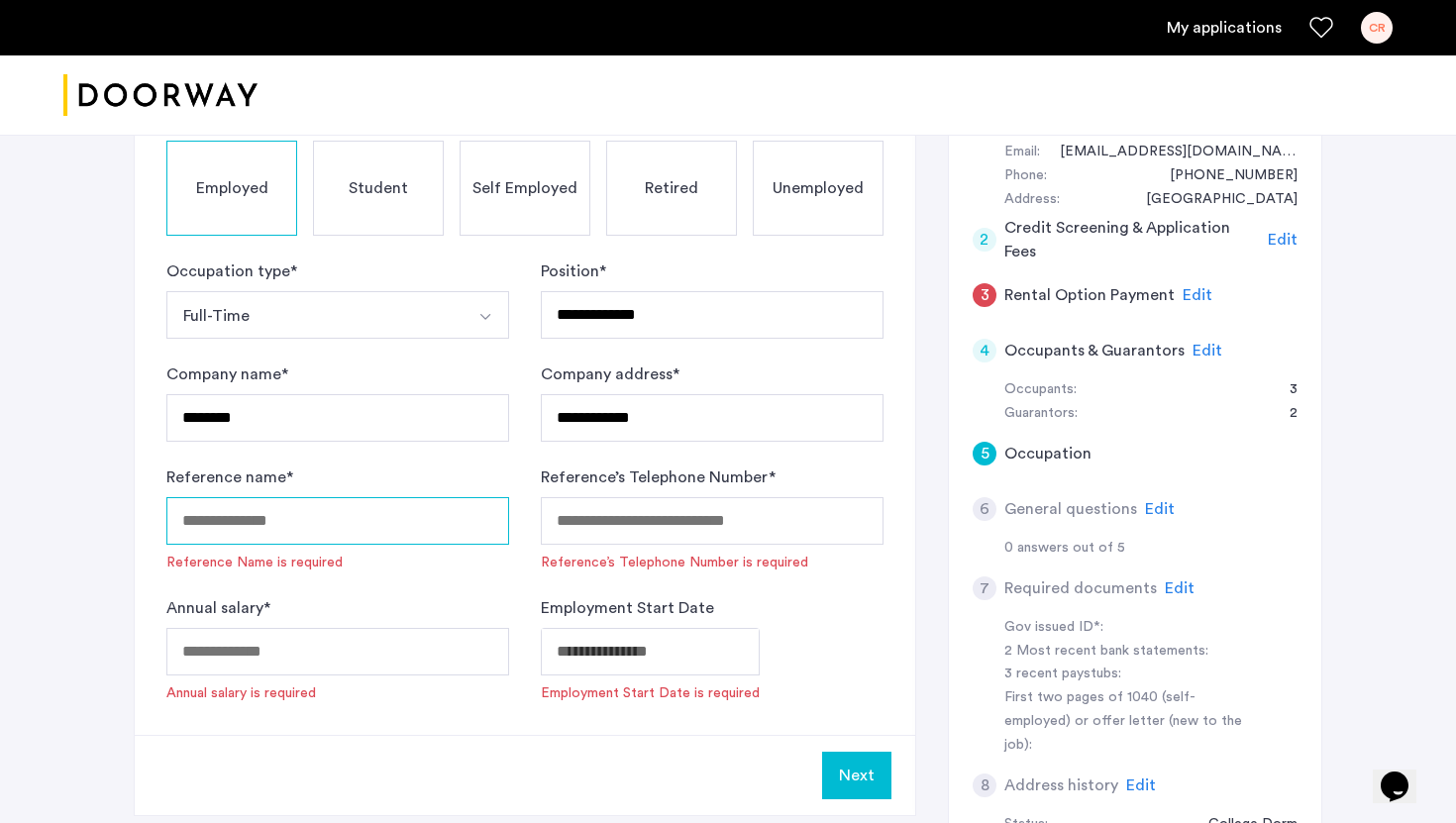 scroll, scrollTop: 418, scrollLeft: 0, axis: vertical 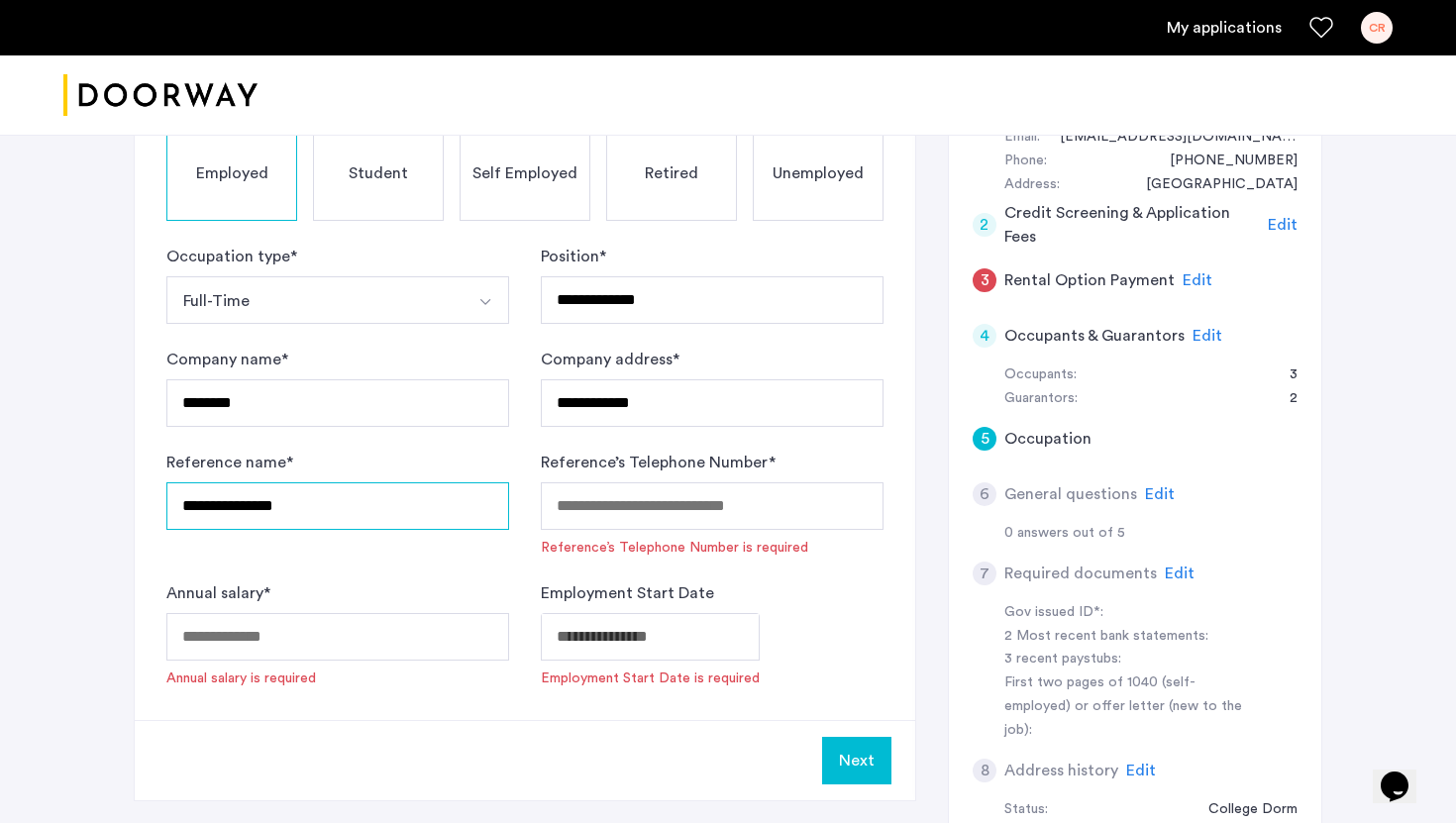 type on "**********" 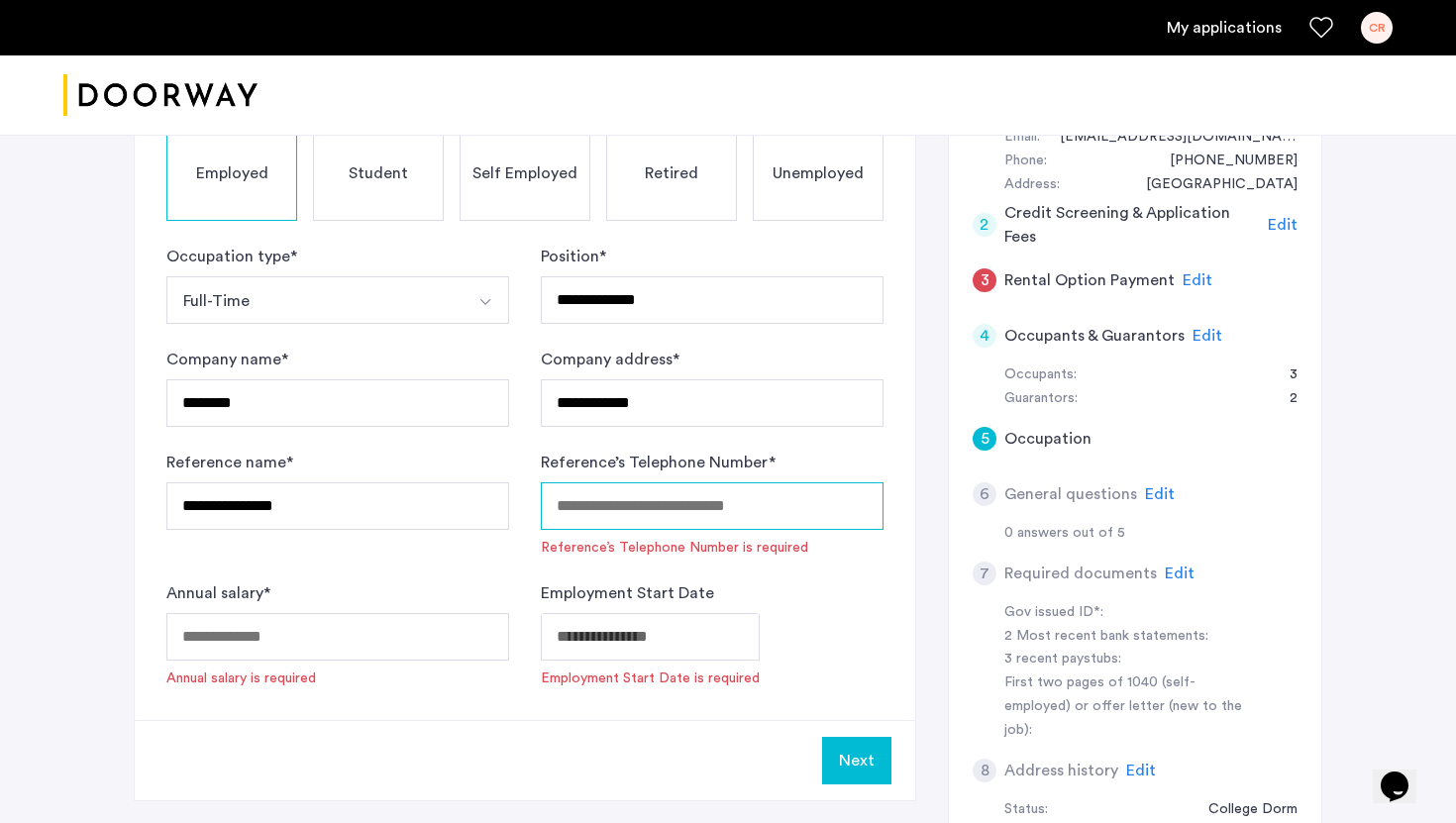 click on "Reference’s Telephone Number  *" at bounding box center [712, 506] 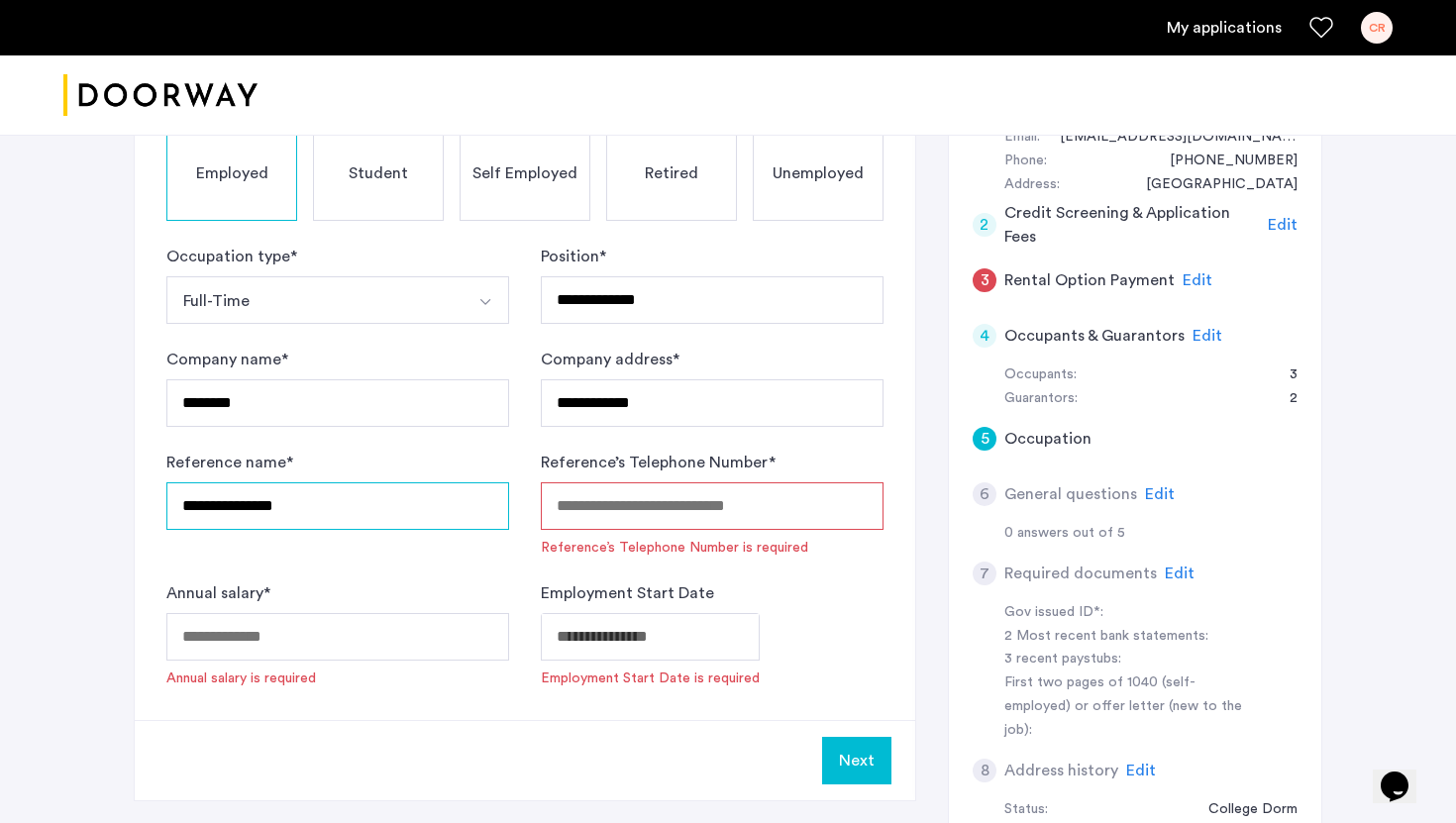 drag, startPoint x: 342, startPoint y: 499, endPoint x: 110, endPoint y: 502, distance: 232.0194 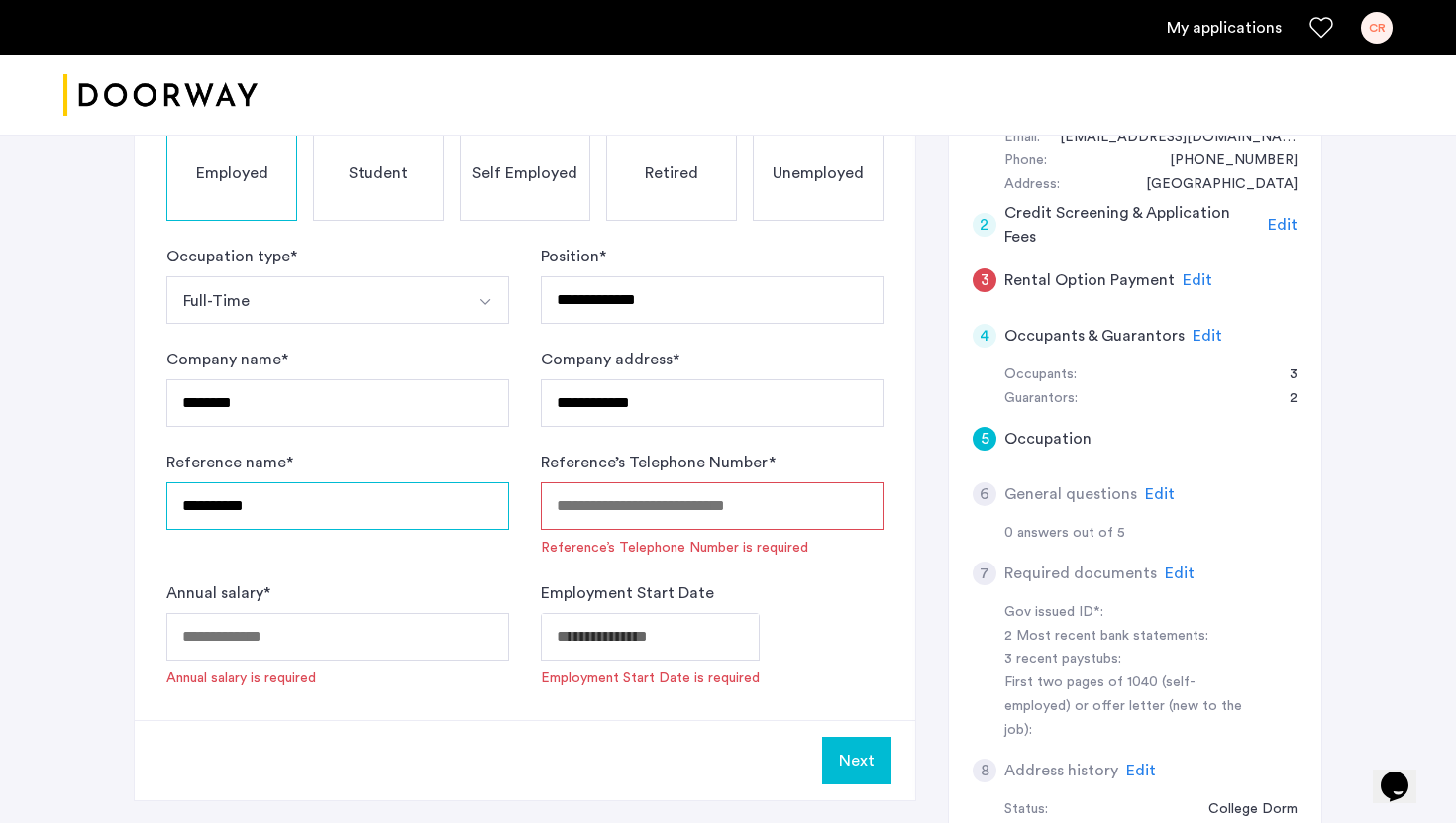 type on "**********" 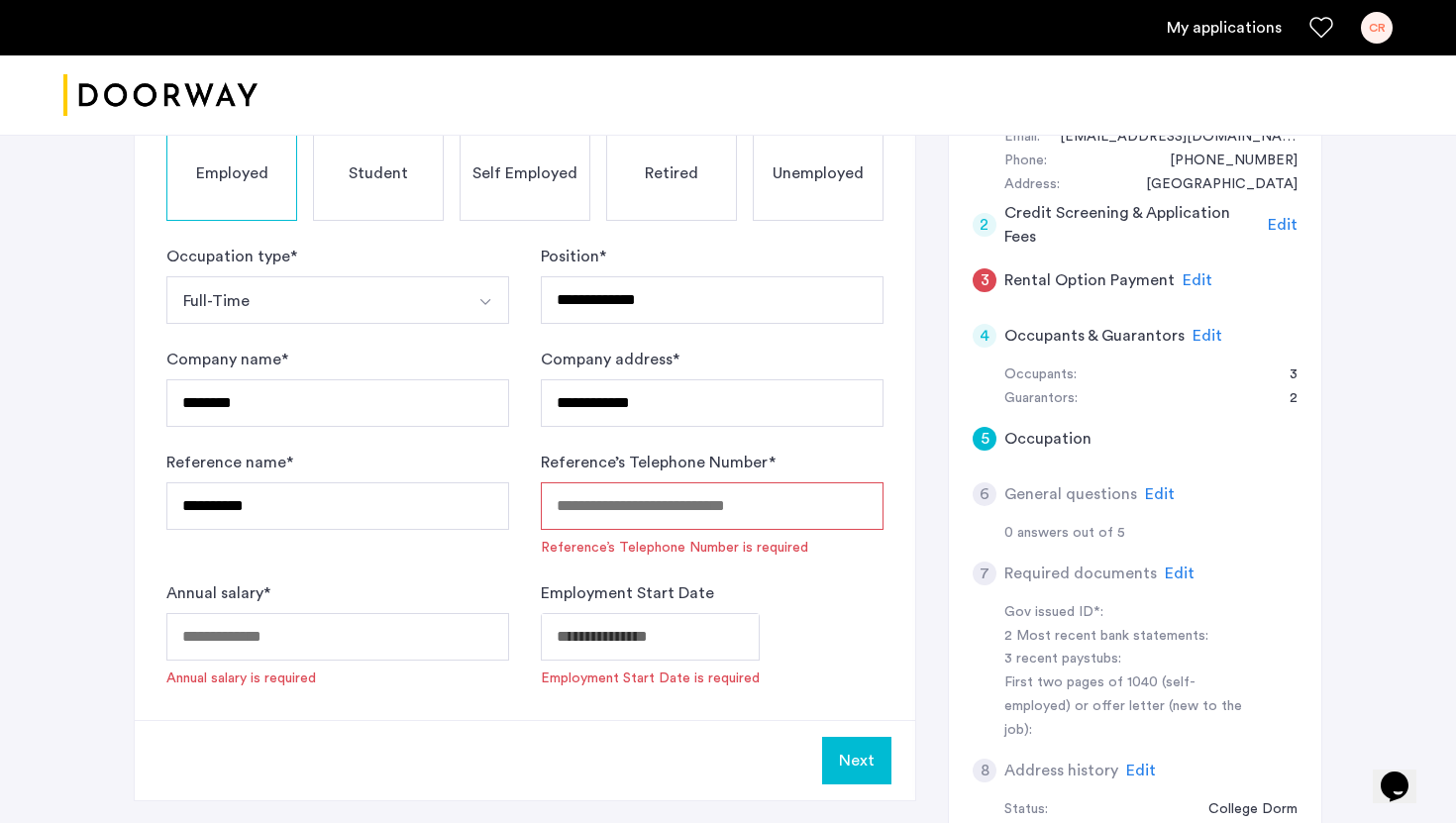 click on "Reference’s Telephone Number  *" at bounding box center (712, 506) 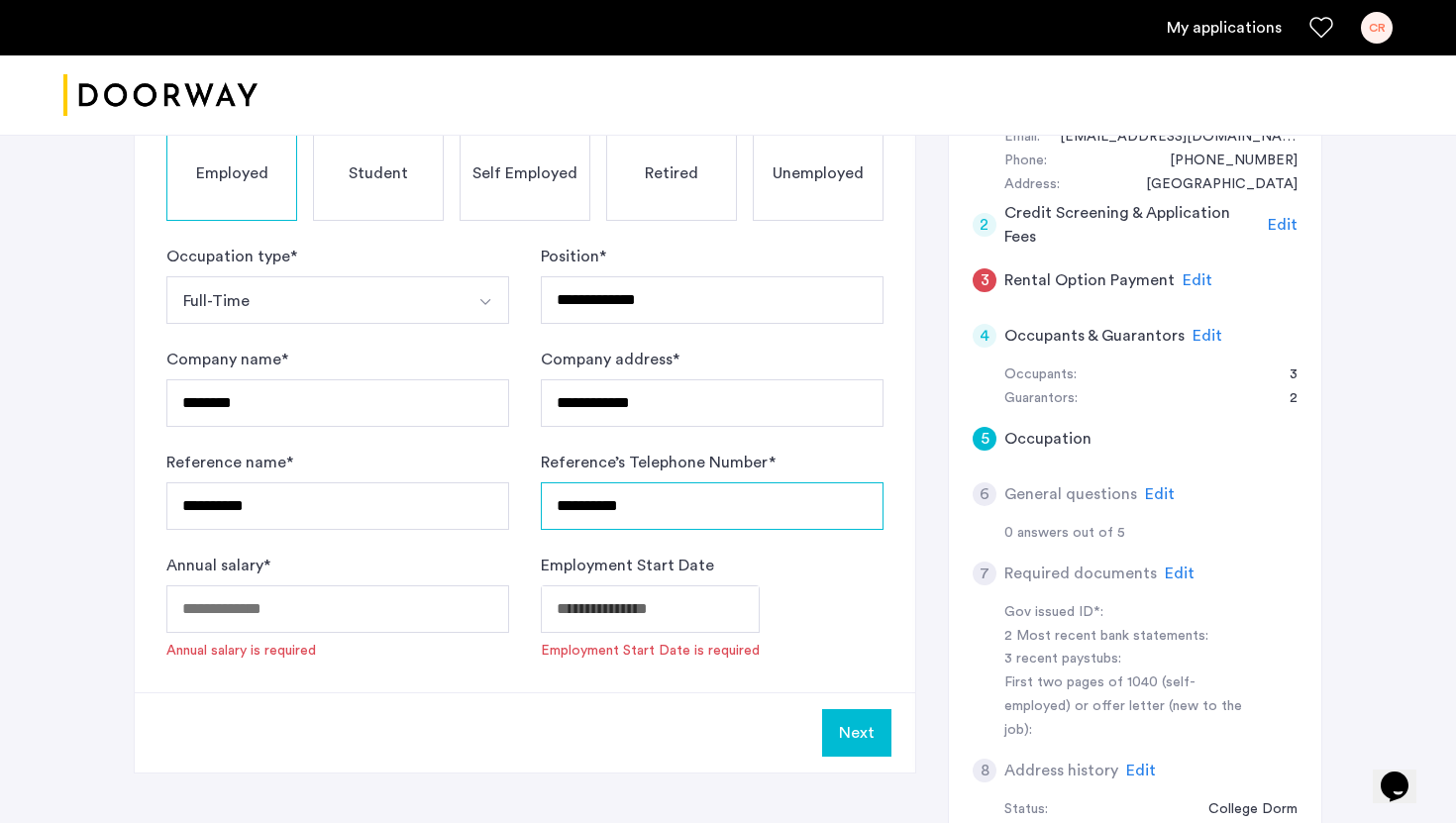 type on "**********" 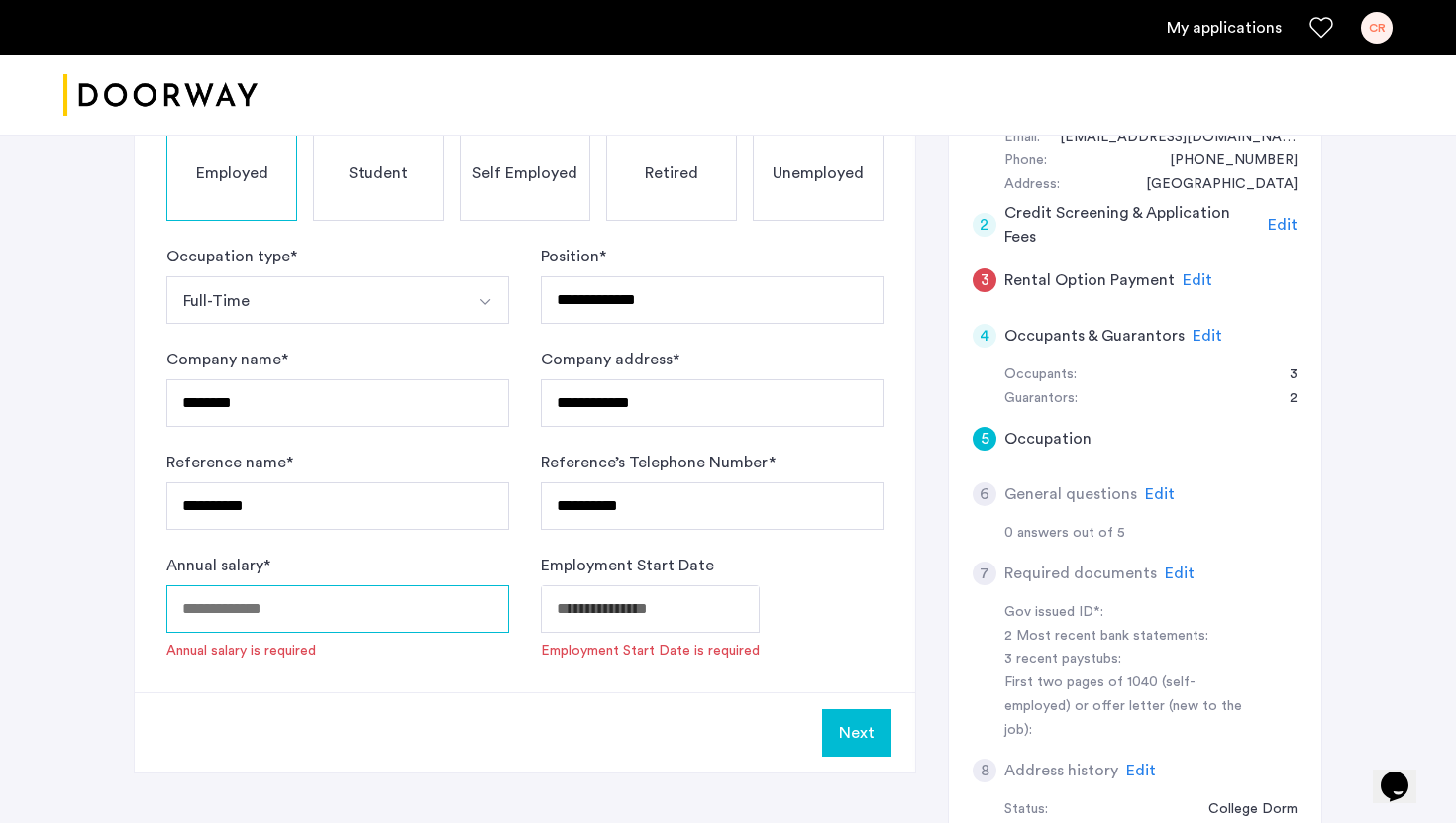 click on "Annual salary  *" at bounding box center (338, 609) 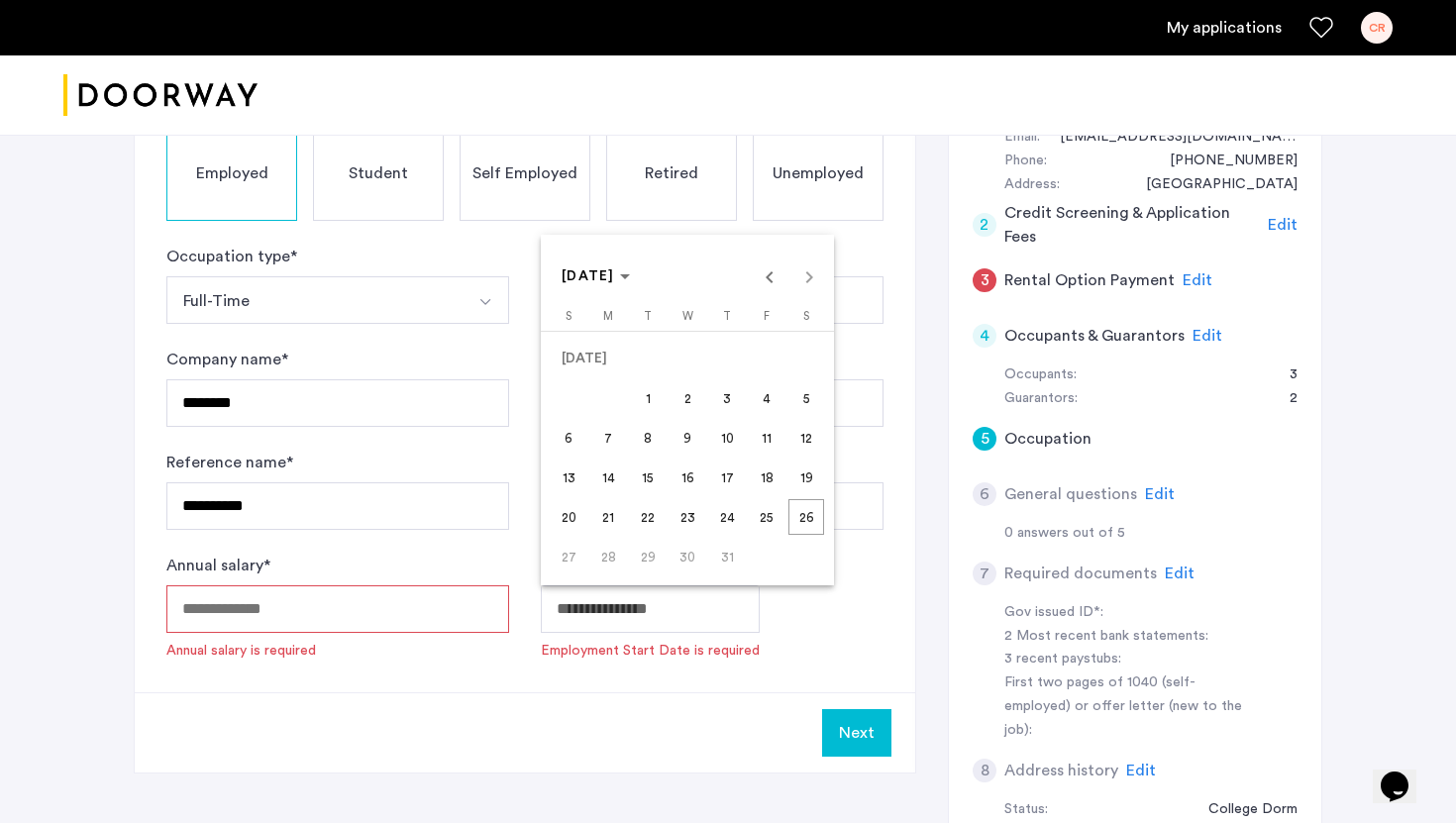 click on "**********" at bounding box center (728, -7) 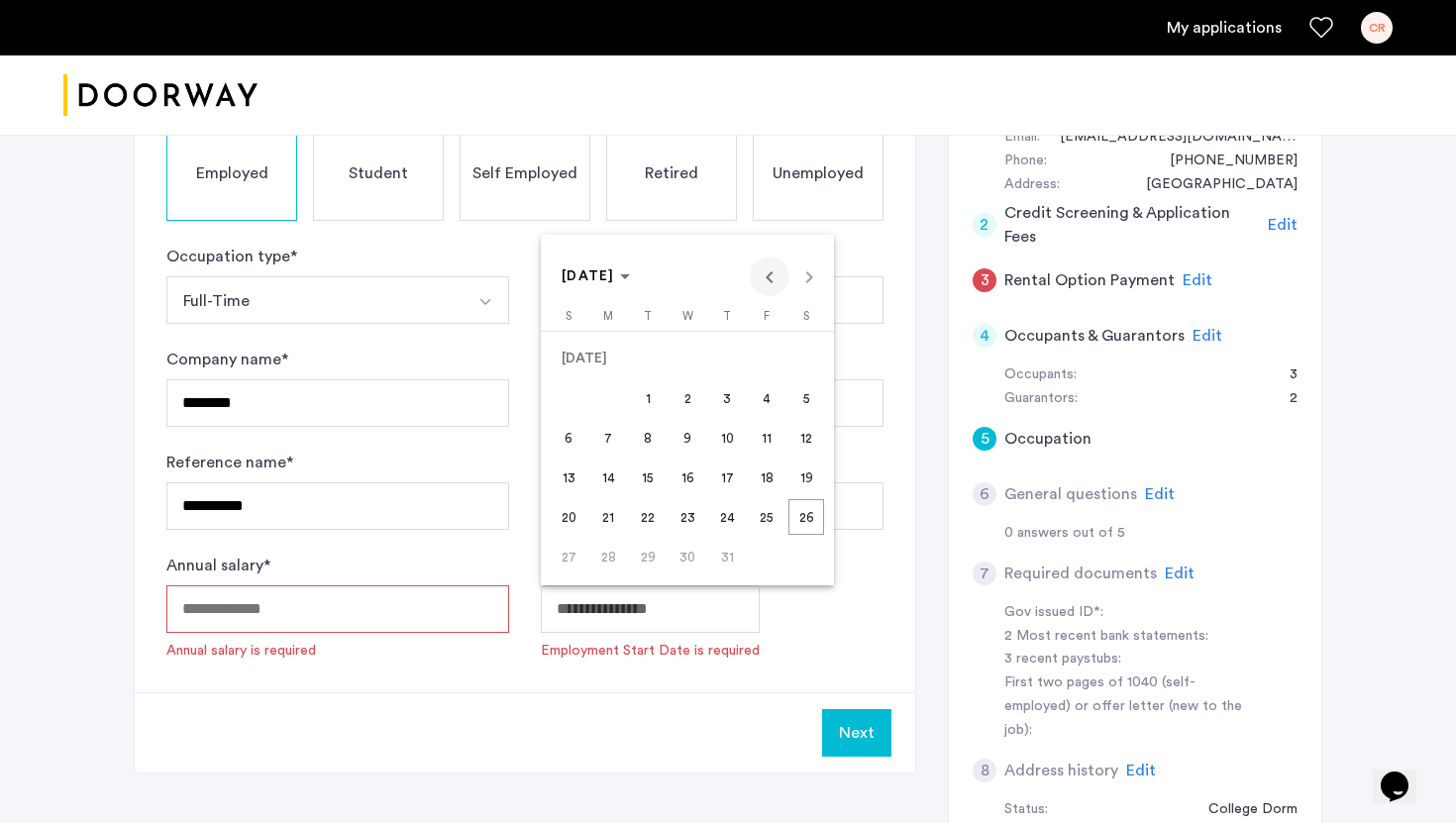 click at bounding box center [770, 276] 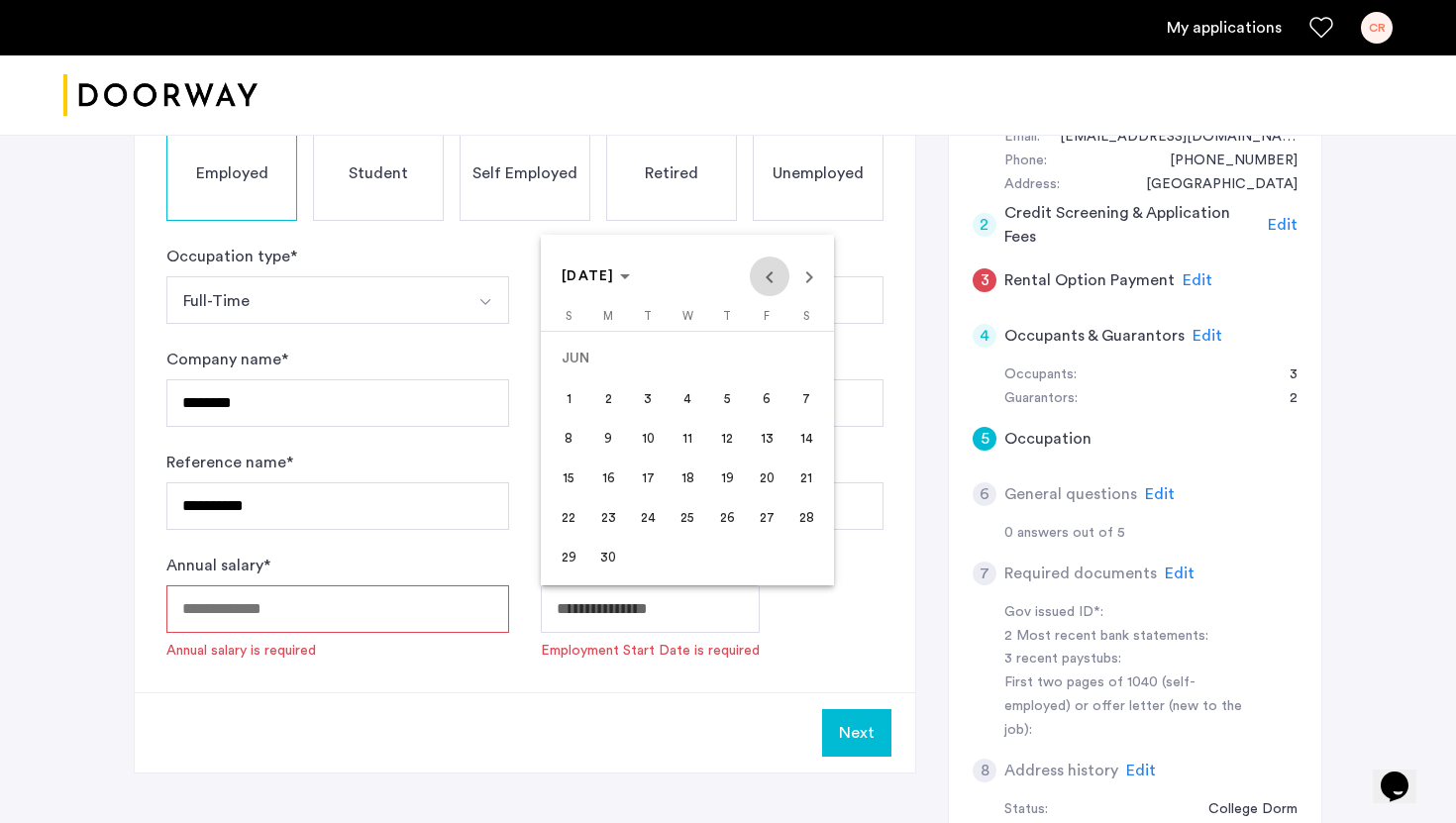 click at bounding box center [770, 276] 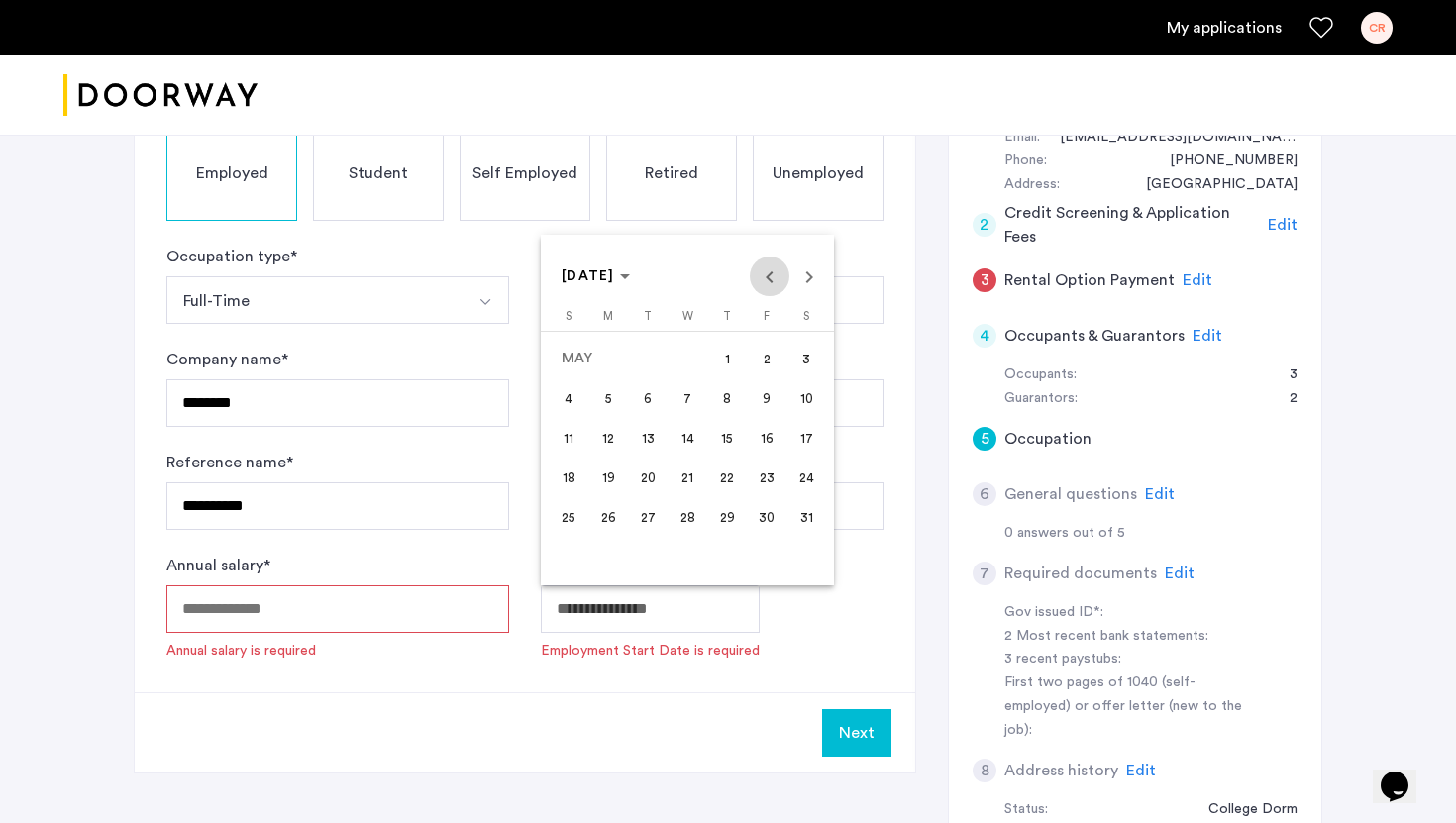 click at bounding box center [770, 276] 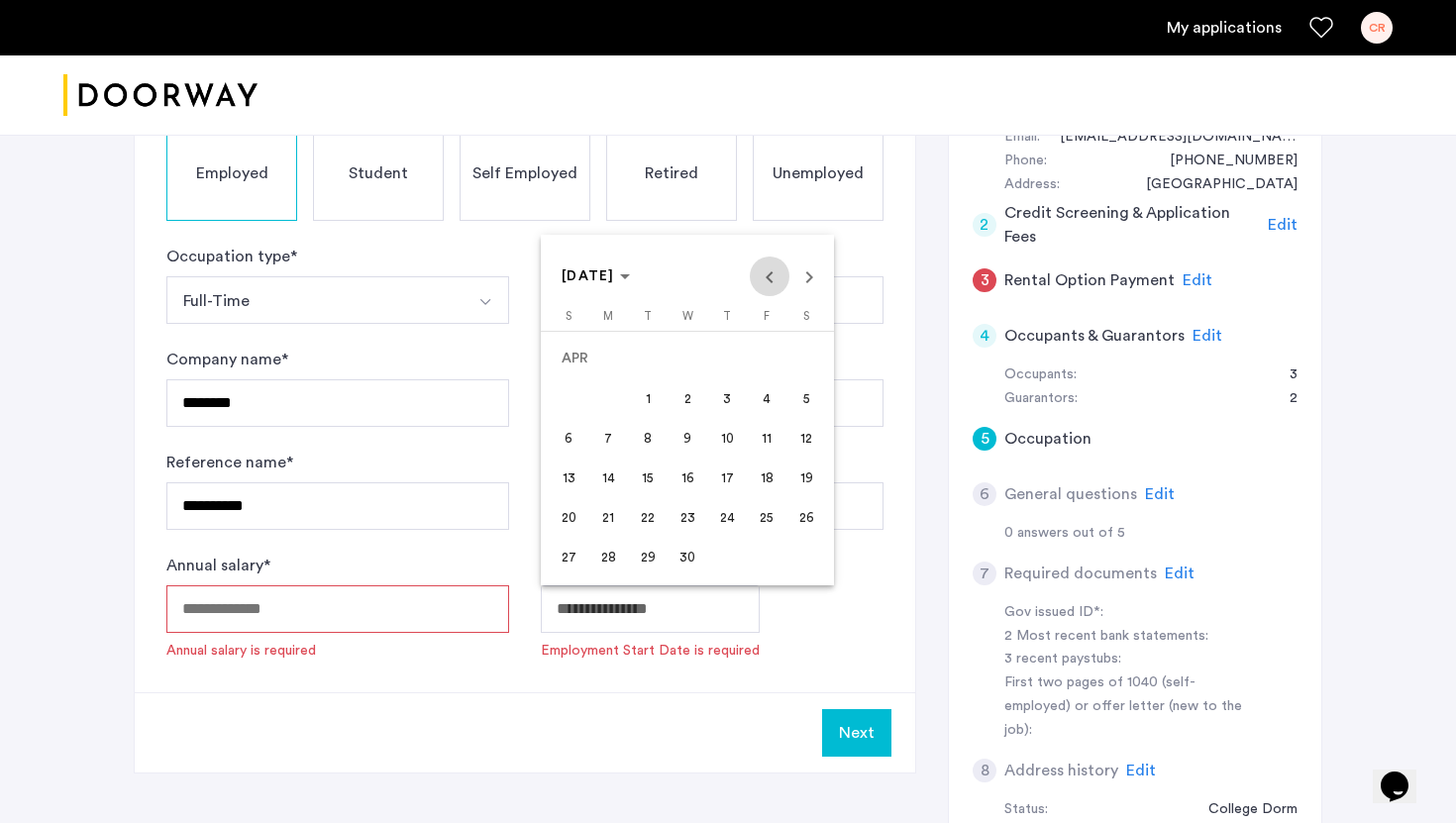 click at bounding box center (770, 276) 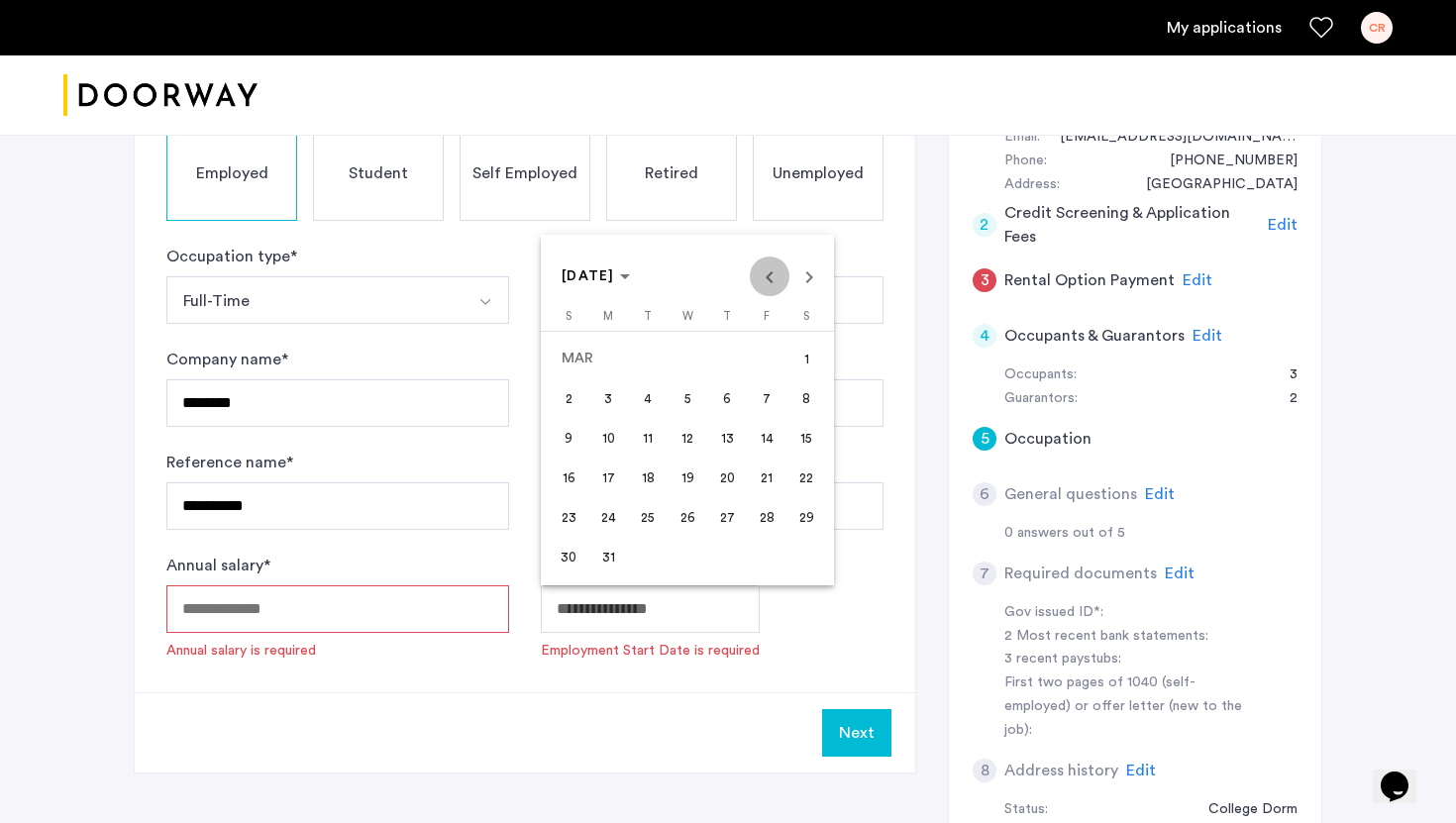 click at bounding box center [770, 276] 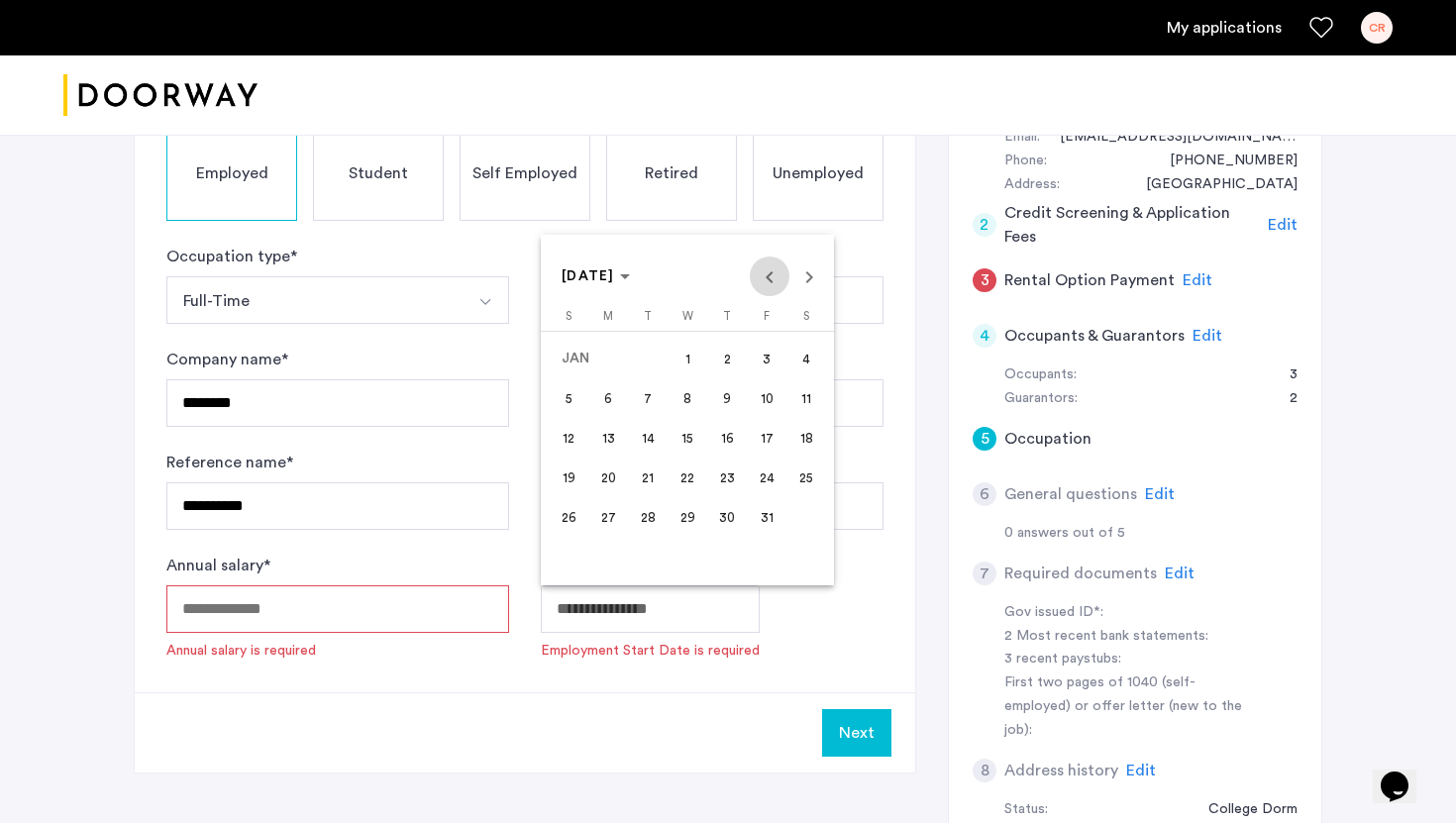 click at bounding box center [770, 276] 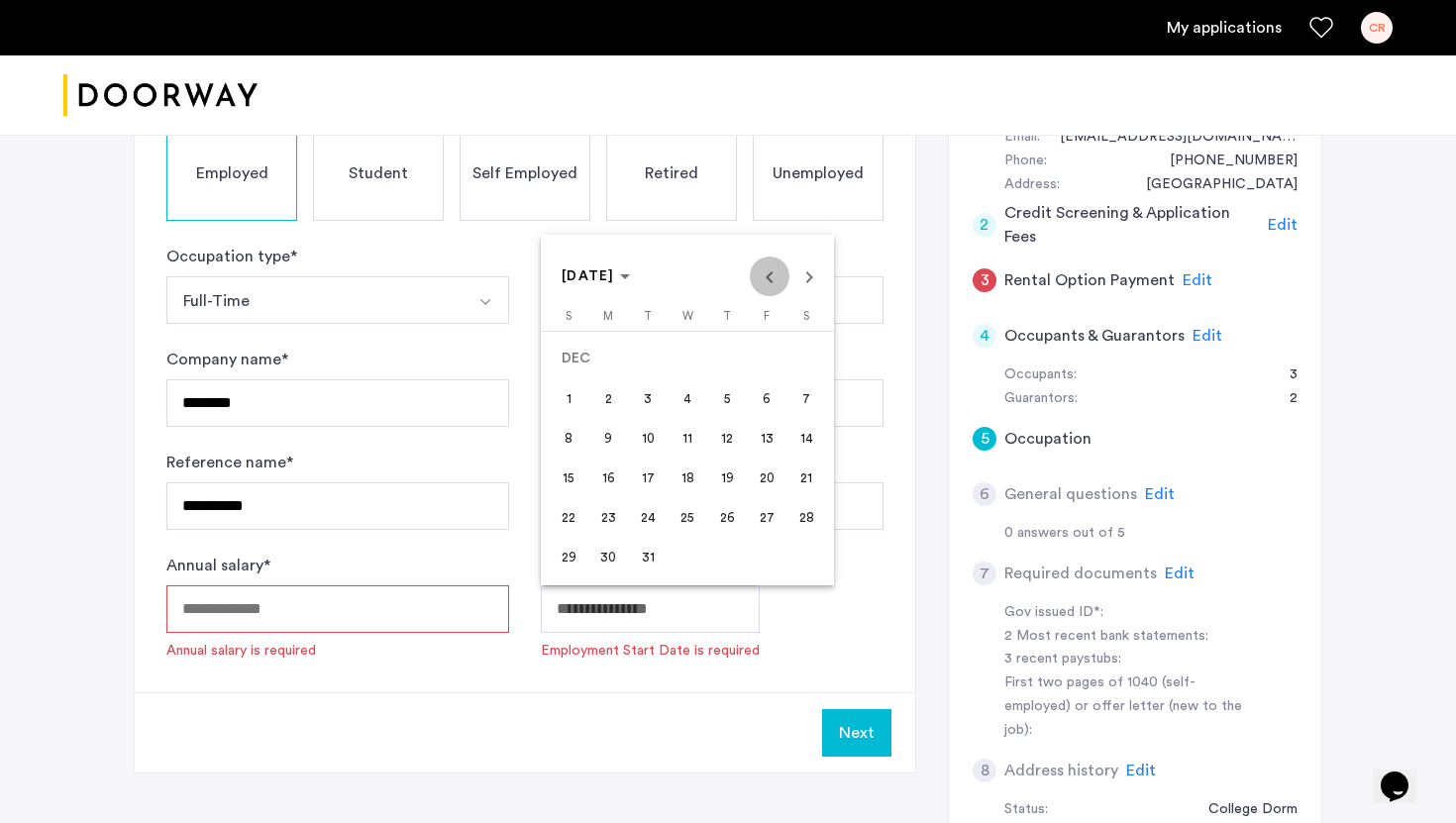 click at bounding box center [770, 276] 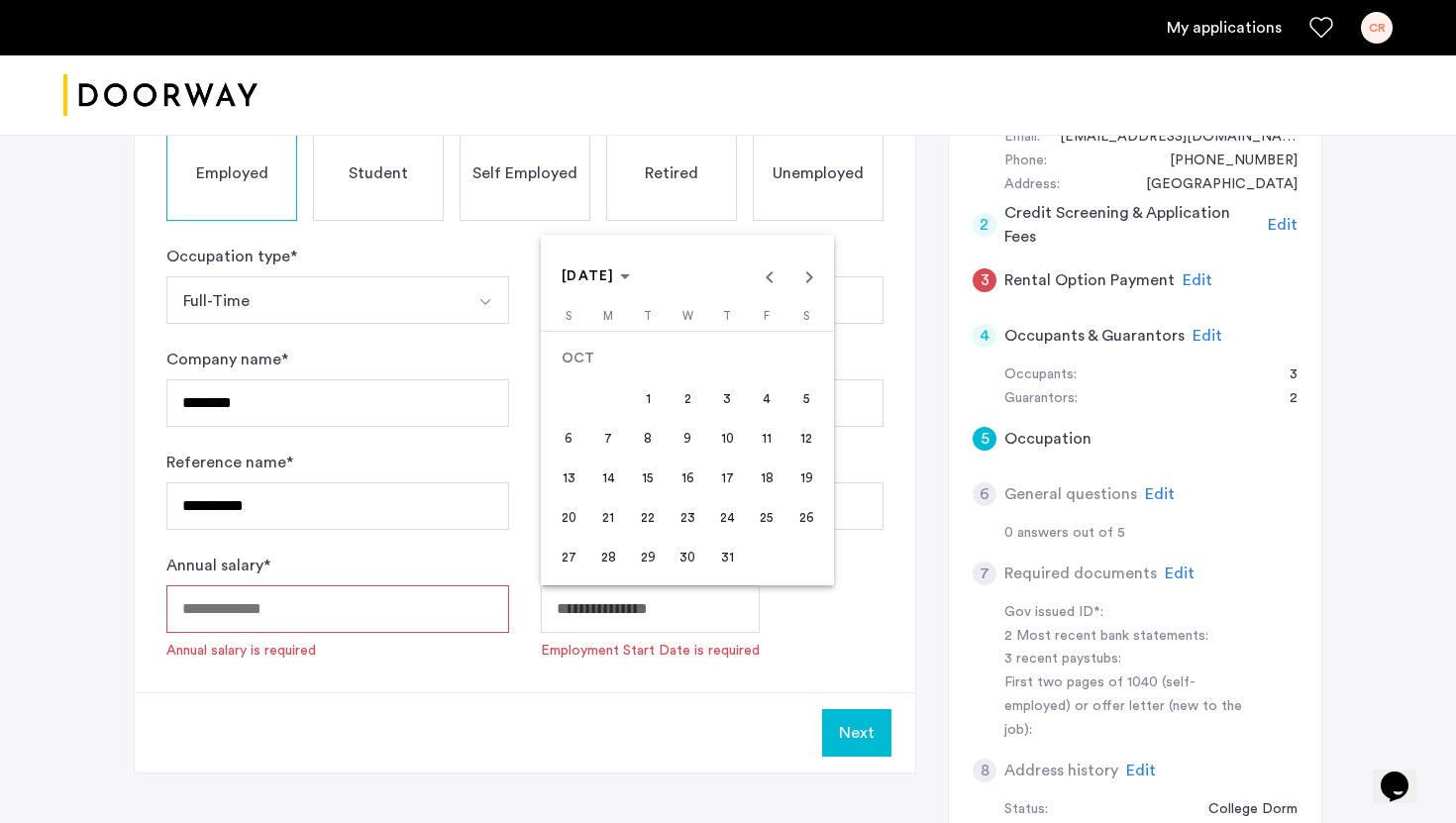 click on "14" at bounding box center [608, 477] 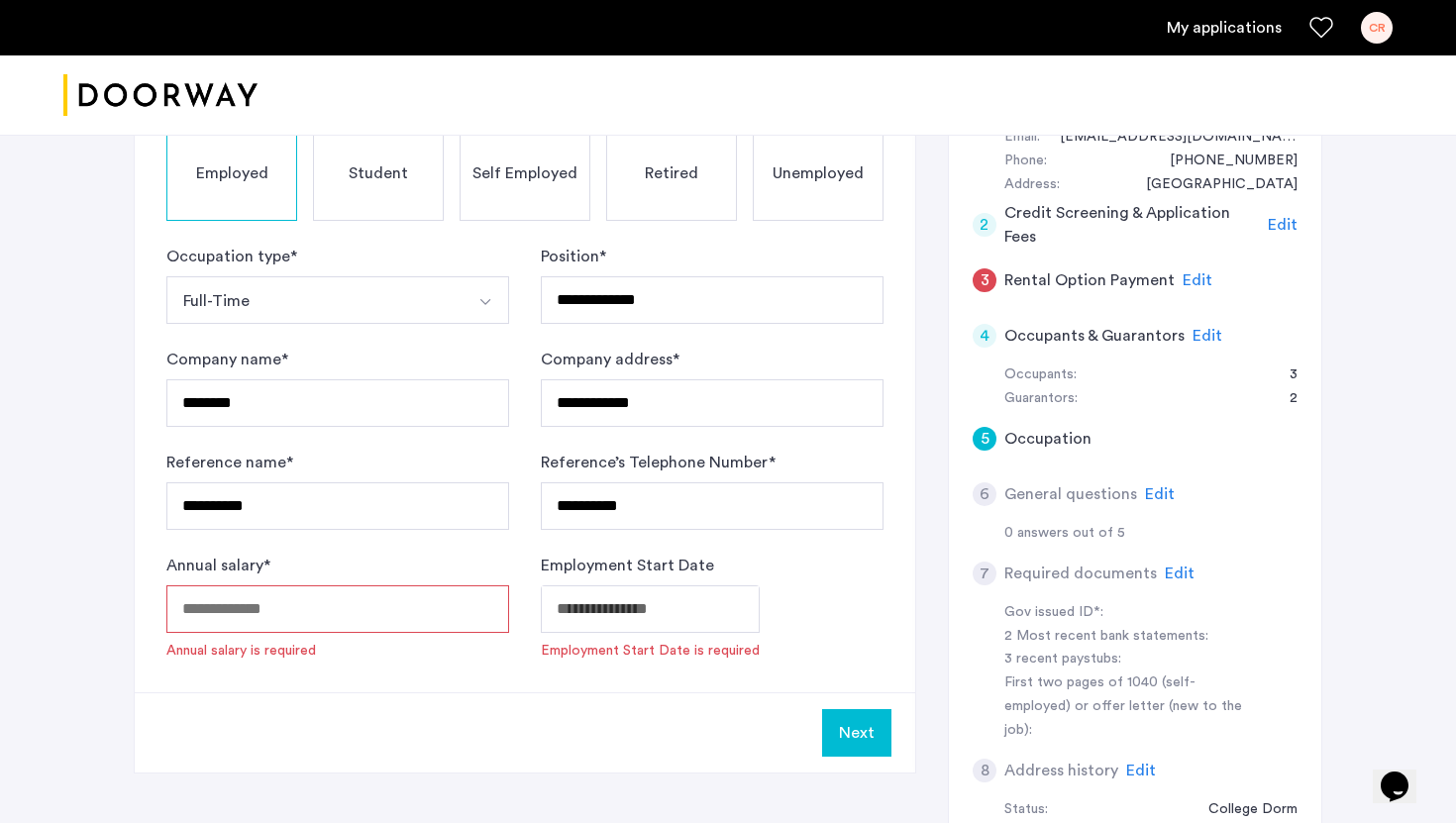 type on "**********" 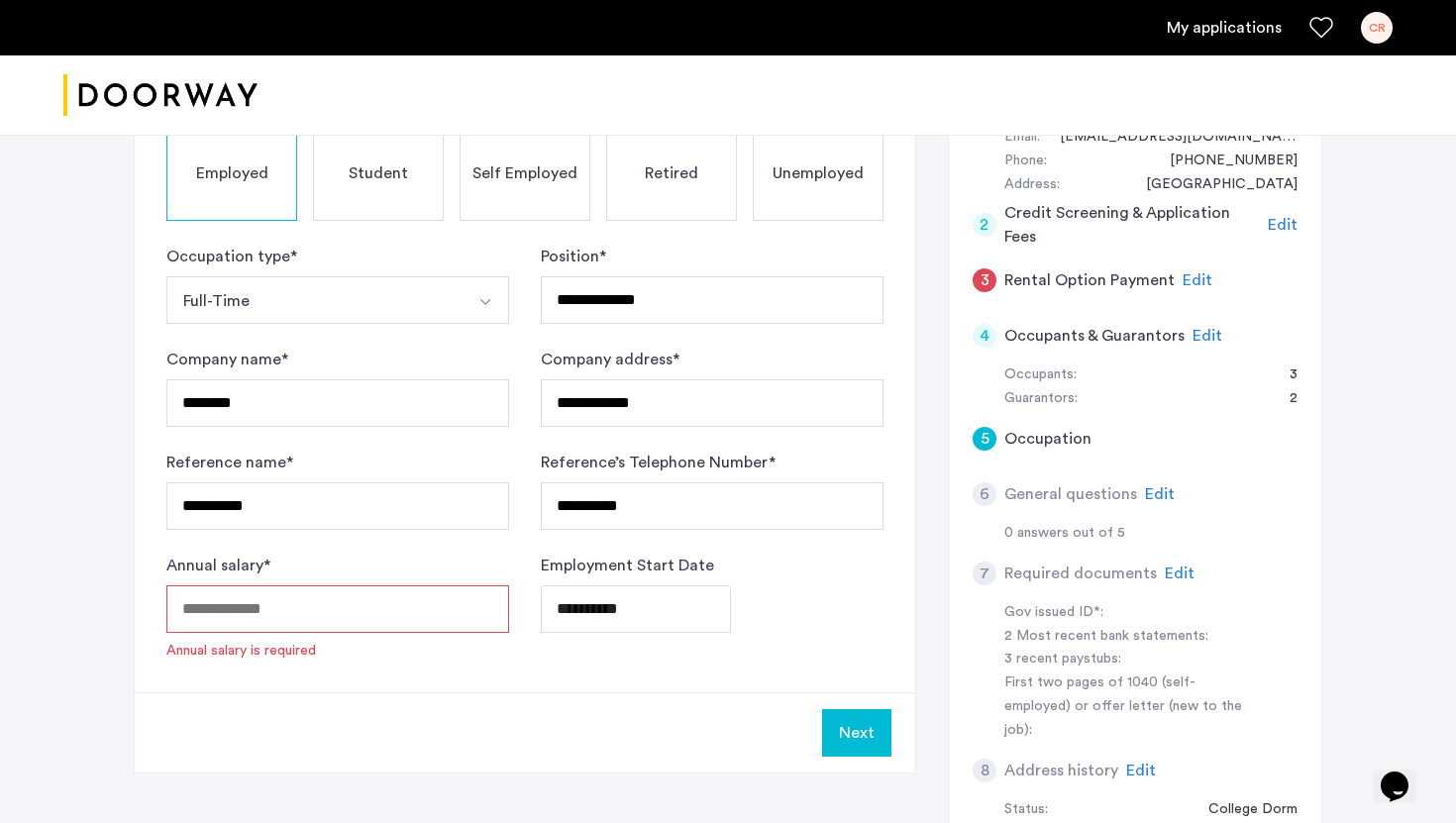 click on "Annual salary  *" at bounding box center [338, 609] 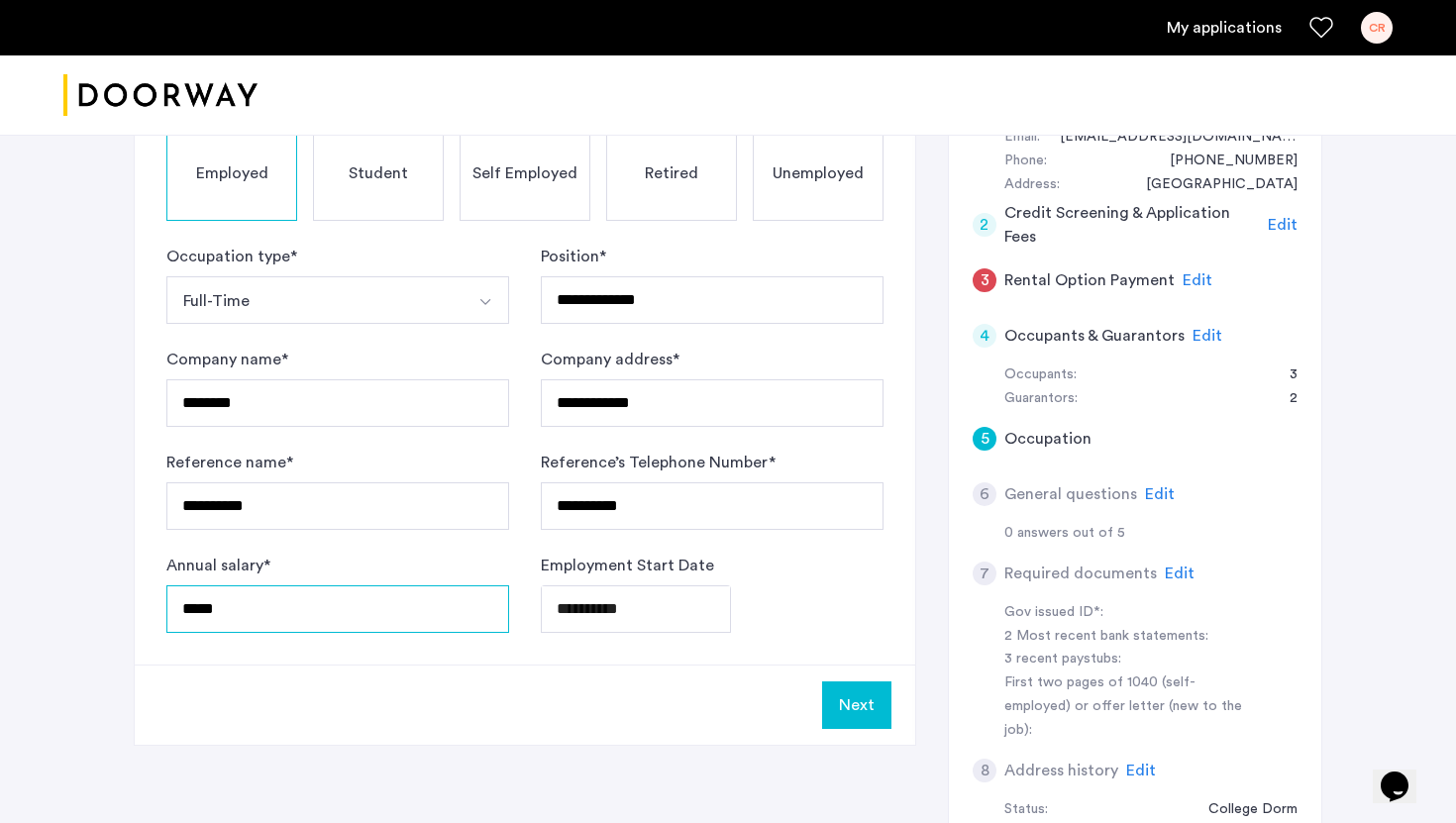 type on "*****" 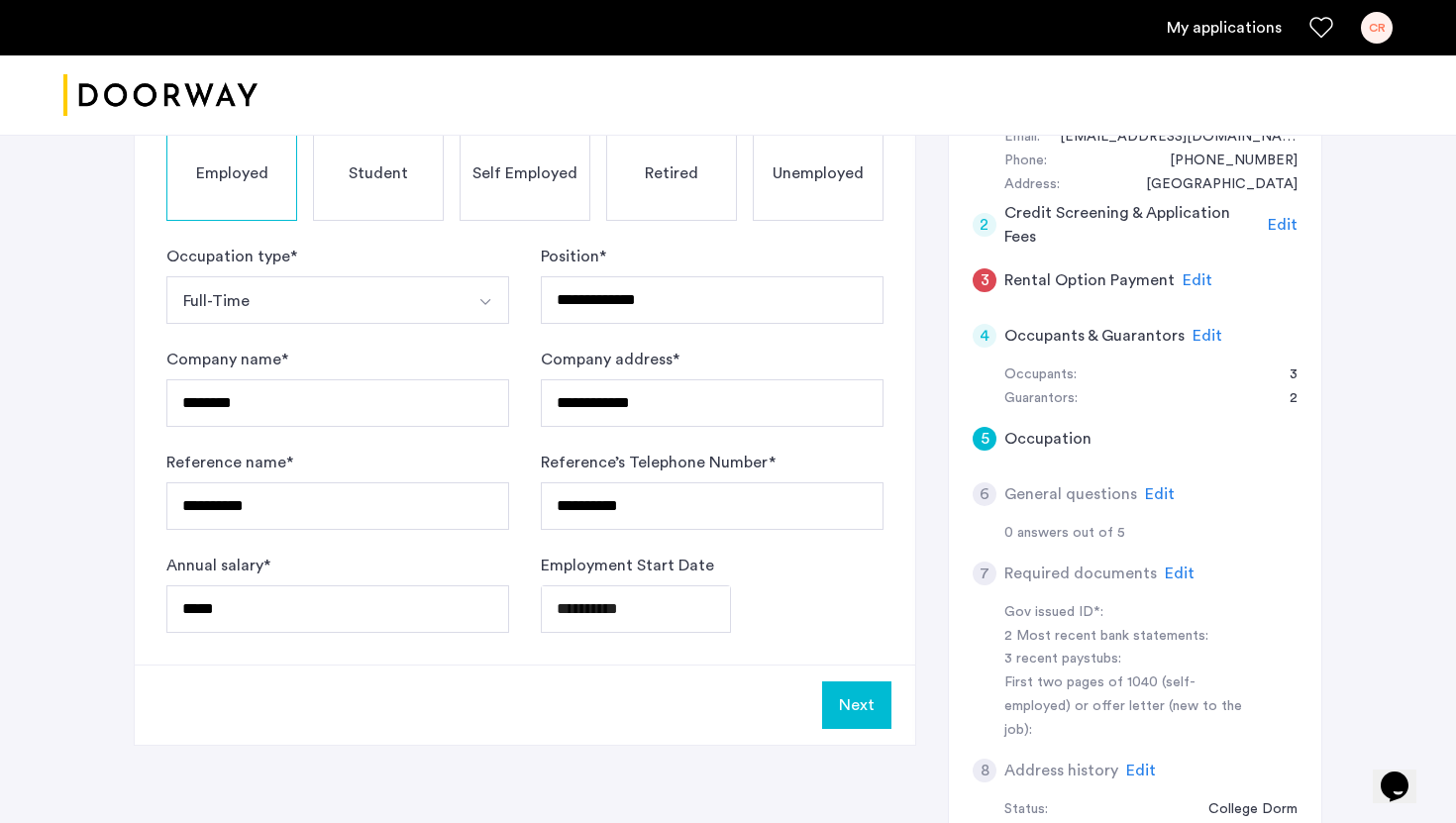 click on "Next" 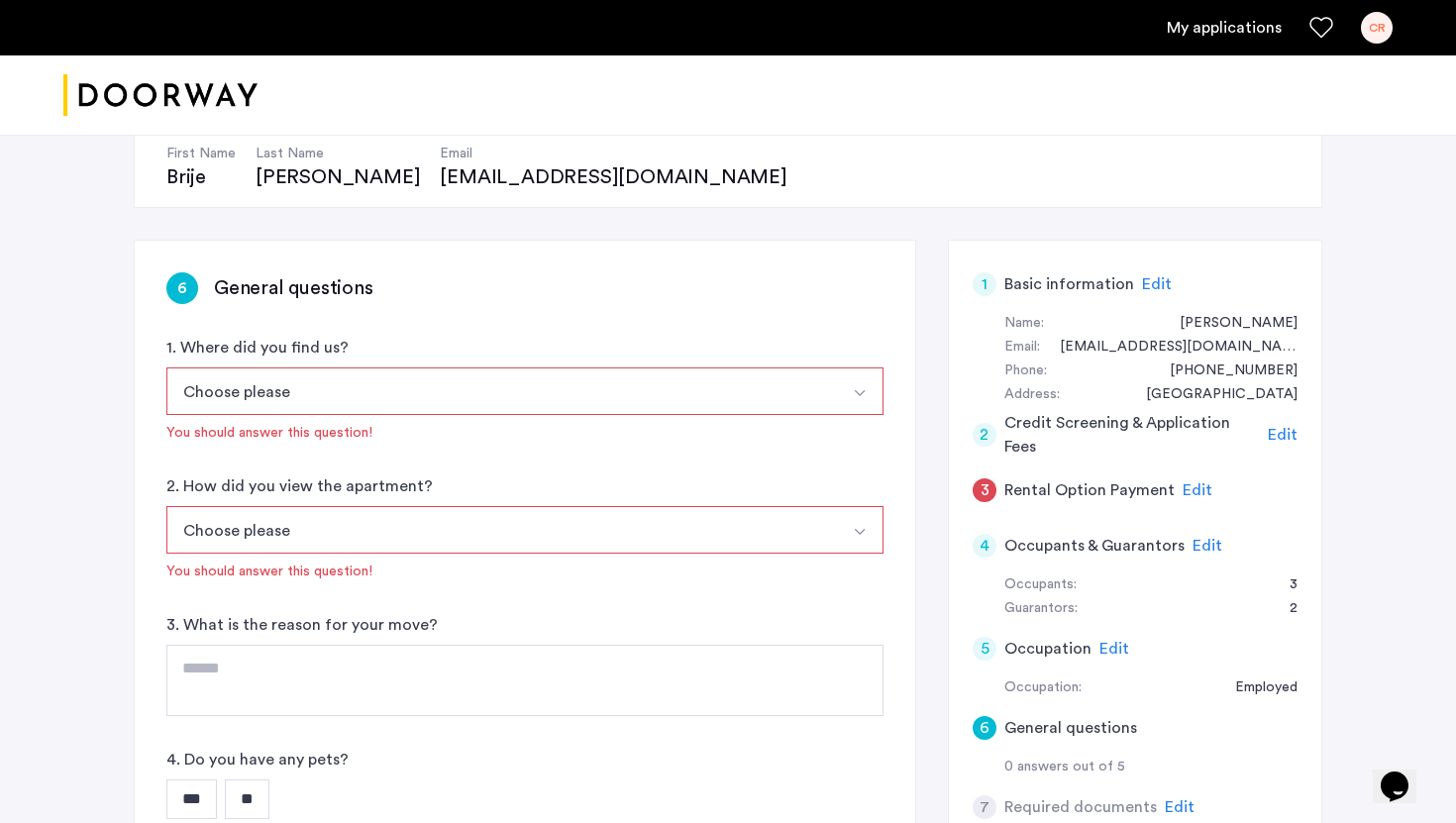 scroll, scrollTop: 254, scrollLeft: 0, axis: vertical 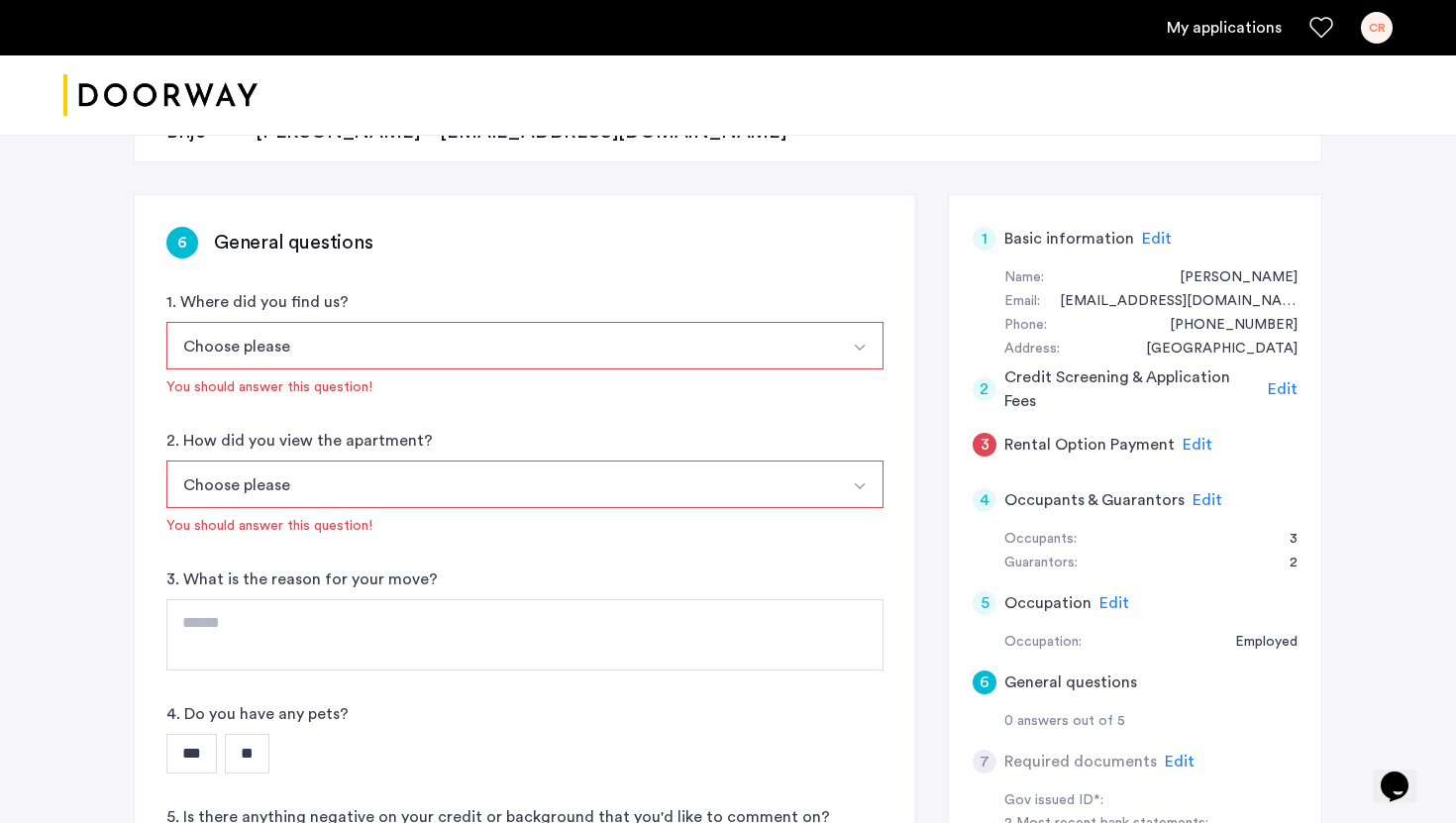 click on "Choose please" at bounding box center [501, 346] 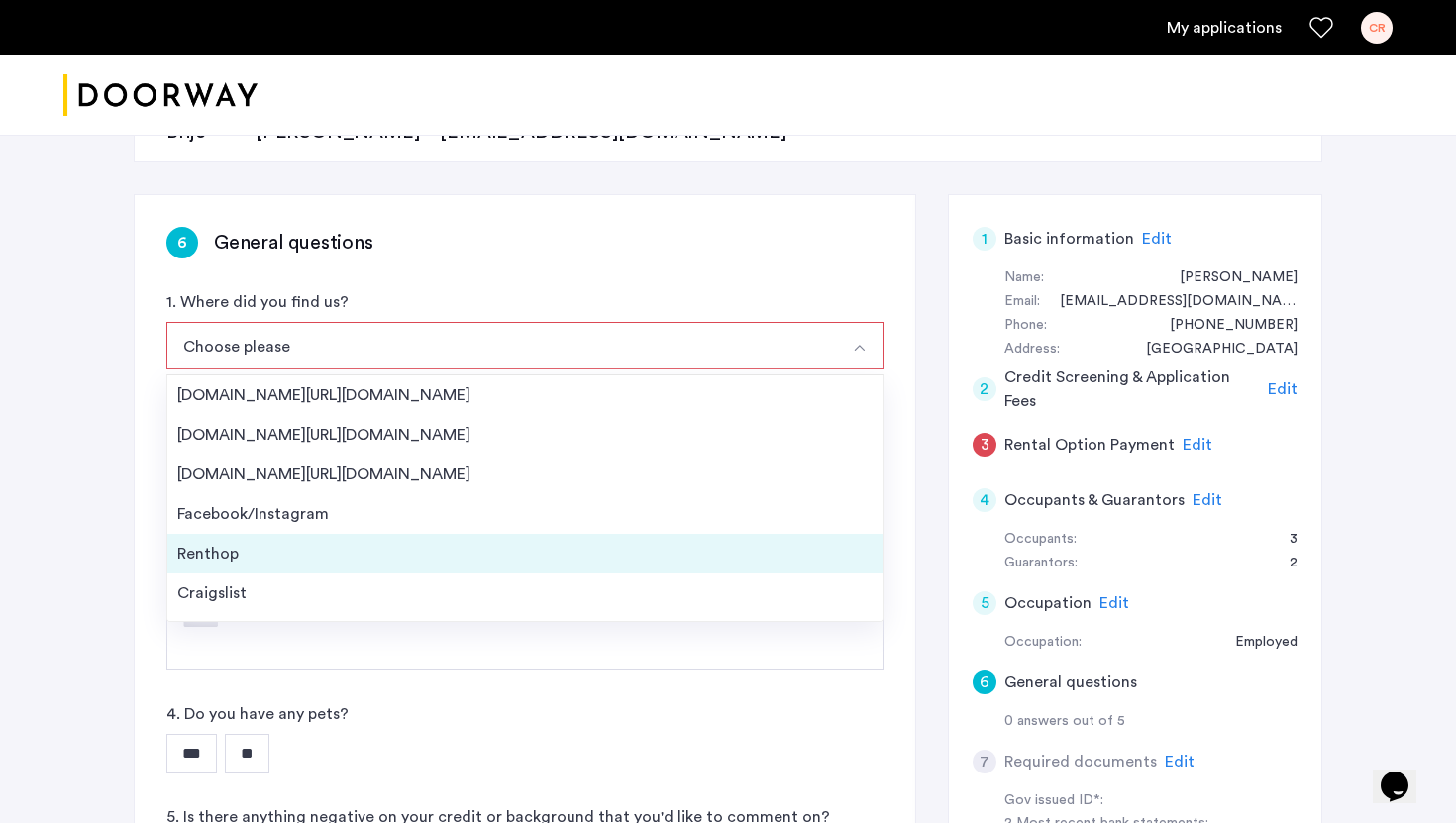 scroll, scrollTop: 32, scrollLeft: 0, axis: vertical 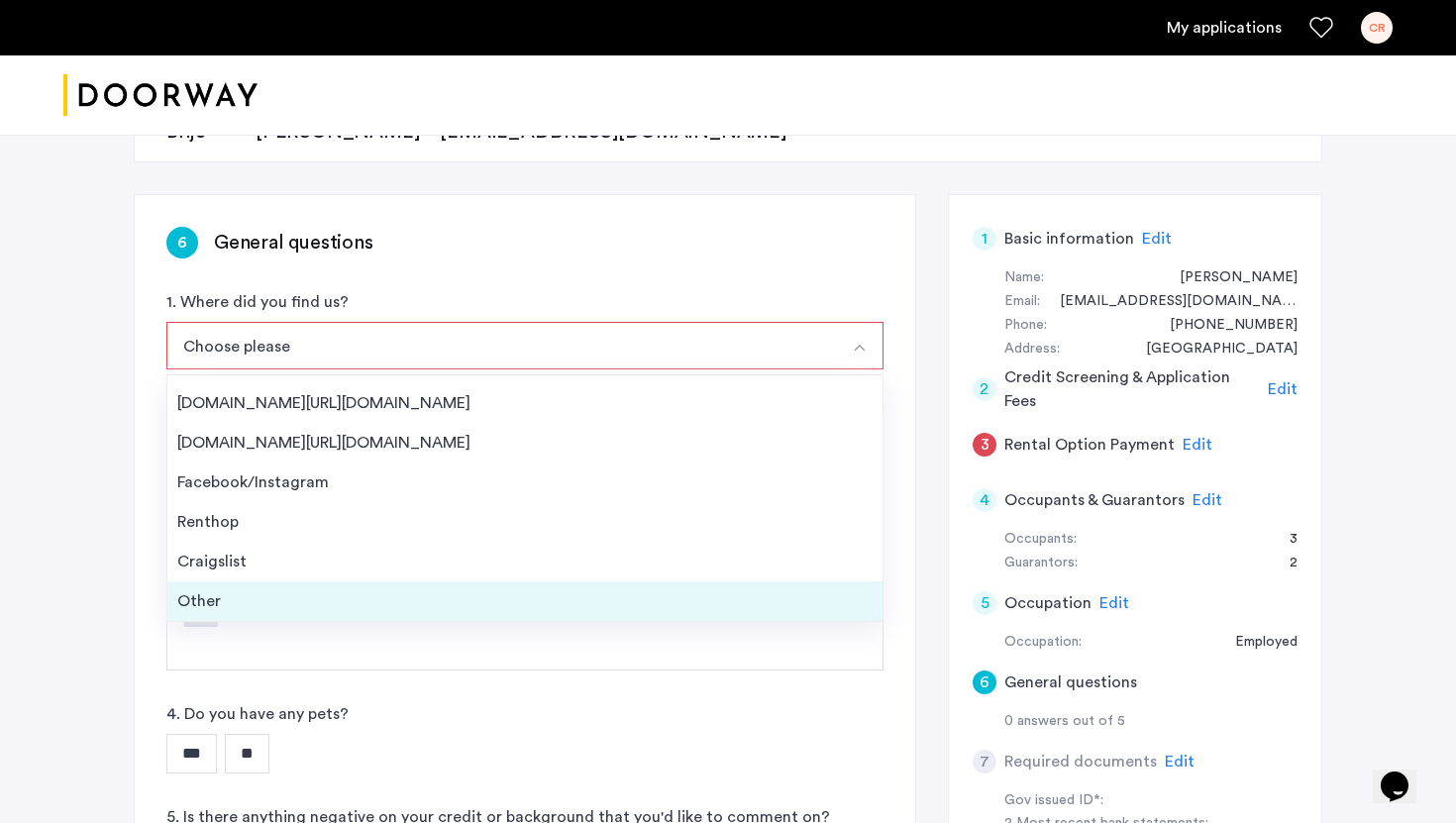 click on "Other" at bounding box center [525, 601] 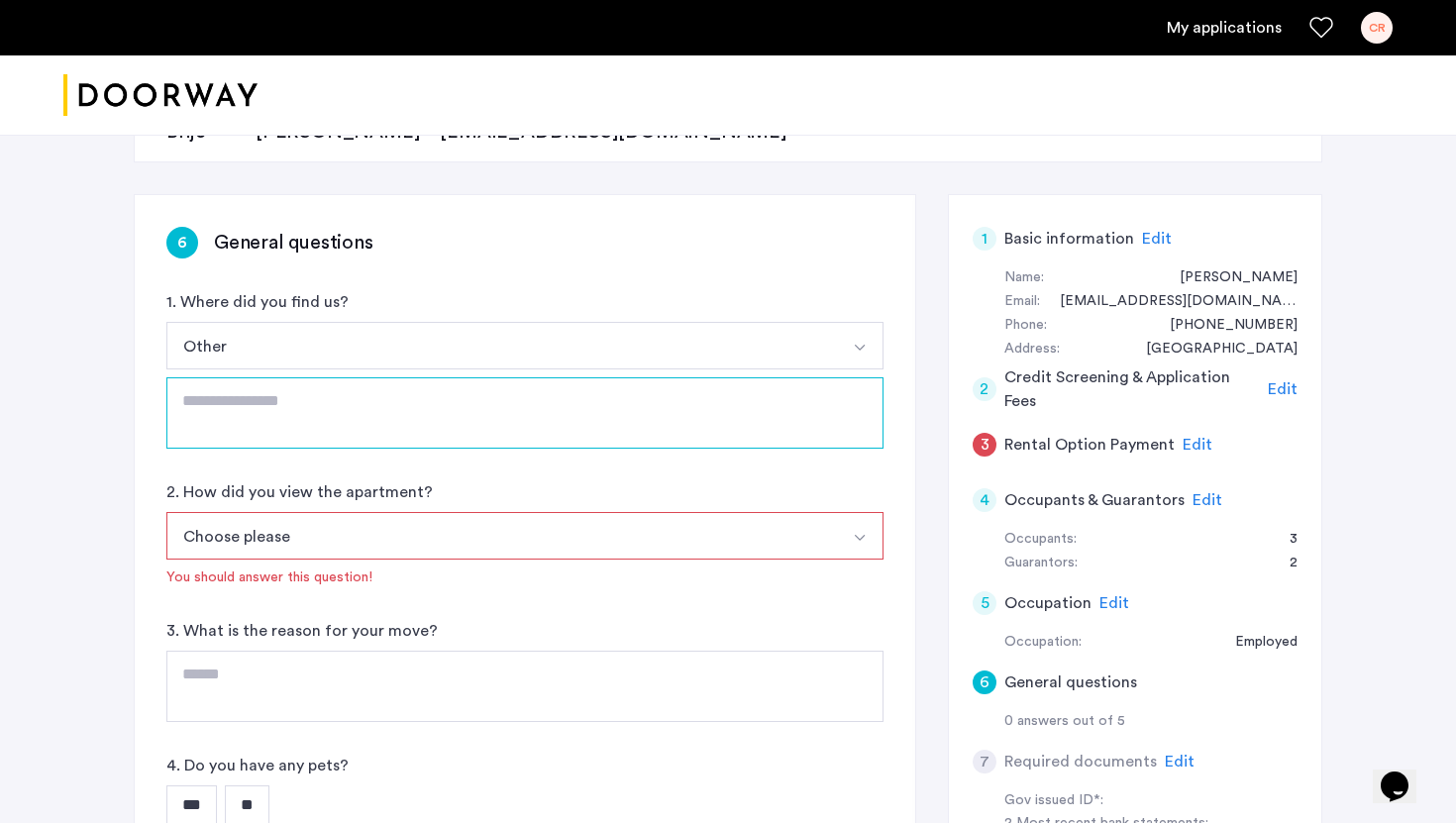 click at bounding box center [525, 413] 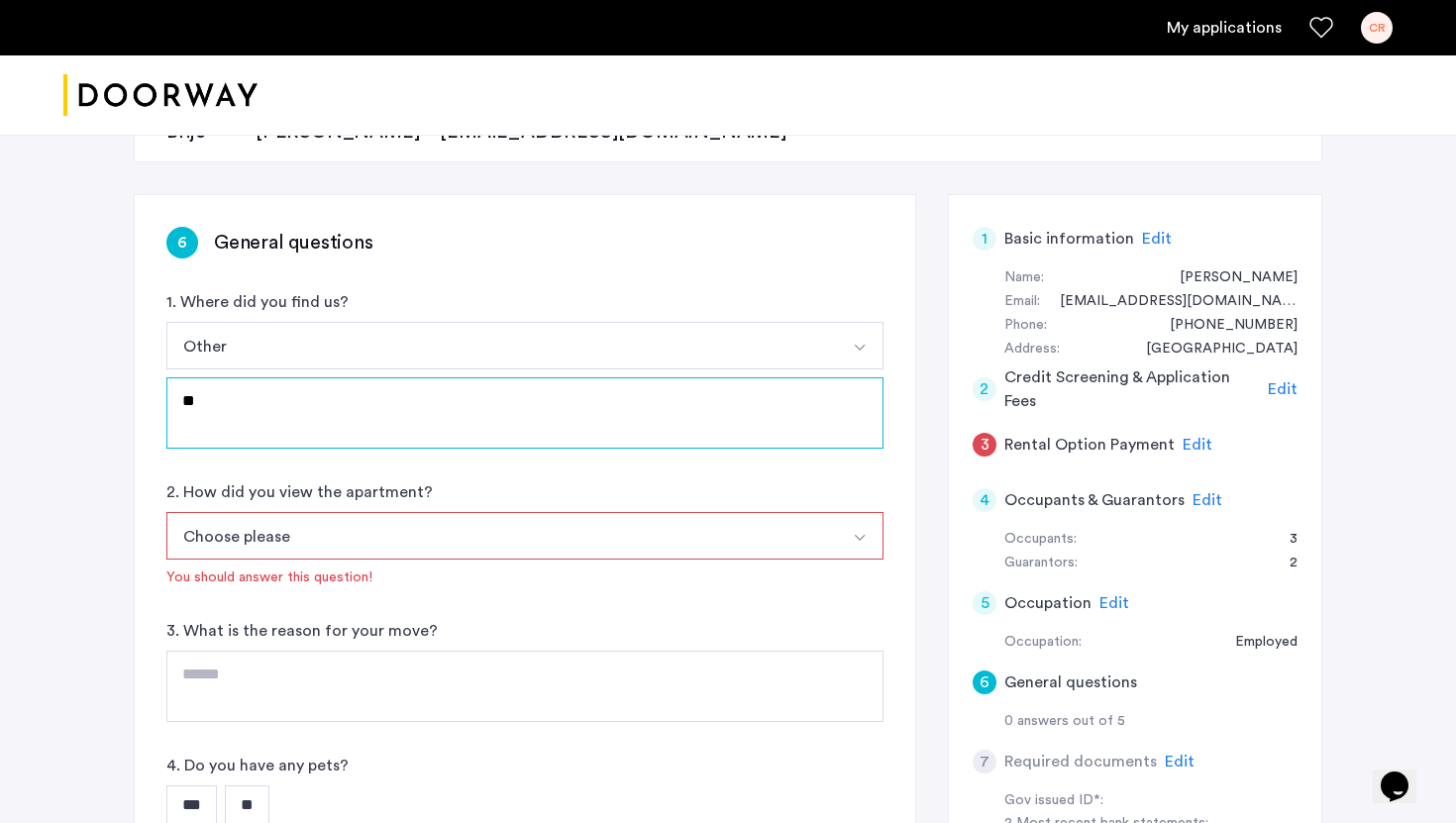 type on "*" 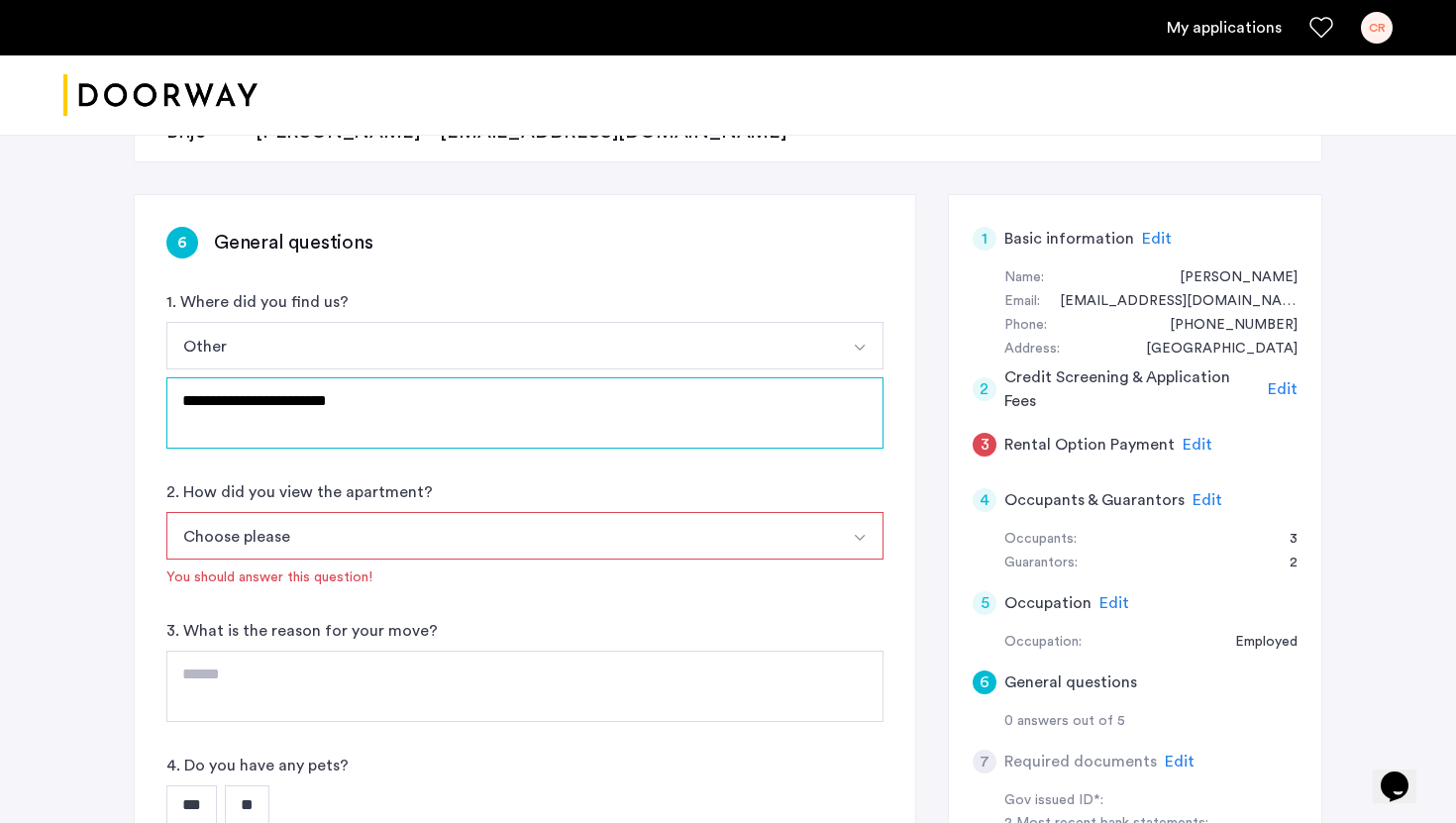 type on "**********" 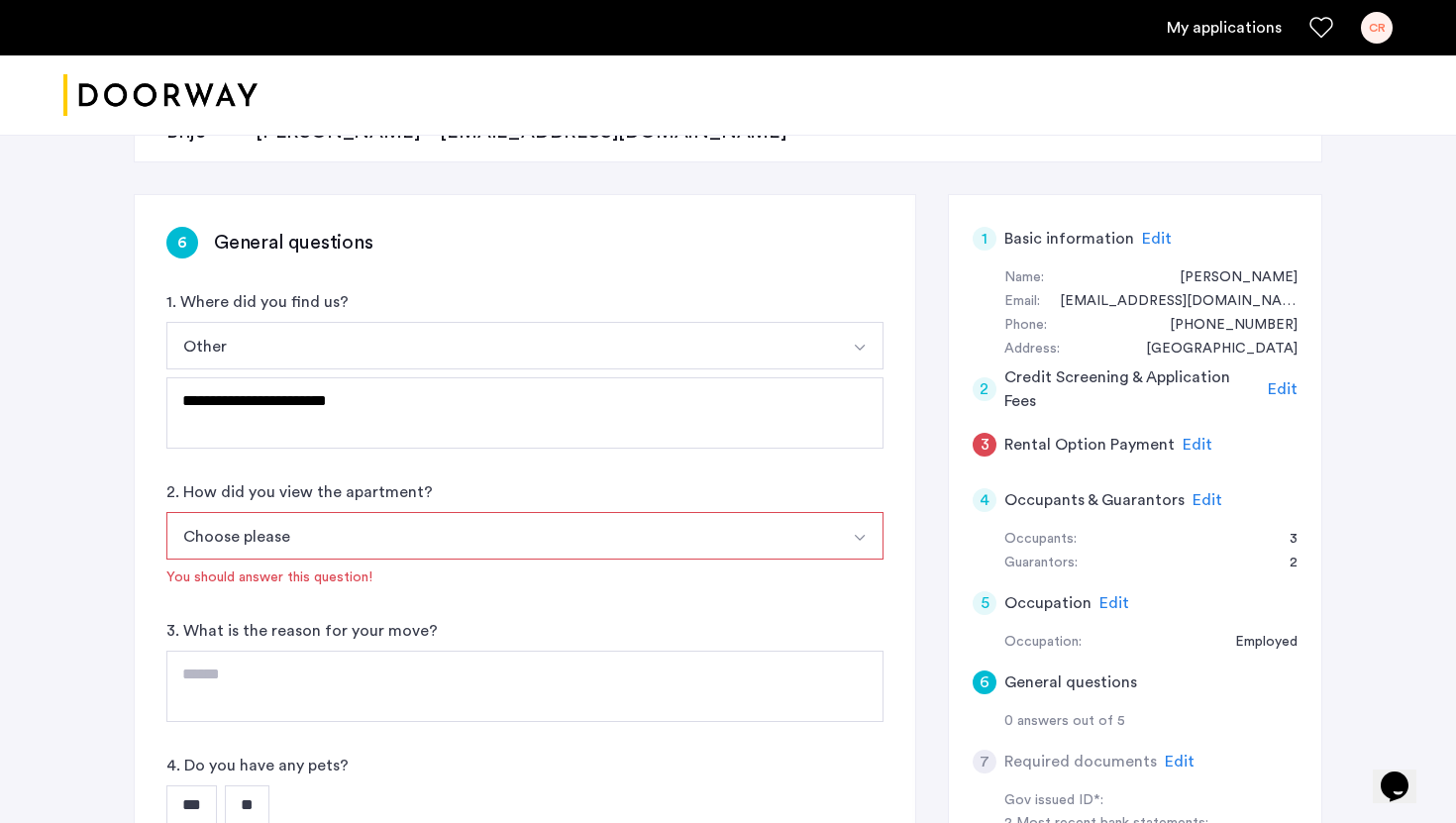 click on "Choose please" at bounding box center [501, 536] 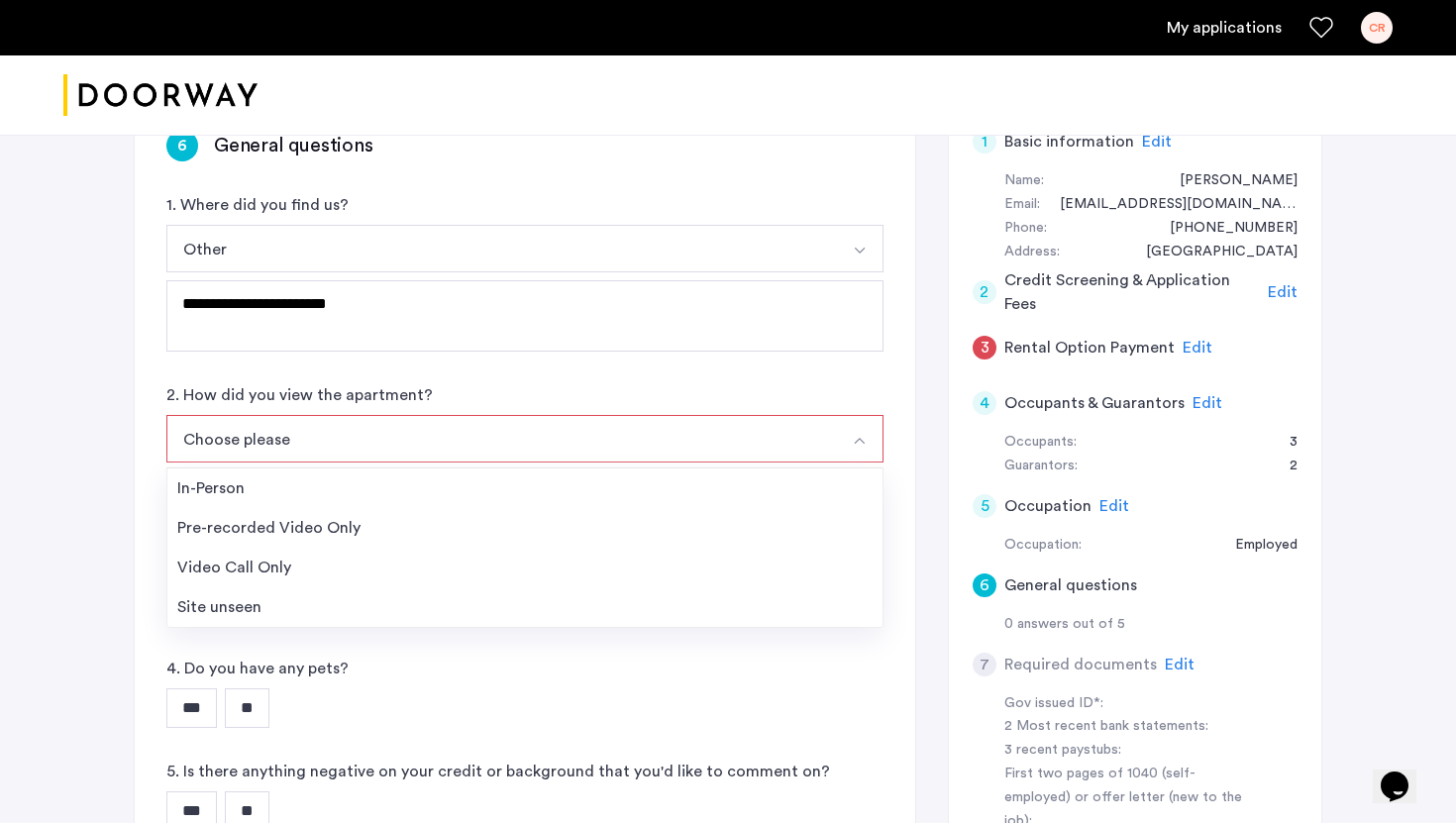 scroll, scrollTop: 357, scrollLeft: 0, axis: vertical 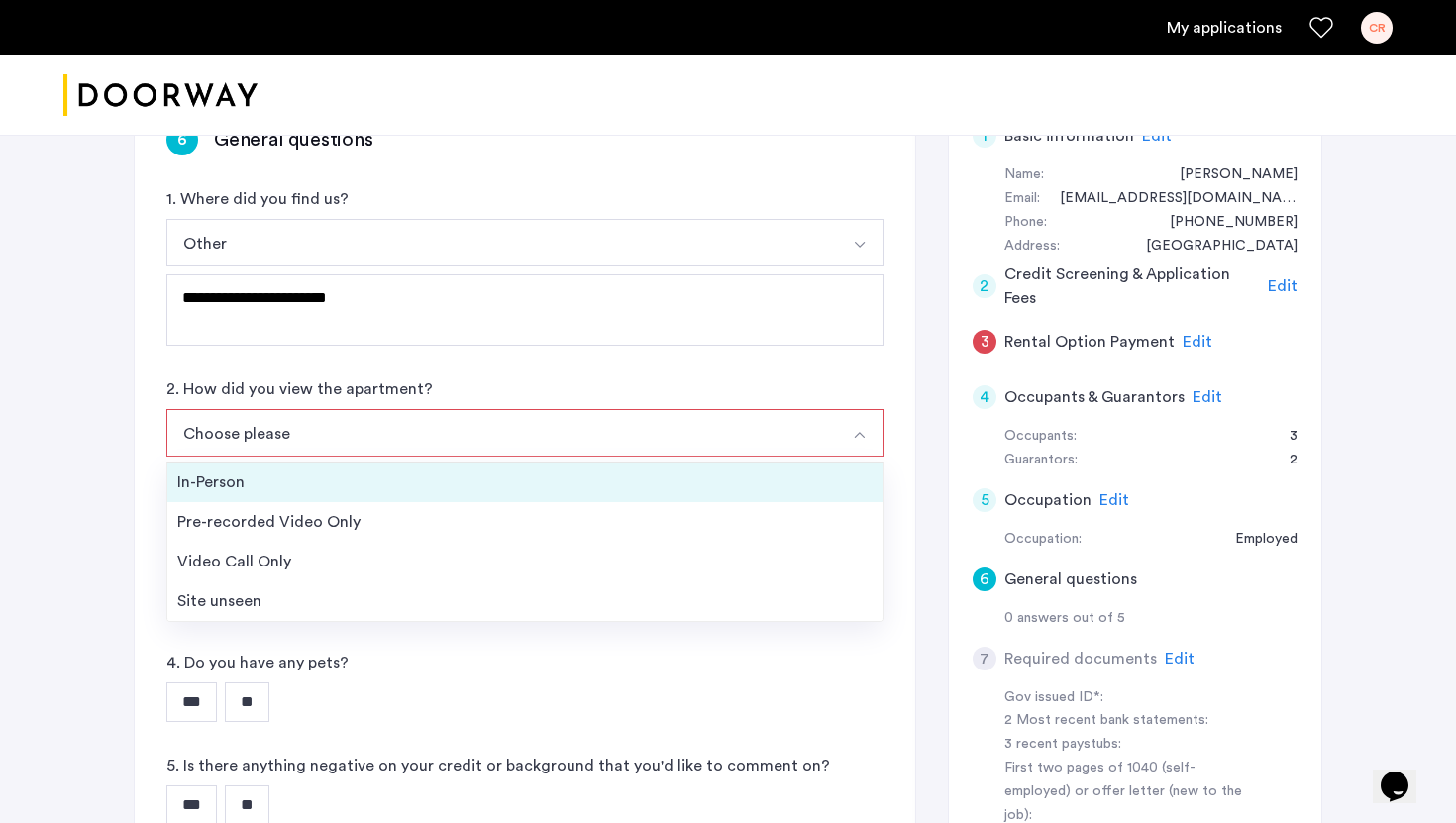 click on "In-Person" at bounding box center (525, 482) 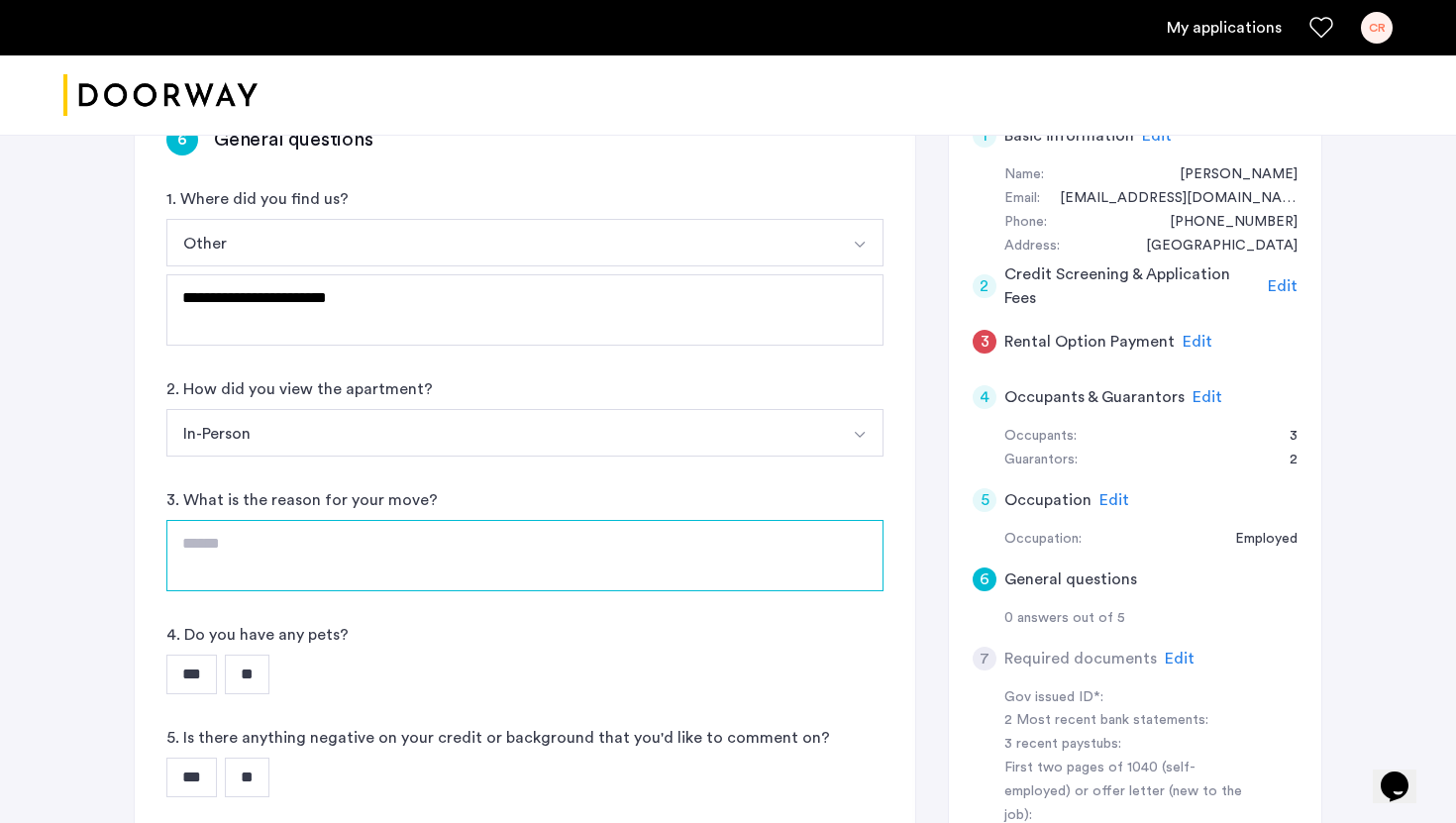 click 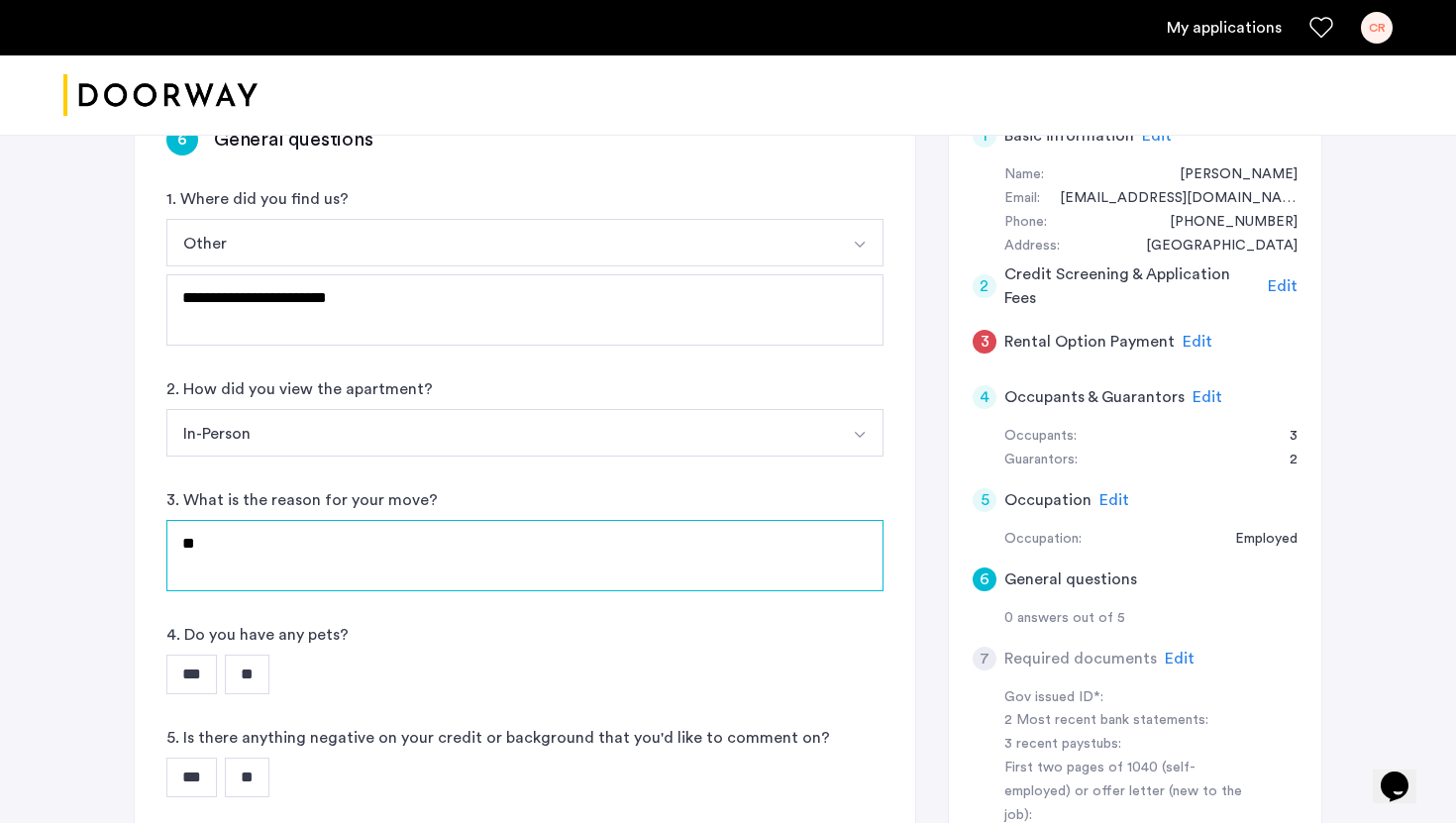 type on "*" 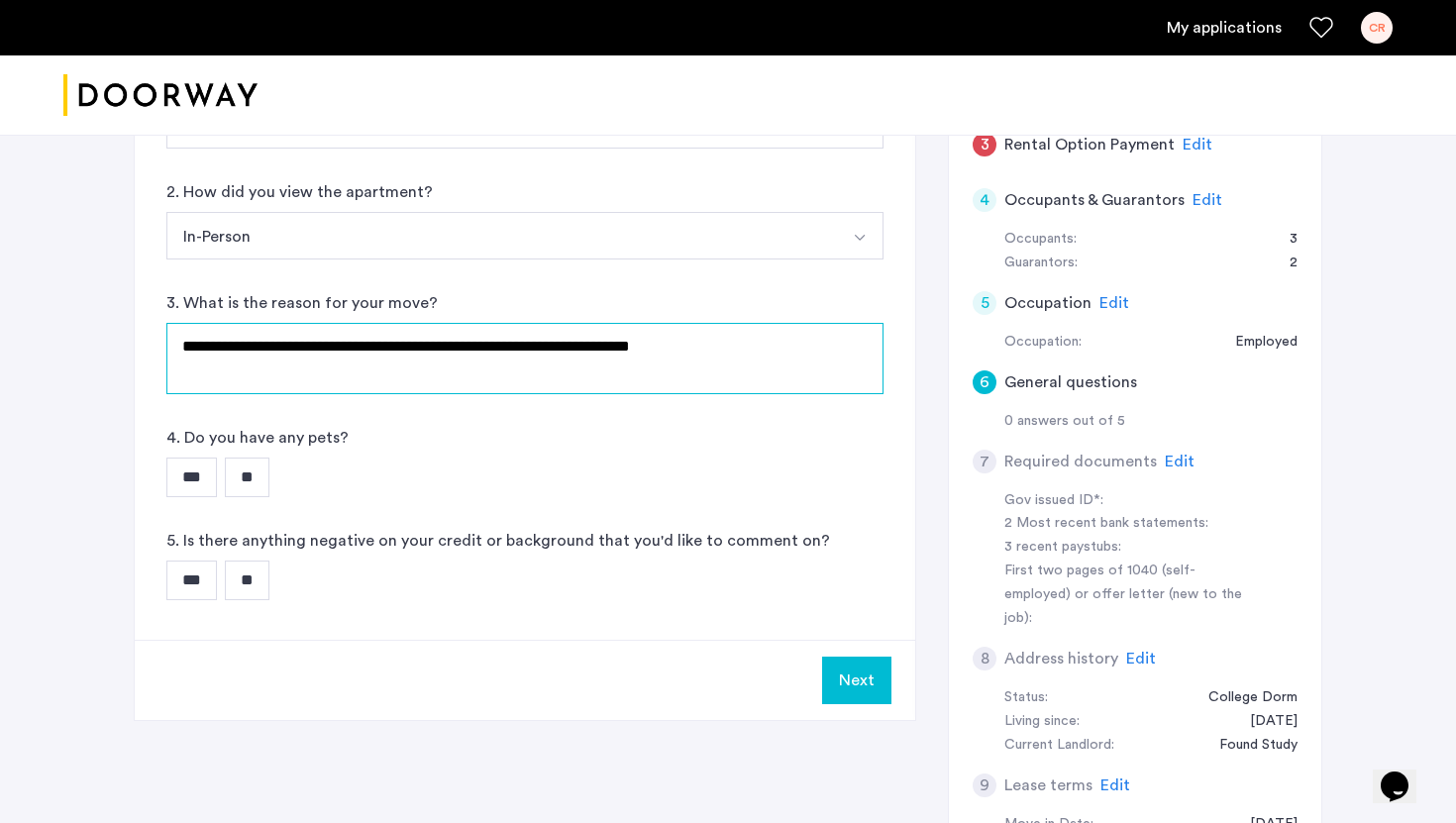 scroll, scrollTop: 559, scrollLeft: 0, axis: vertical 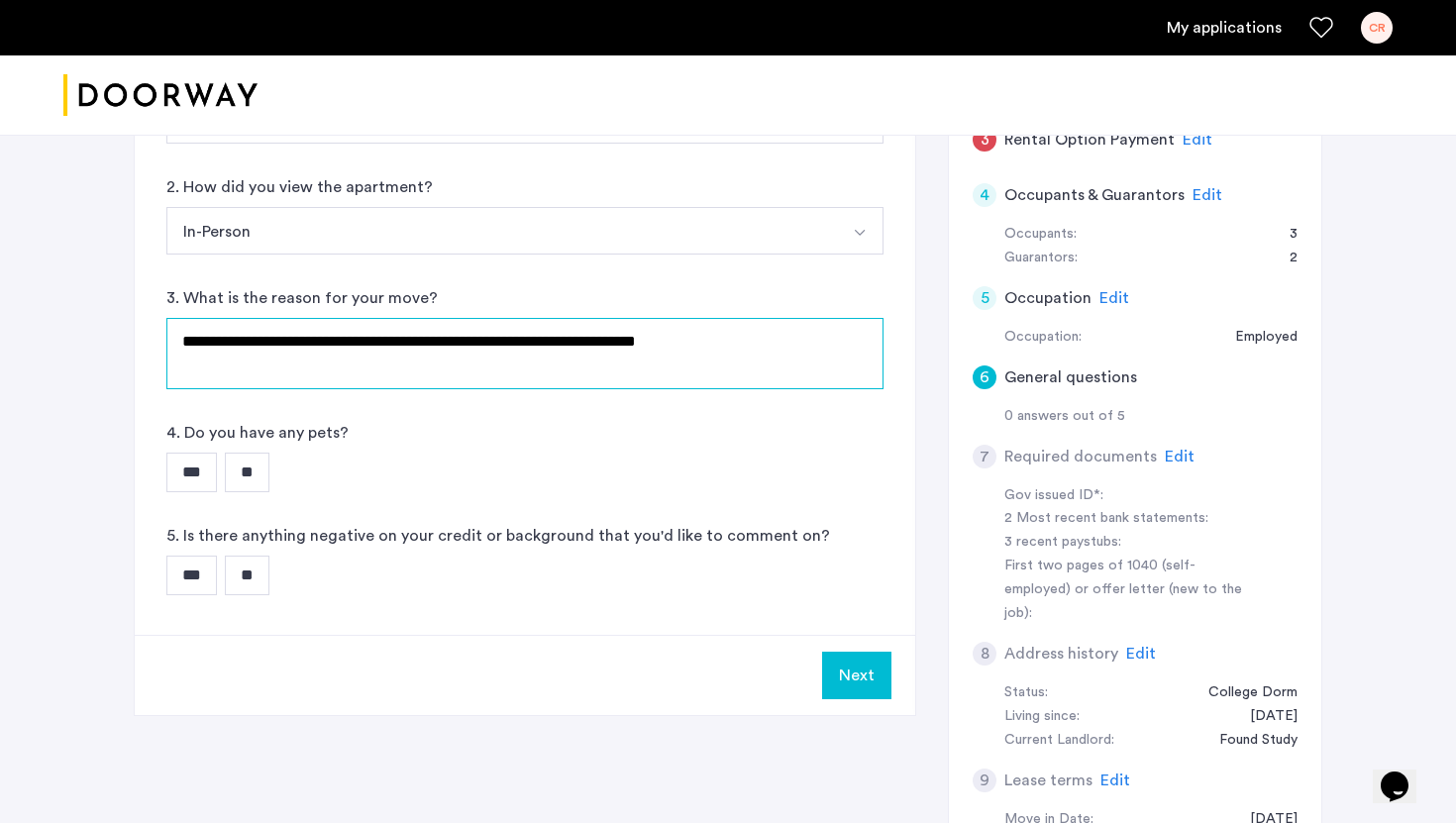 type on "**********" 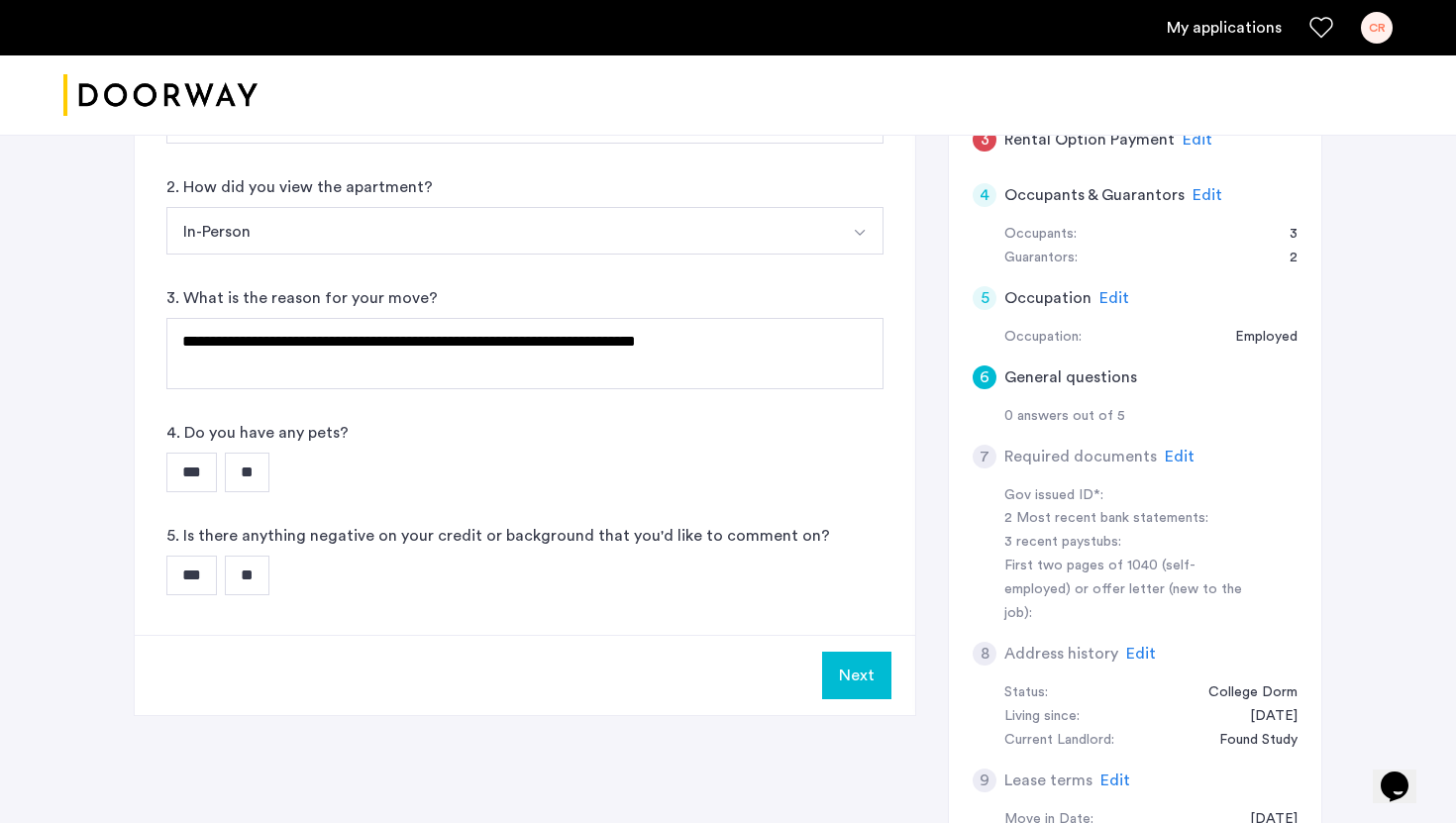 click on "***" at bounding box center [191, 472] 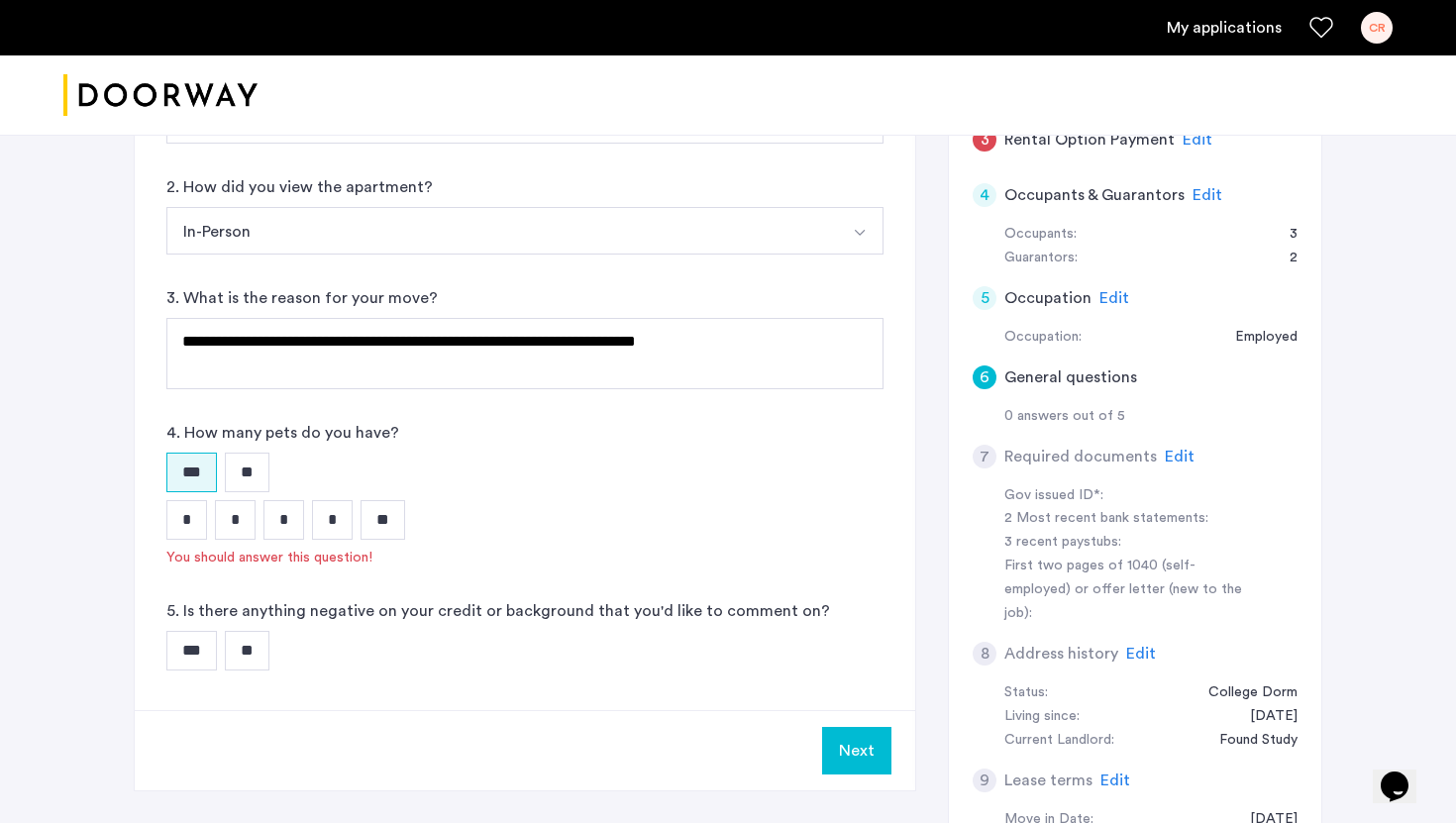 click on "*" at bounding box center [186, 520] 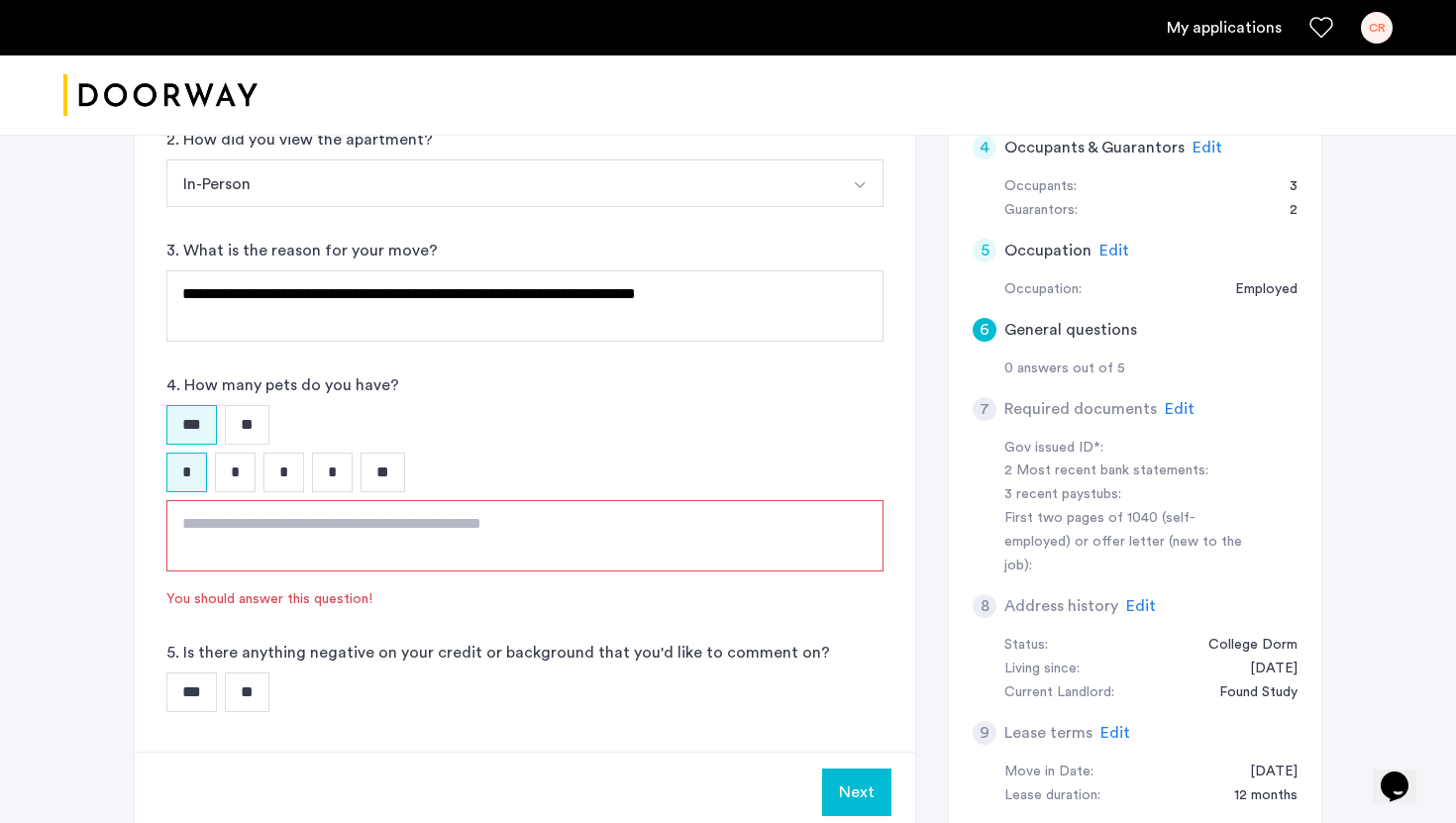 scroll, scrollTop: 610, scrollLeft: 0, axis: vertical 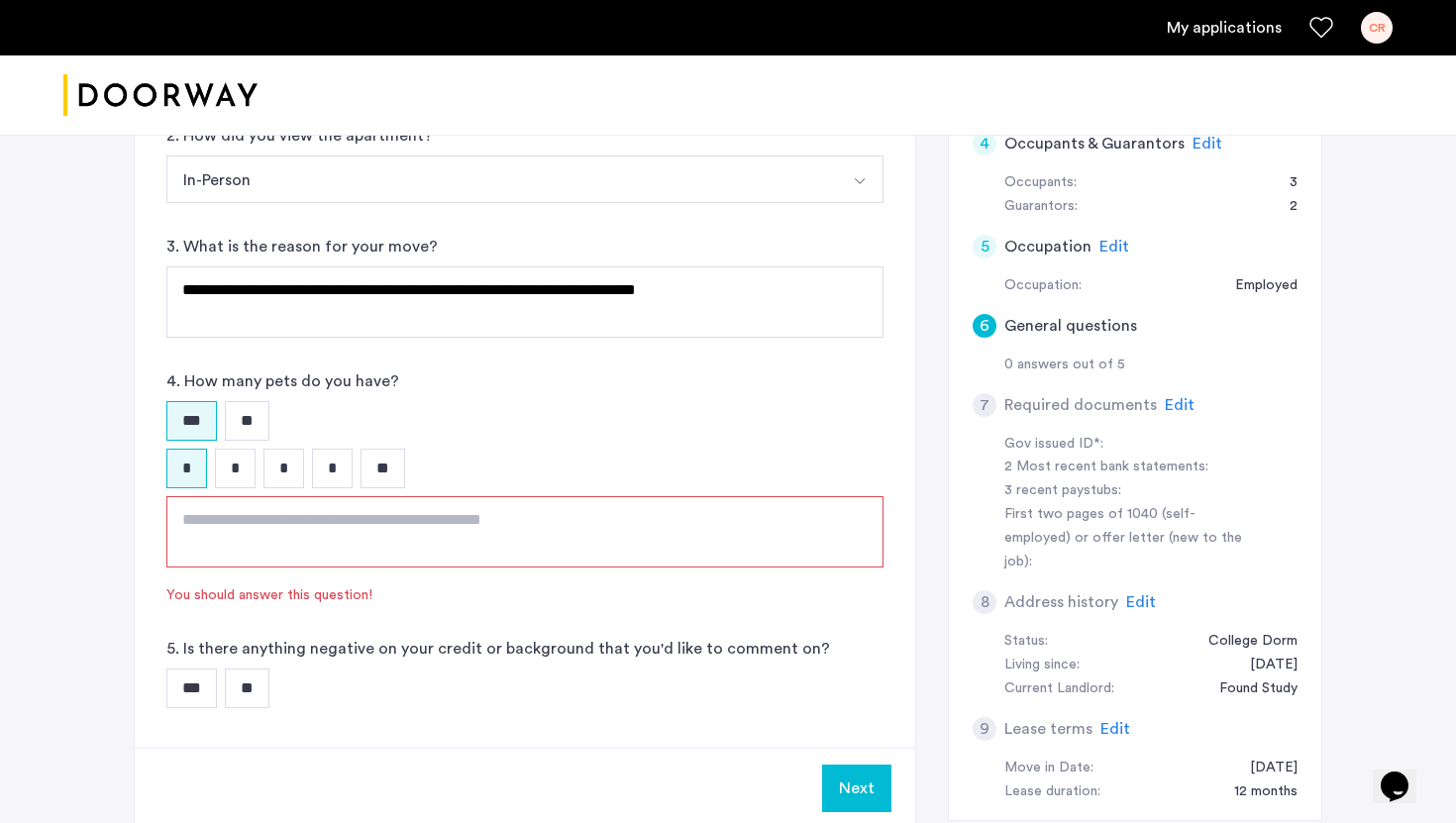 click 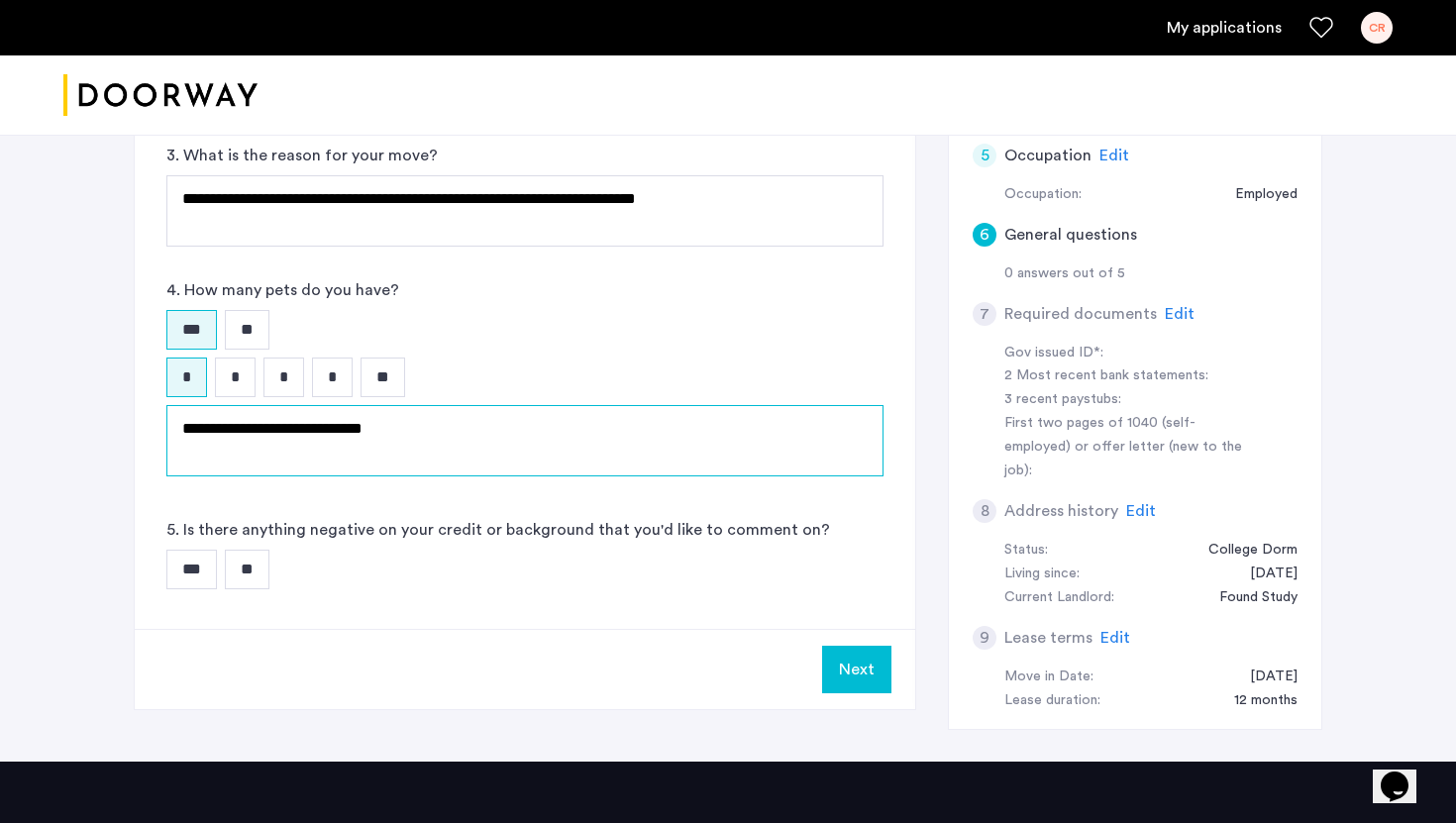 scroll, scrollTop: 713, scrollLeft: 0, axis: vertical 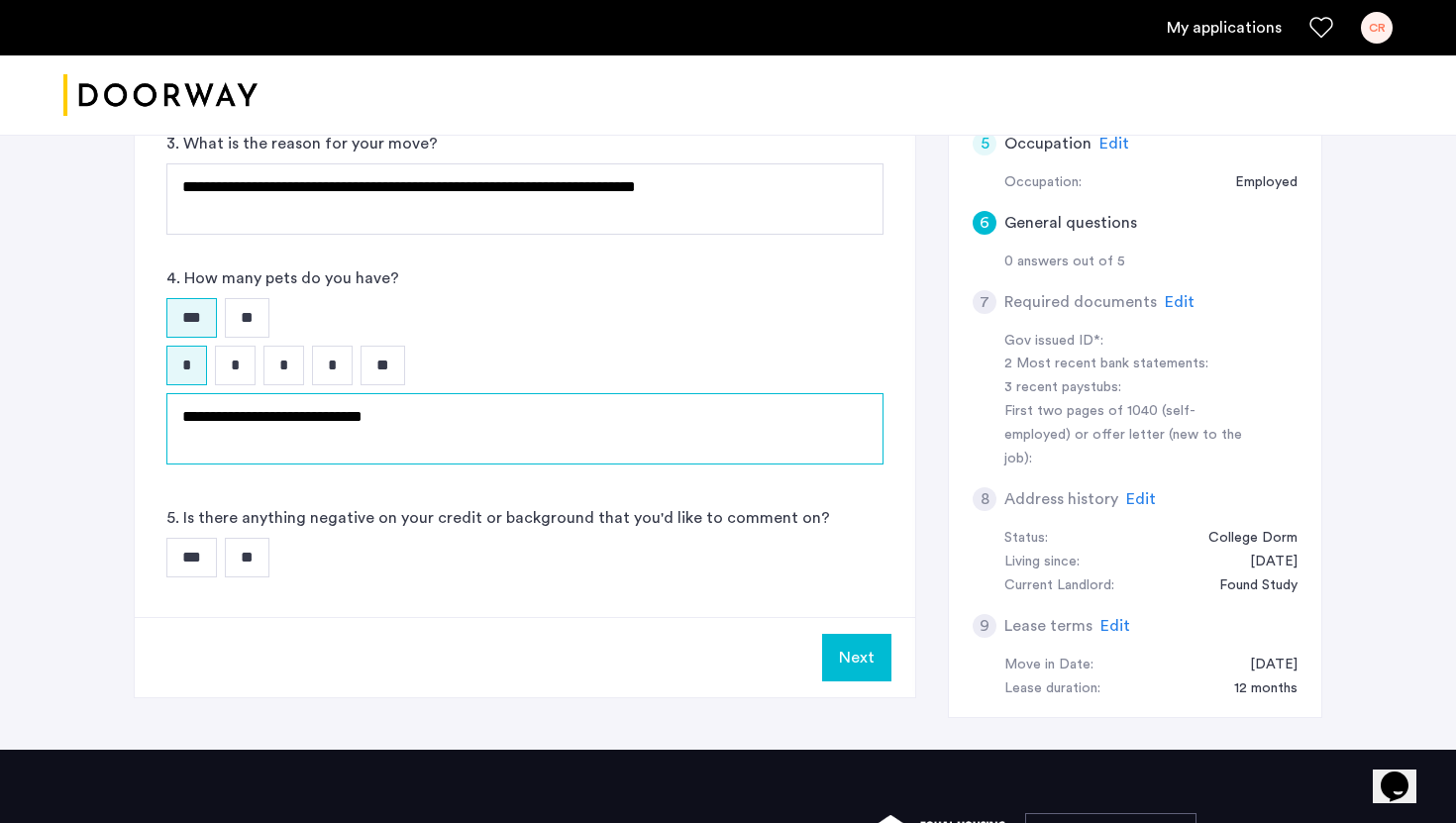 type on "**********" 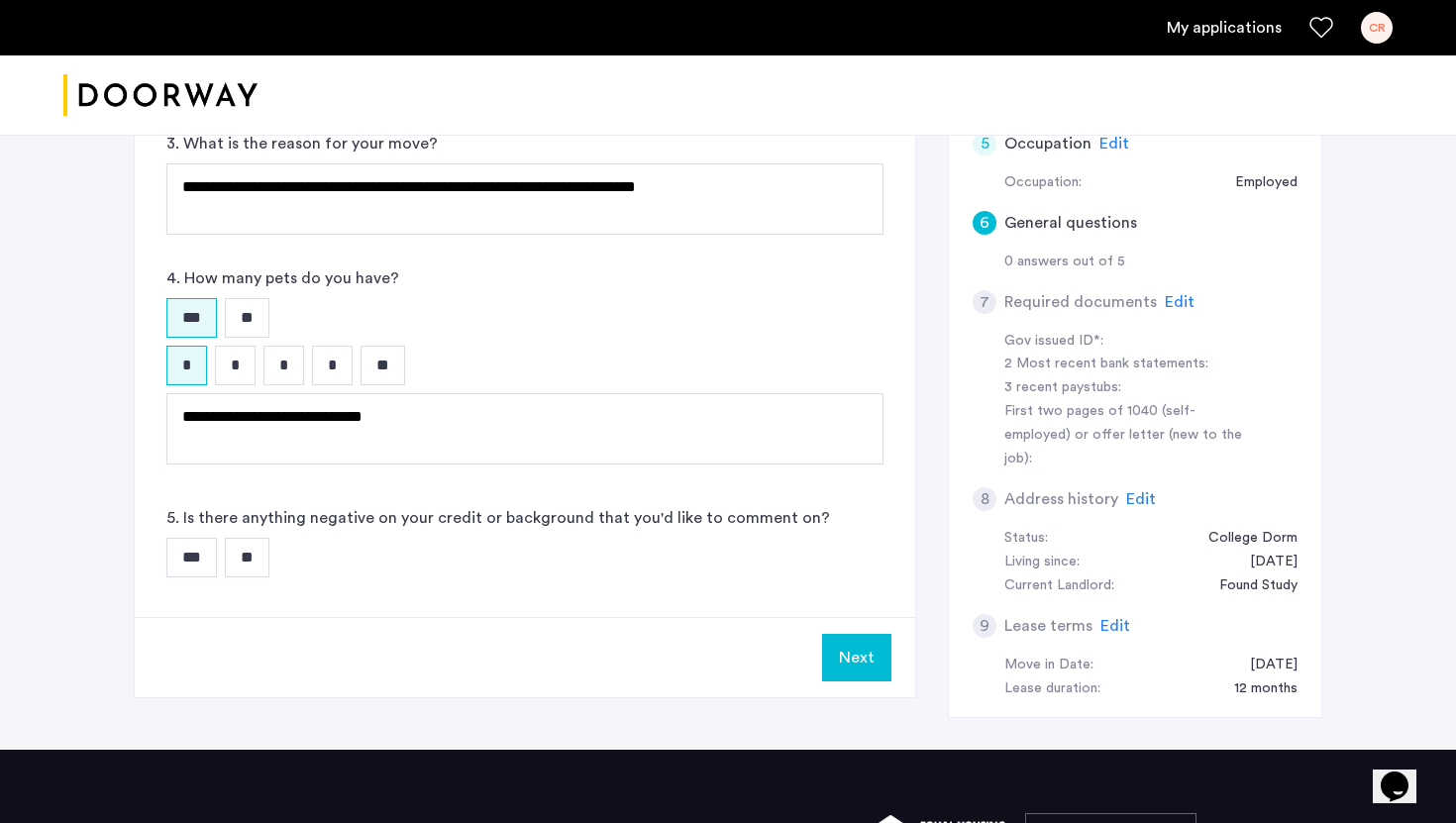 click on "**" at bounding box center [247, 558] 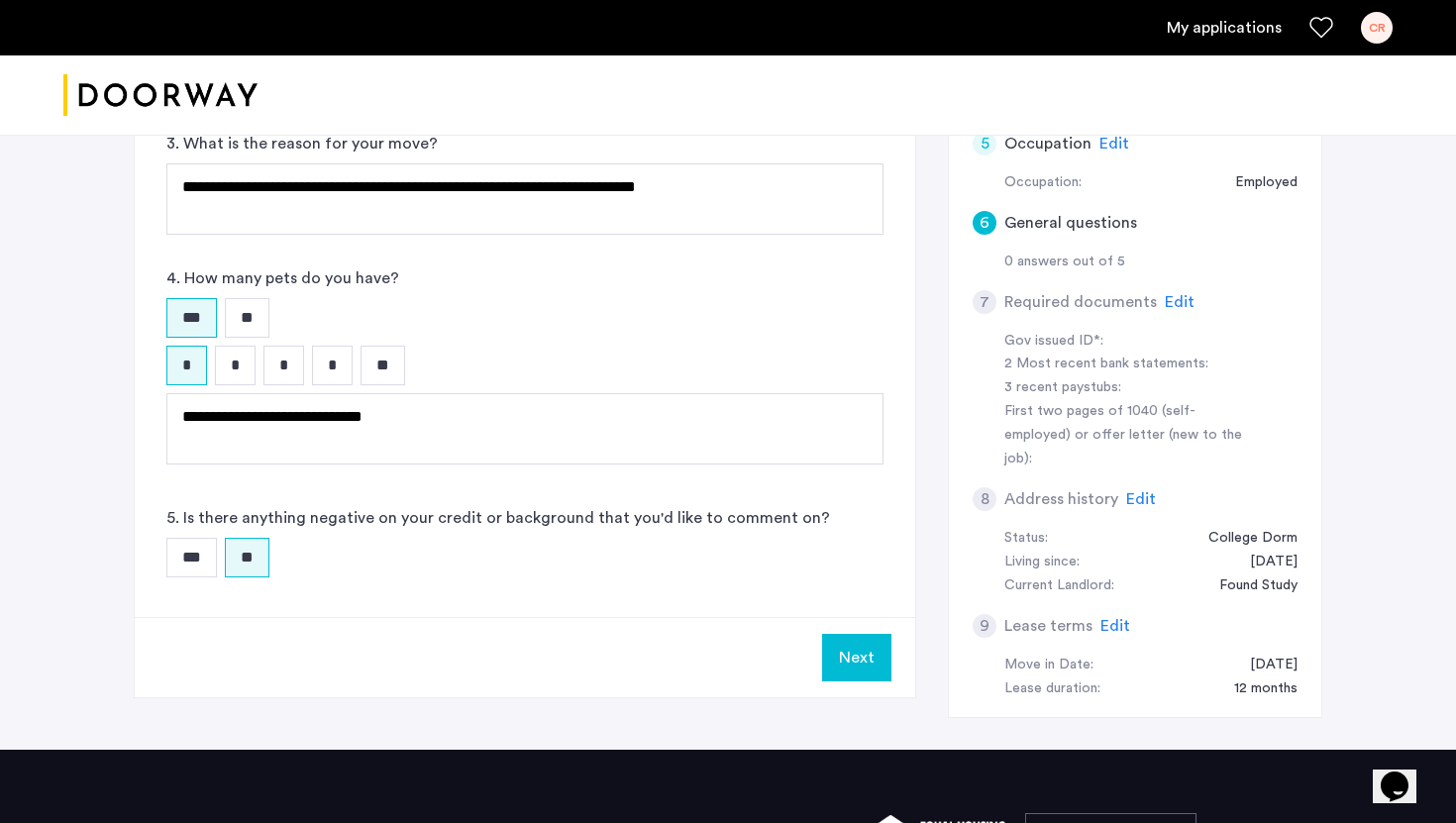 click on "Next" at bounding box center (857, 658) 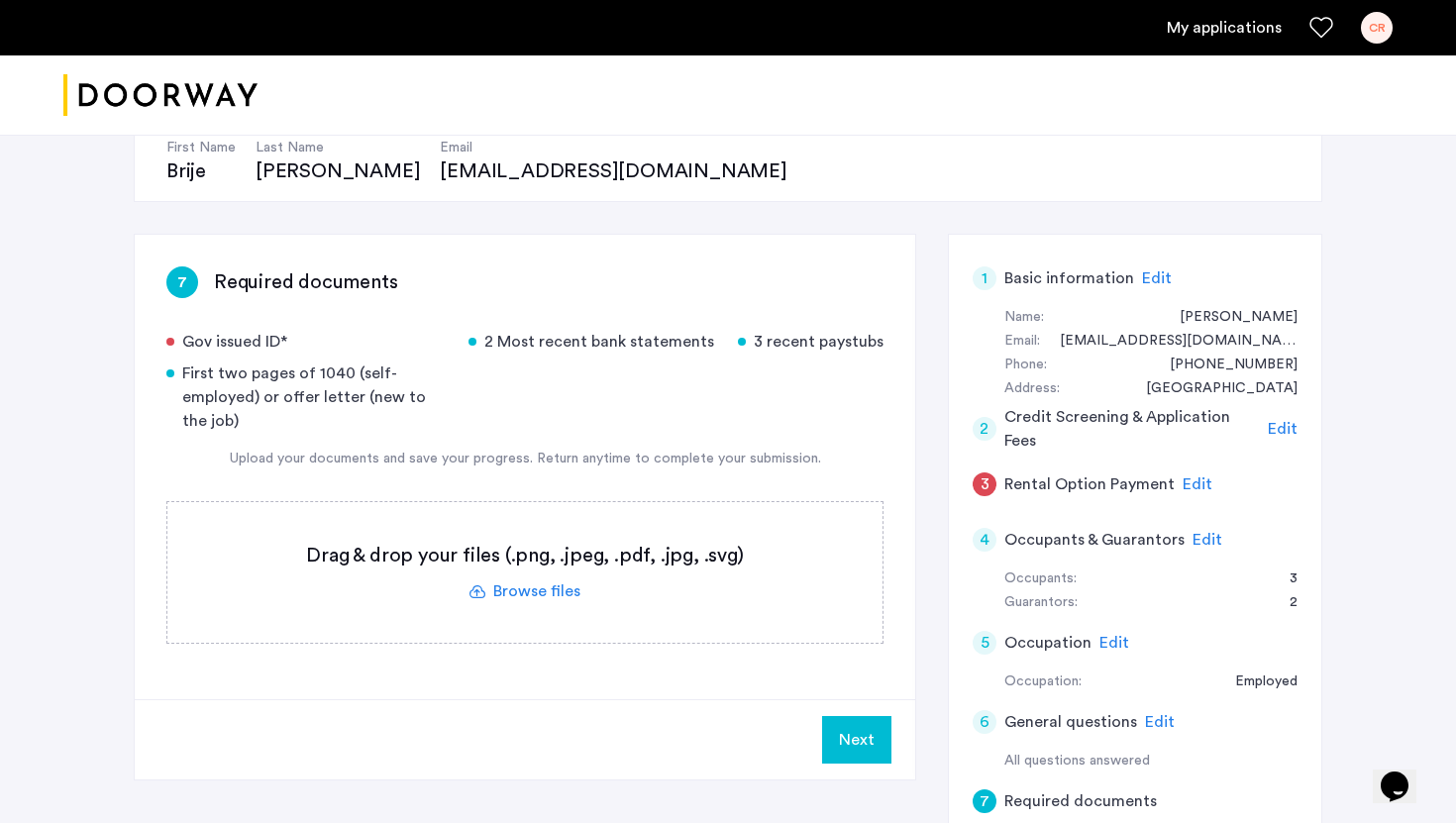 scroll, scrollTop: 233, scrollLeft: 0, axis: vertical 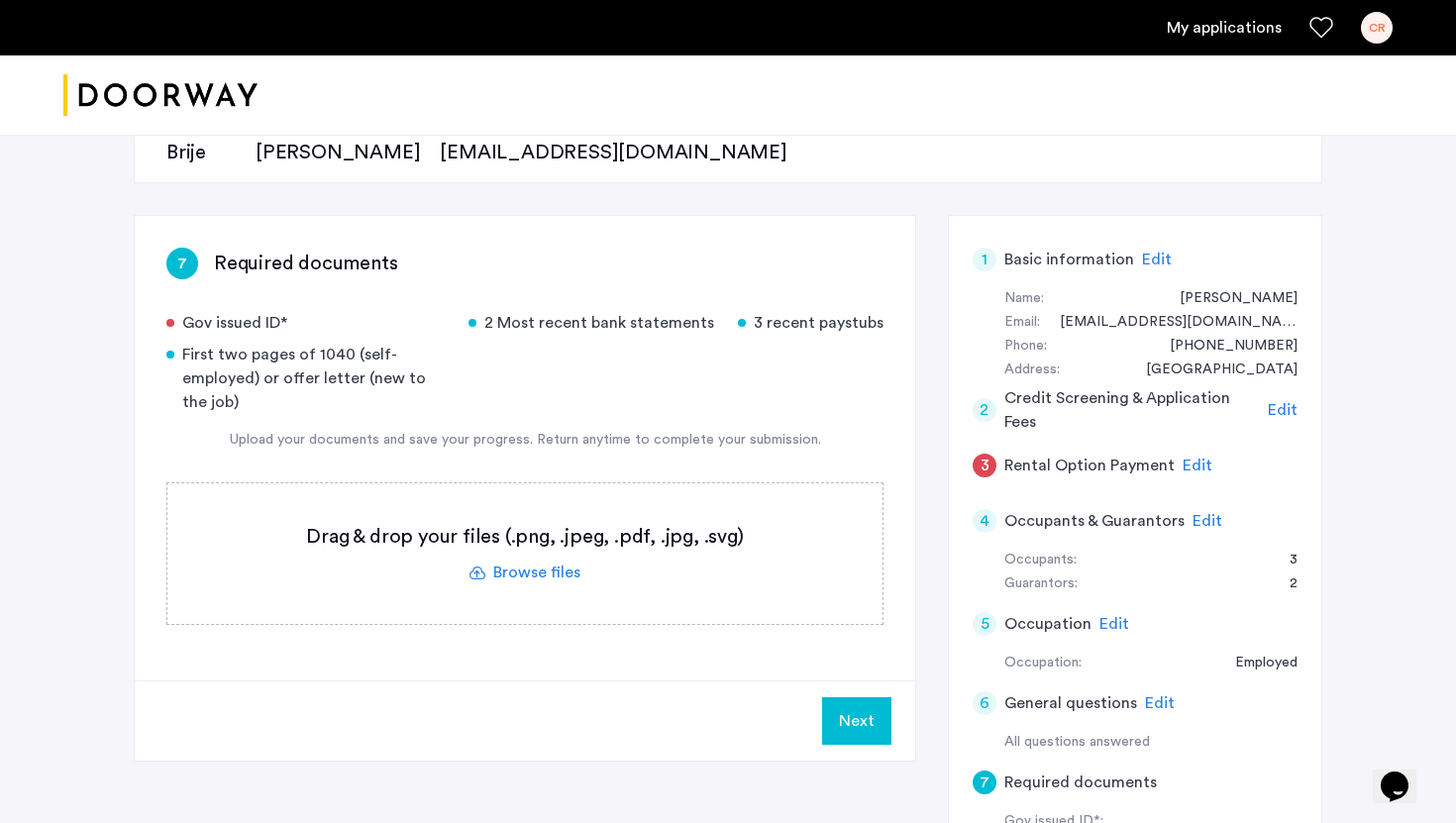 click 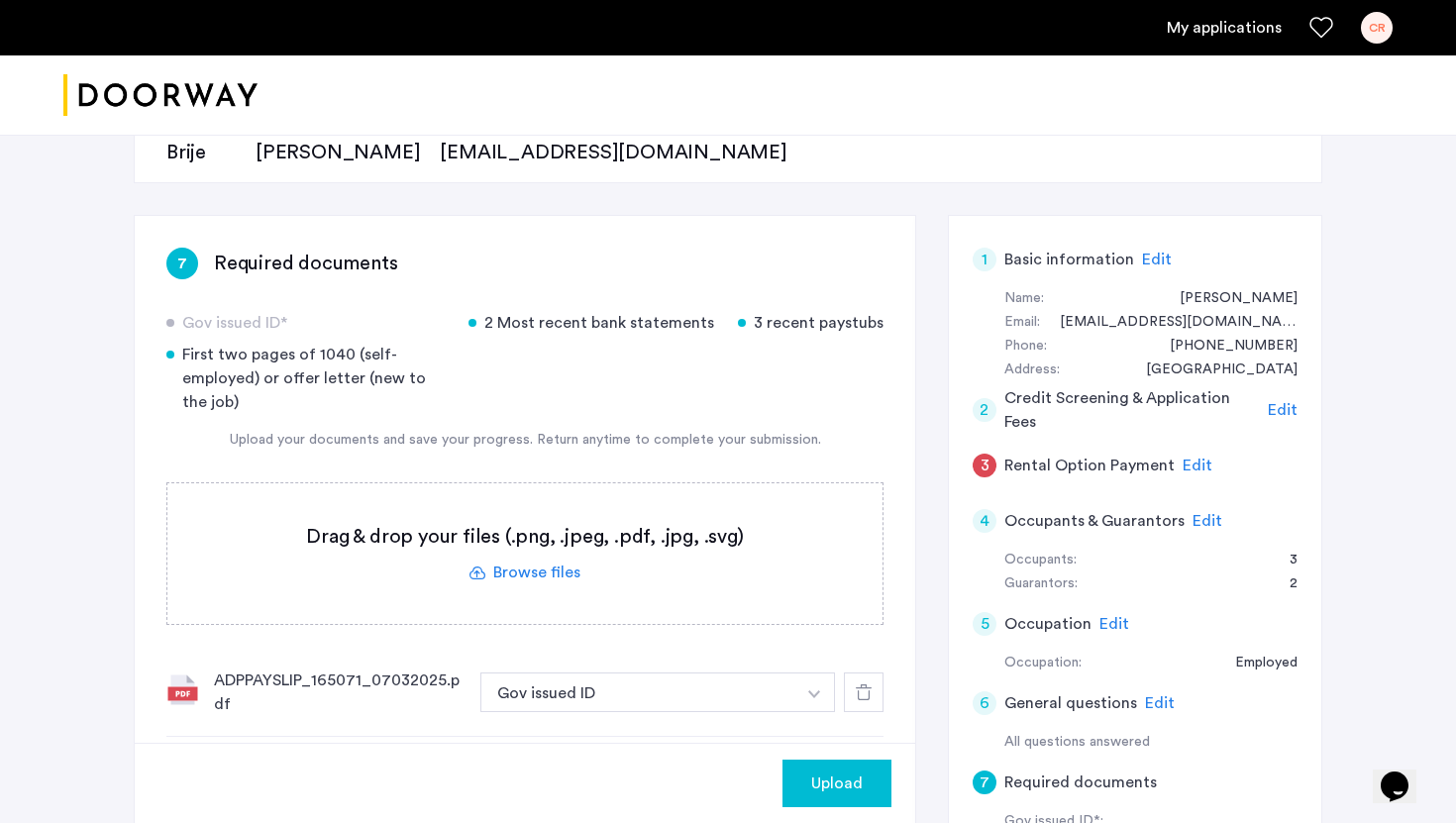 click 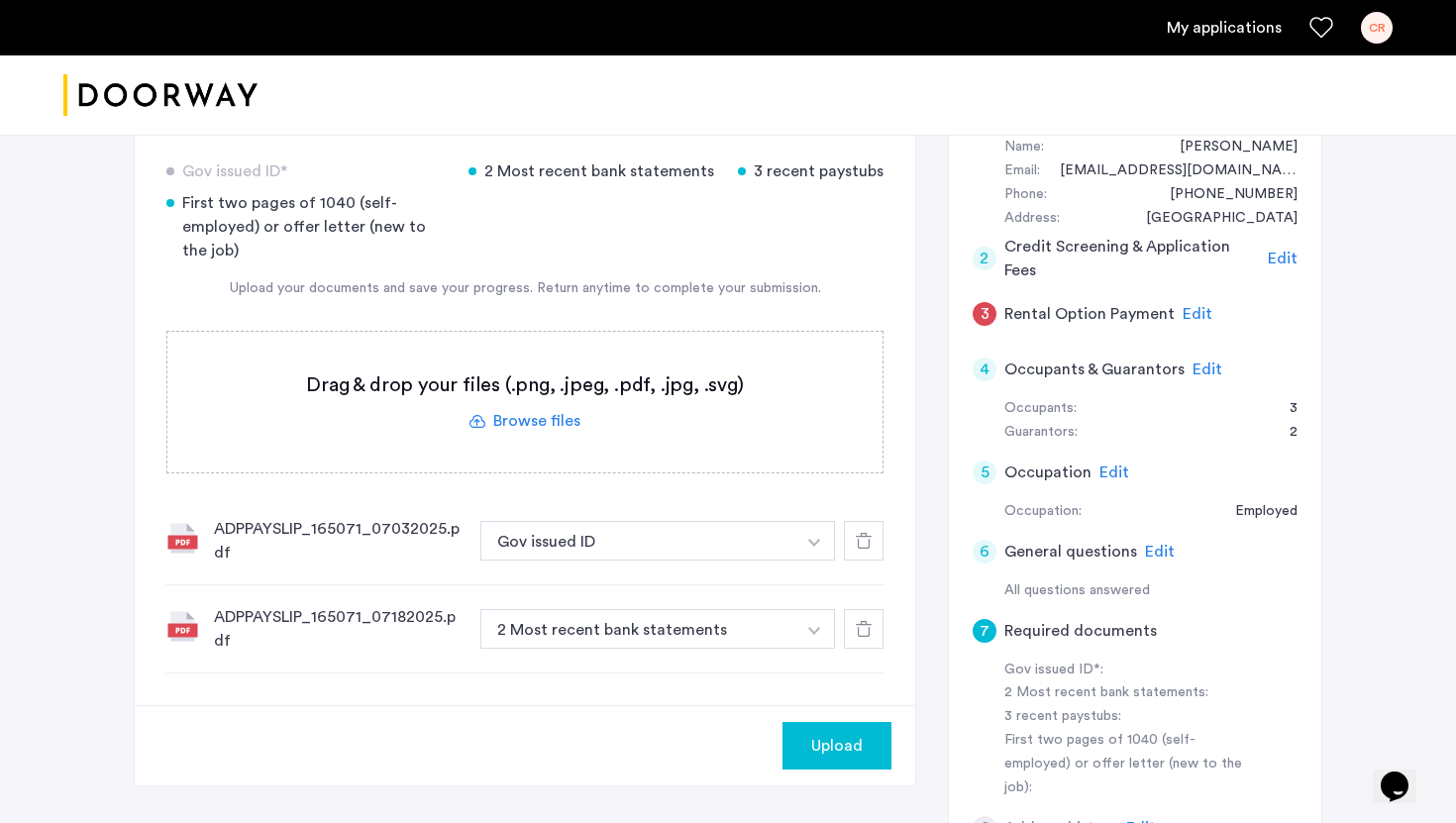 scroll, scrollTop: 385, scrollLeft: 0, axis: vertical 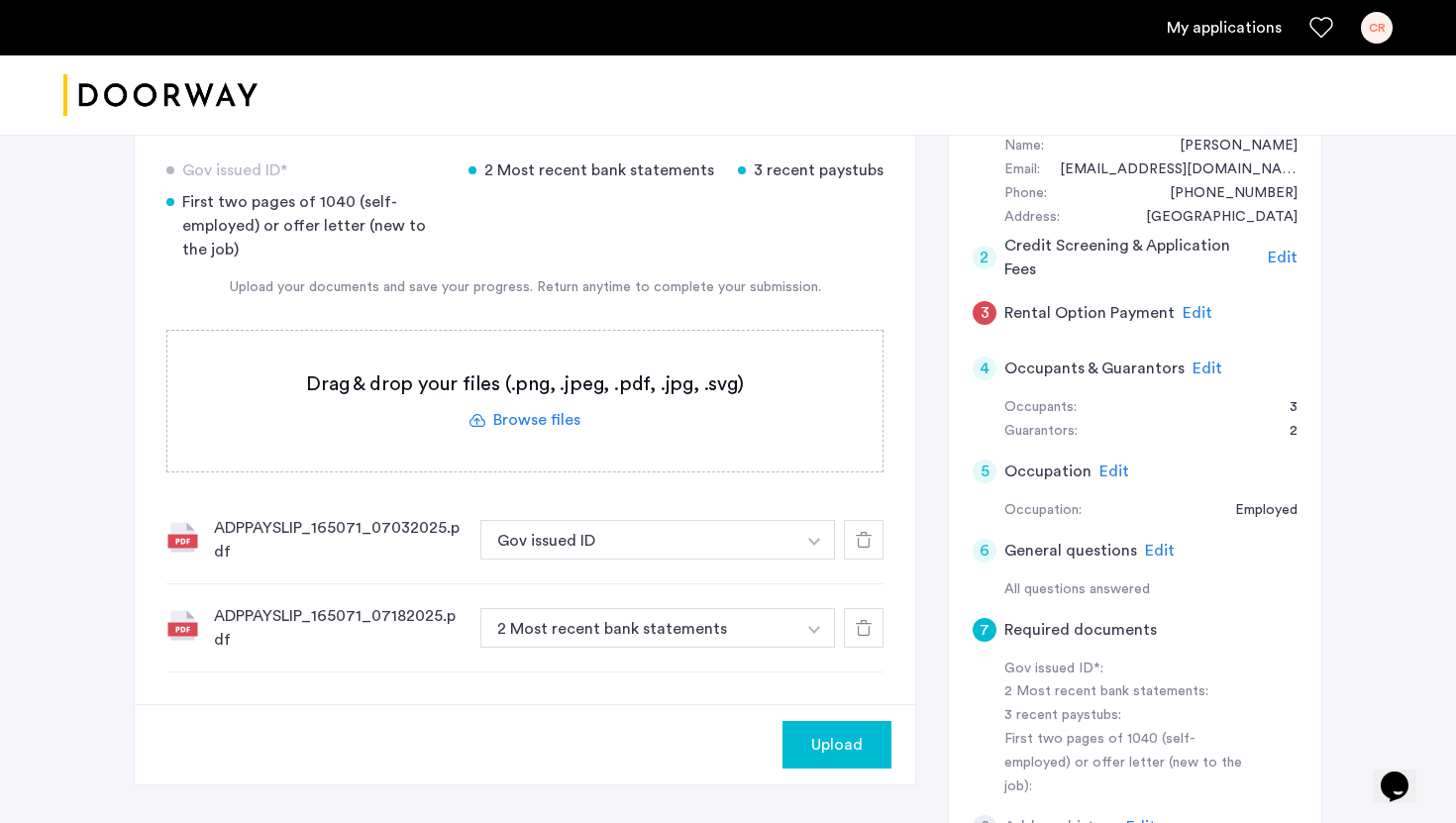 click 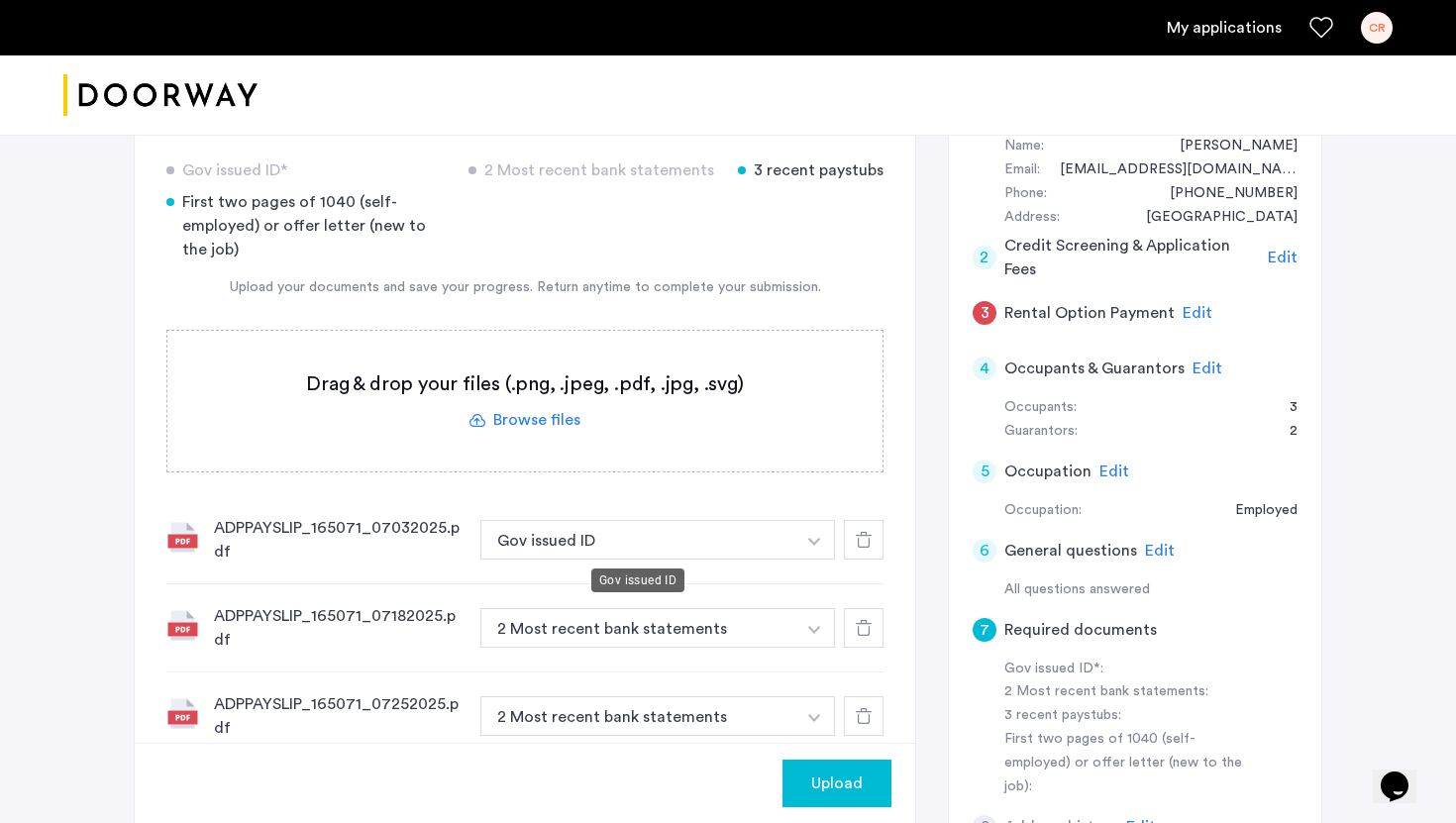 click on "Gov issued ID" at bounding box center (638, 540) 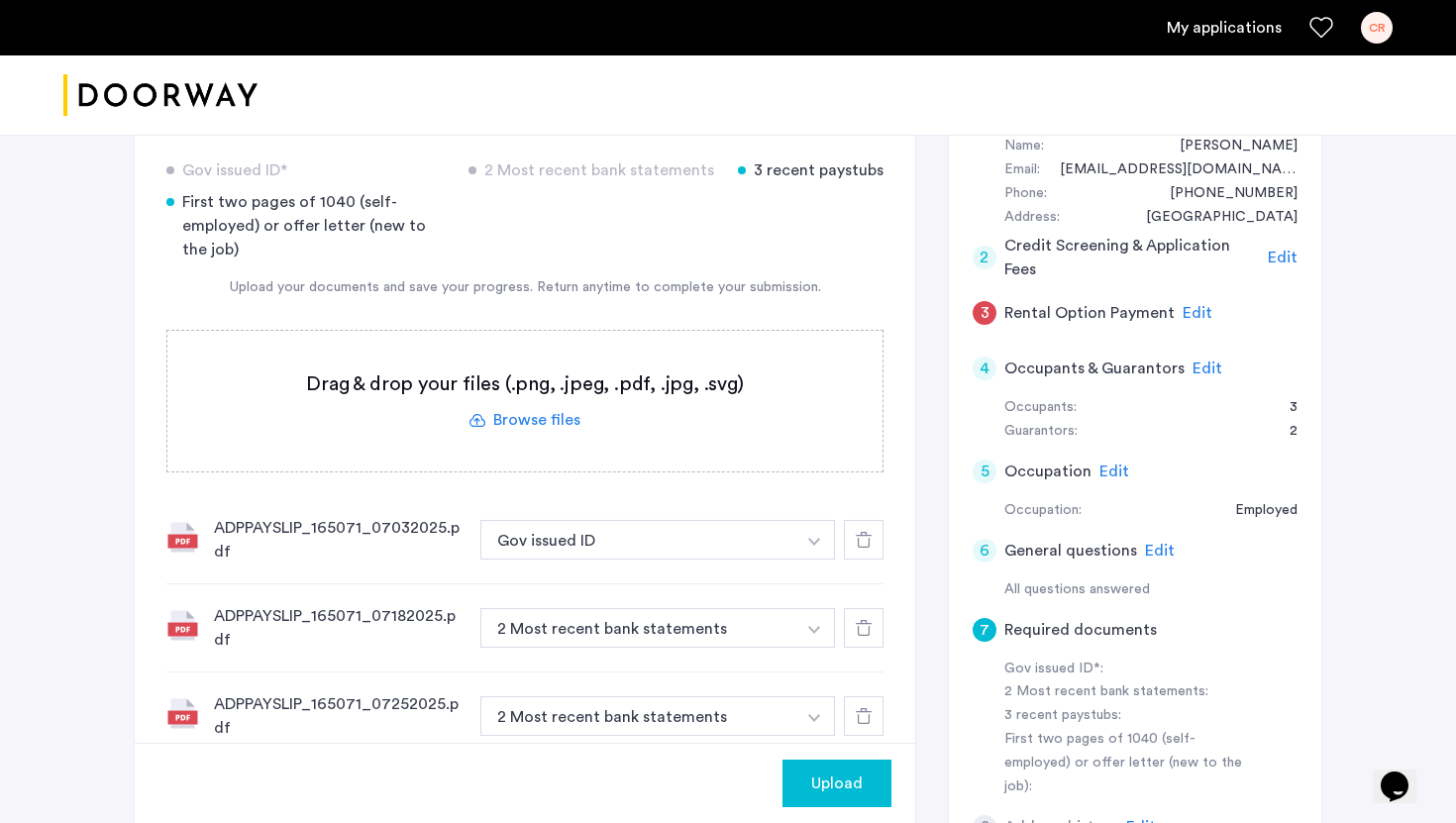 click on "Gov issued ID" at bounding box center (638, 540) 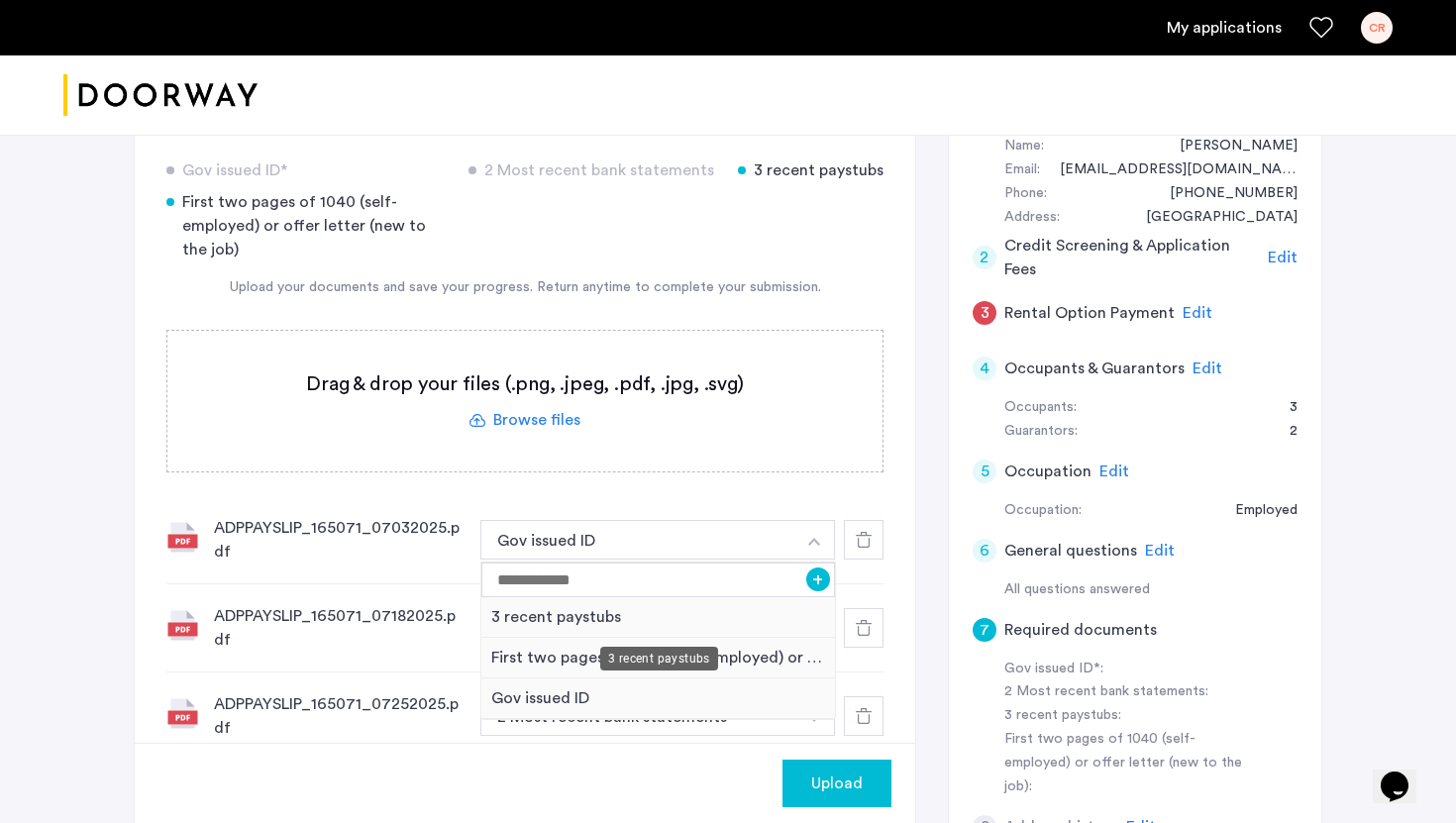 click on "3 recent paystubs" at bounding box center (658, 617) 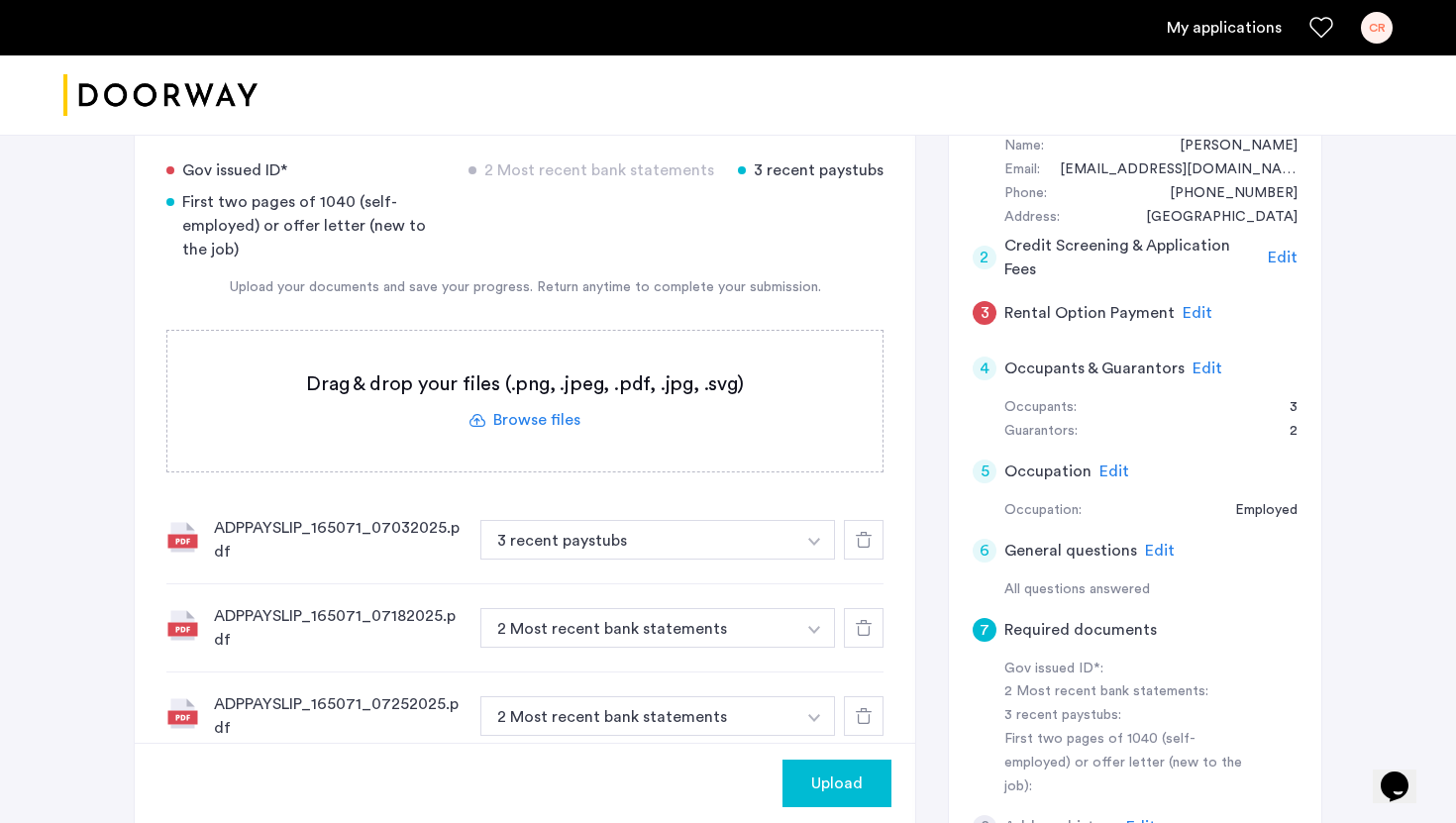 click at bounding box center [814, 540] 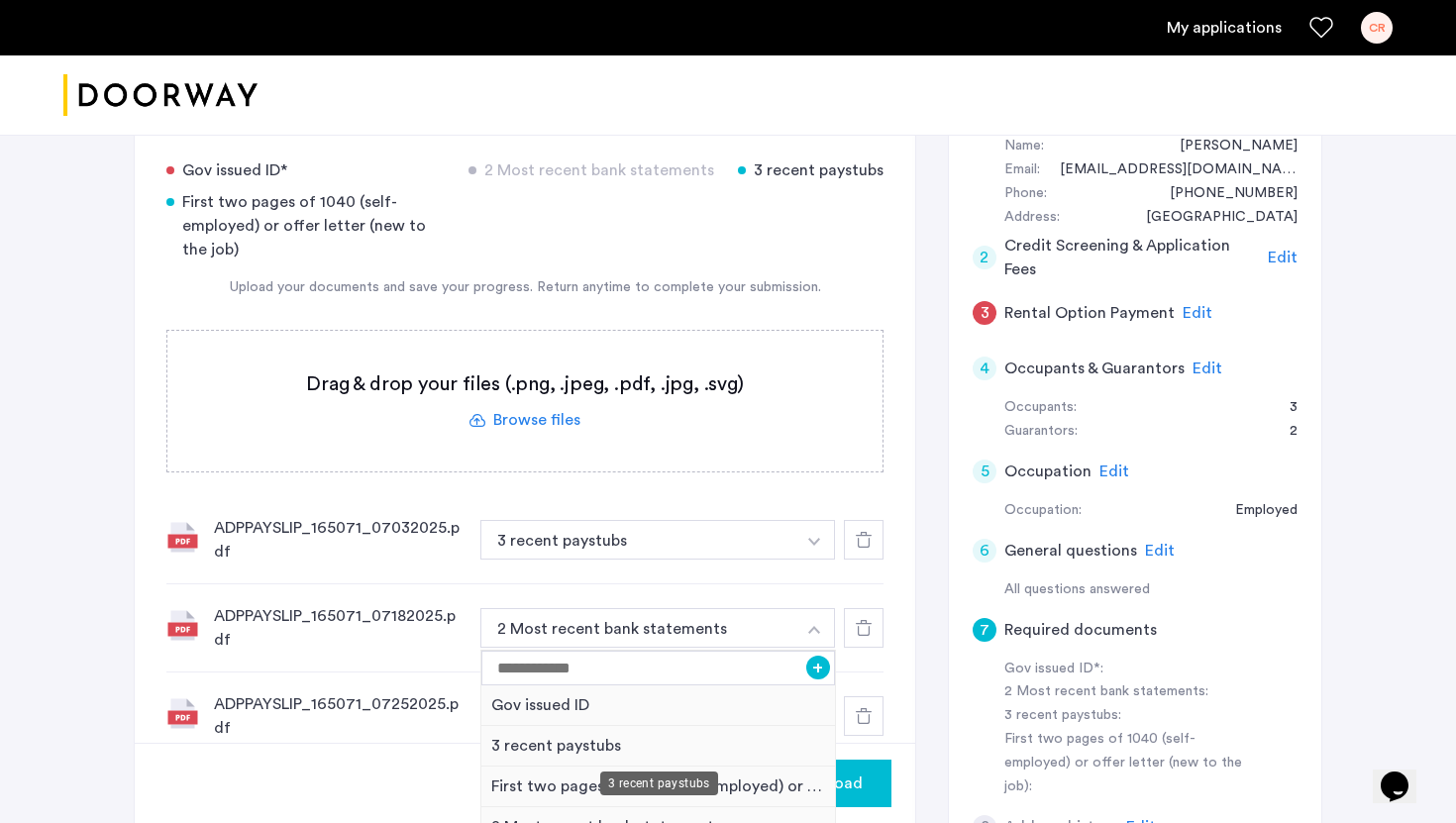 click on "3 recent paystubs" at bounding box center (658, 746) 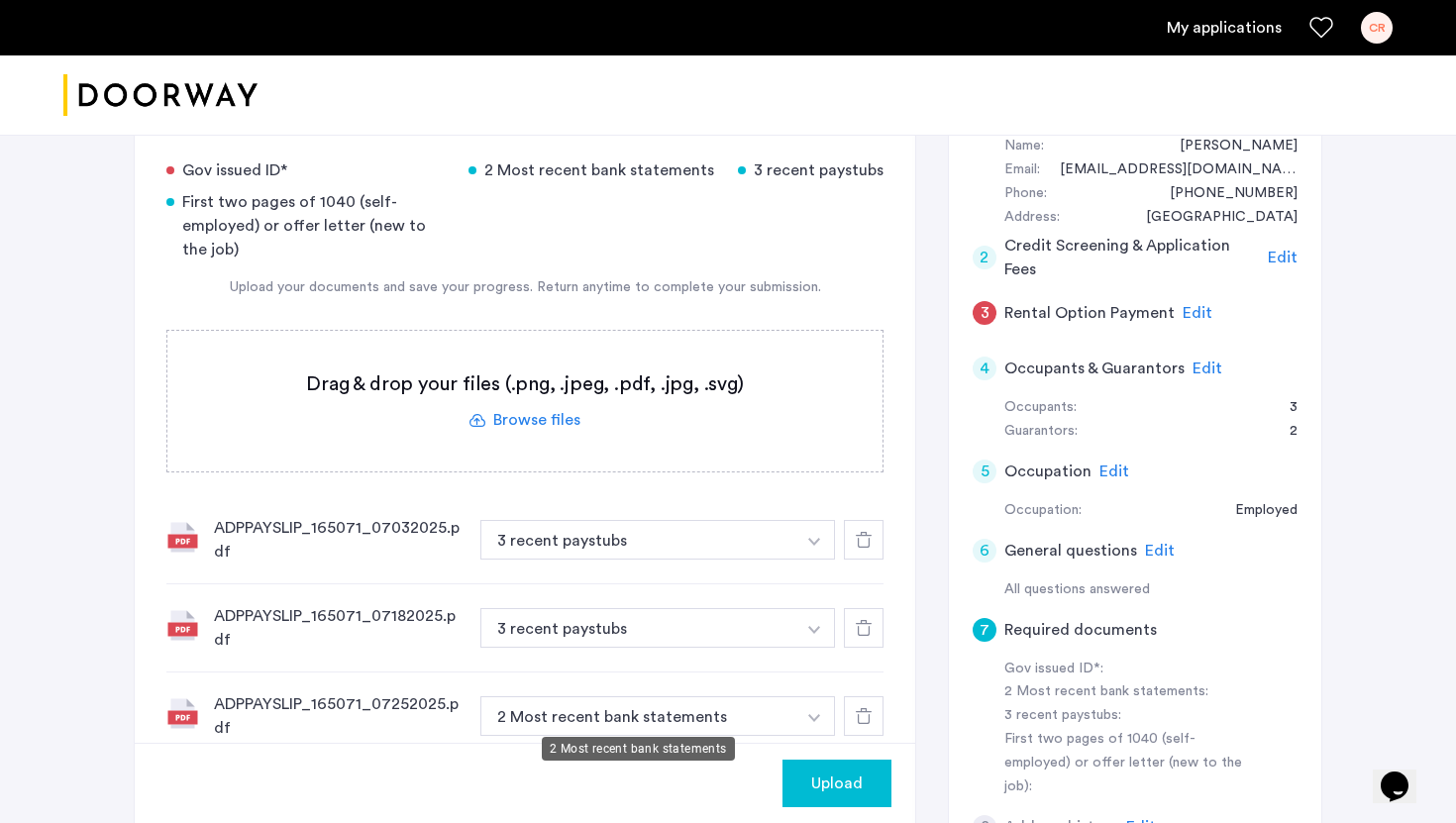 click on "2 Most recent bank statements" at bounding box center (638, 716) 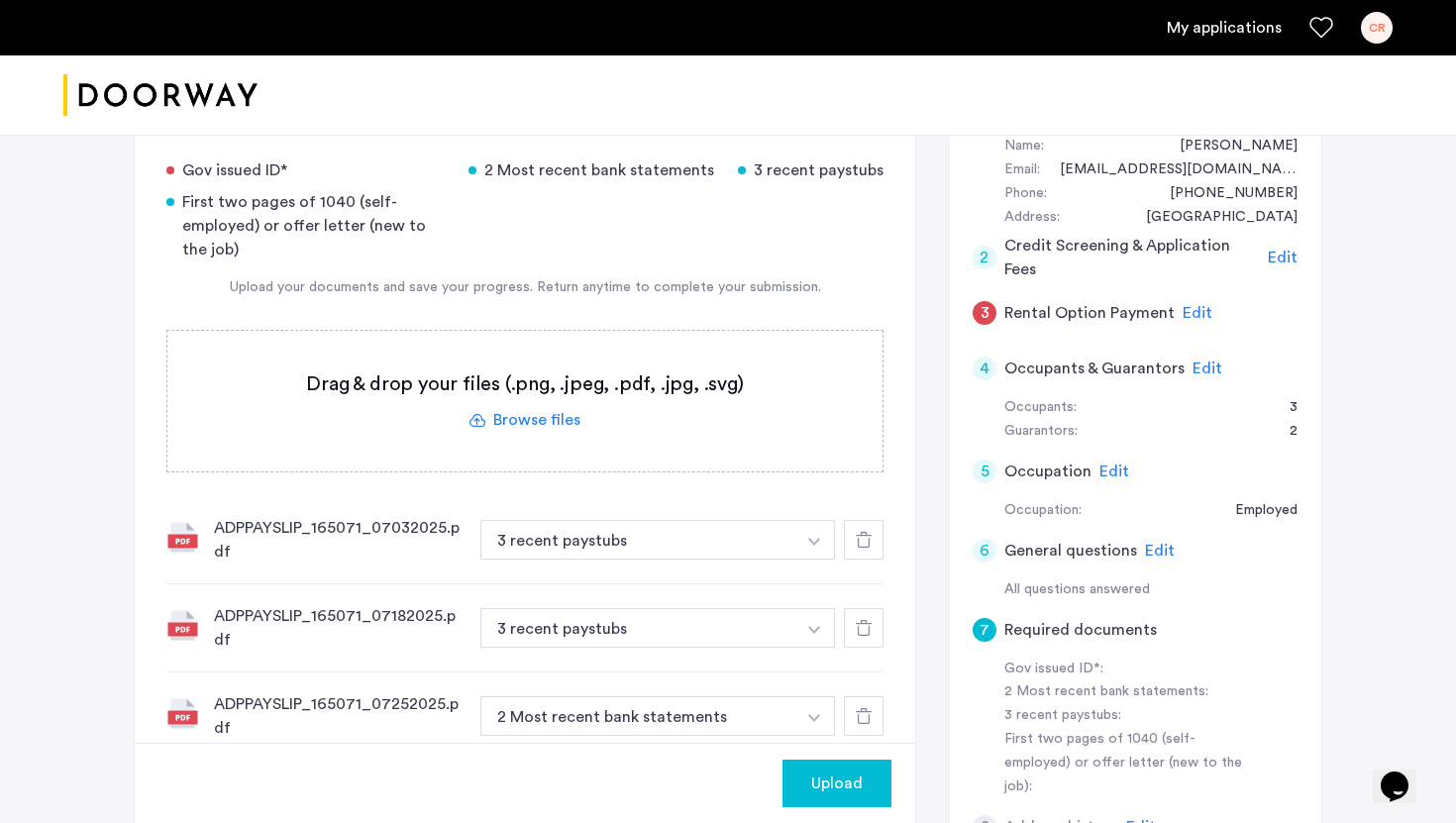click on "2 Most recent bank statements" at bounding box center [638, 716] 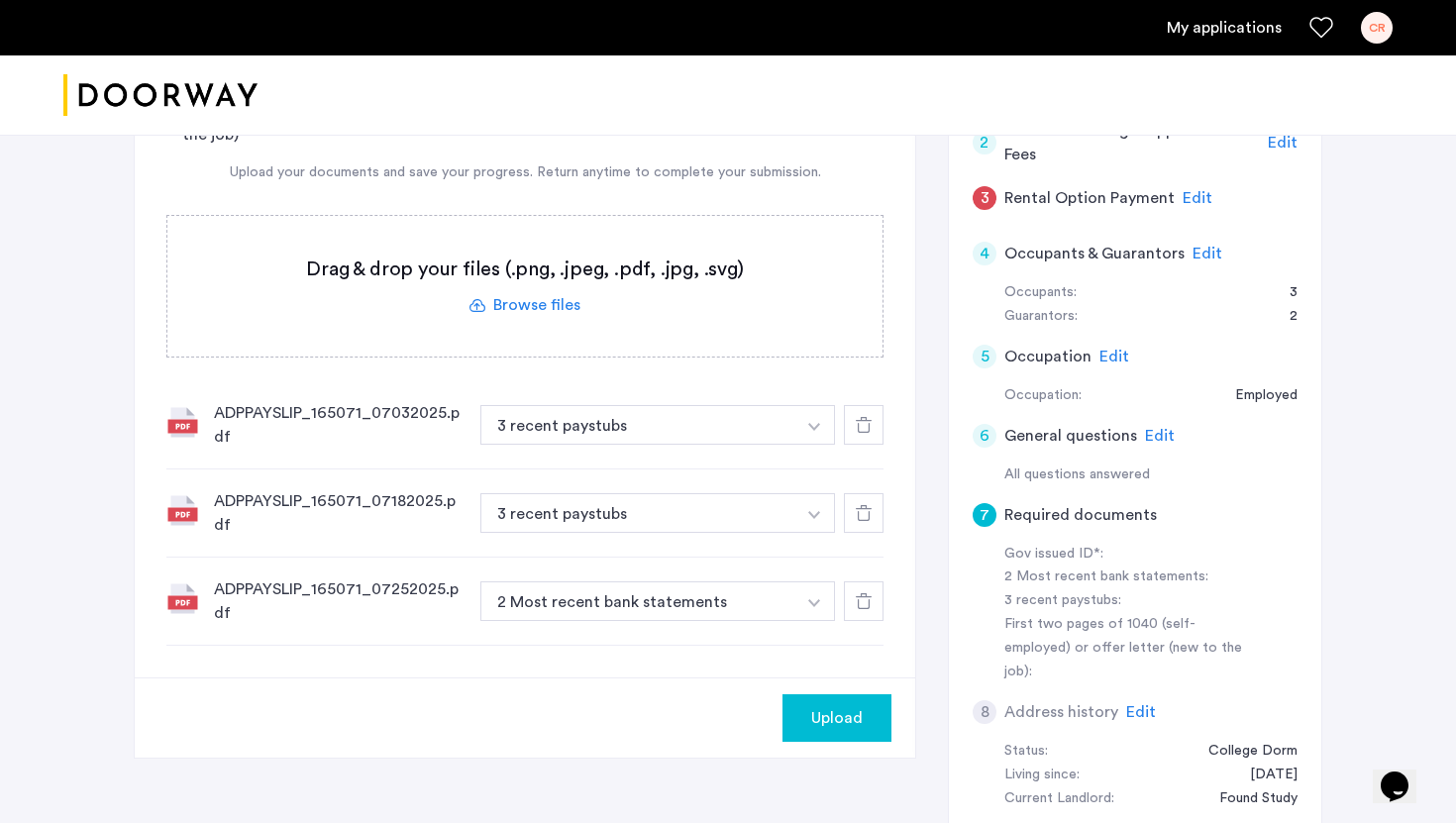 scroll, scrollTop: 510, scrollLeft: 0, axis: vertical 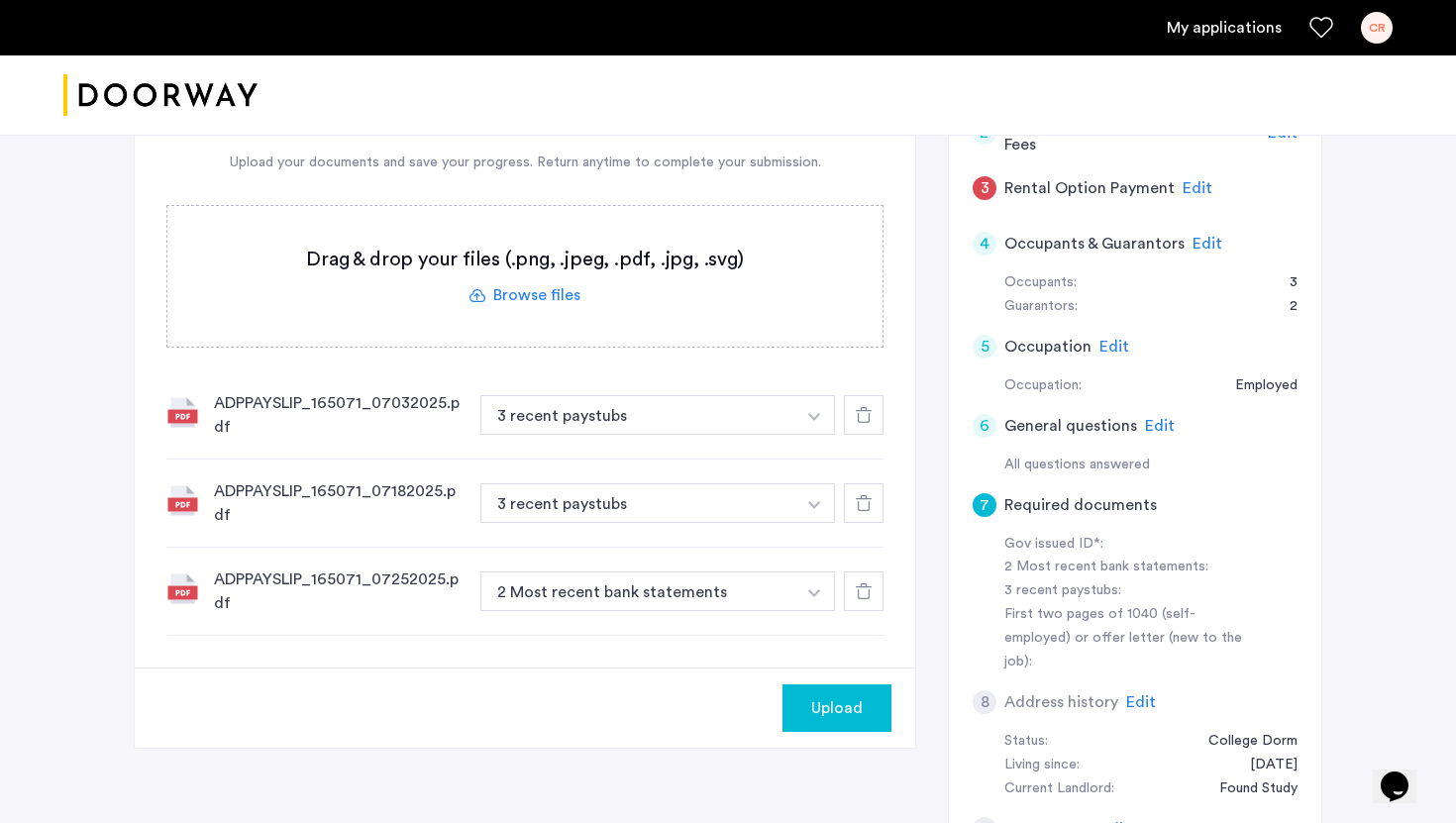 click at bounding box center [814, 417] 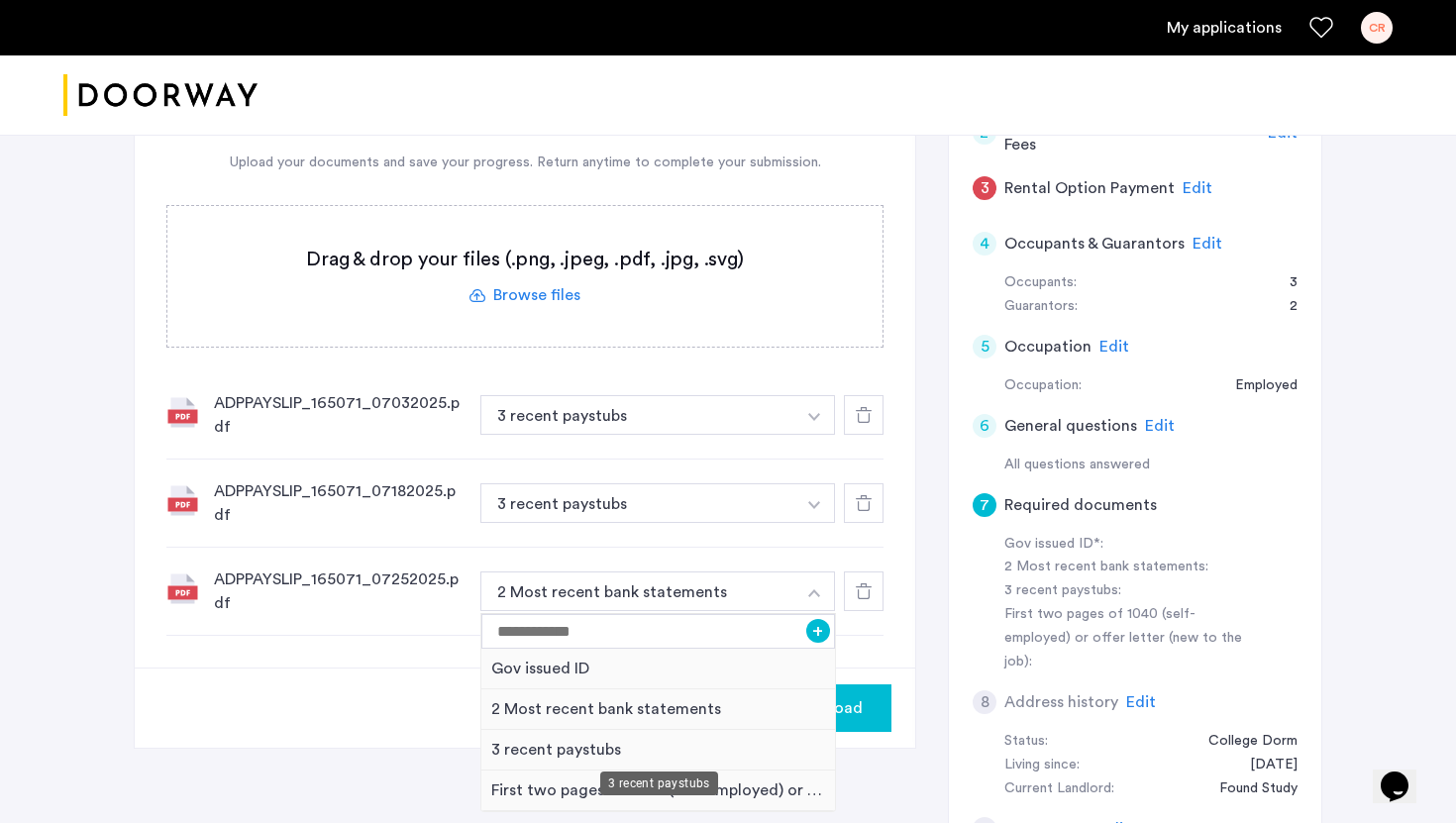 click on "3 recent paystubs" at bounding box center (658, 750) 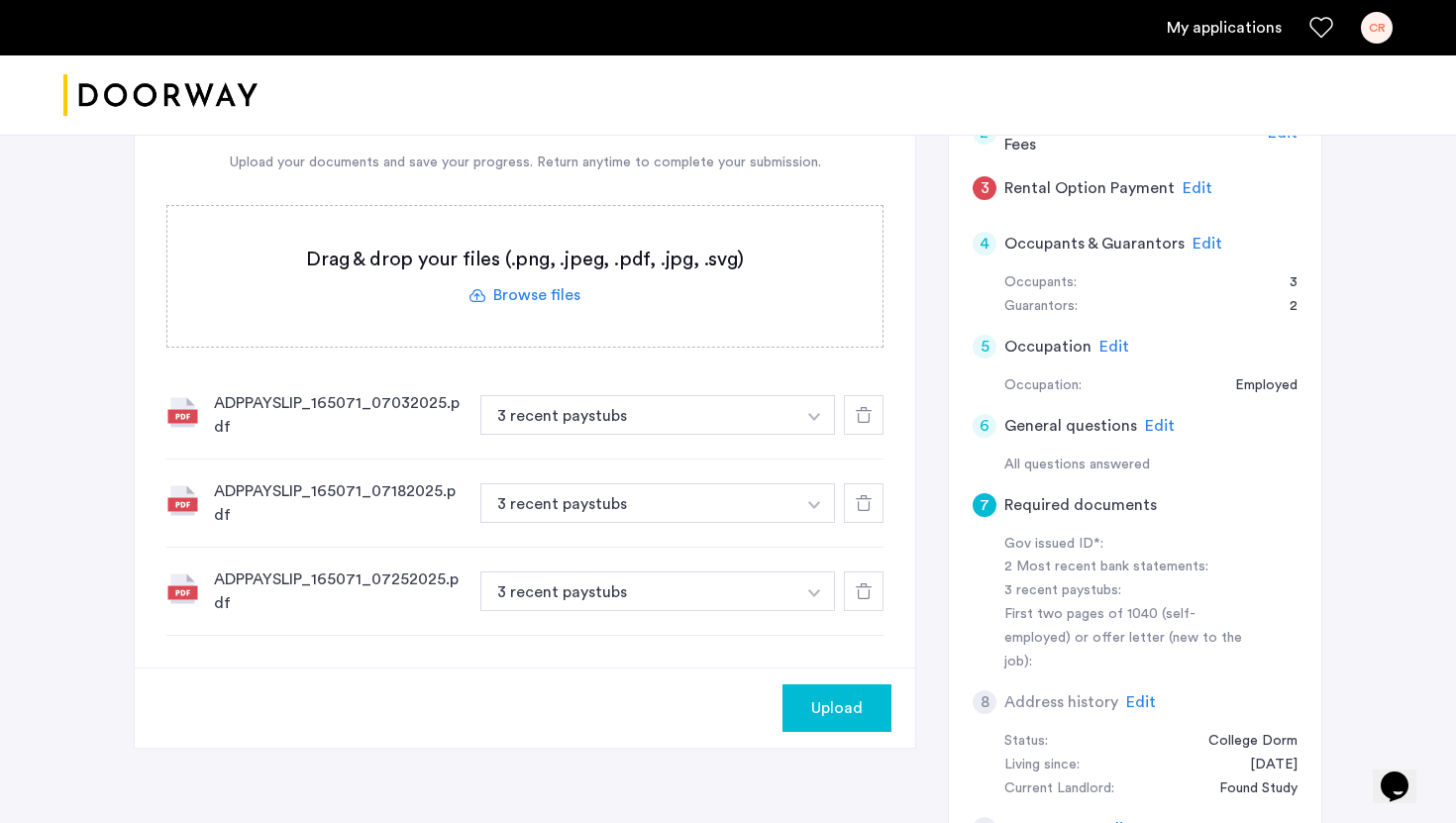 click 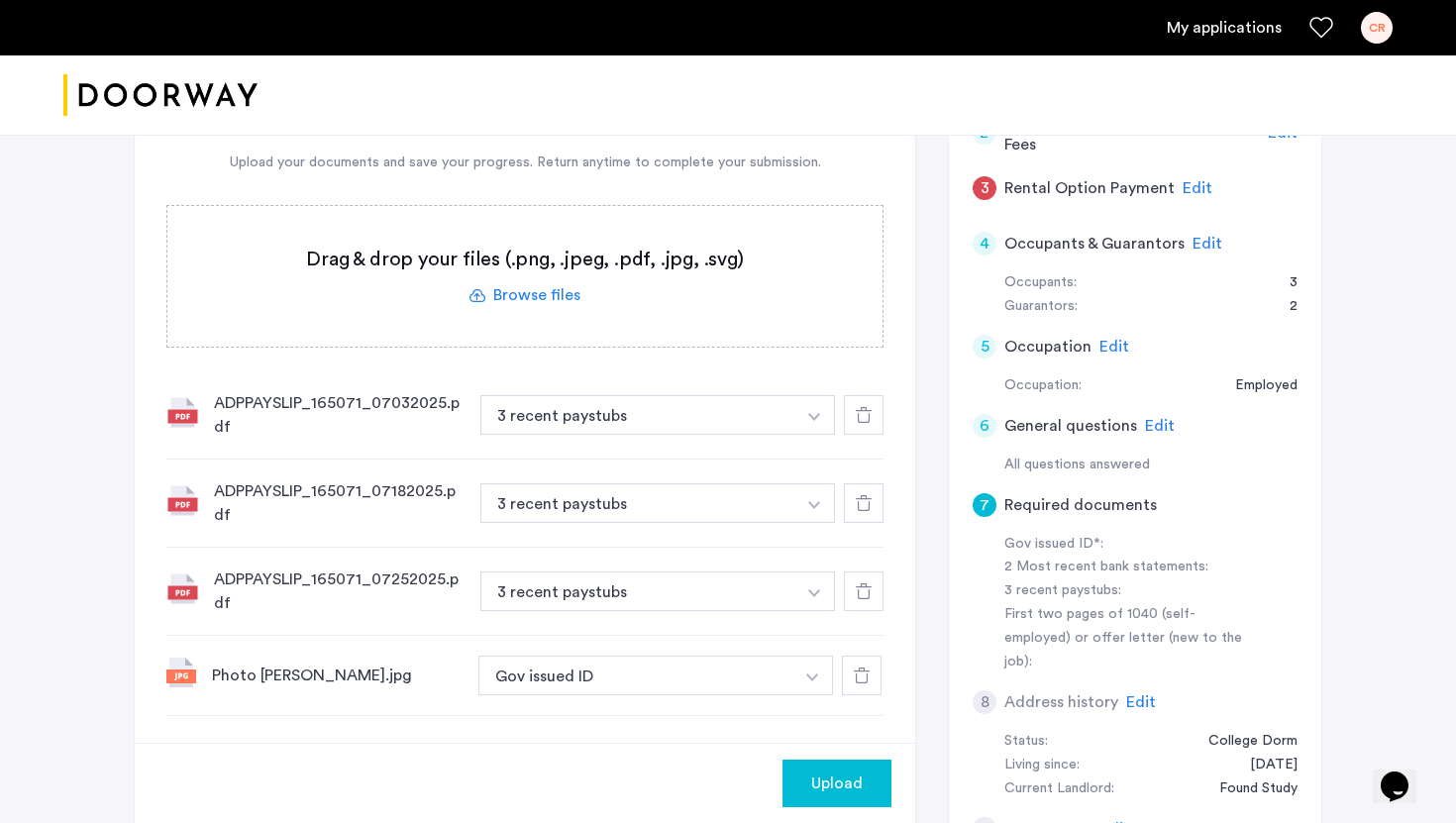 click 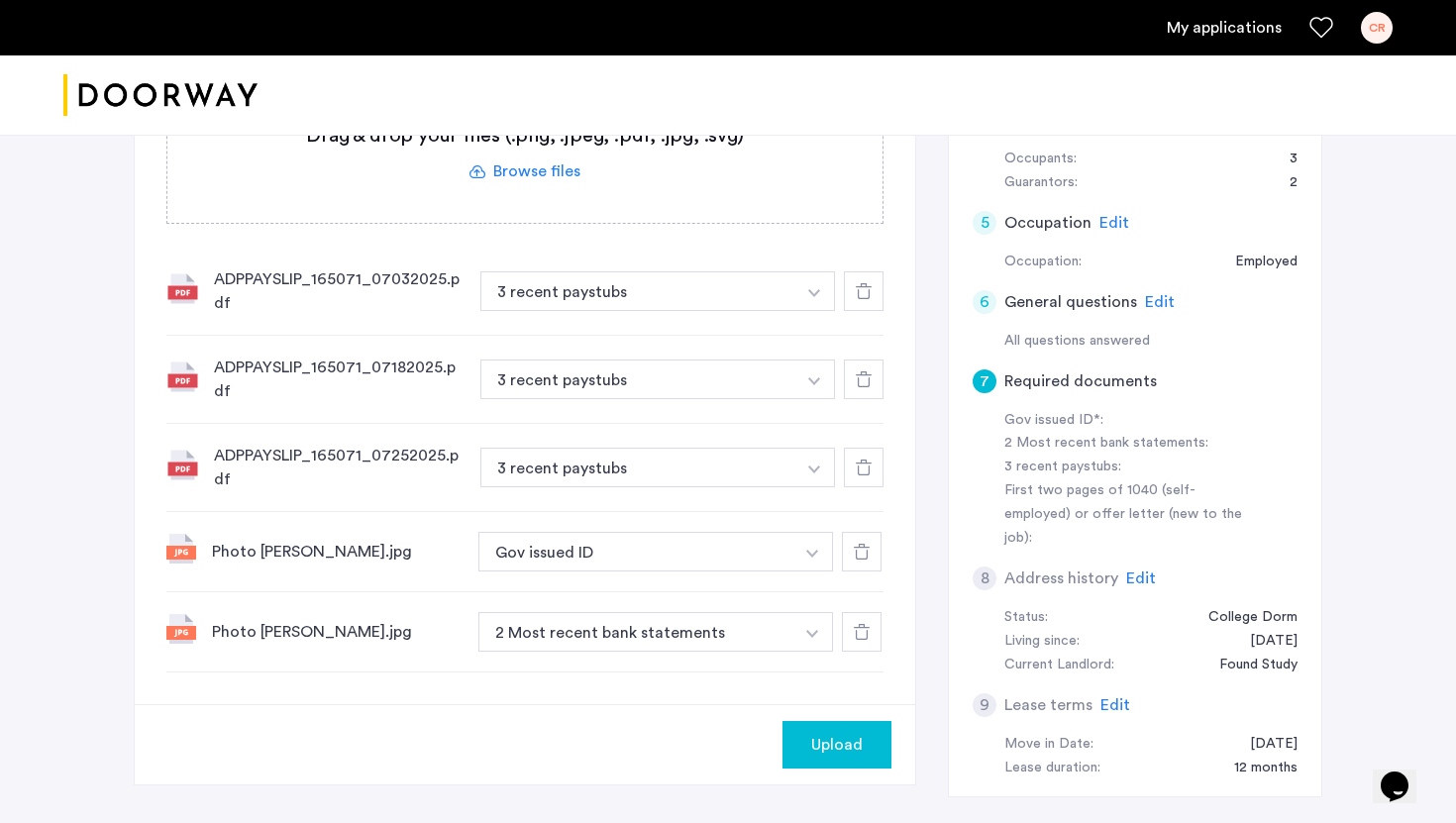 scroll, scrollTop: 679, scrollLeft: 0, axis: vertical 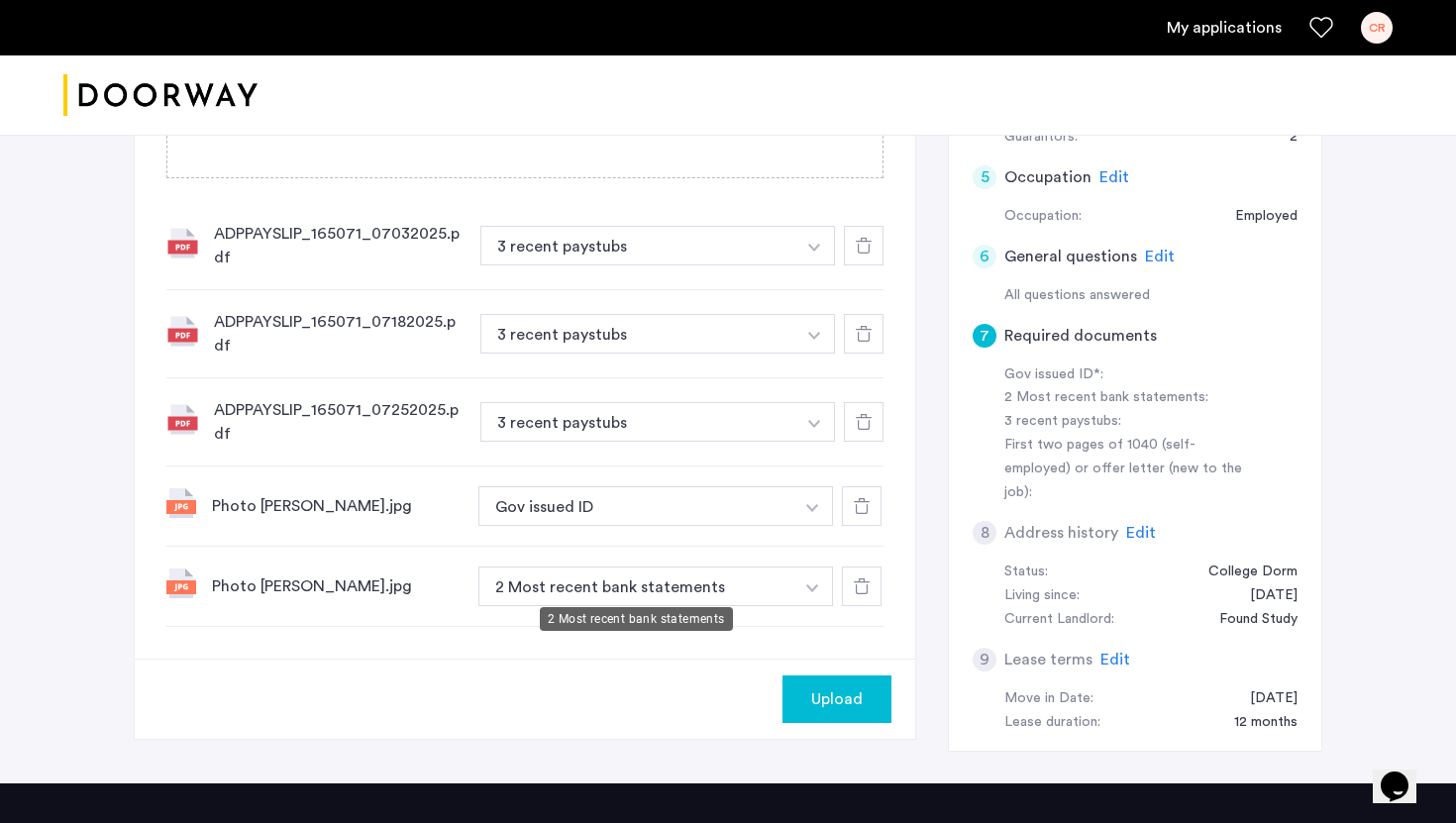 click on "2 Most recent bank statements" at bounding box center (636, 586) 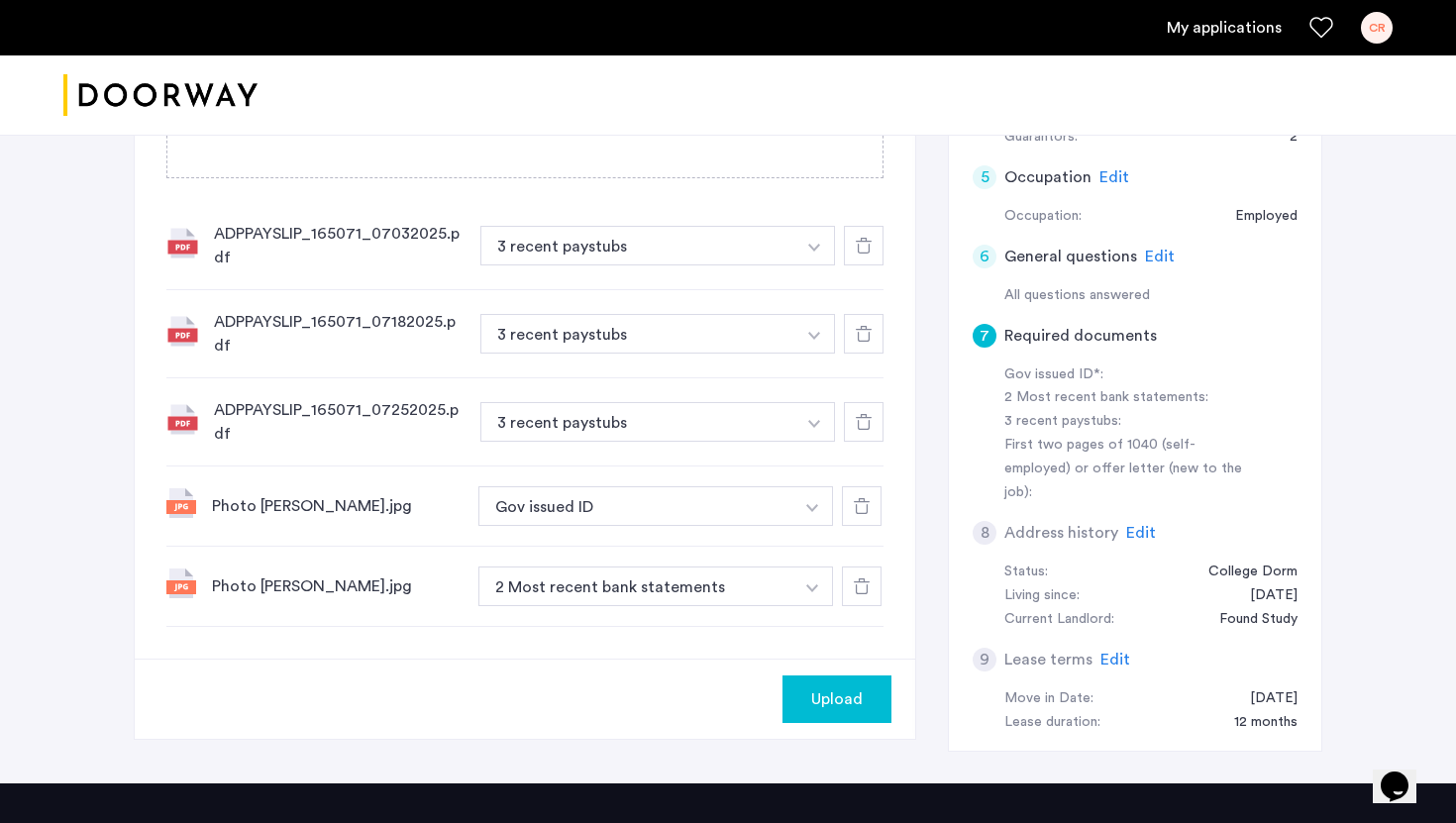 click 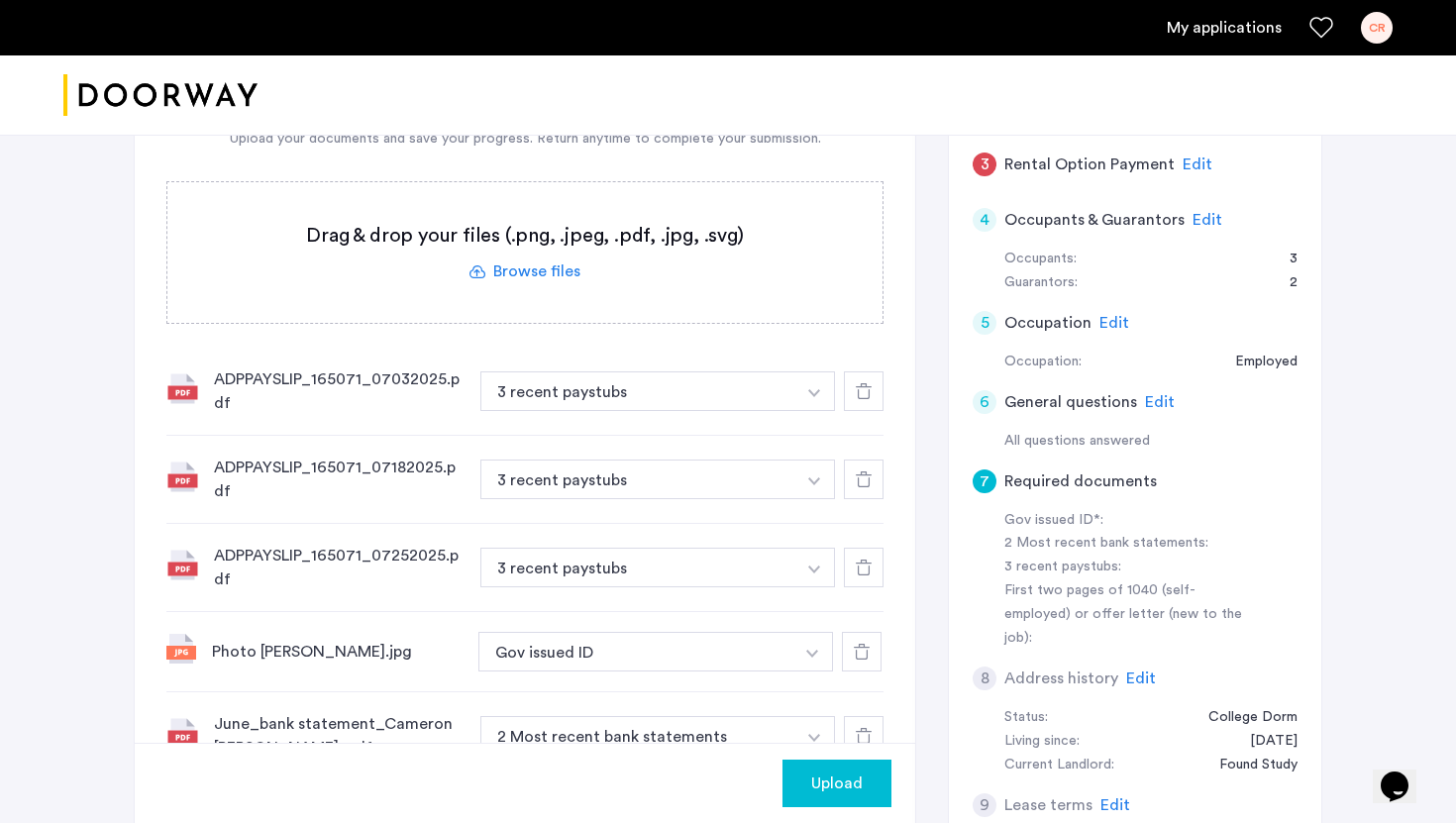 scroll, scrollTop: 547, scrollLeft: 0, axis: vertical 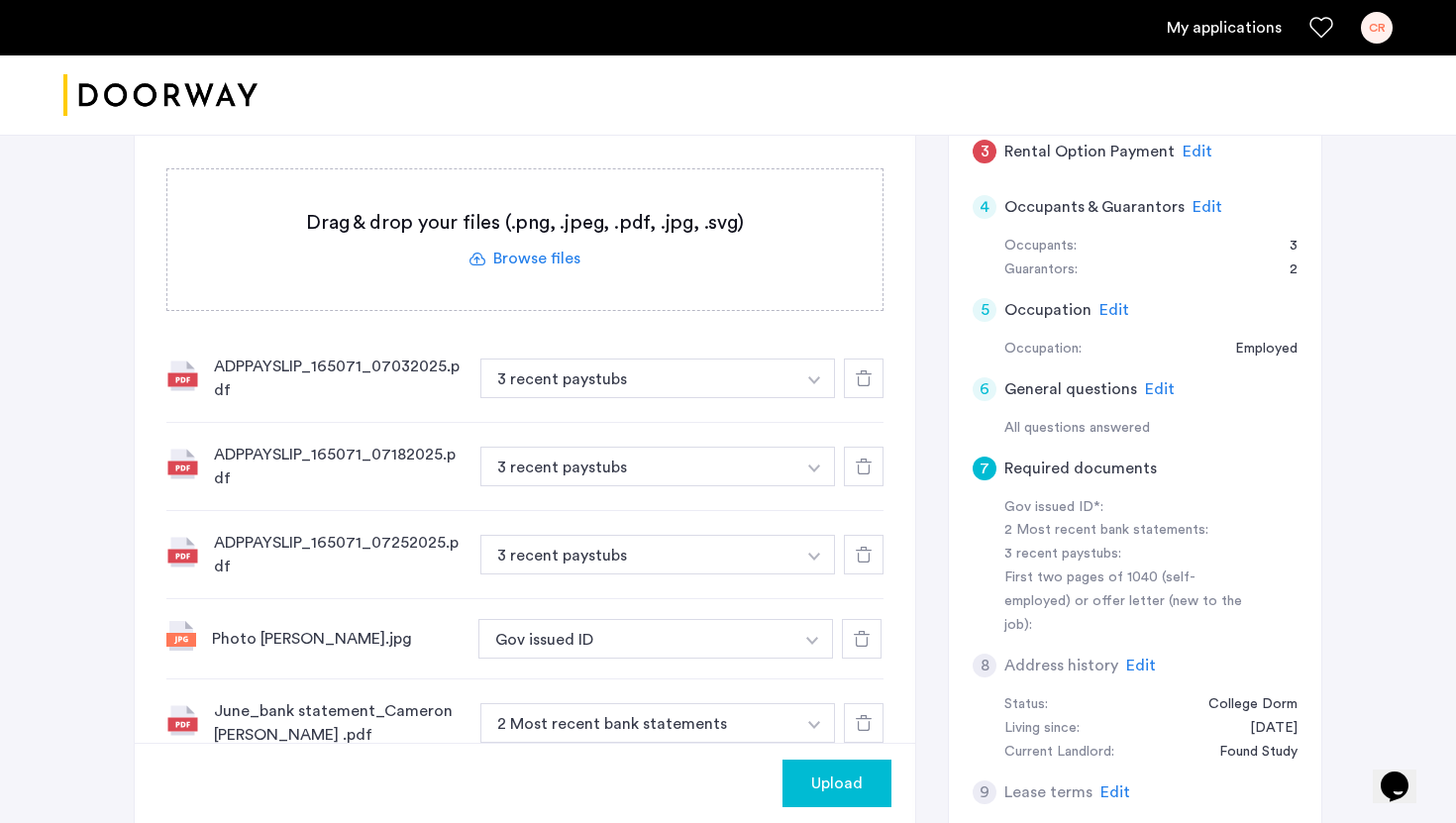 click 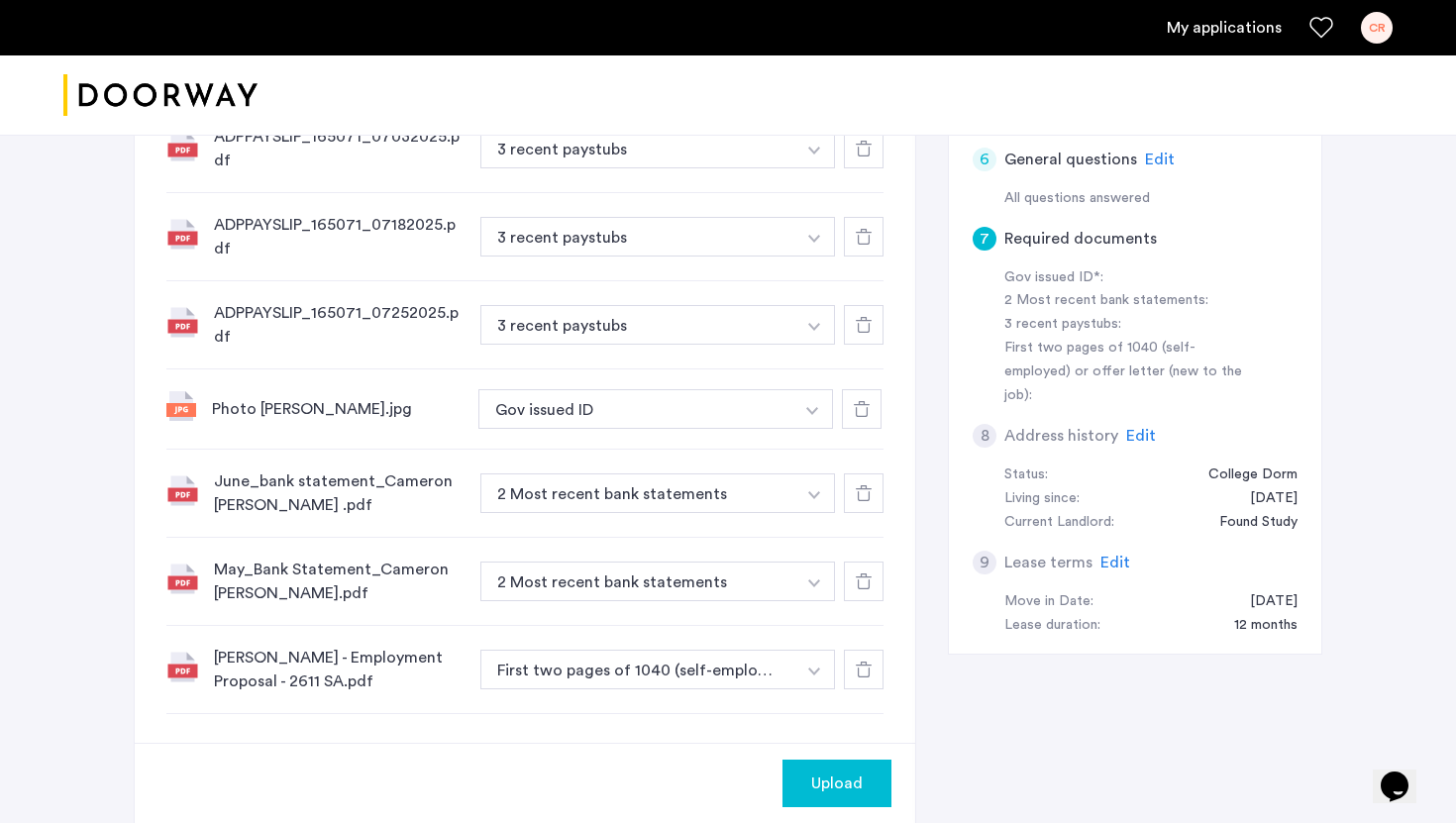 scroll, scrollTop: 883, scrollLeft: 0, axis: vertical 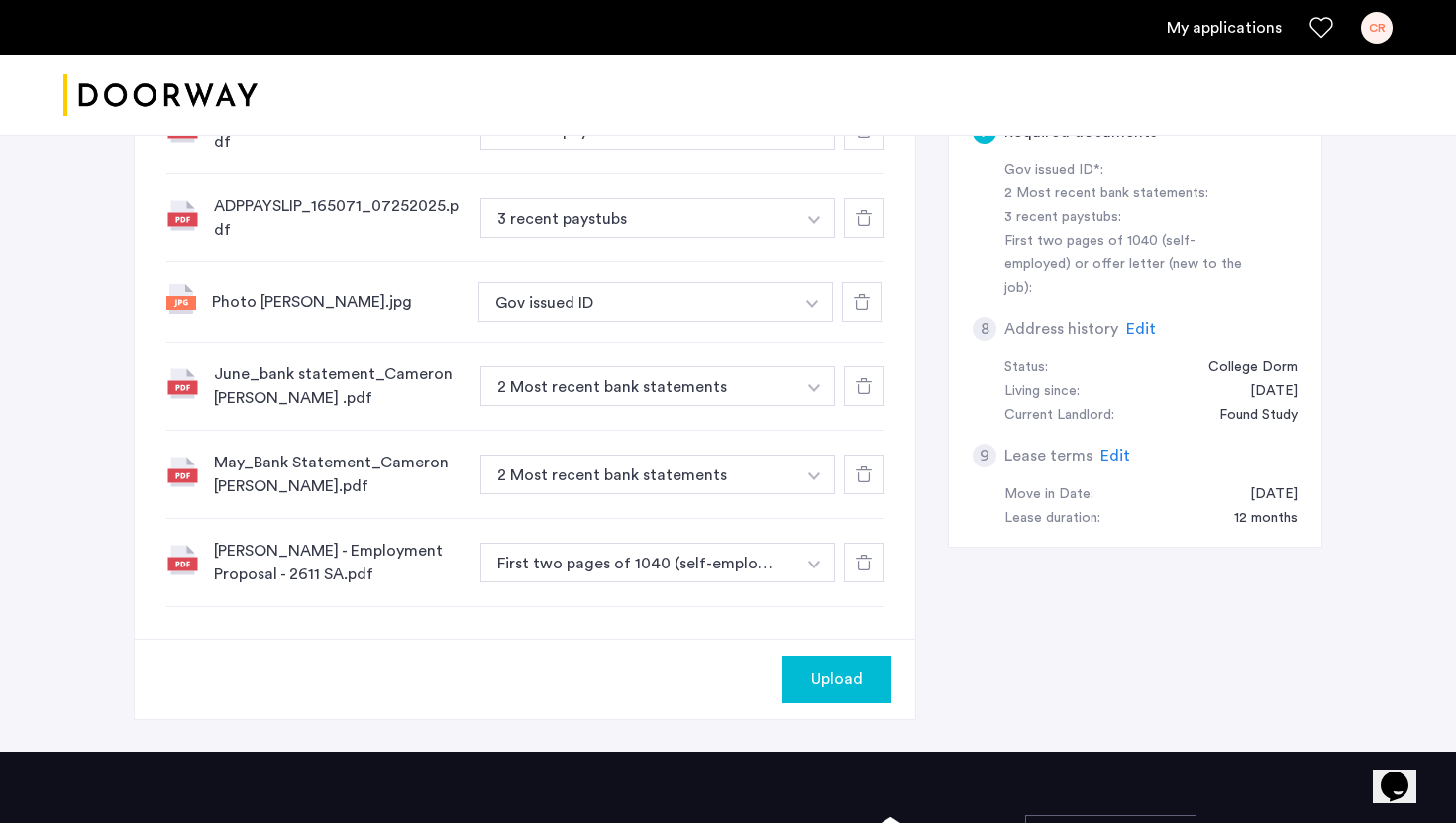 click on "Upload" 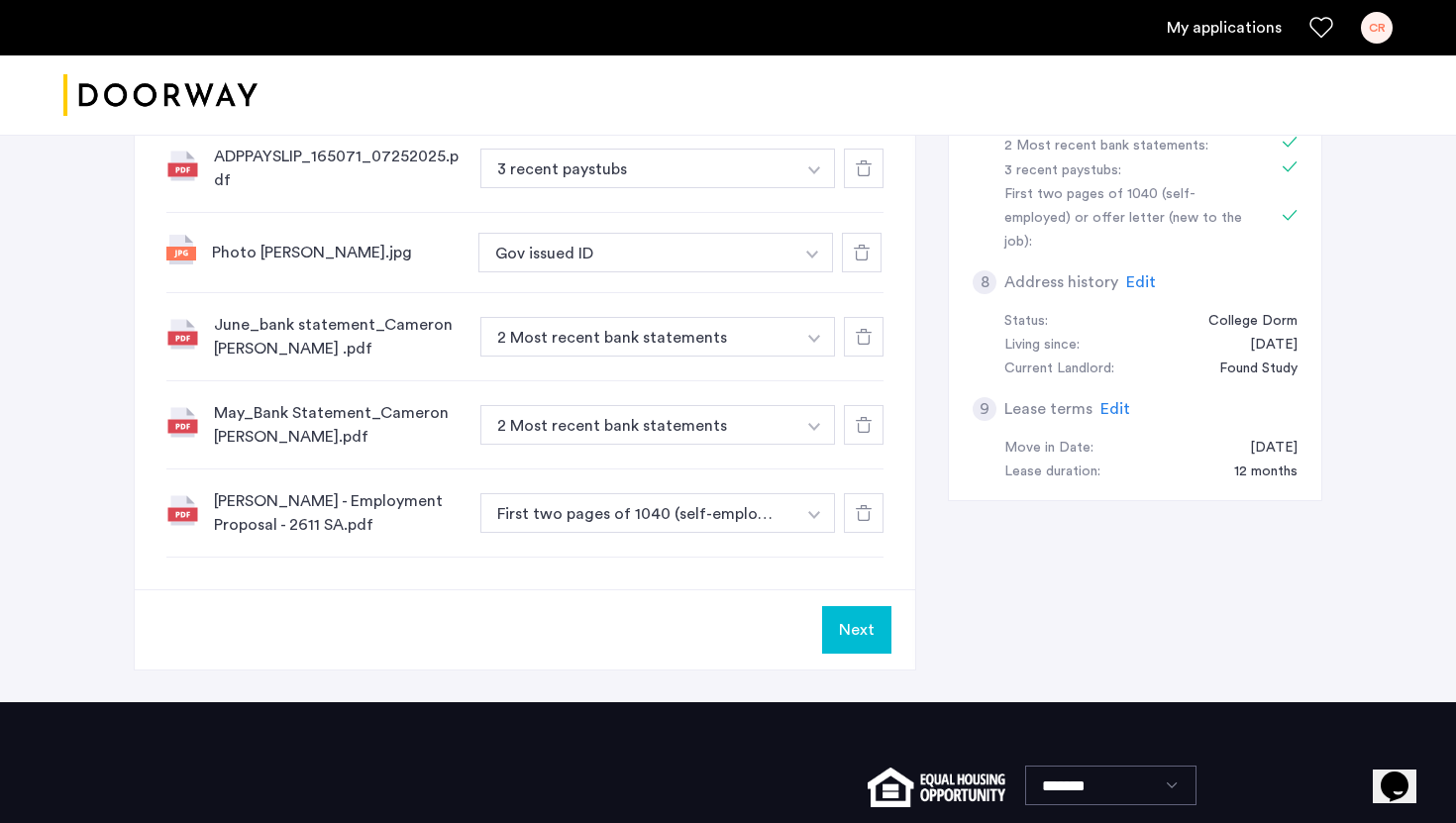 scroll, scrollTop: 1092, scrollLeft: 0, axis: vertical 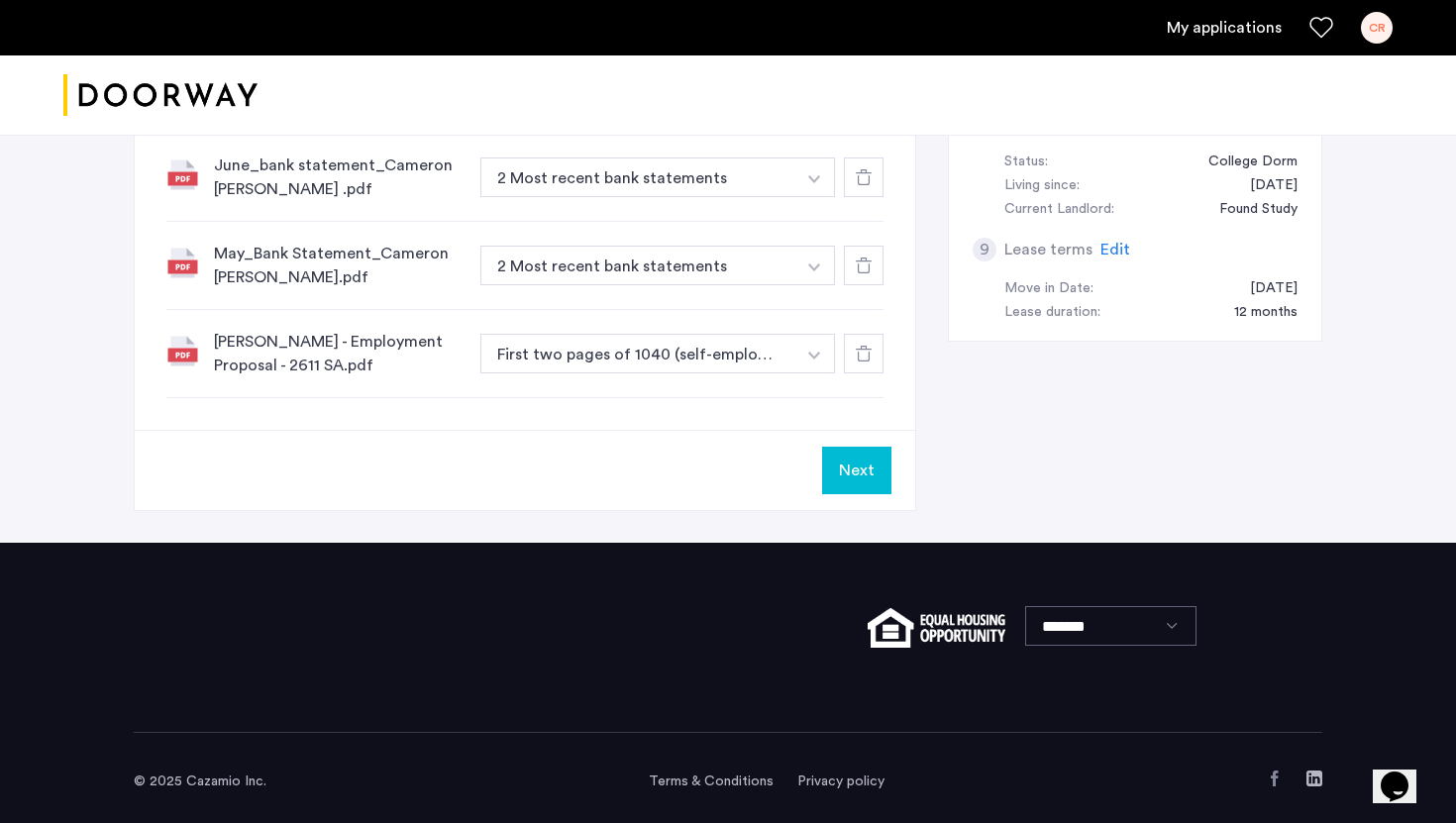 click on "Next" 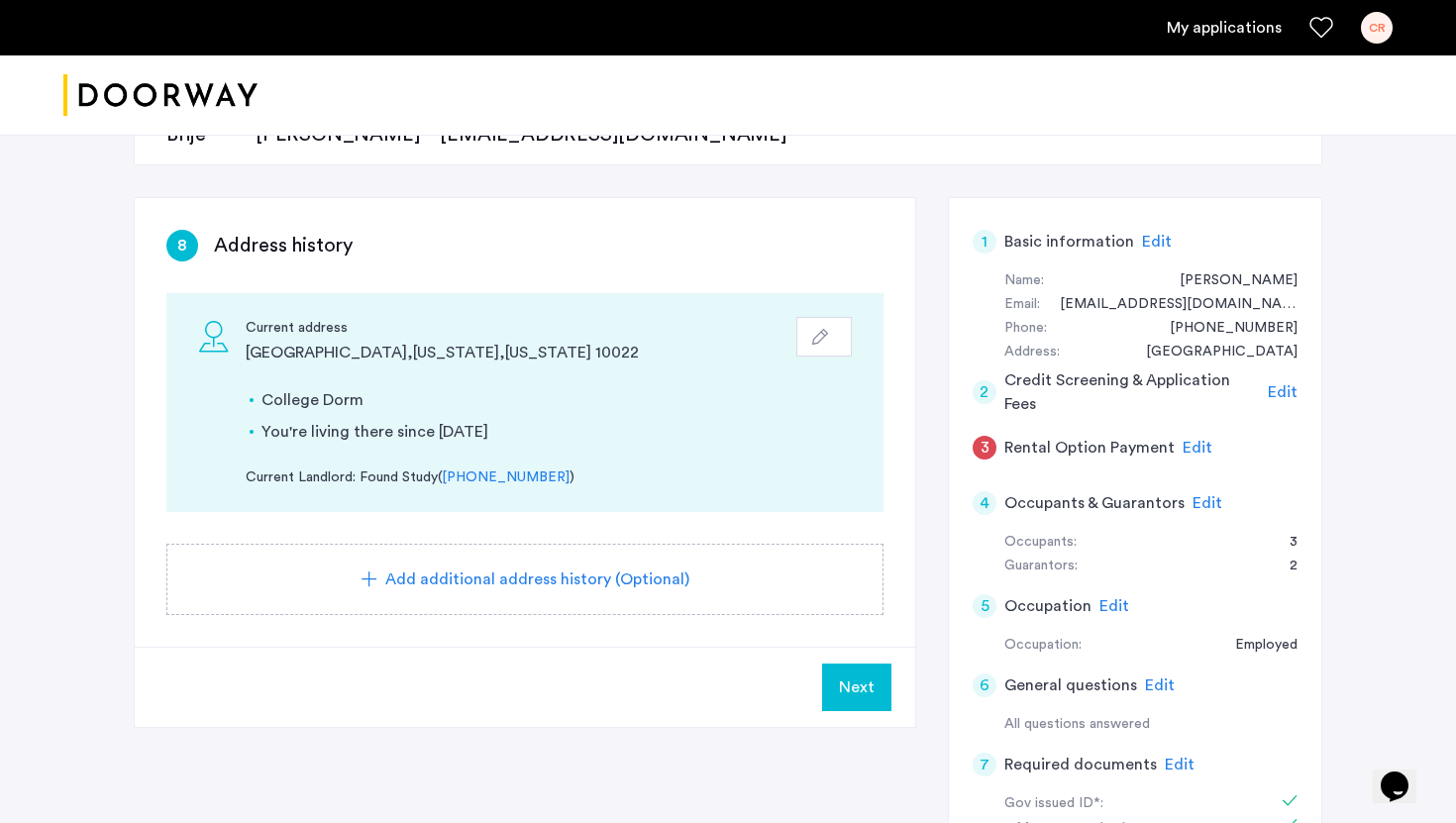 scroll, scrollTop: 253, scrollLeft: 0, axis: vertical 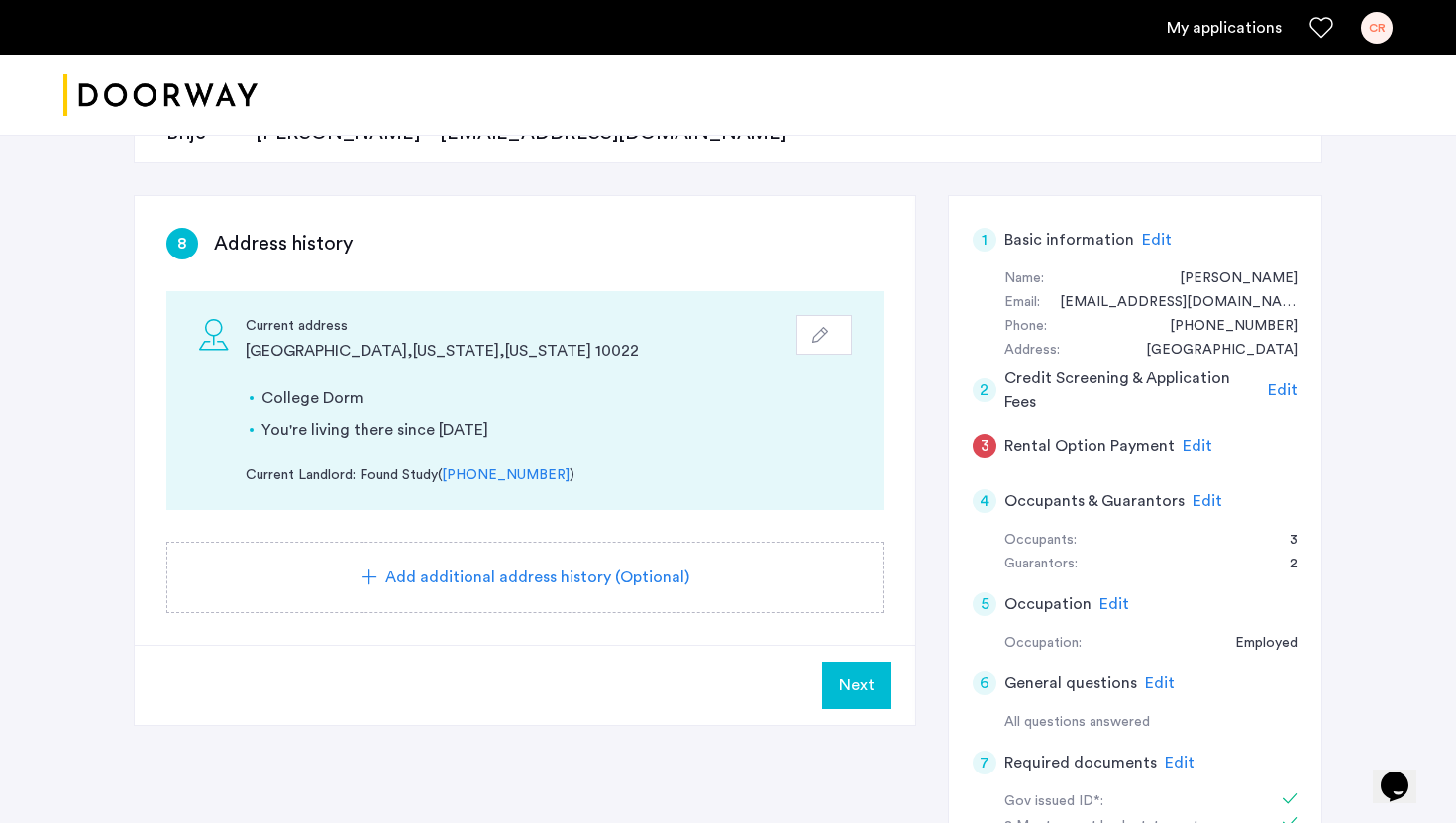 click 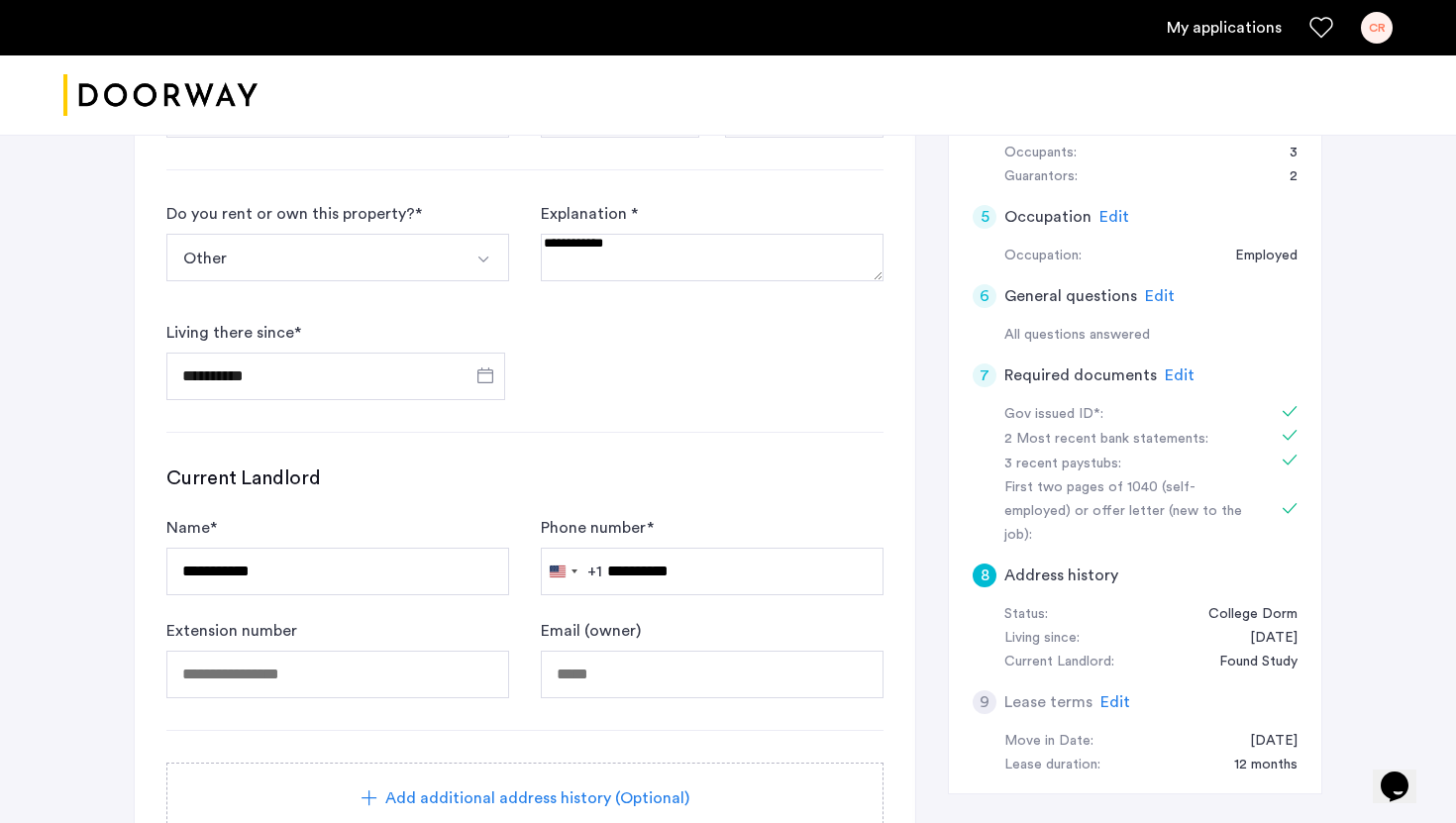 scroll, scrollTop: 673, scrollLeft: 0, axis: vertical 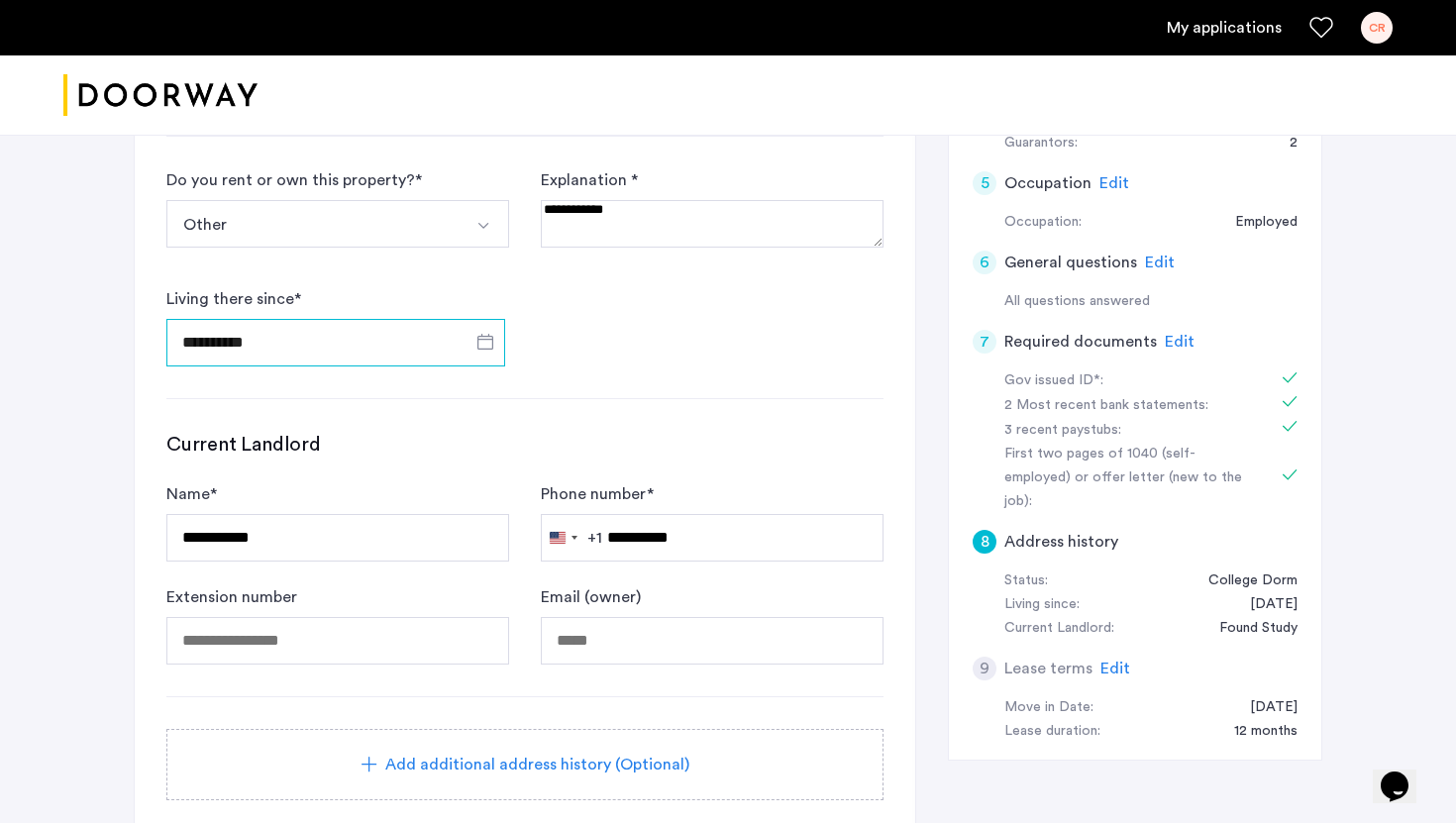 click on "**********" at bounding box center (336, 343) 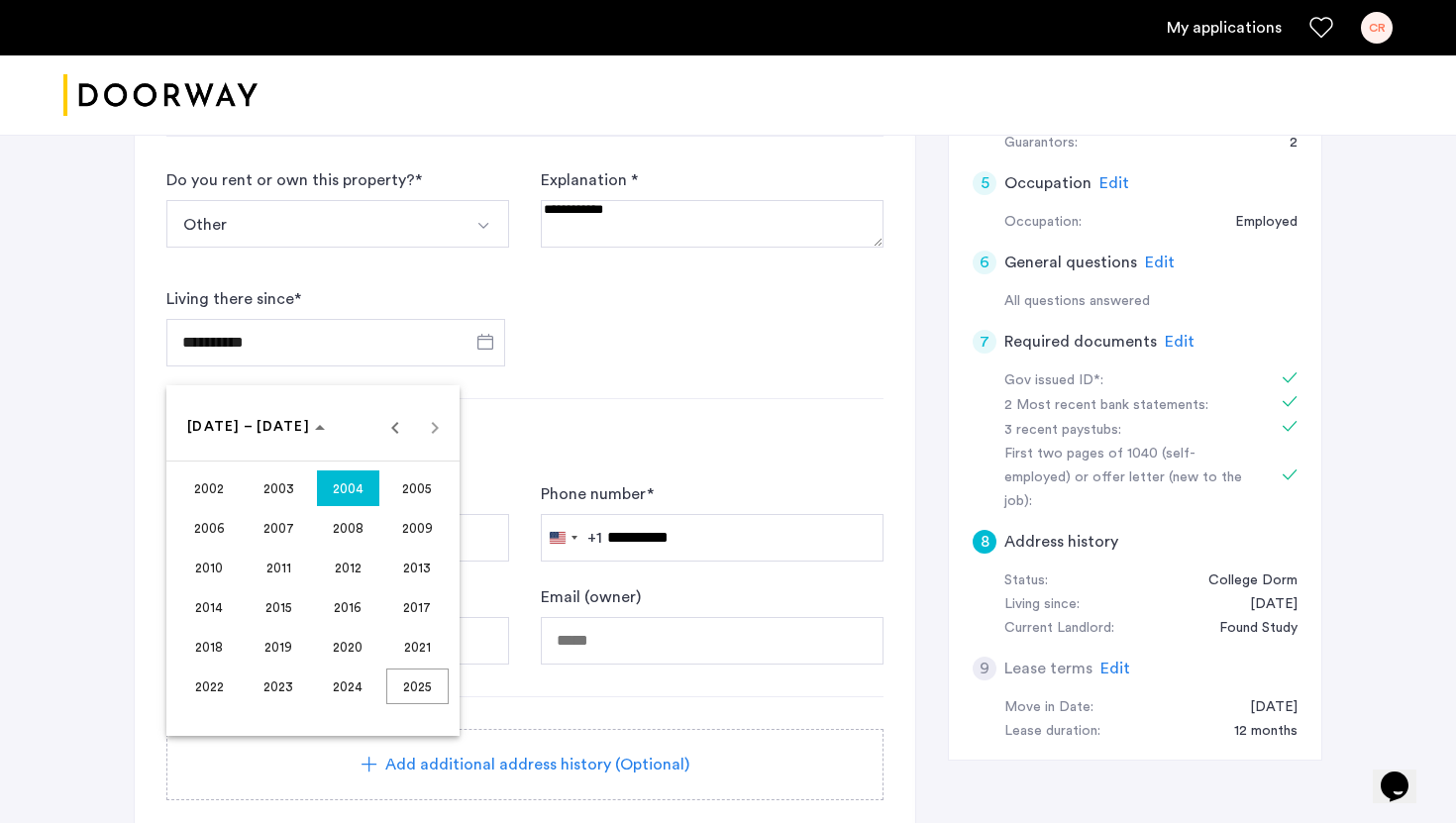 click on "2023" at bounding box center [278, 686] 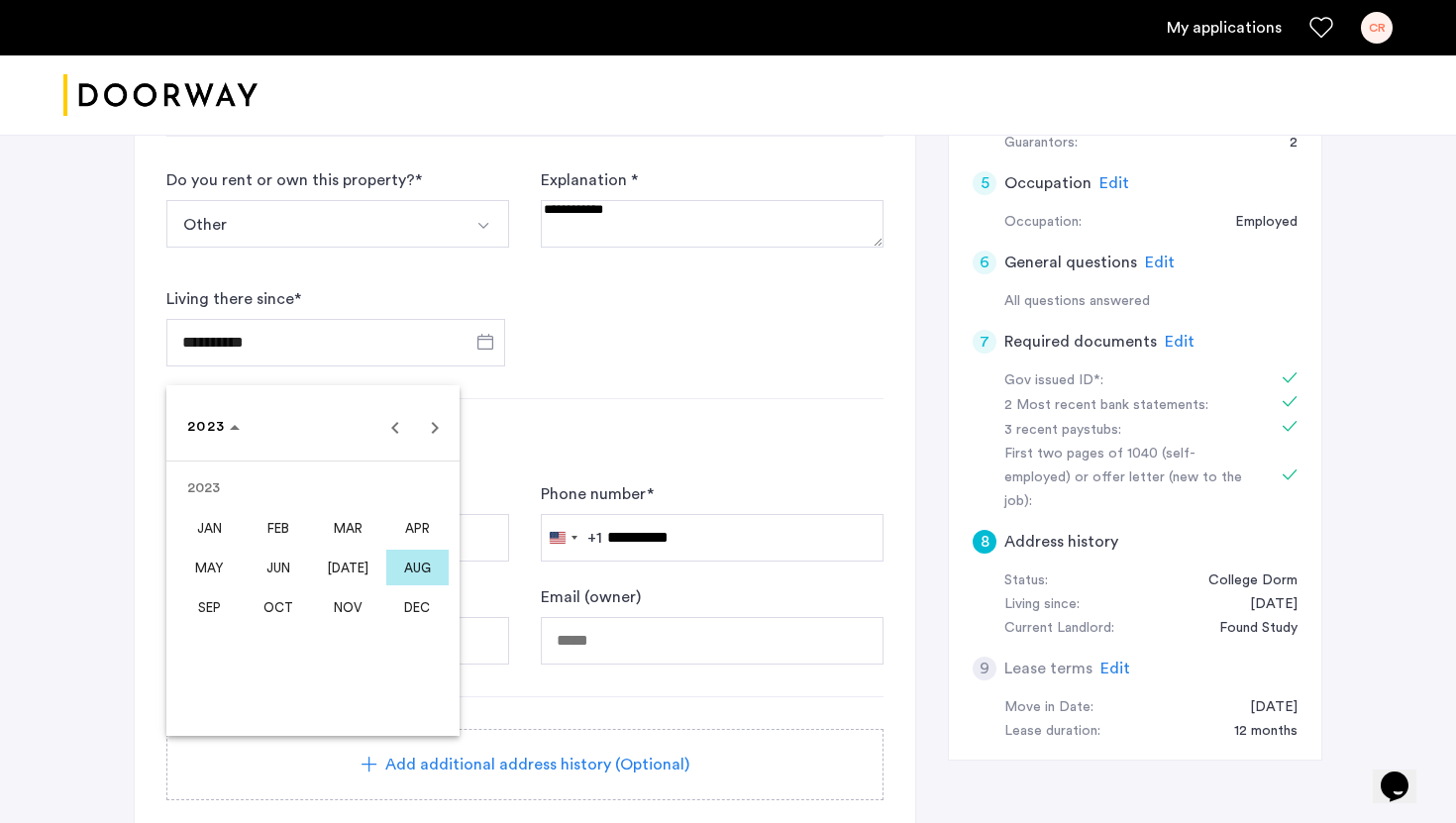click on "AUG" at bounding box center [417, 567] 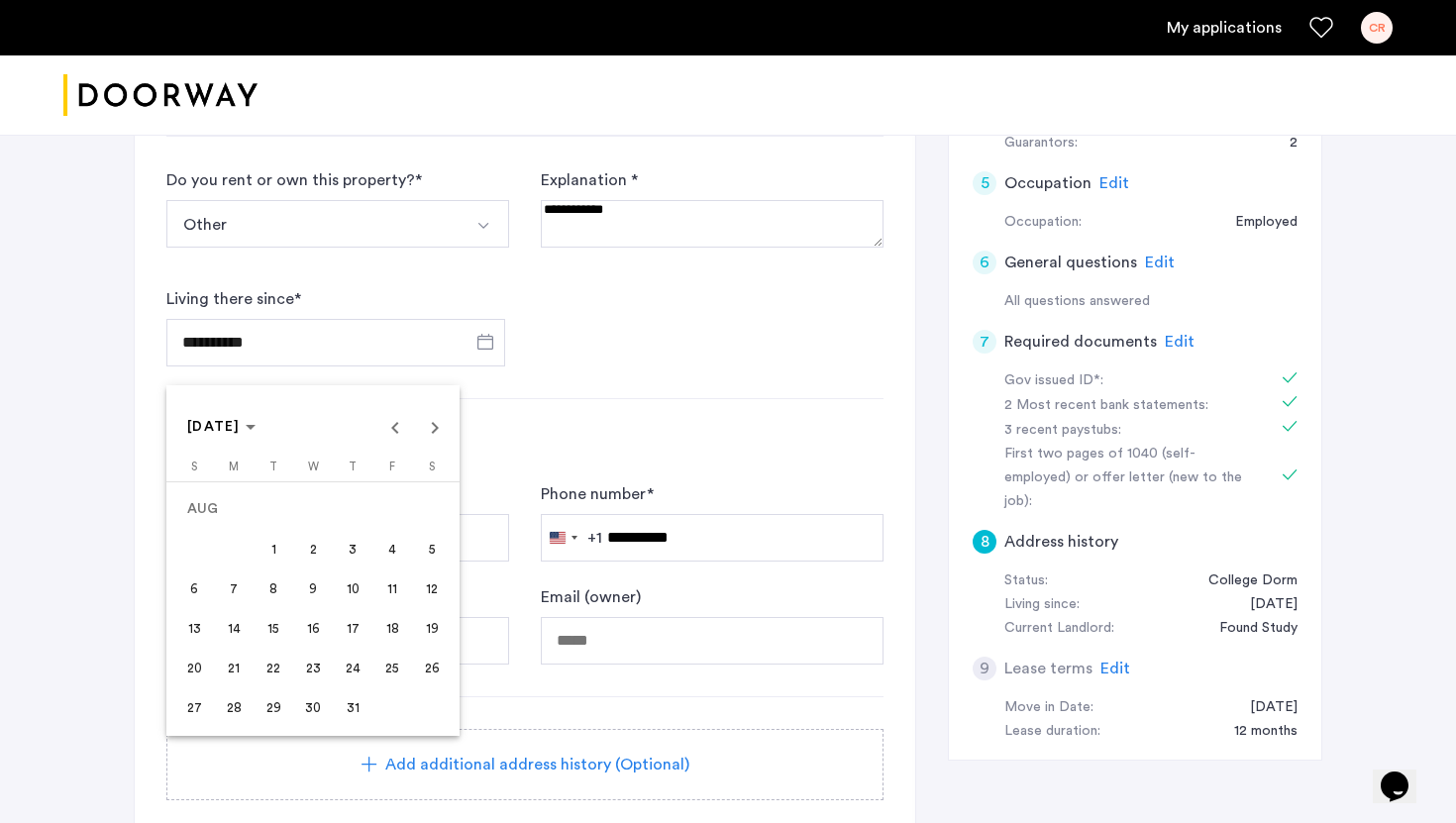 click on "28" at bounding box center (234, 707) 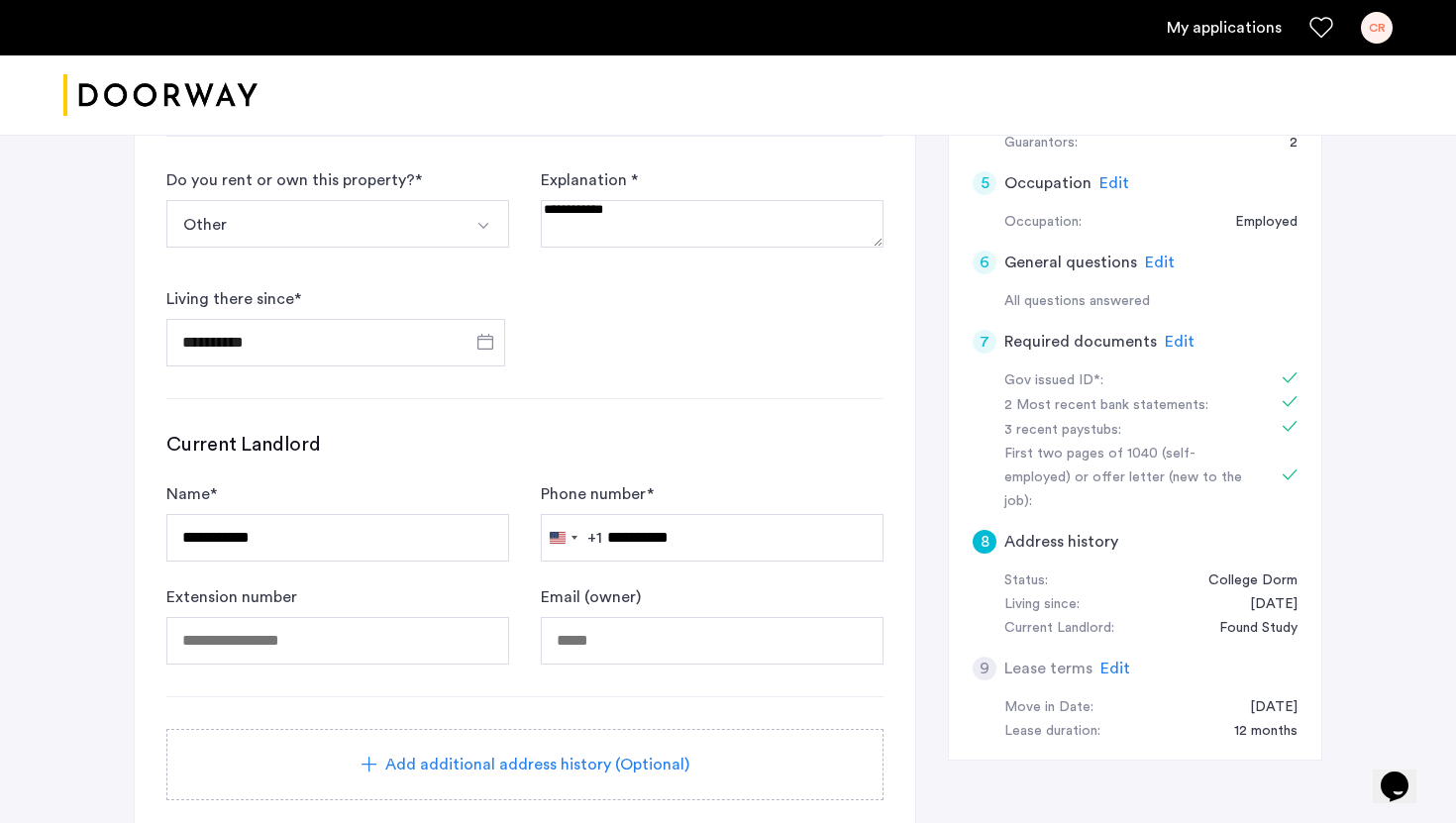 type on "**********" 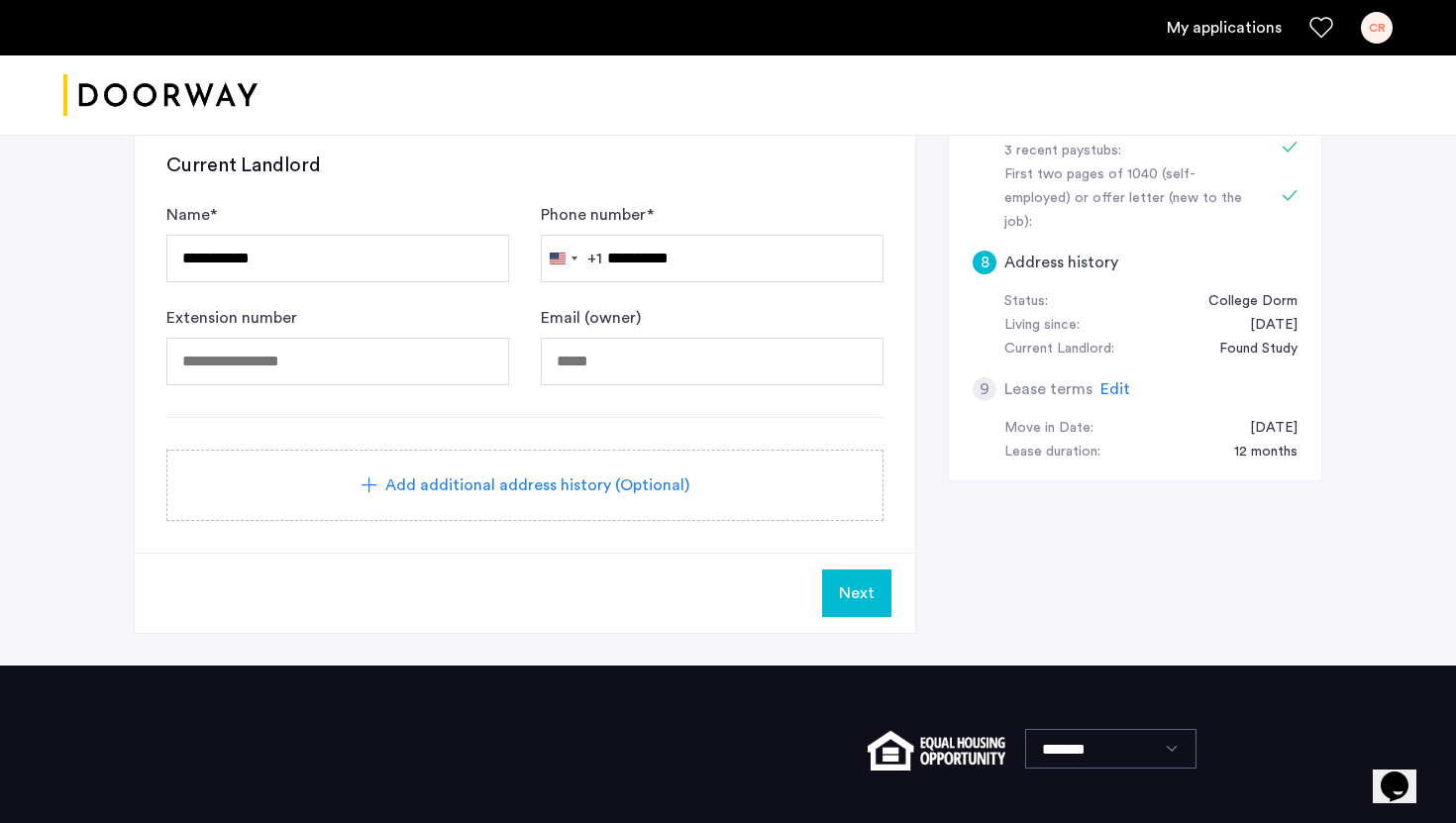 scroll, scrollTop: 969, scrollLeft: 0, axis: vertical 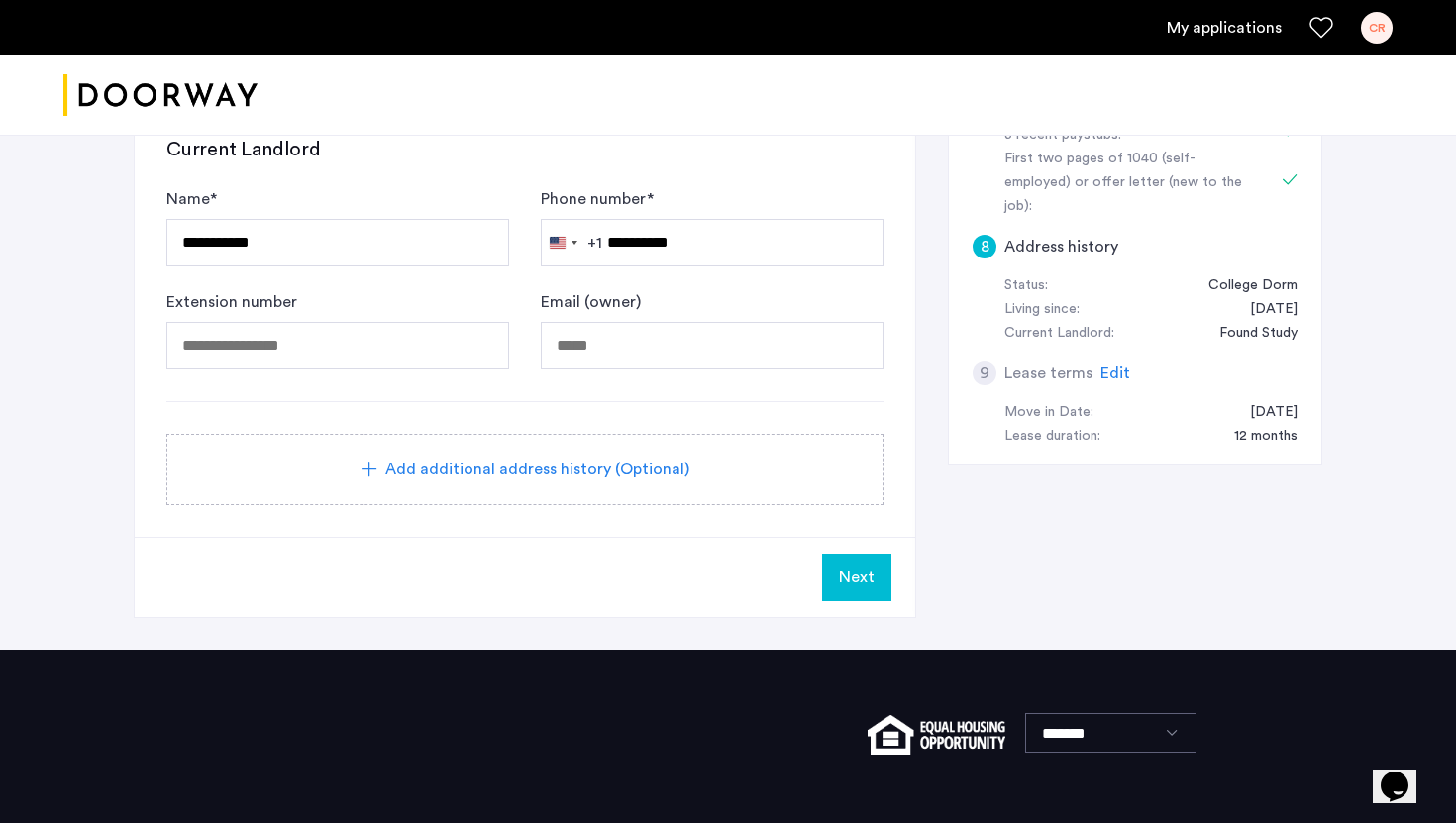 click on "Next" 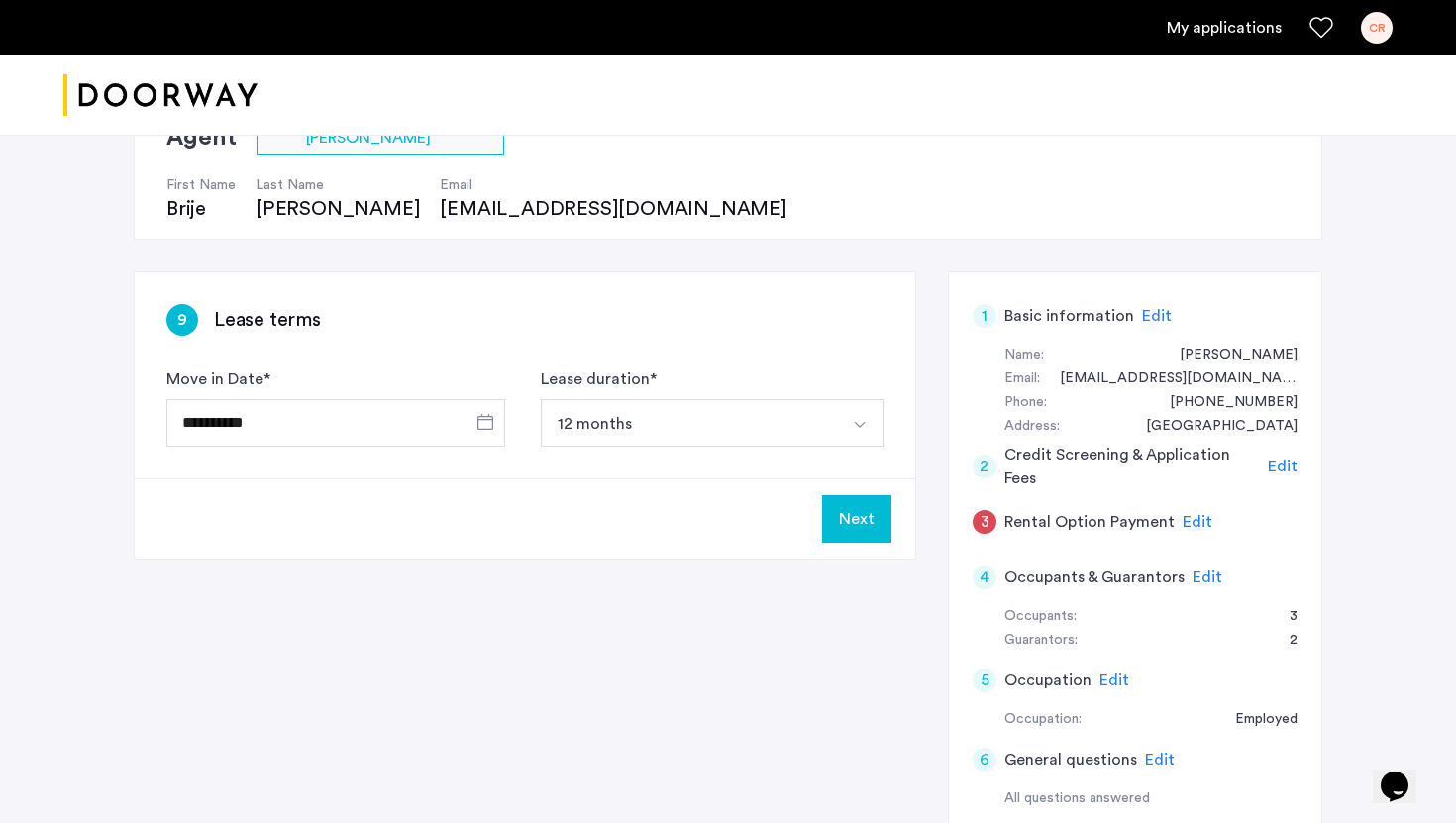 scroll, scrollTop: 171, scrollLeft: 0, axis: vertical 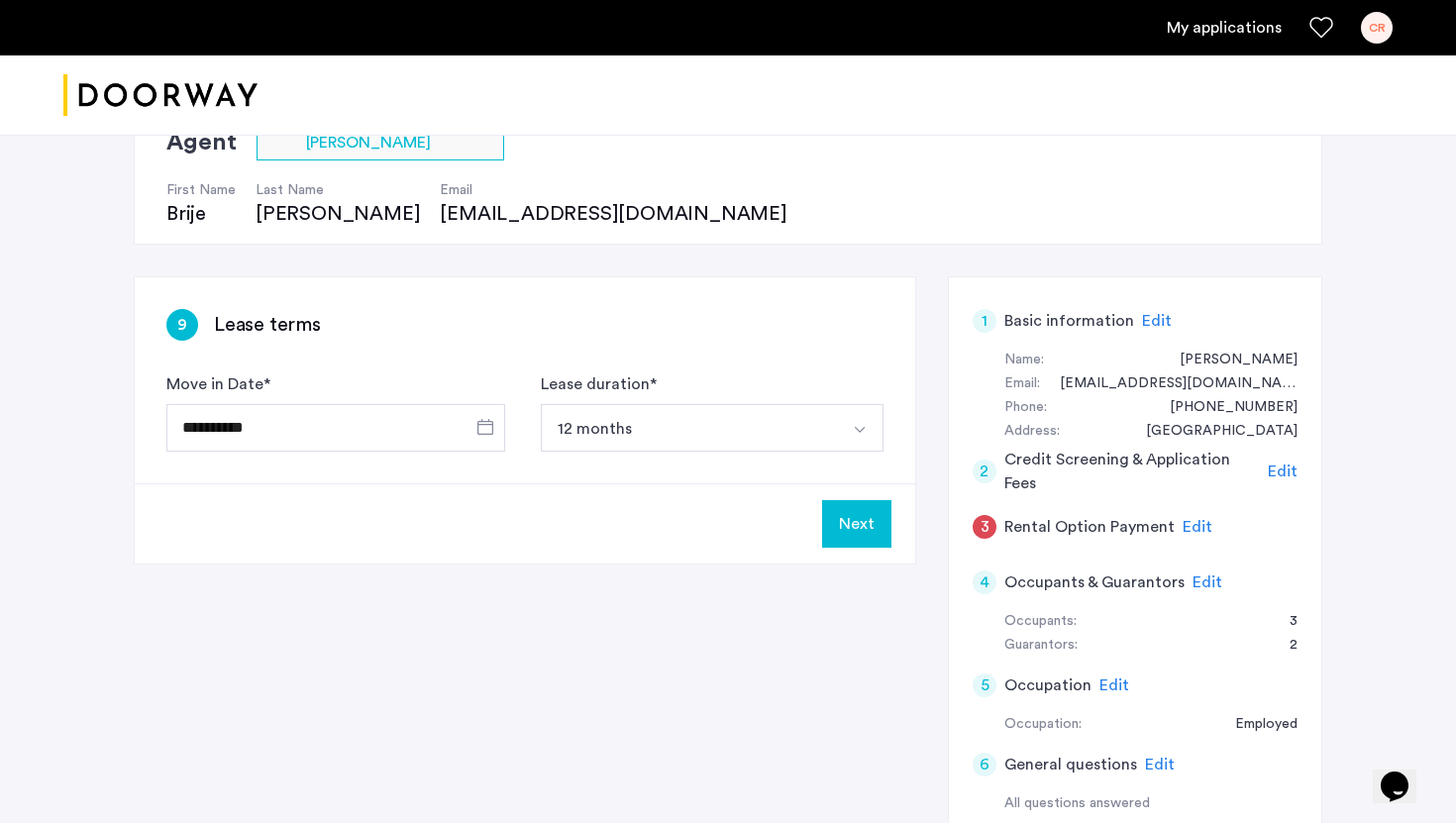 click on "Next" 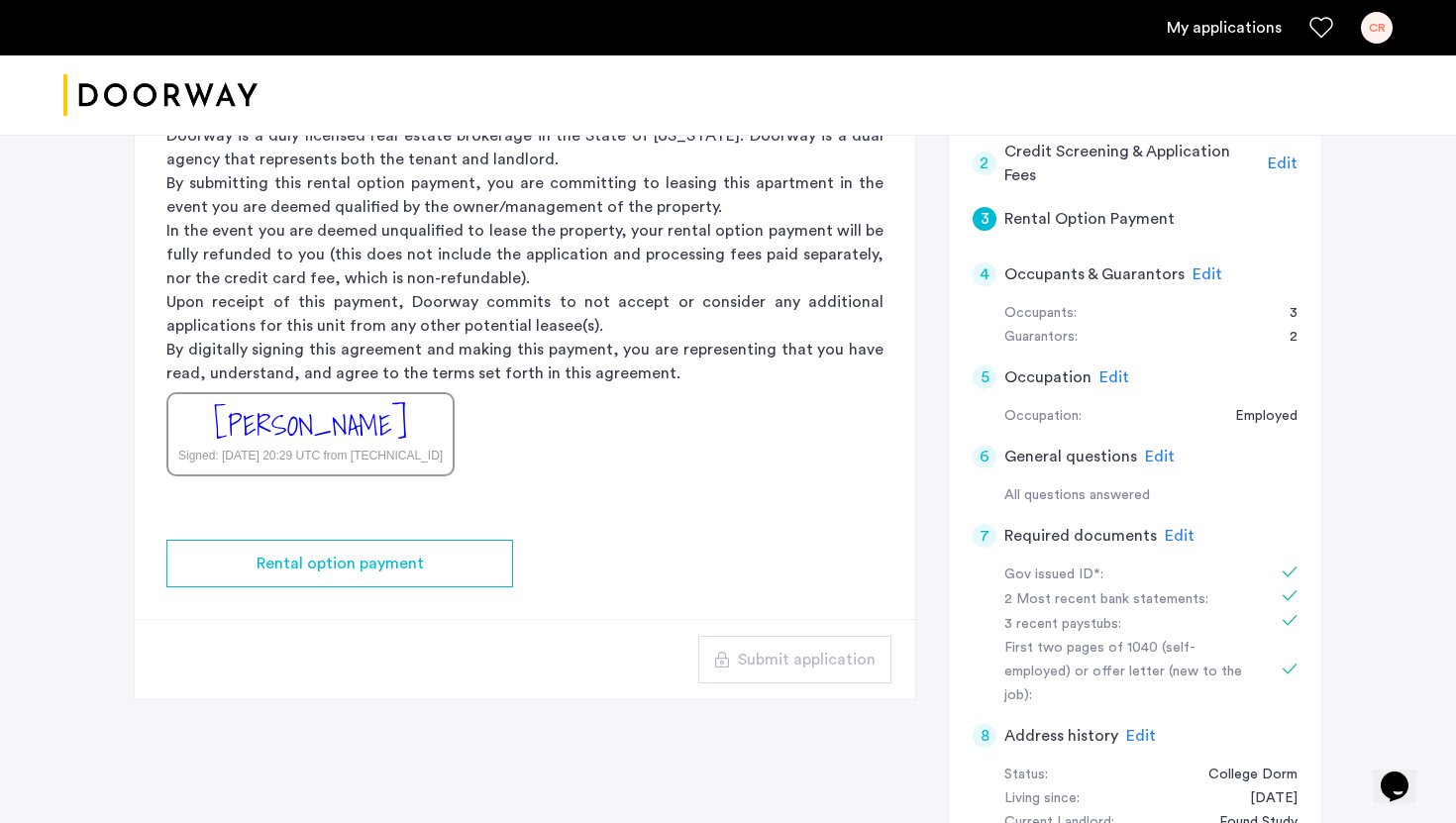 scroll, scrollTop: 481, scrollLeft: 0, axis: vertical 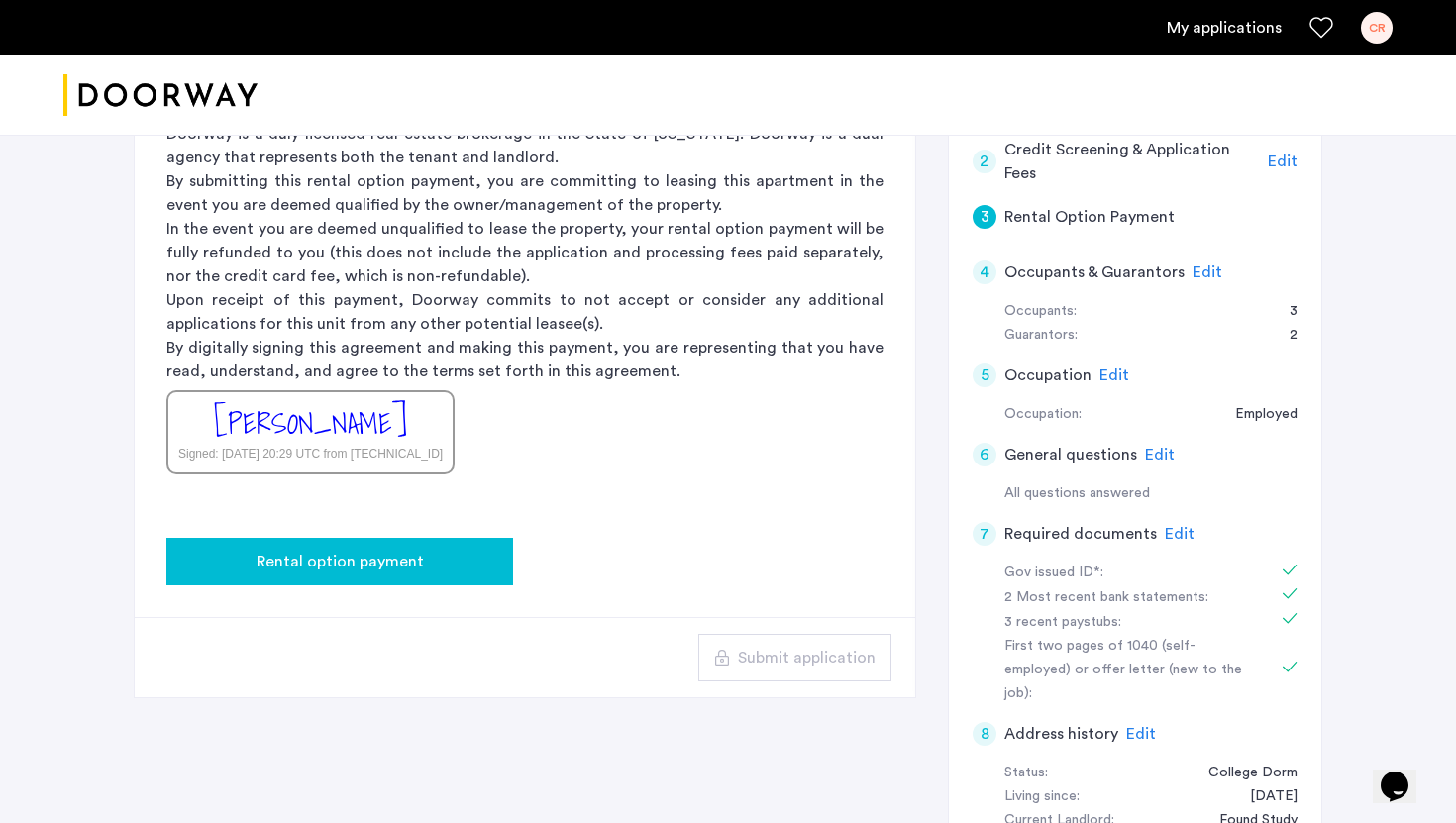 click on "Rental option payment" 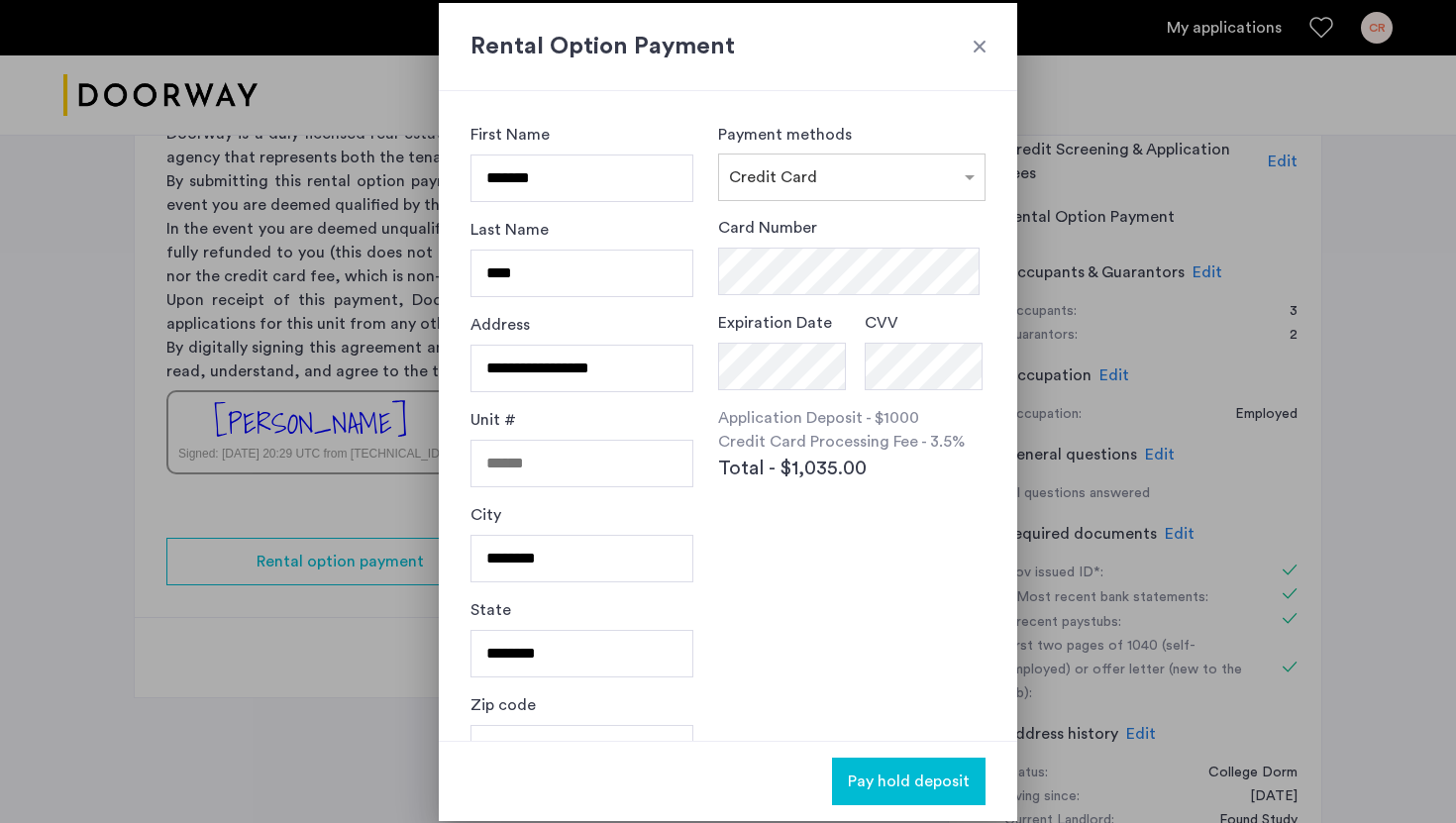 scroll, scrollTop: 48, scrollLeft: 0, axis: vertical 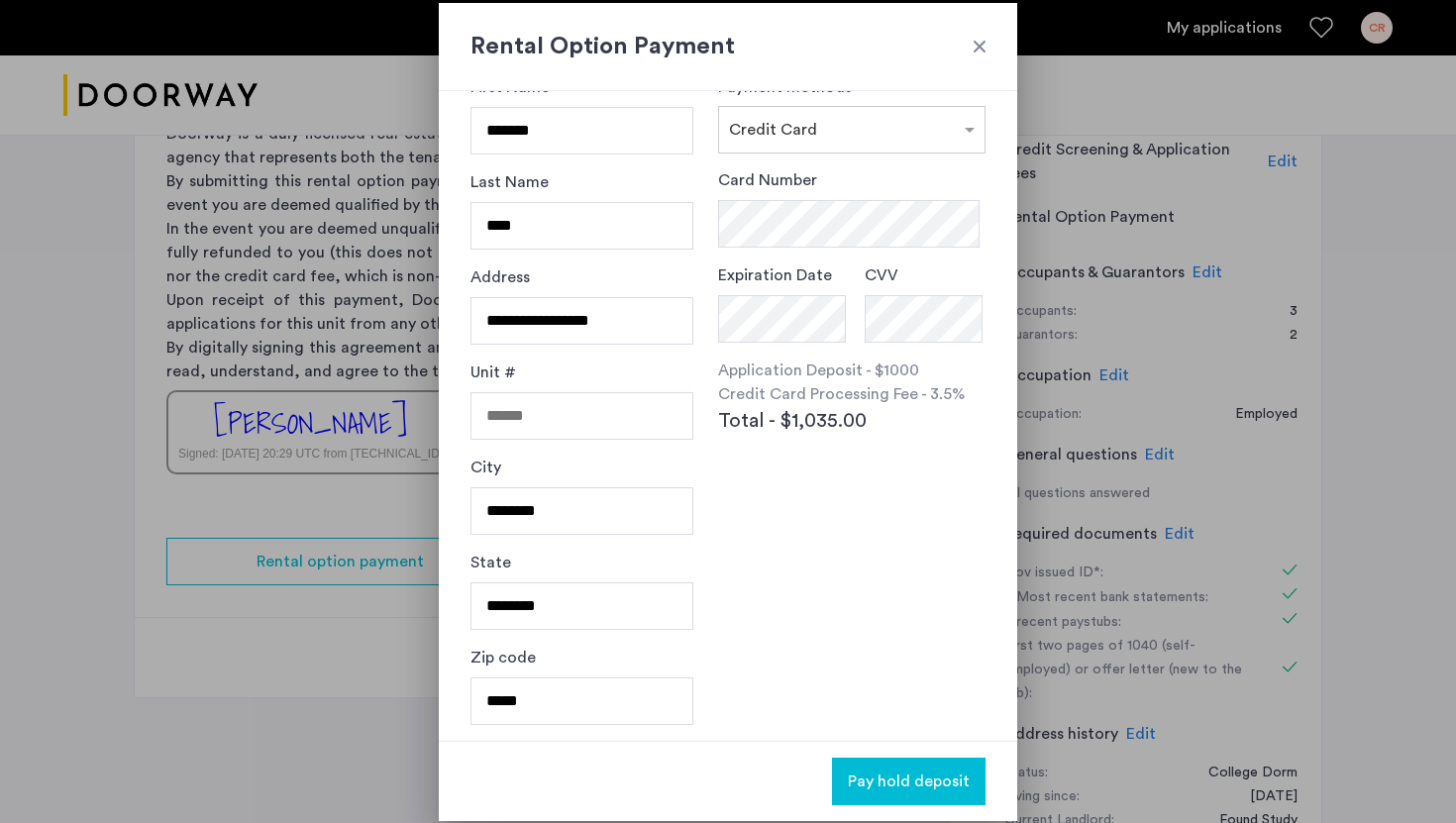 click at bounding box center (980, 47) 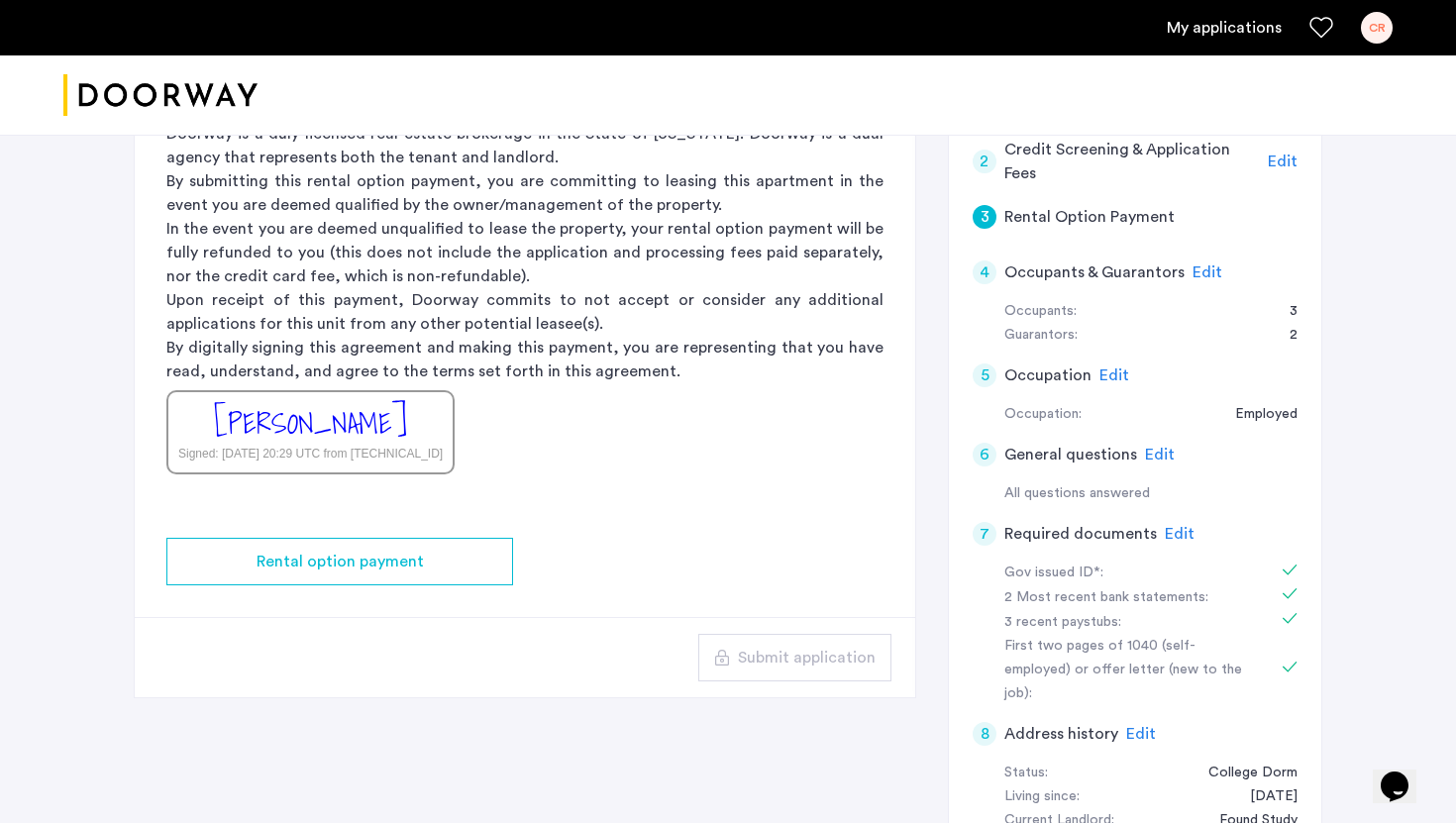 click on "All questions answered" 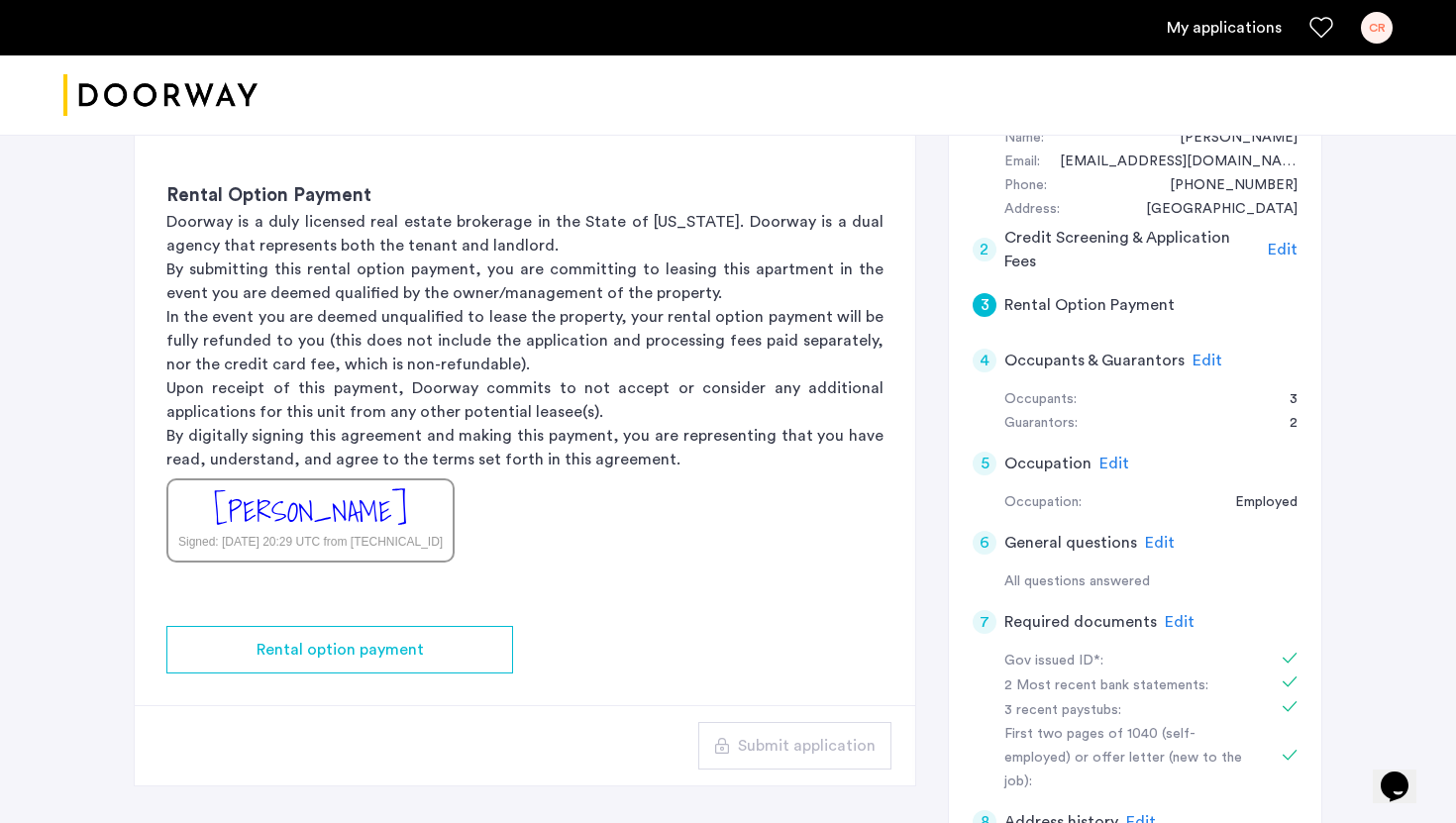 scroll, scrollTop: 389, scrollLeft: 0, axis: vertical 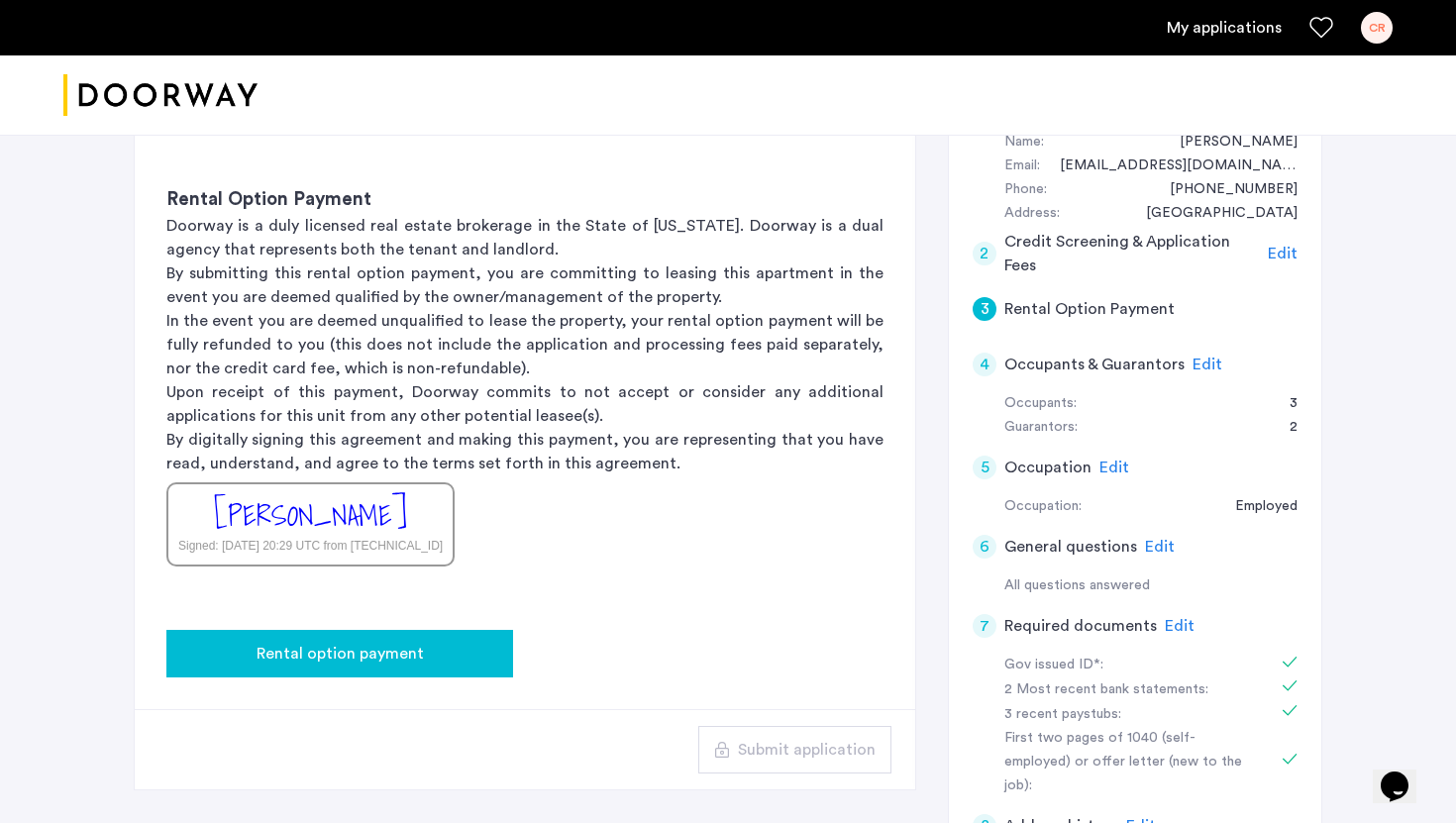 click on "Rental option payment" 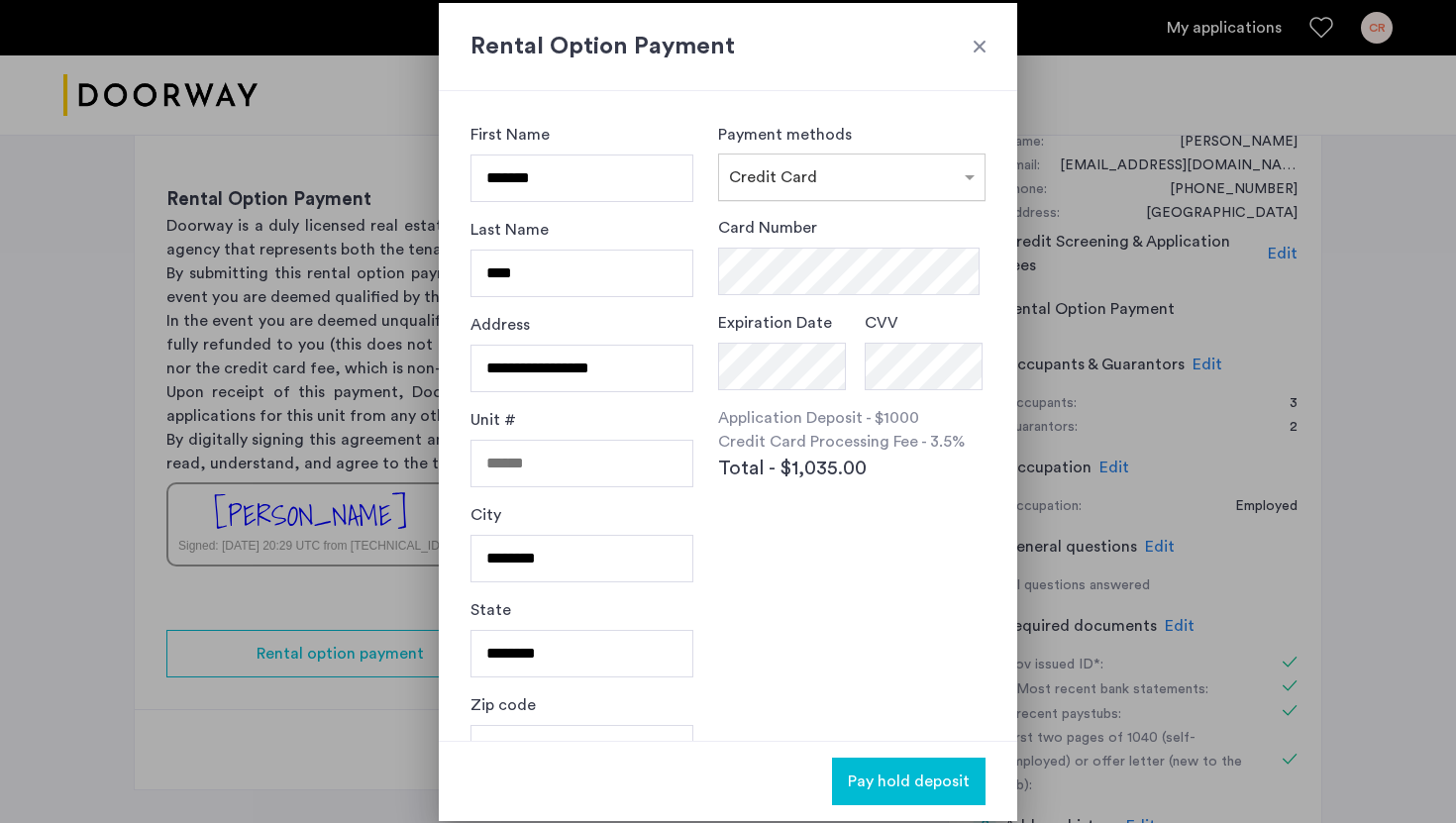 click at bounding box center (832, 173) 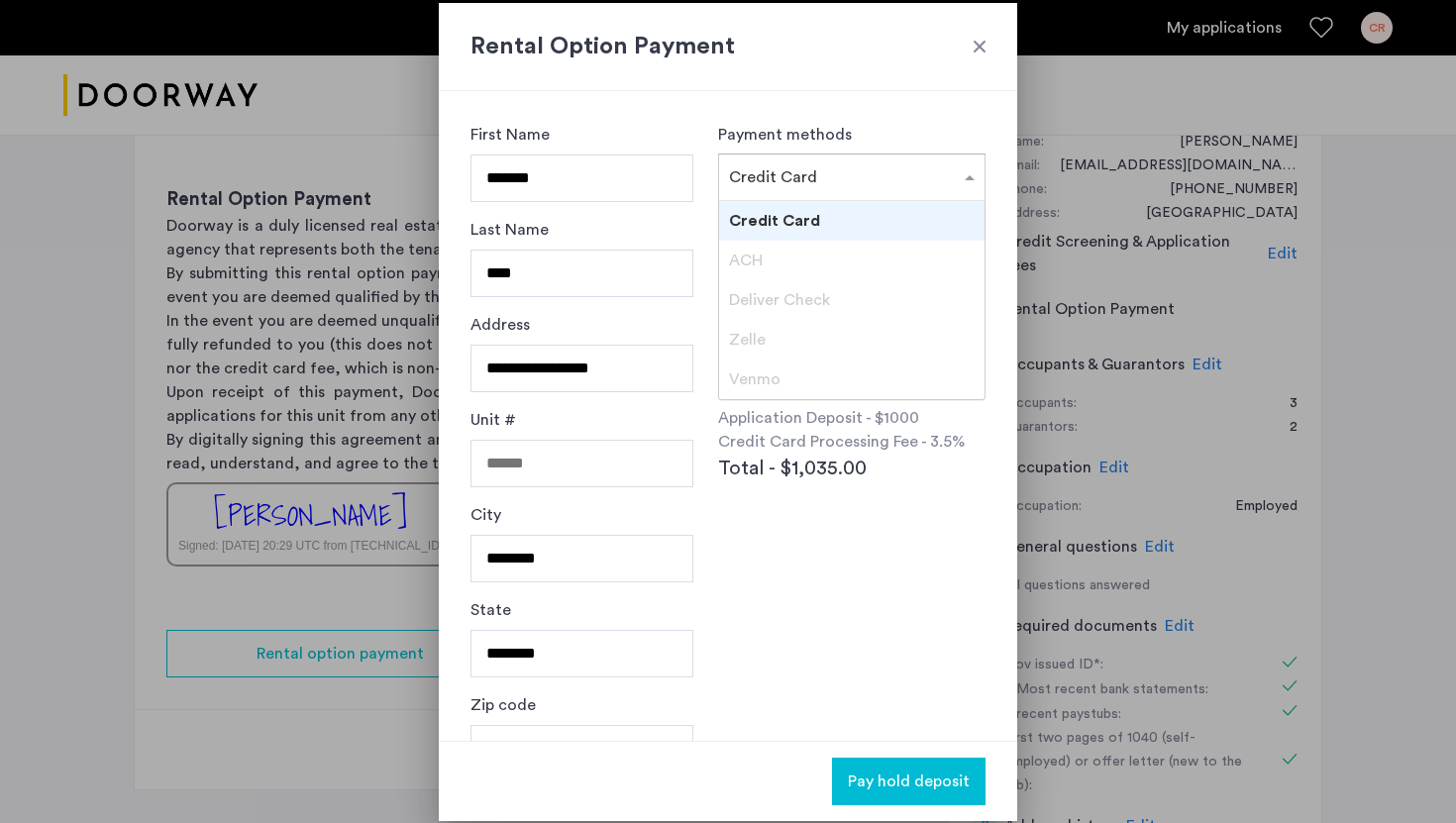 click on "Card Number Expiration Date CVV Application Deposit - $1000  Credit Card Processing Fee - 3.5% Total - $1,035.00" at bounding box center (852, 398) 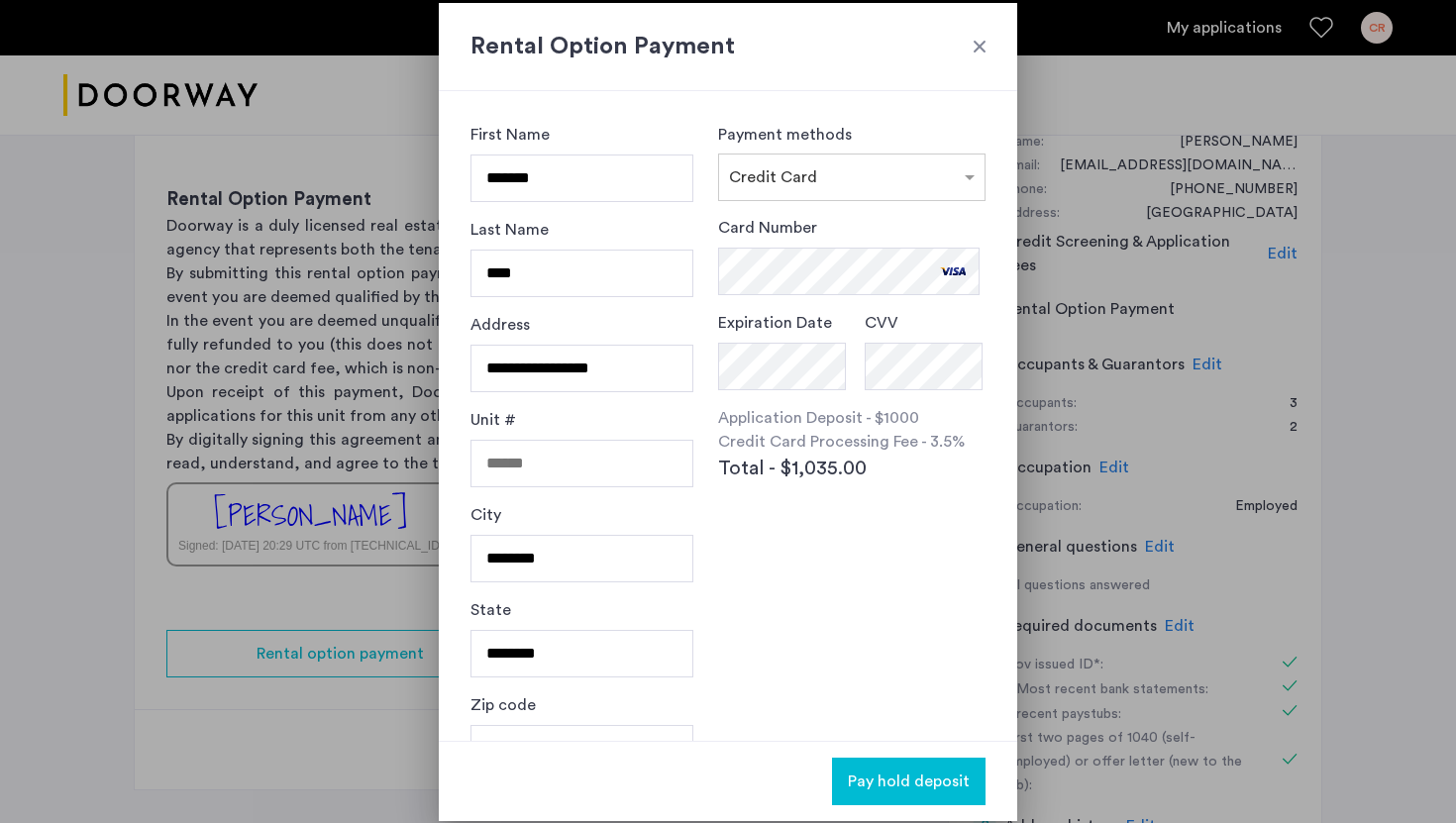 click on "Card Number" at bounding box center (852, 256) 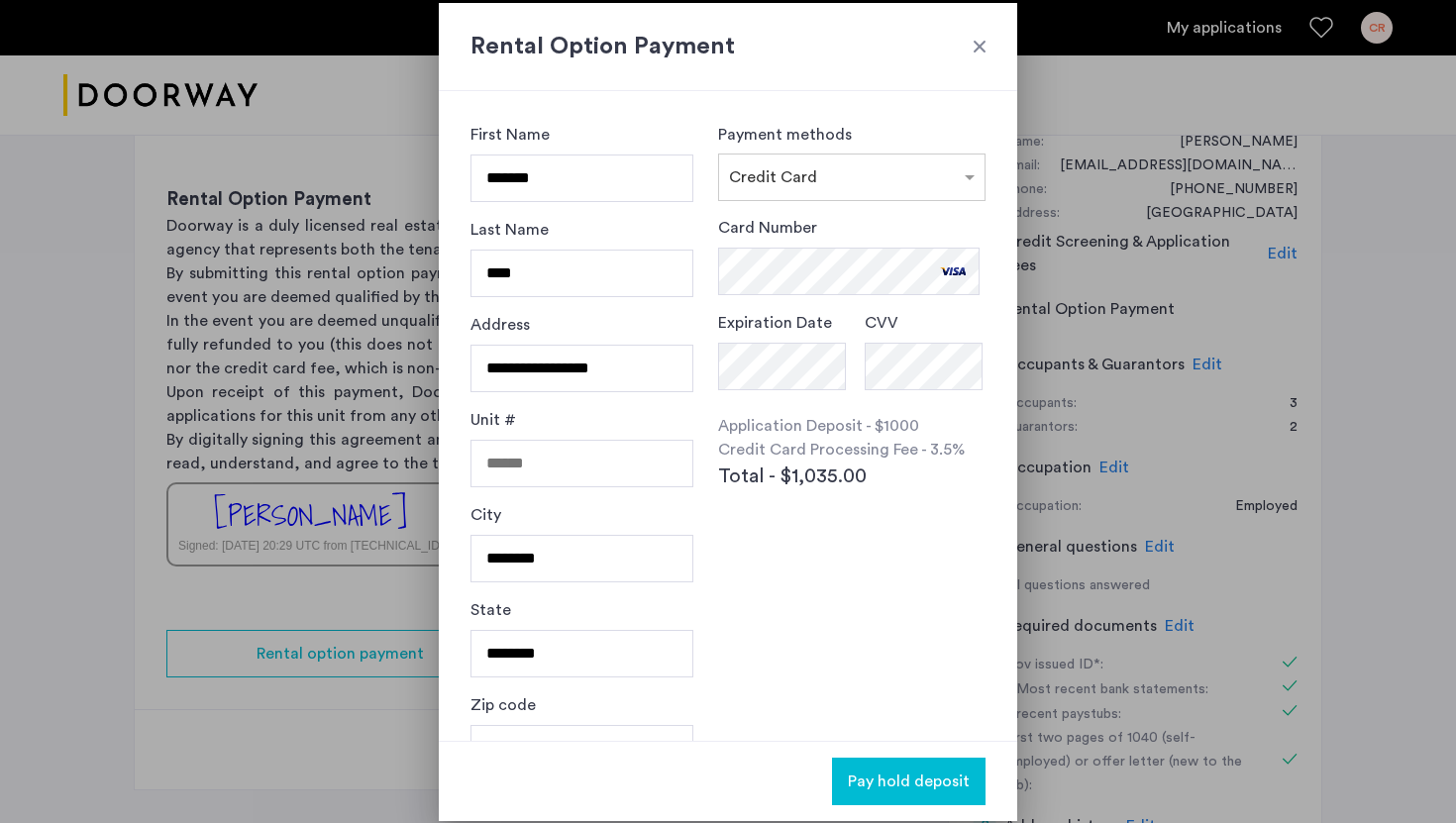 click on "Payment methods ×  Credit Card Card Number Expiration Date CVV Application Deposit - $1000  Credit Card Processing Fee - 3.5% Total - $1,035.00" at bounding box center [852, 416] 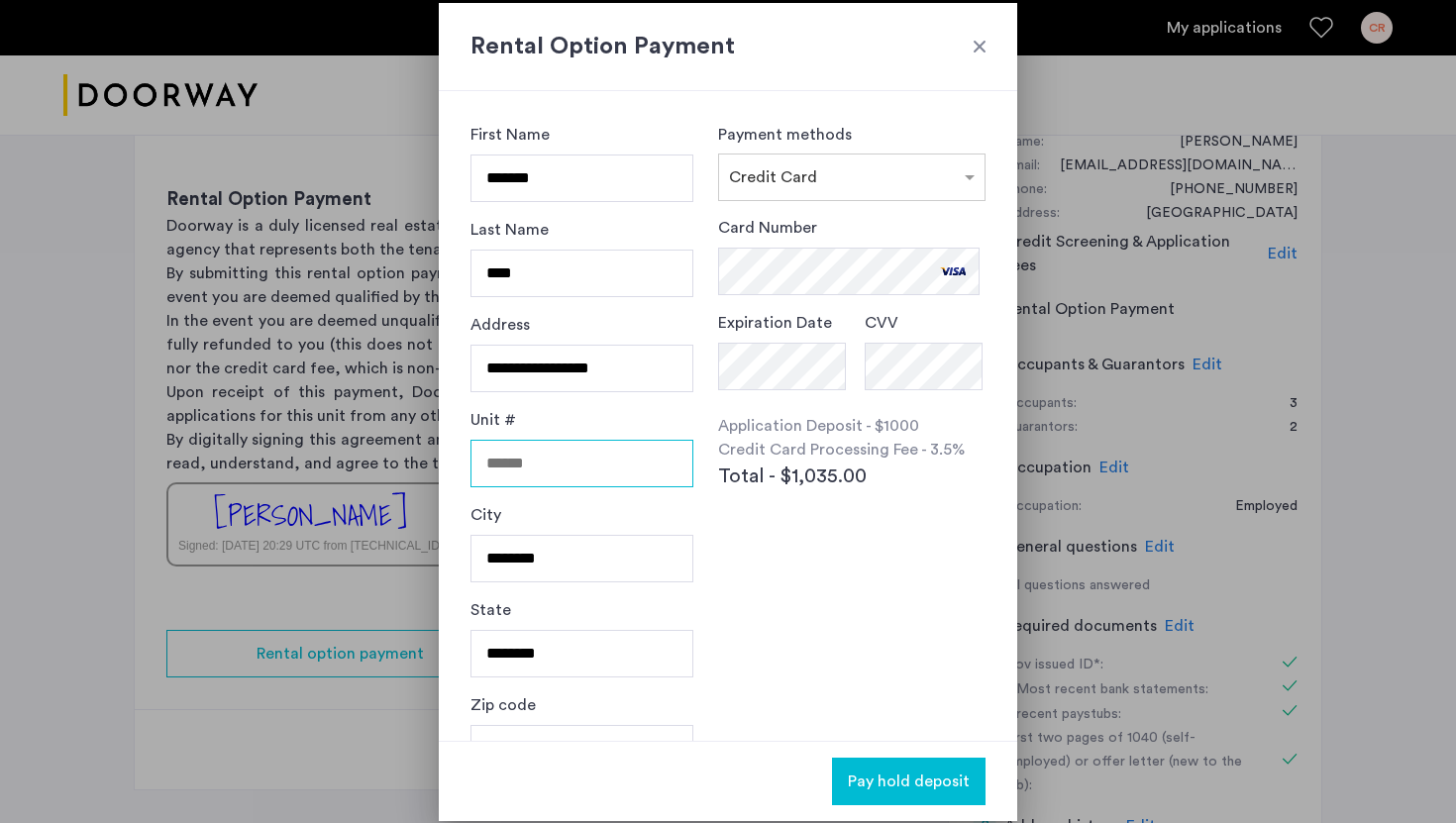 click on "Unit #" at bounding box center (581, 463) 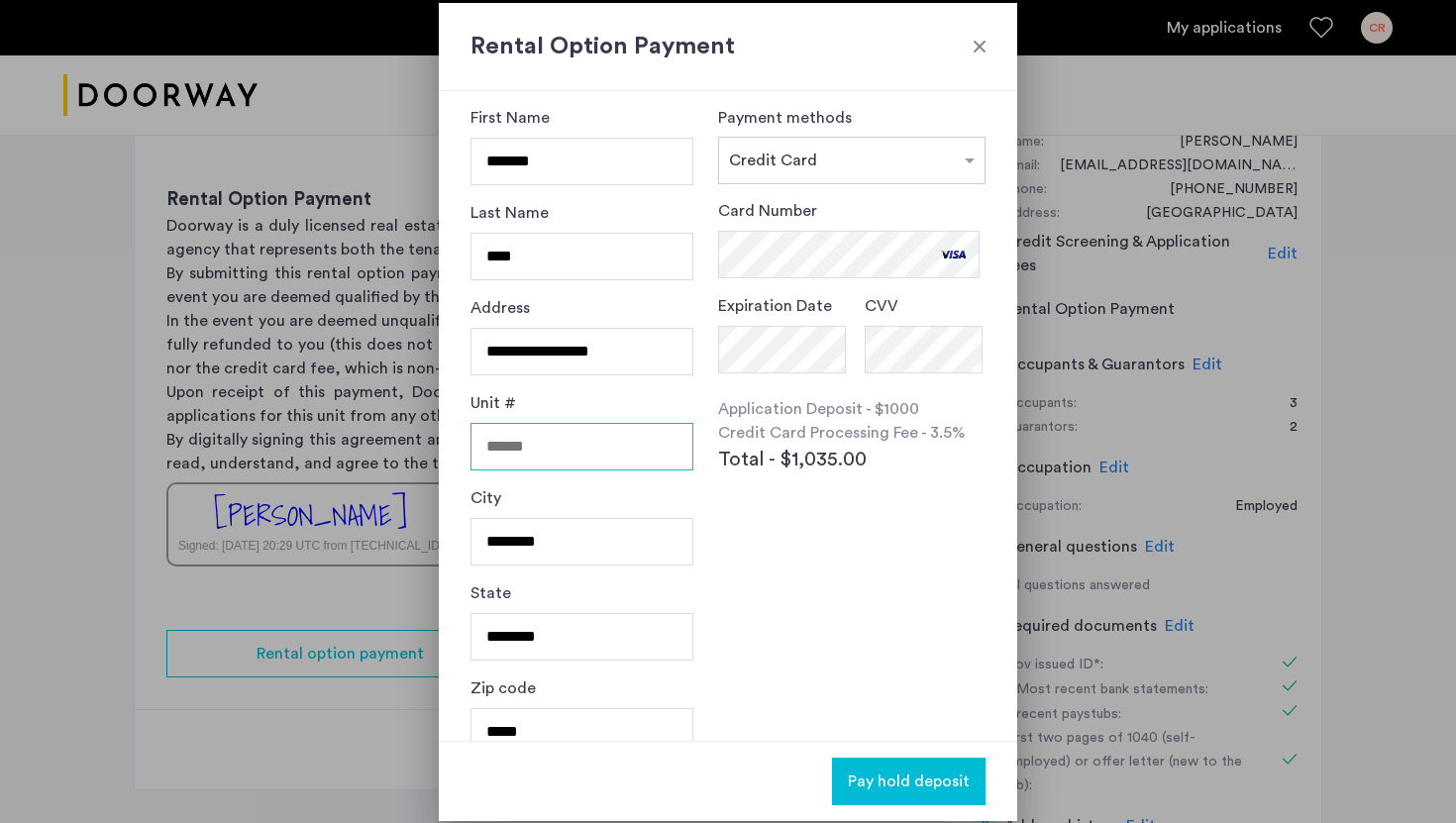 scroll, scrollTop: 0, scrollLeft: 0, axis: both 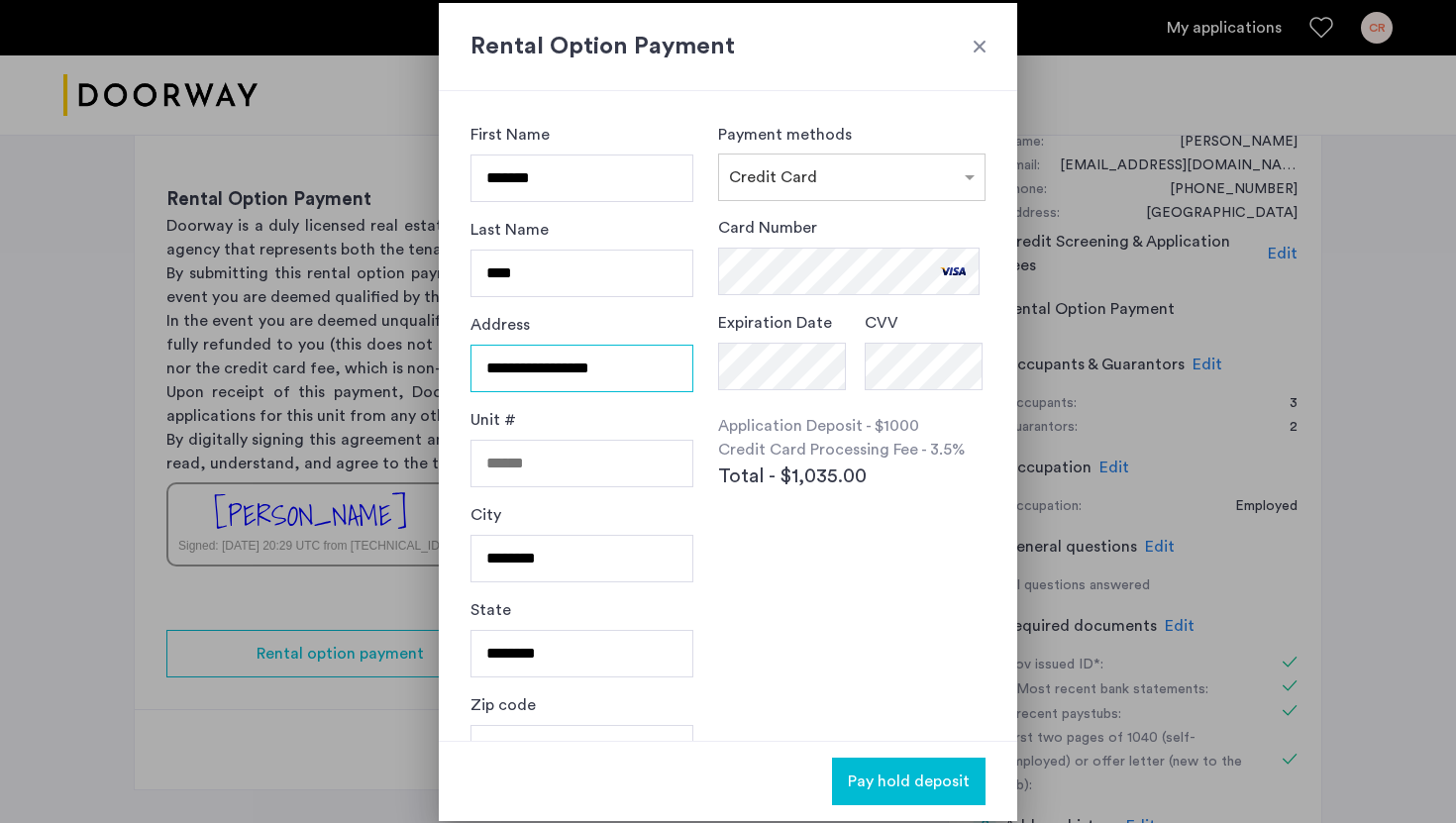 drag, startPoint x: 668, startPoint y: 364, endPoint x: 372, endPoint y: 370, distance: 296.0608 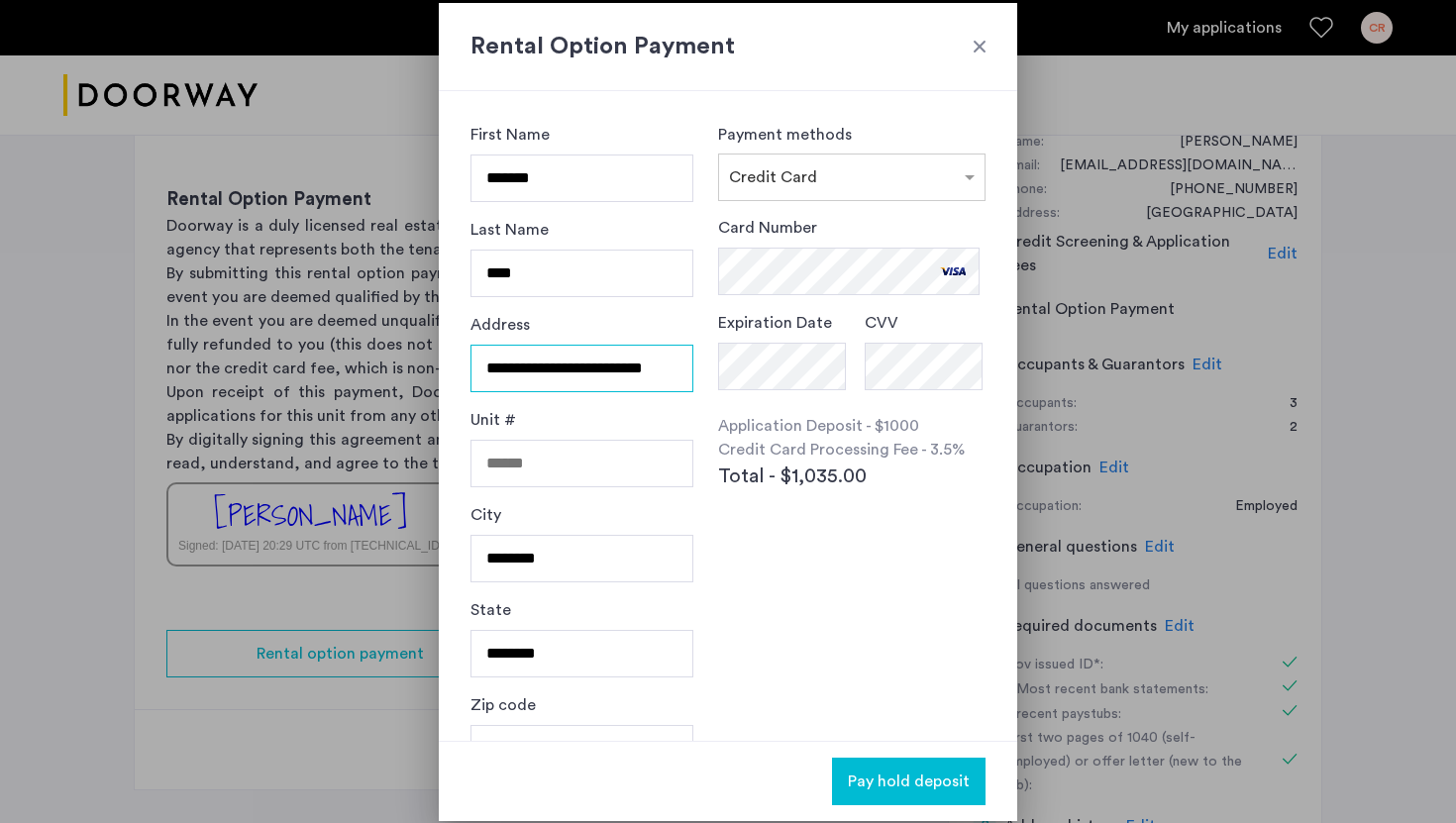 scroll, scrollTop: 48, scrollLeft: 0, axis: vertical 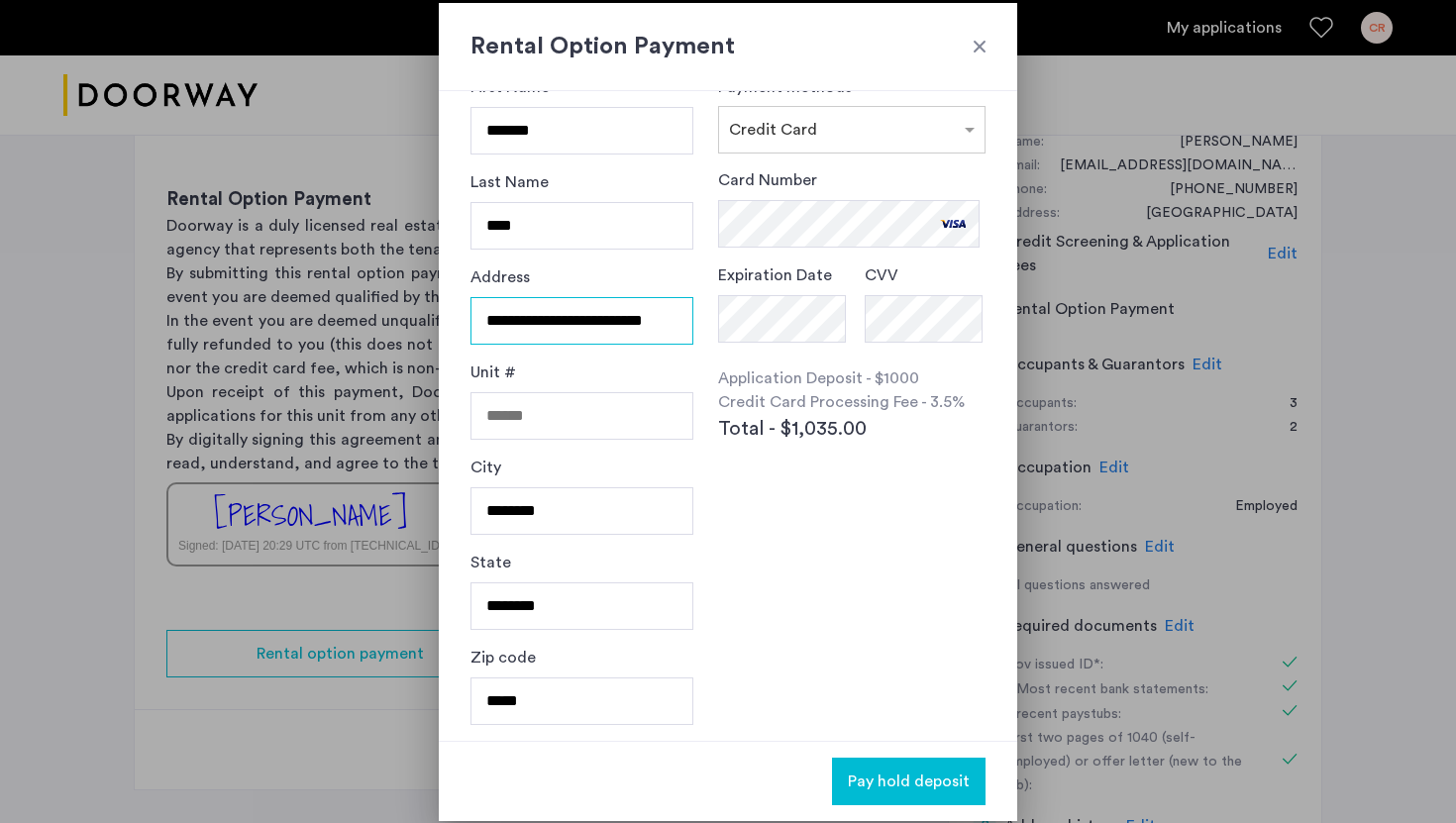 type on "**********" 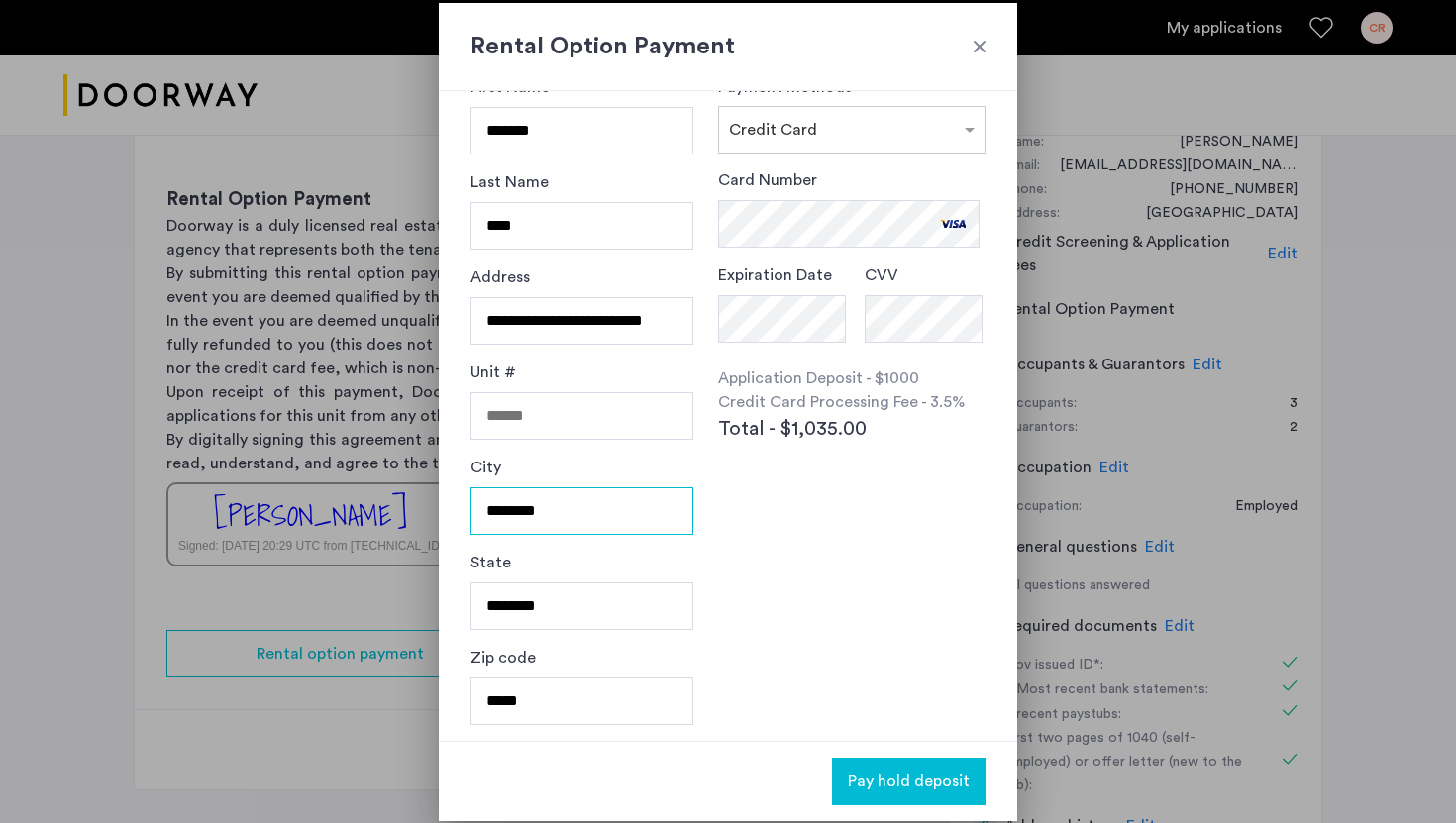 drag, startPoint x: 598, startPoint y: 519, endPoint x: 368, endPoint y: 518, distance: 230.00217 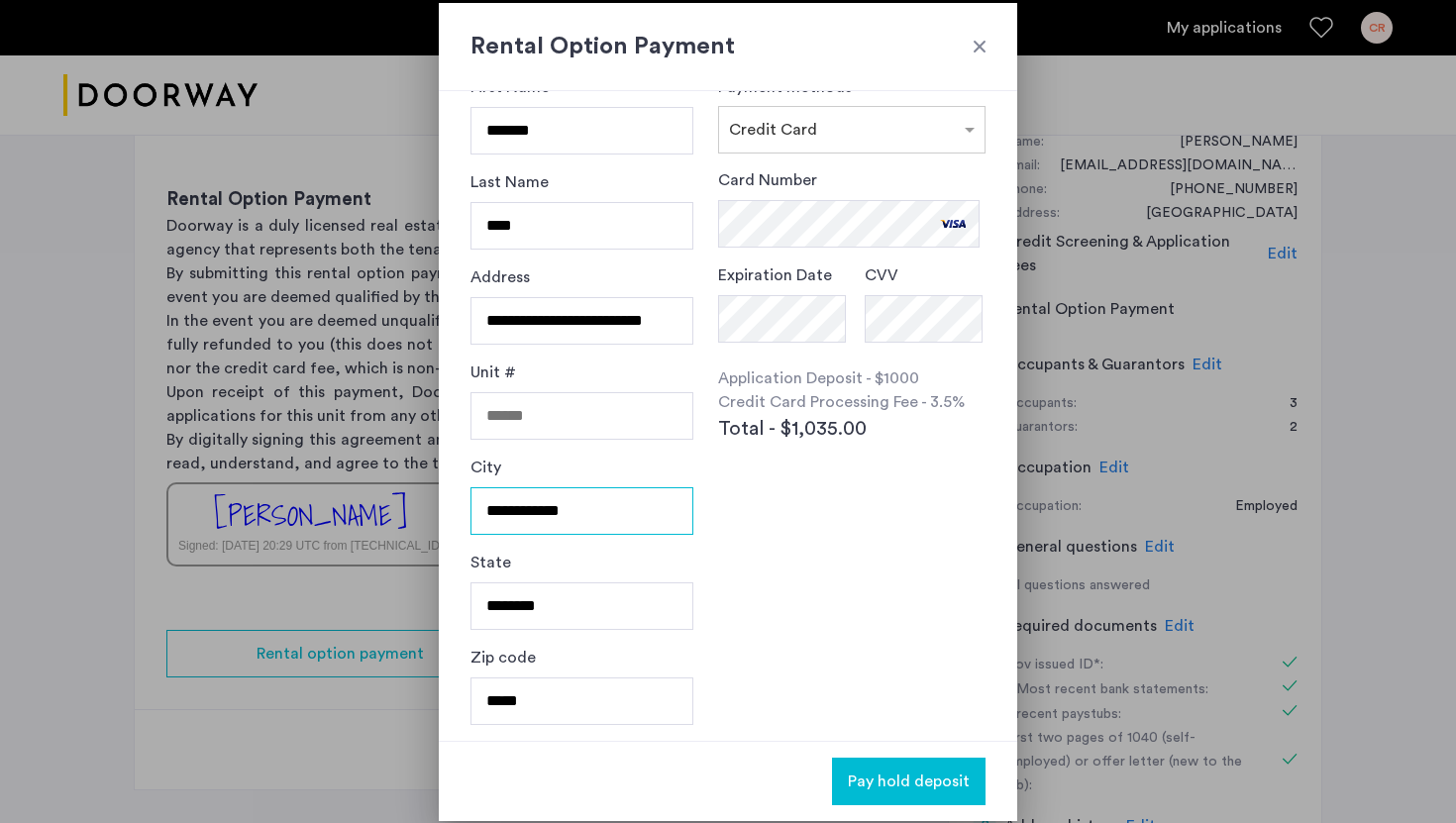 type on "**********" 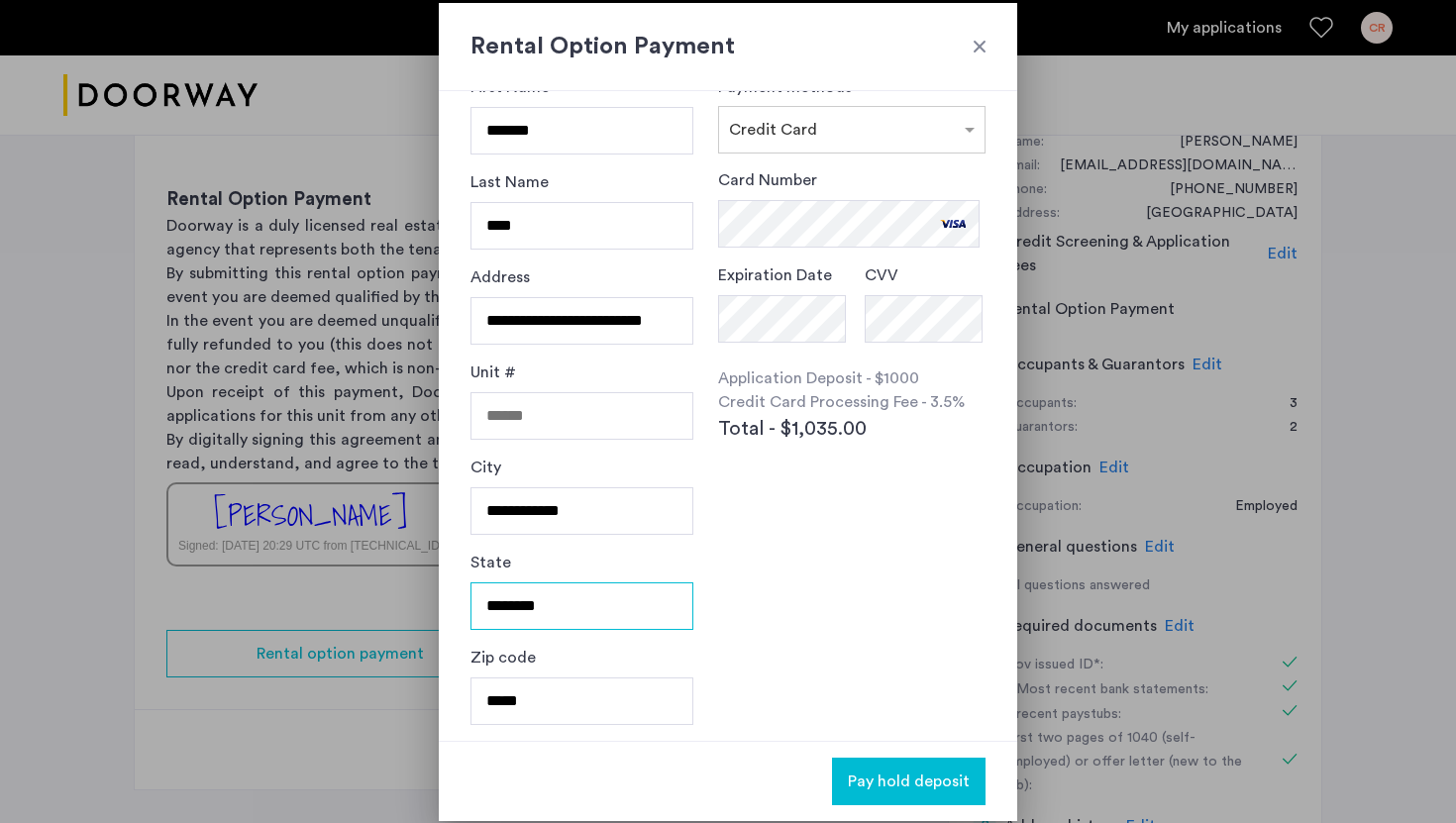 drag, startPoint x: 597, startPoint y: 606, endPoint x: 265, endPoint y: 591, distance: 332.33868 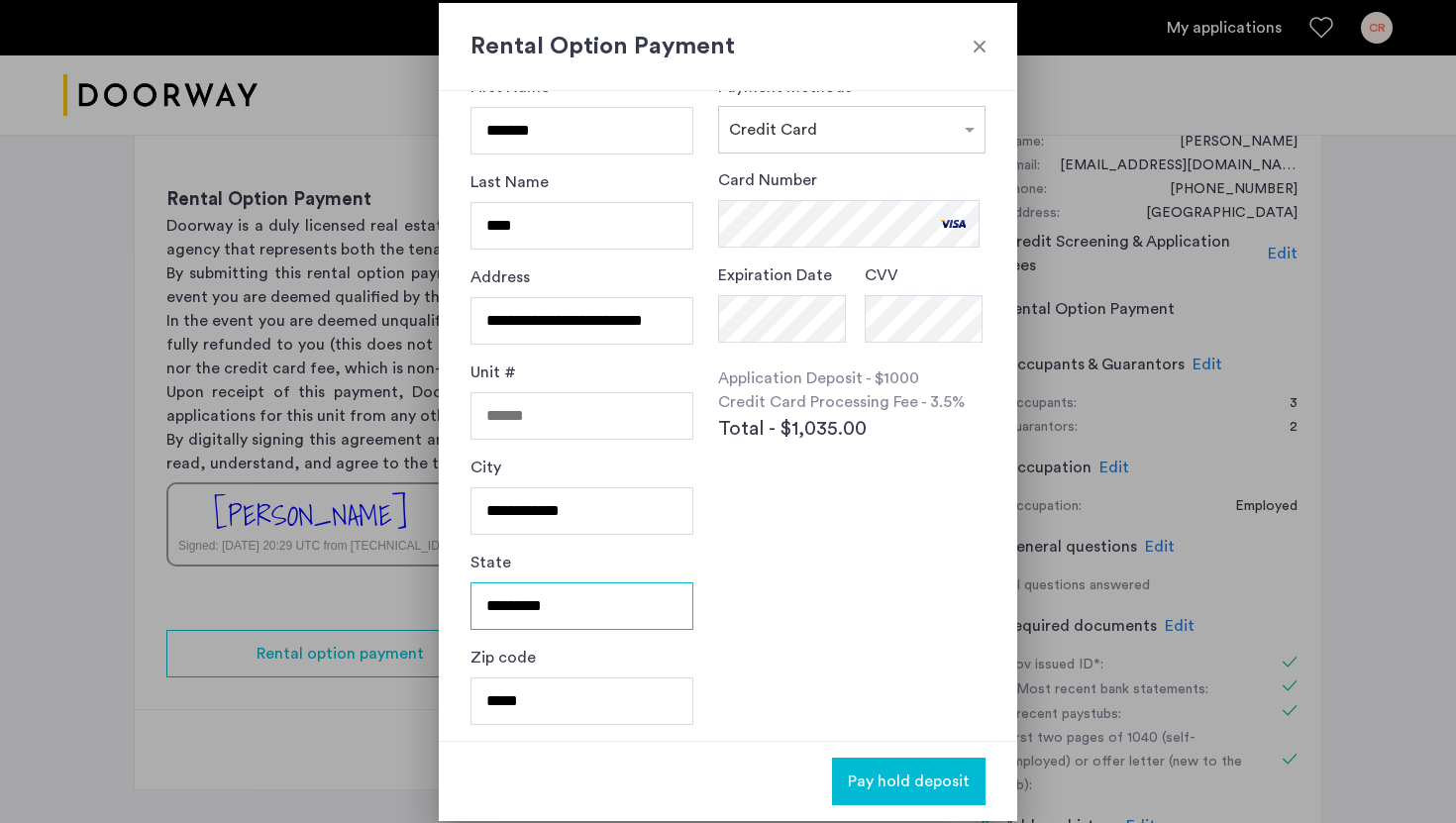 type on "********" 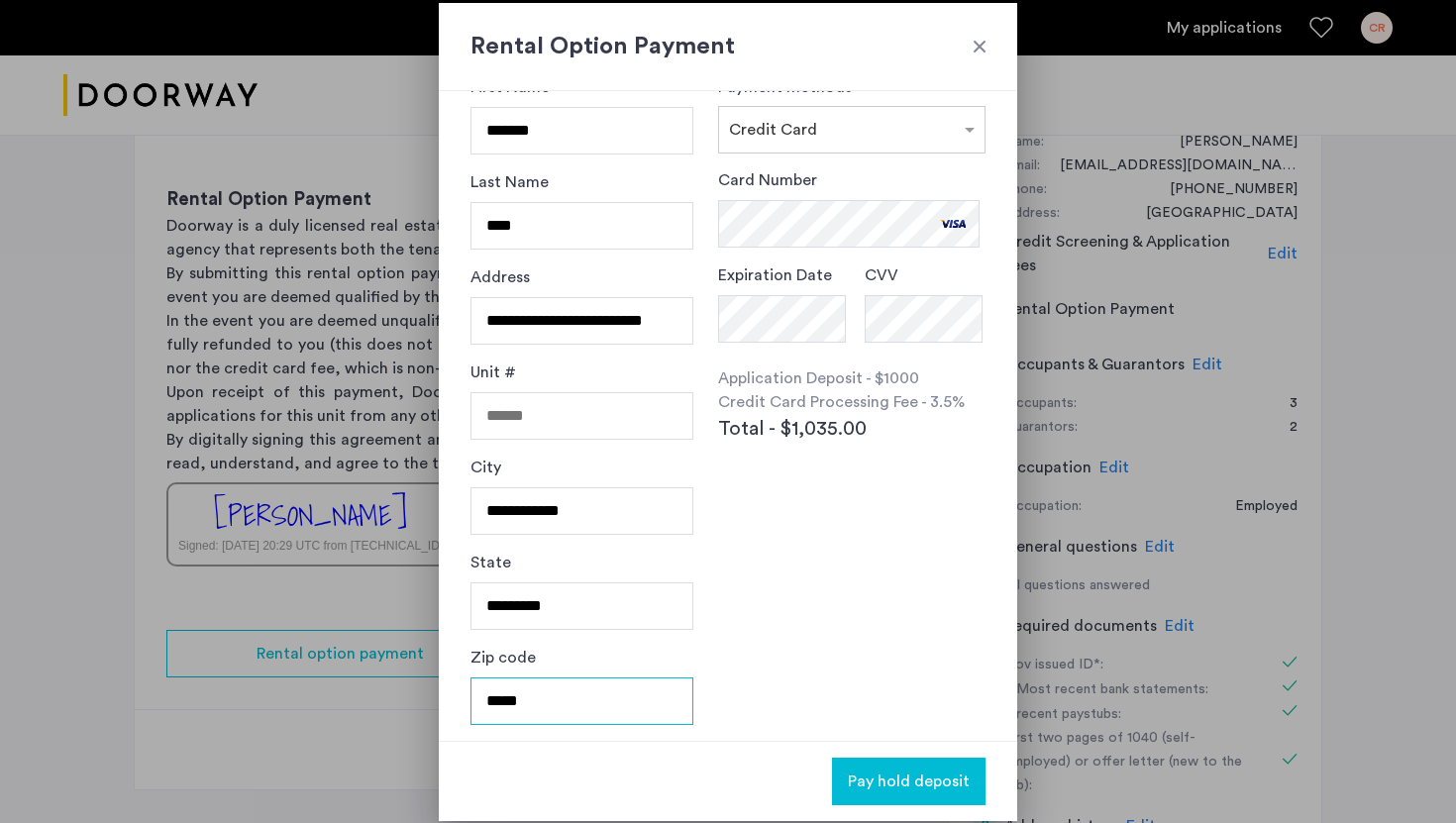 drag, startPoint x: 525, startPoint y: 695, endPoint x: 334, endPoint y: 705, distance: 191.2616 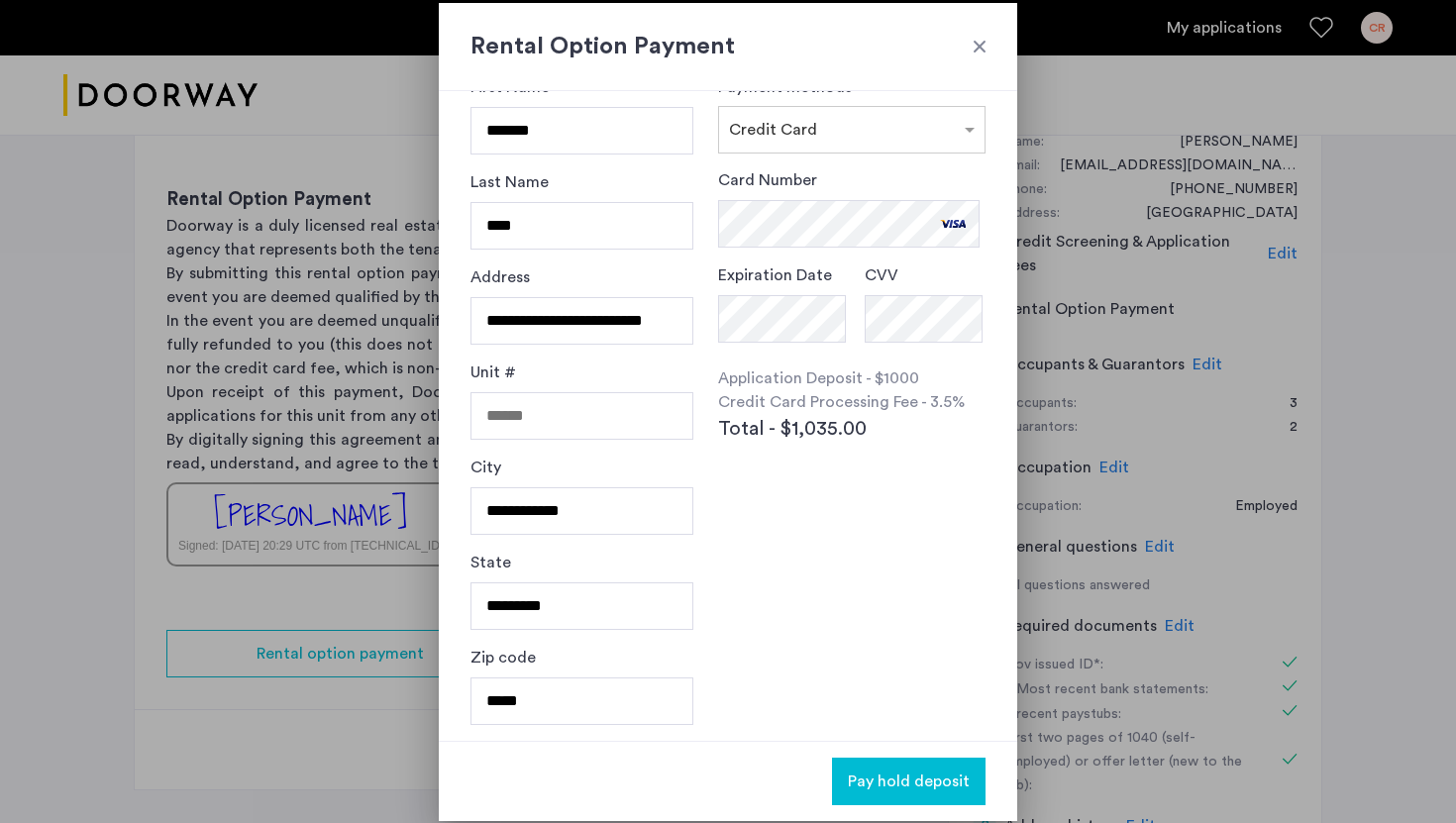 click on "Pay hold deposit" at bounding box center [908, 781] 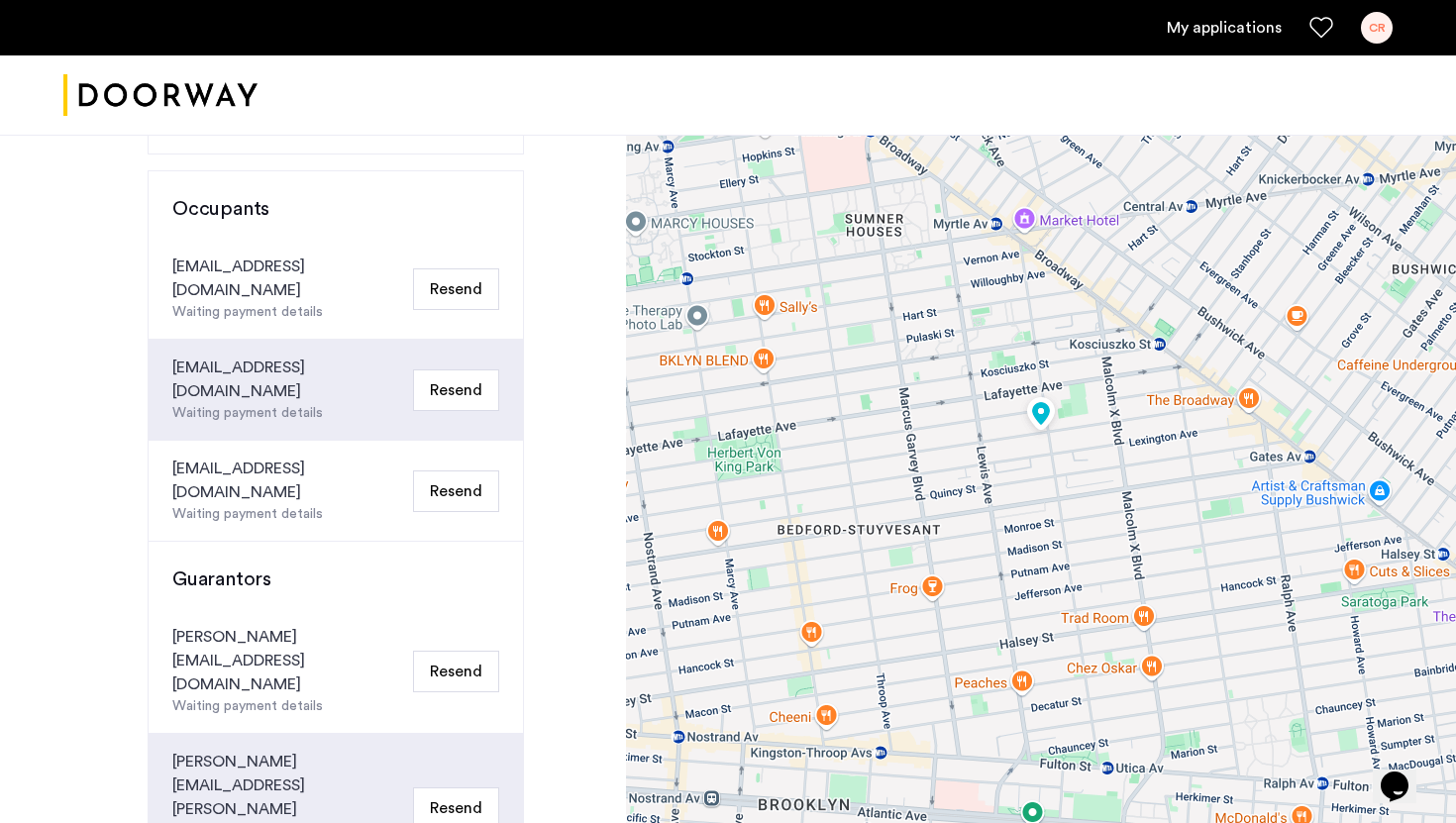 scroll, scrollTop: 393, scrollLeft: 0, axis: vertical 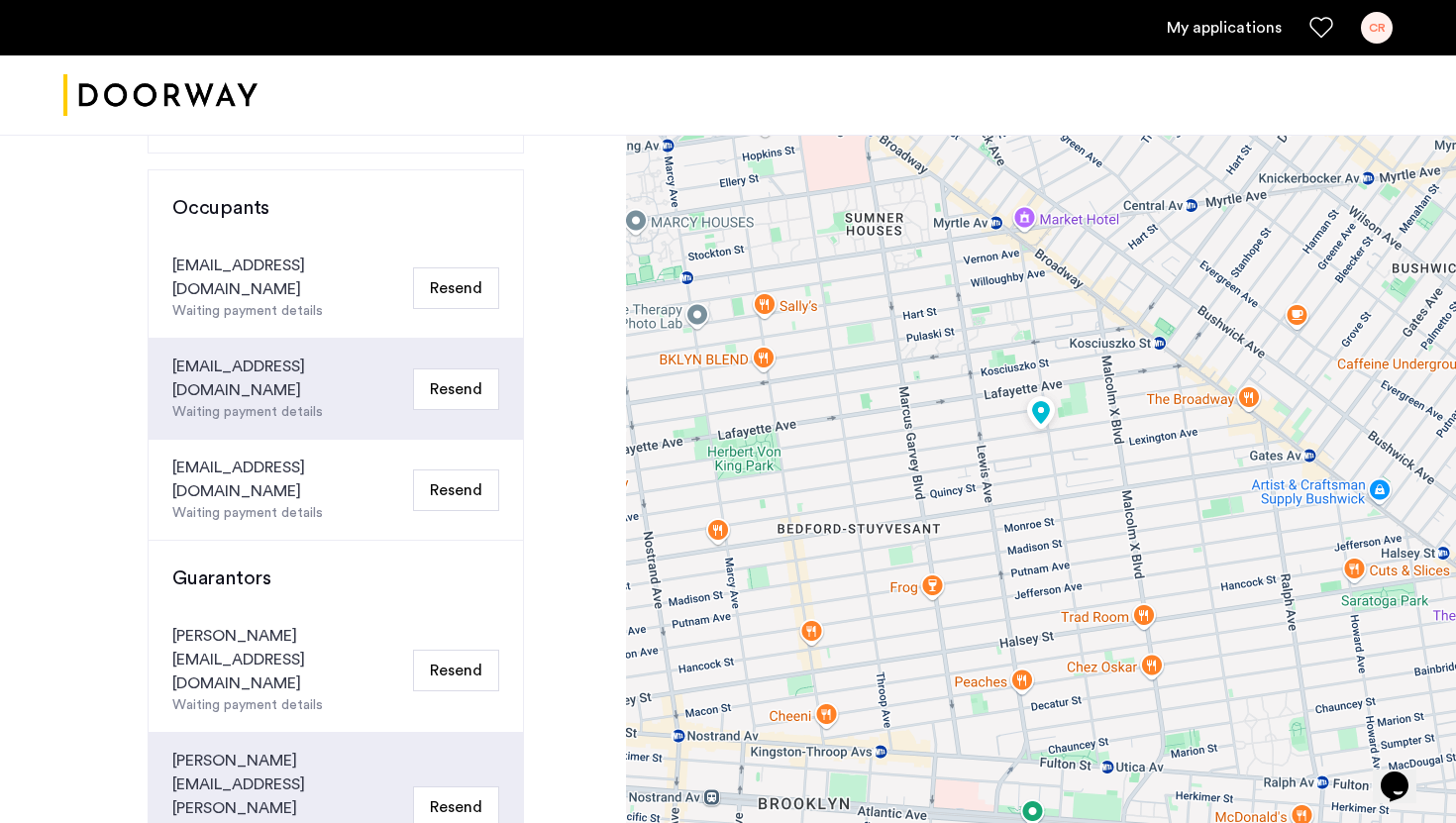 click on "Congratulations  Thank you for submitting your application. A representative will reach out to you within one business day  Your Agent Name  [PERSON_NAME] Email [PERSON_NAME][EMAIL_ADDRESS][DOMAIN_NAME] Occupants [EMAIL_ADDRESS][DOMAIN_NAME]  Waiting payment details   Resend  [EMAIL_ADDRESS][DOMAIN_NAME]  Waiting payment details   Resend  [EMAIL_ADDRESS][DOMAIN_NAME]  Waiting payment details   Resend  Guarantors [PERSON_NAME][EMAIL_ADDRESS][DOMAIN_NAME]  Waiting payment details   Resend  [PERSON_NAME][EMAIL_ADDRESS][PERSON_NAME][DOMAIN_NAME]  Waiting payment details   Resend   Your application will be processed once all occupants/guarantors have completed their submissions.  Your applications" 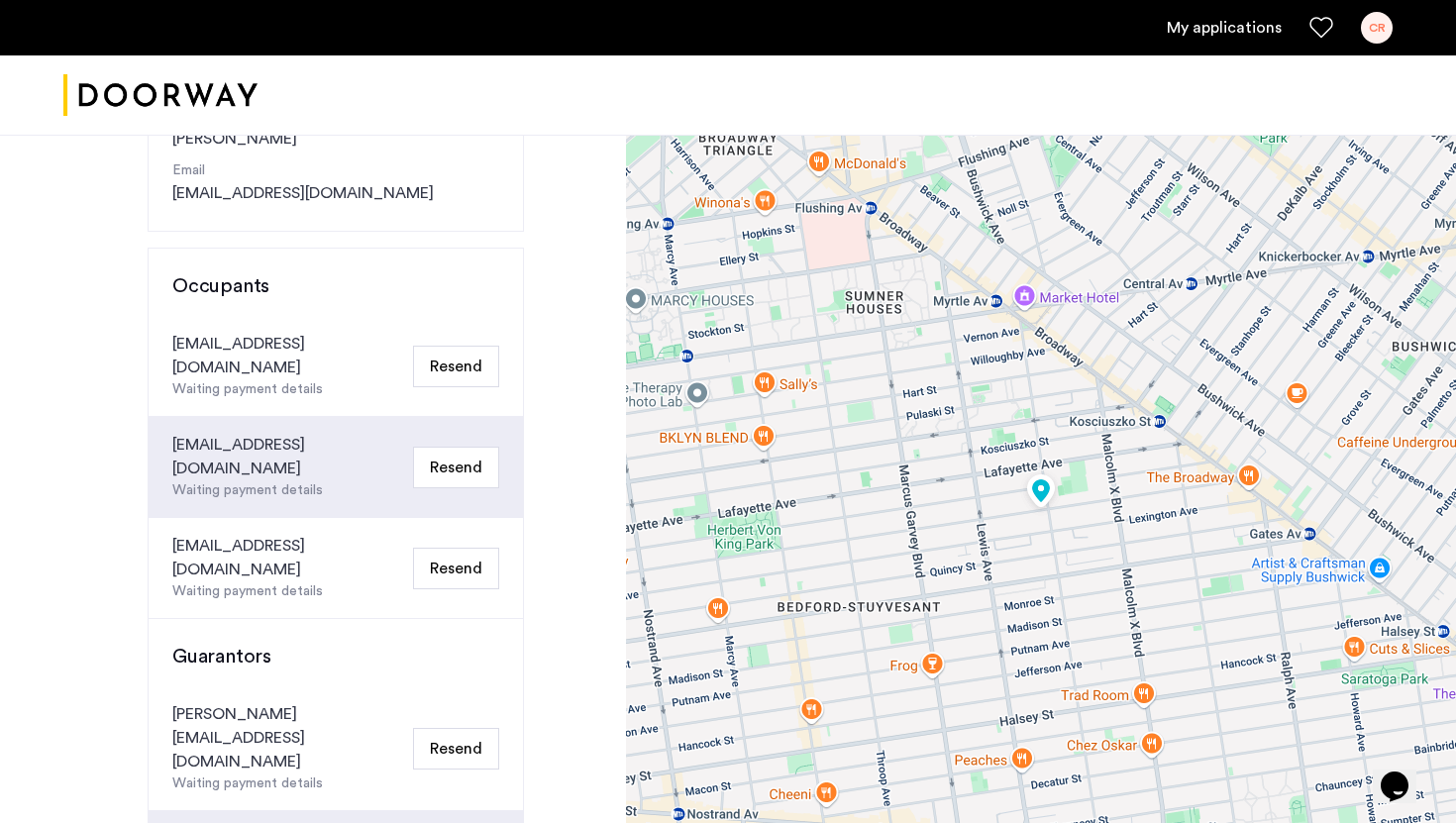 scroll, scrollTop: 283, scrollLeft: 0, axis: vertical 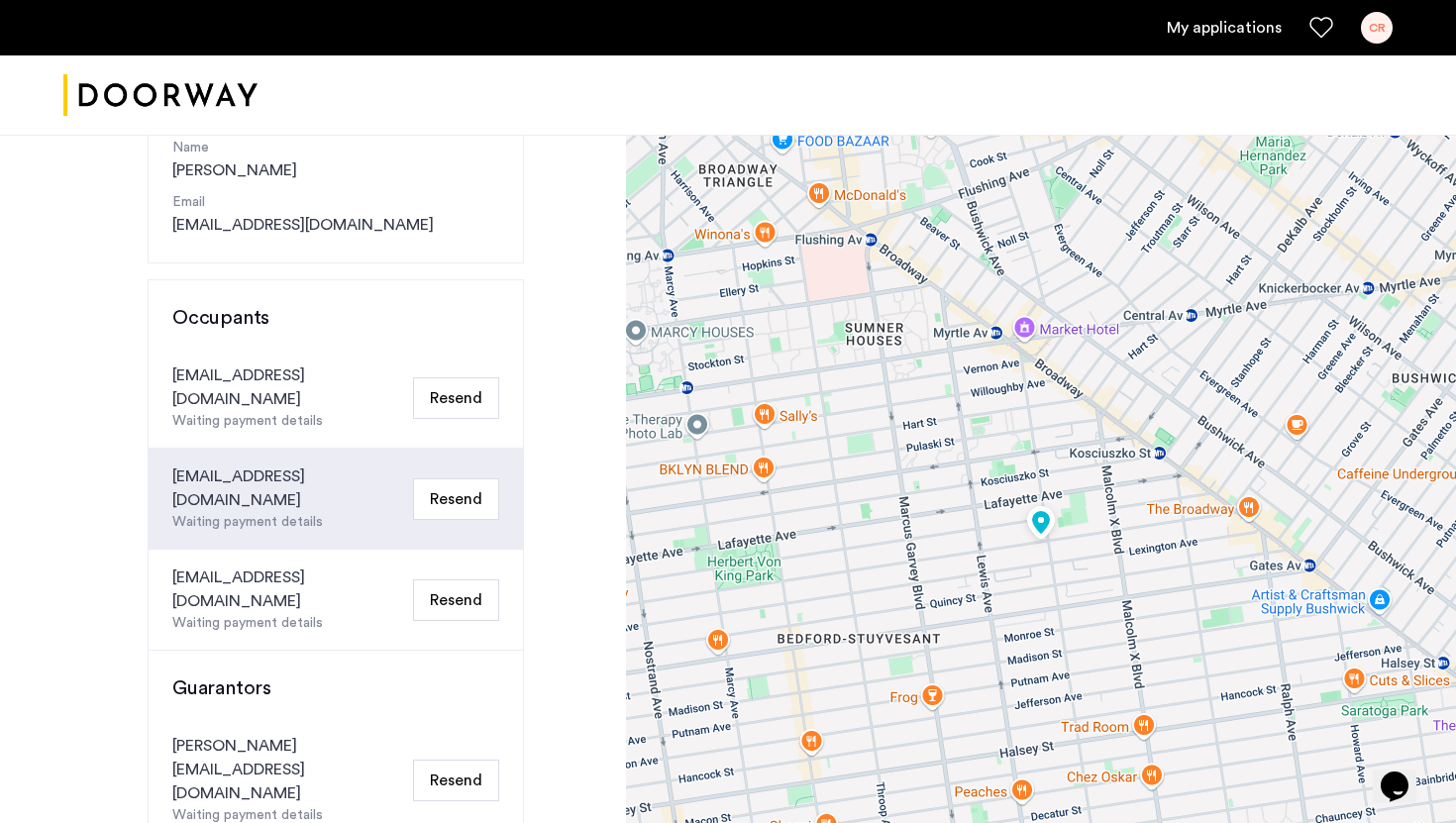 click on "Resend" 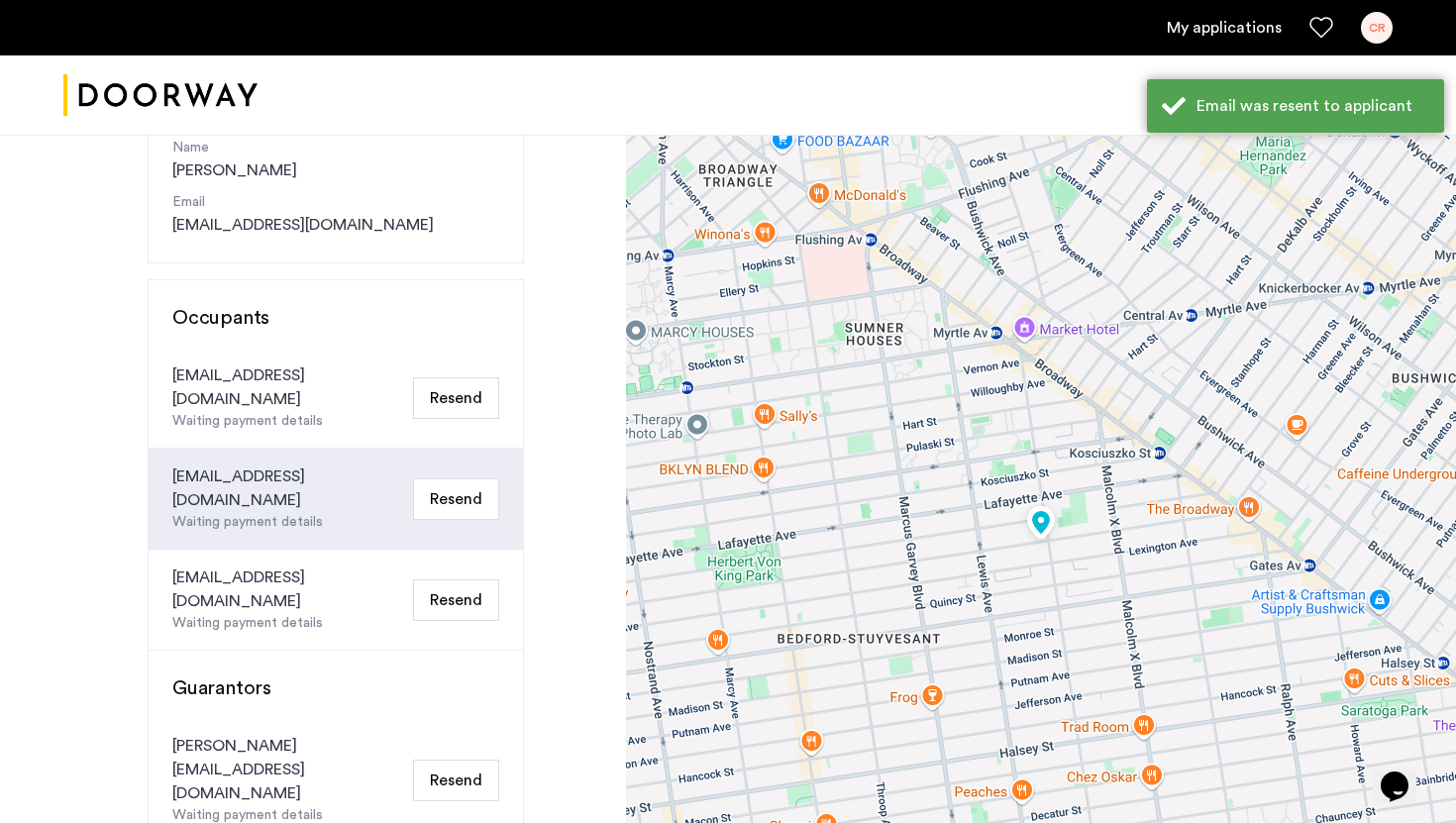 click on "Resend" 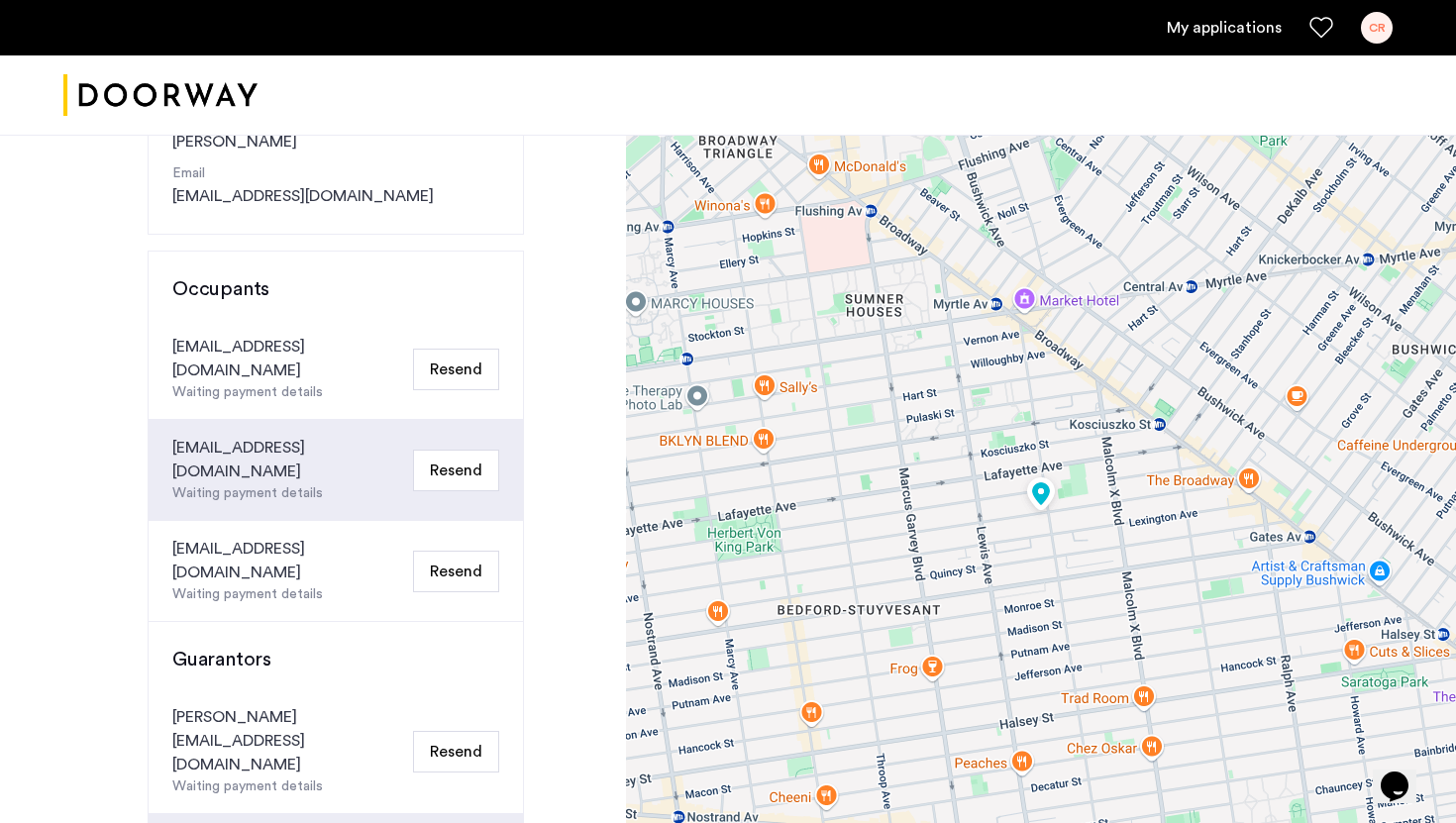 scroll, scrollTop: 0, scrollLeft: 0, axis: both 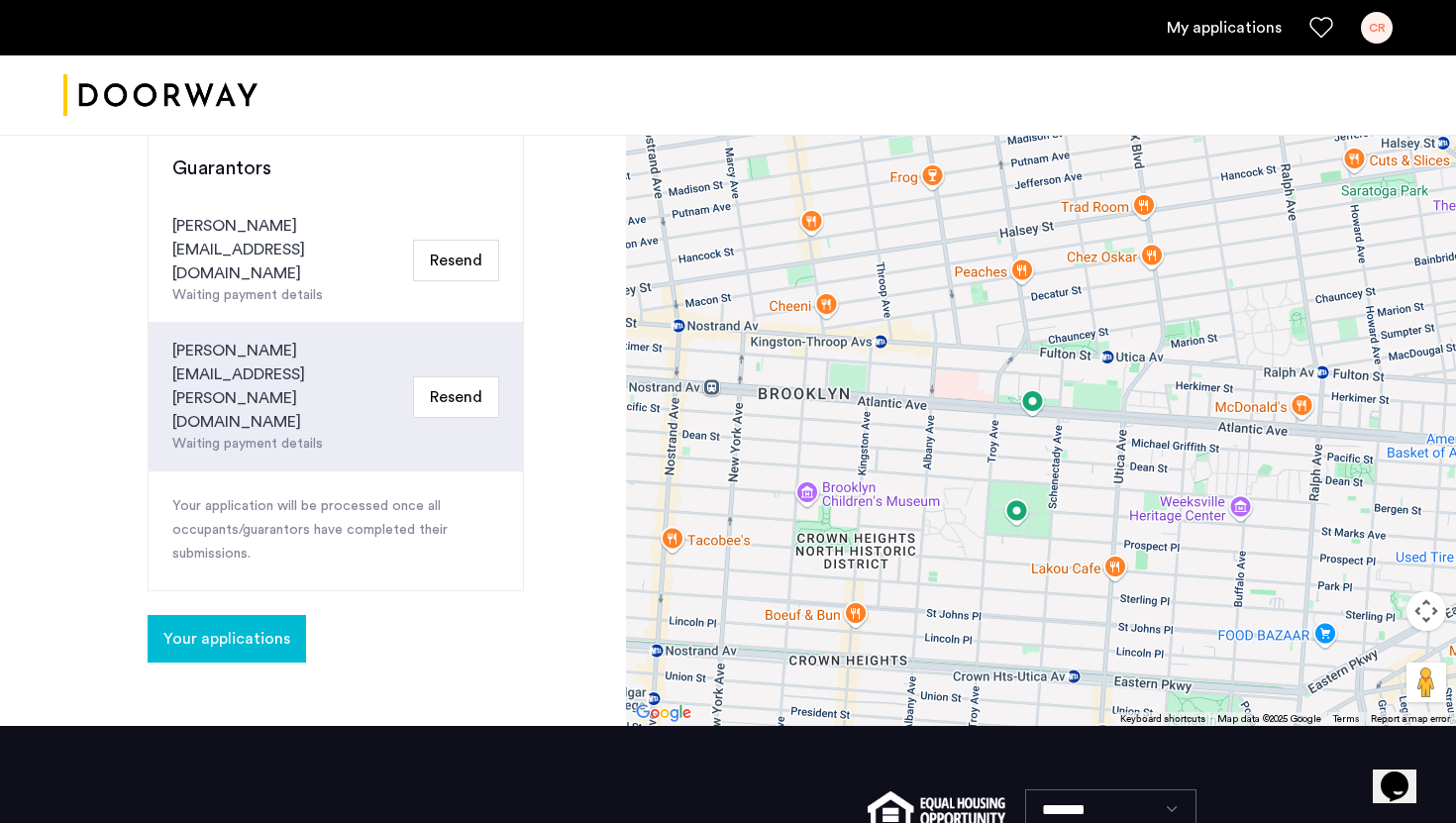 click on "Your applications" 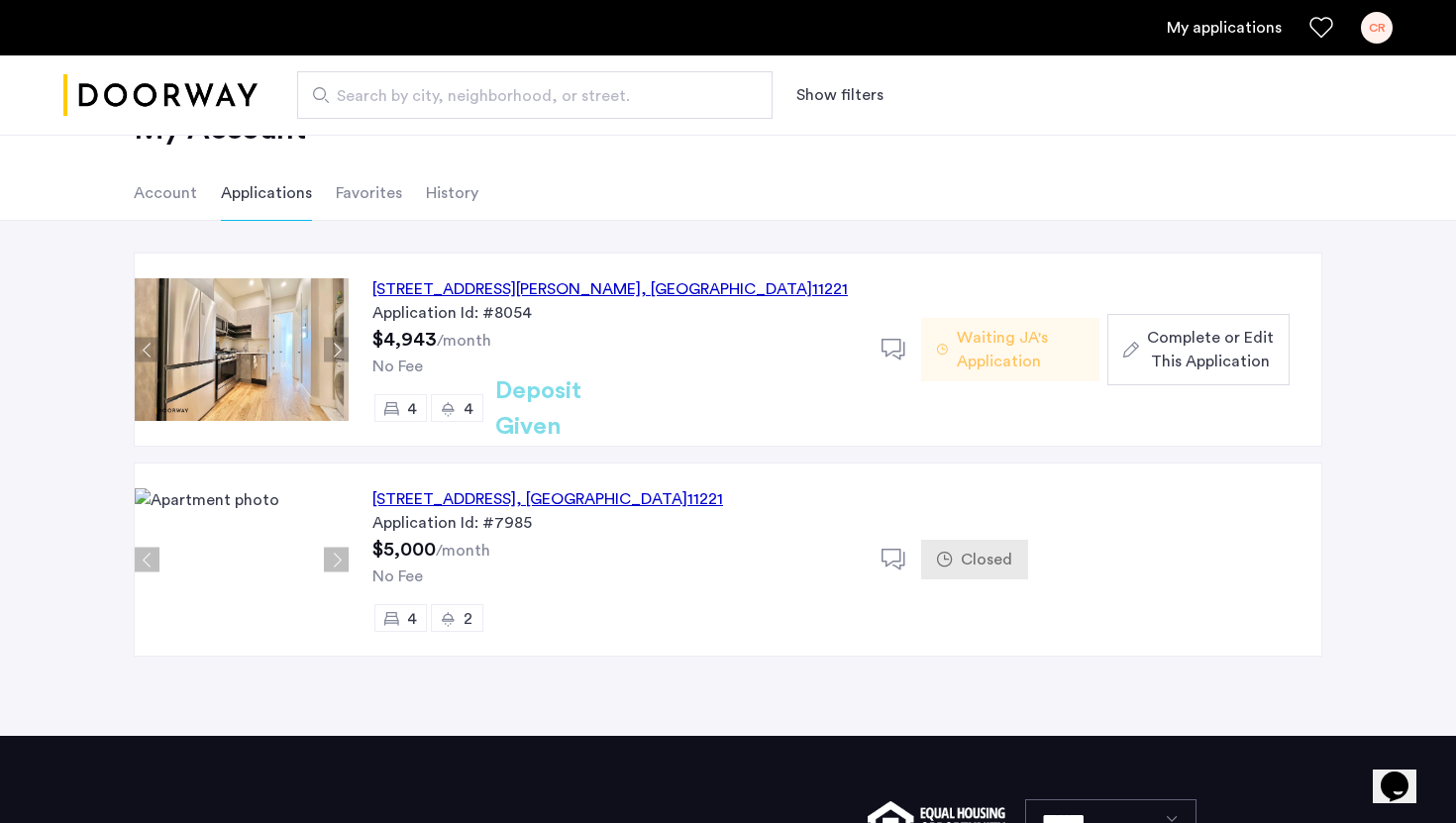 scroll, scrollTop: 67, scrollLeft: 0, axis: vertical 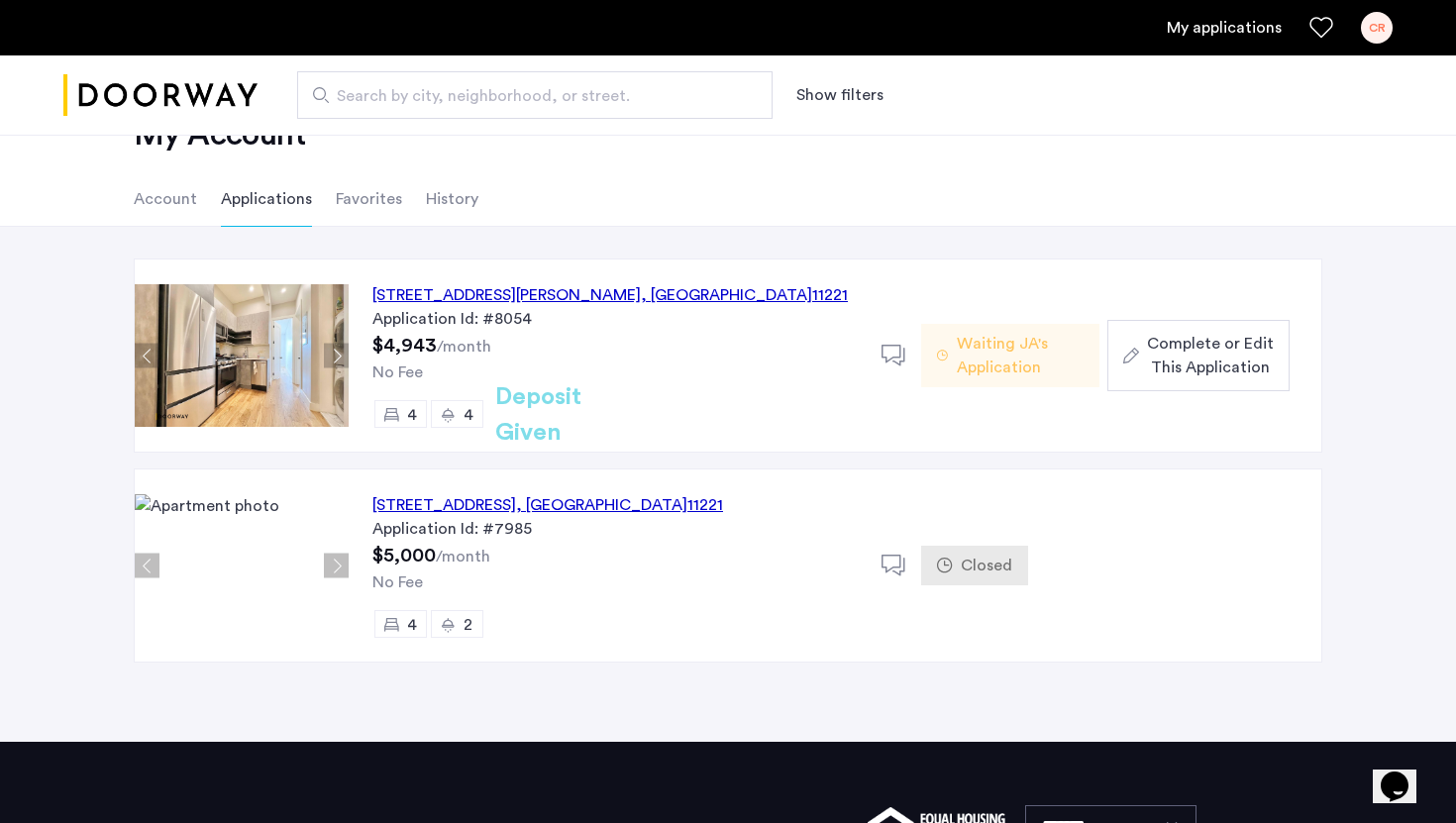 click on "Complete or Edit This Application" 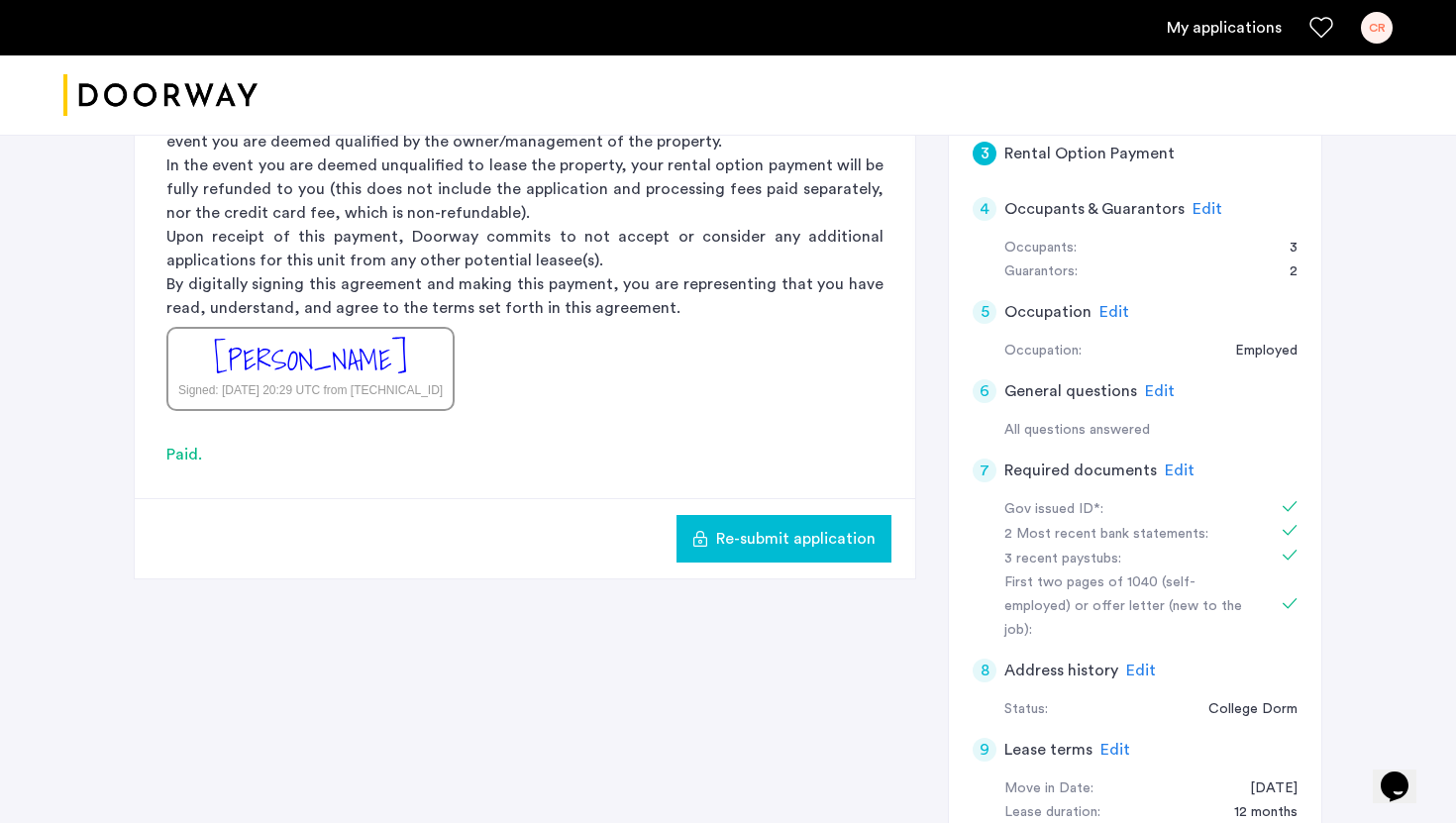 scroll, scrollTop: 511, scrollLeft: 0, axis: vertical 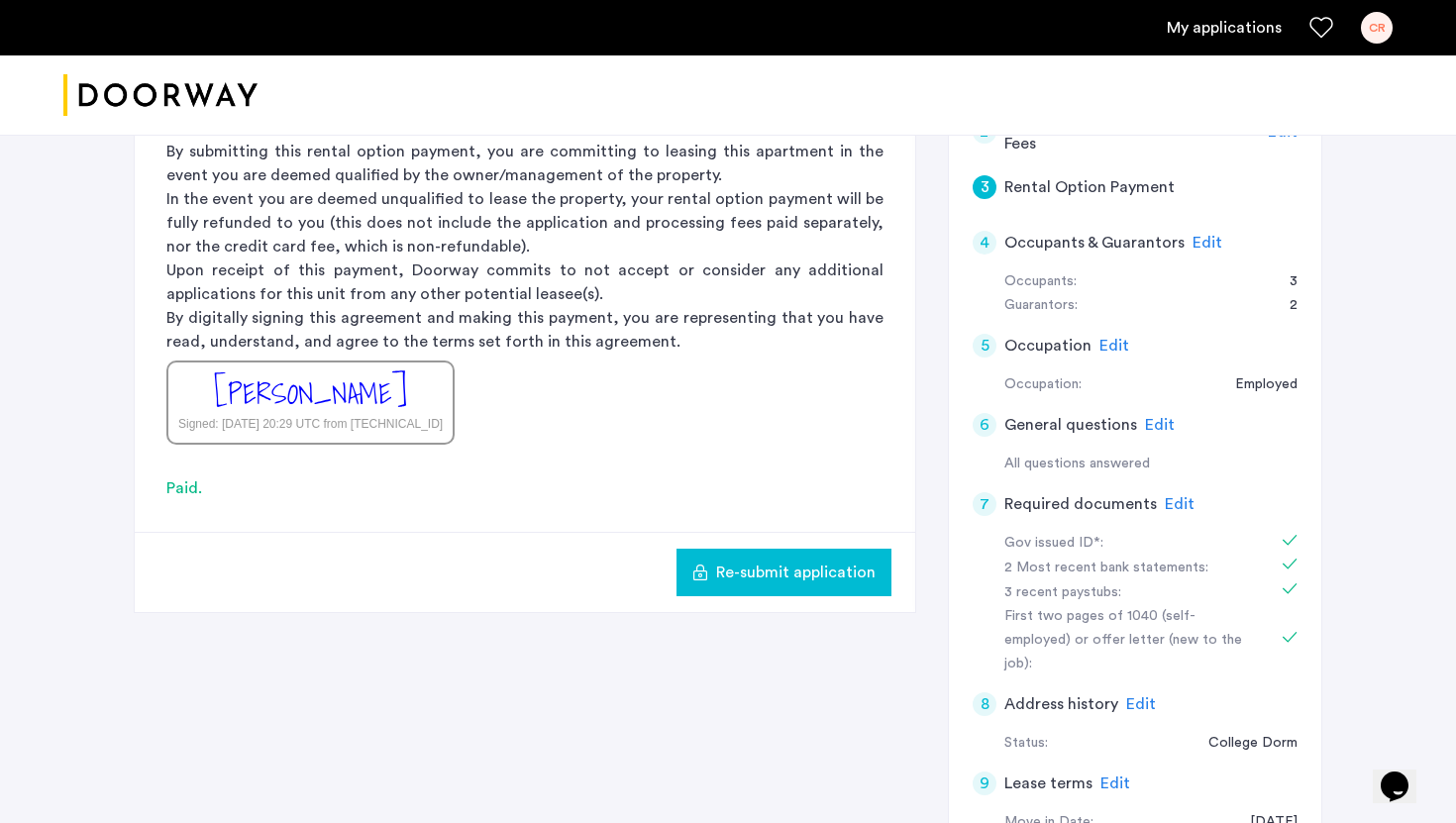 click on "General questions" 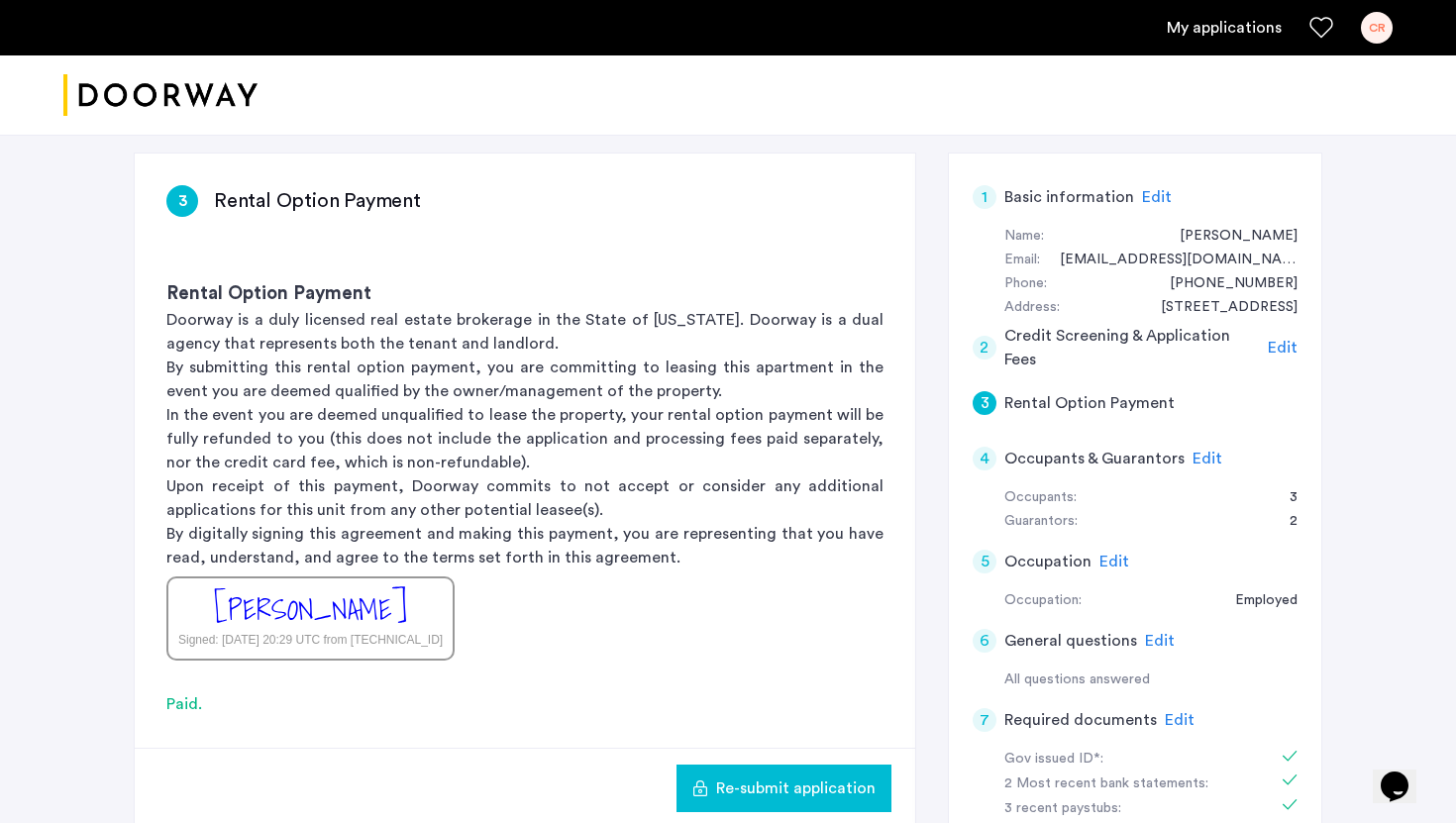 scroll, scrollTop: 290, scrollLeft: 0, axis: vertical 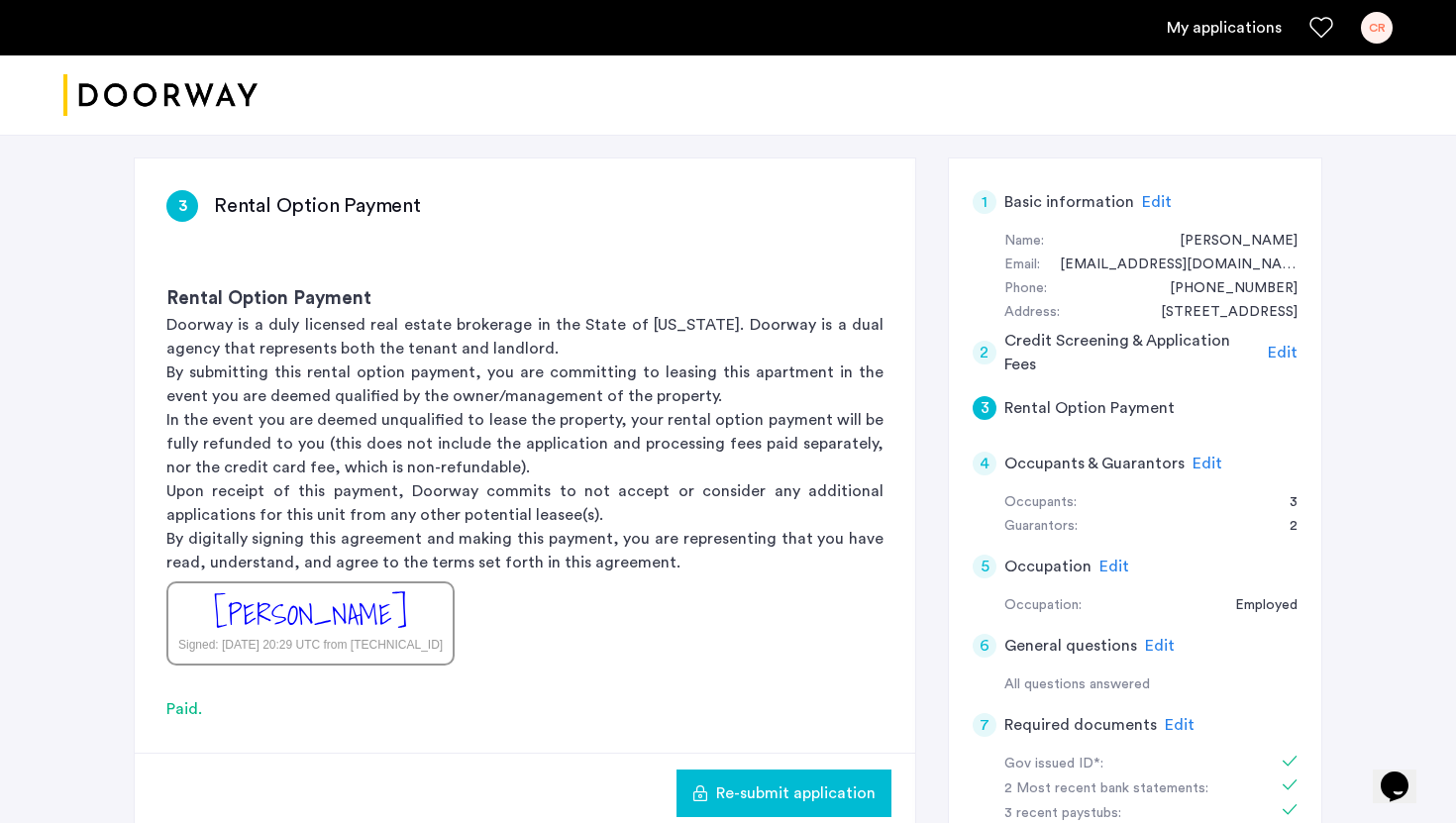 click on "Edit" 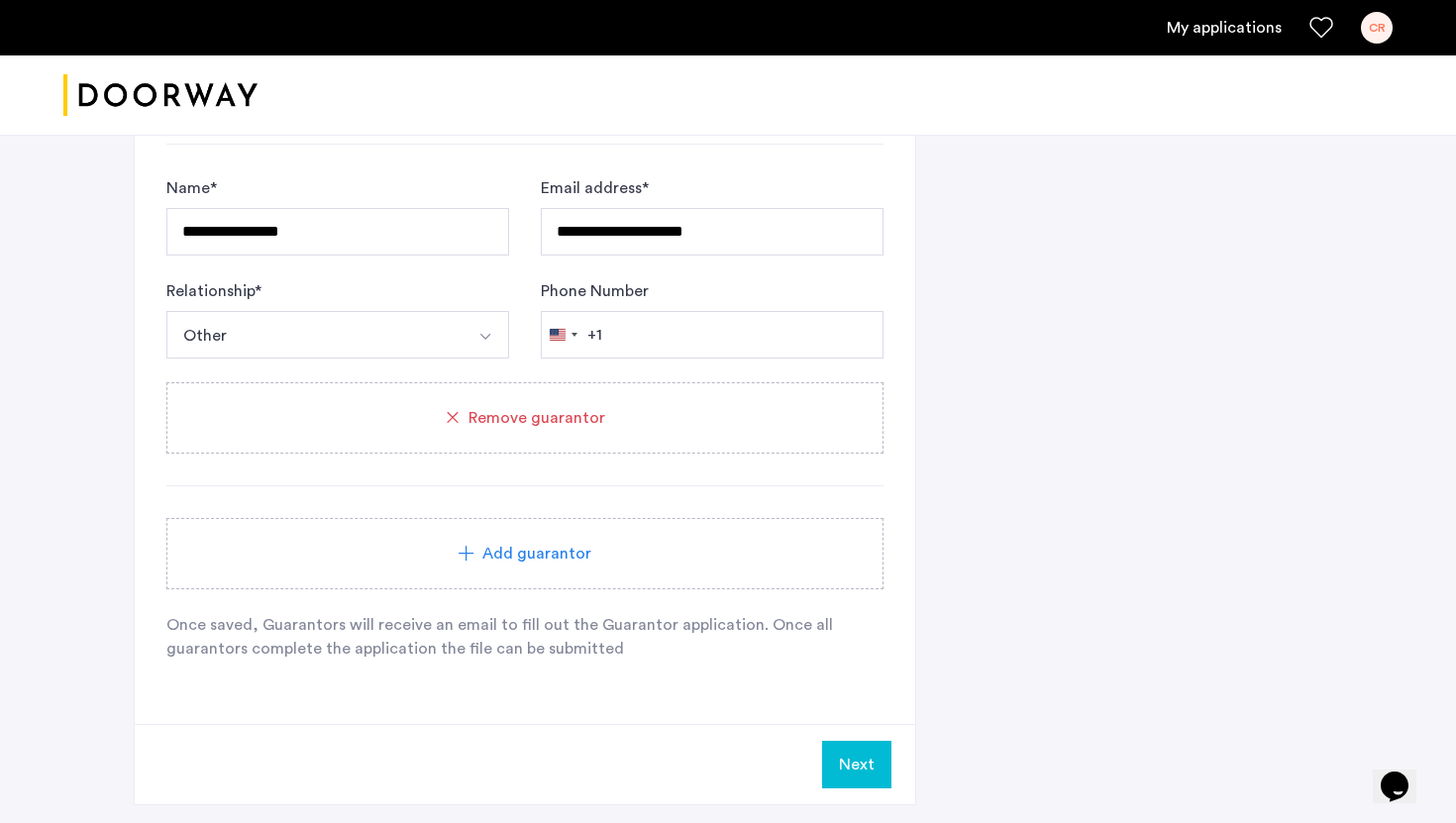 scroll, scrollTop: 2210, scrollLeft: 0, axis: vertical 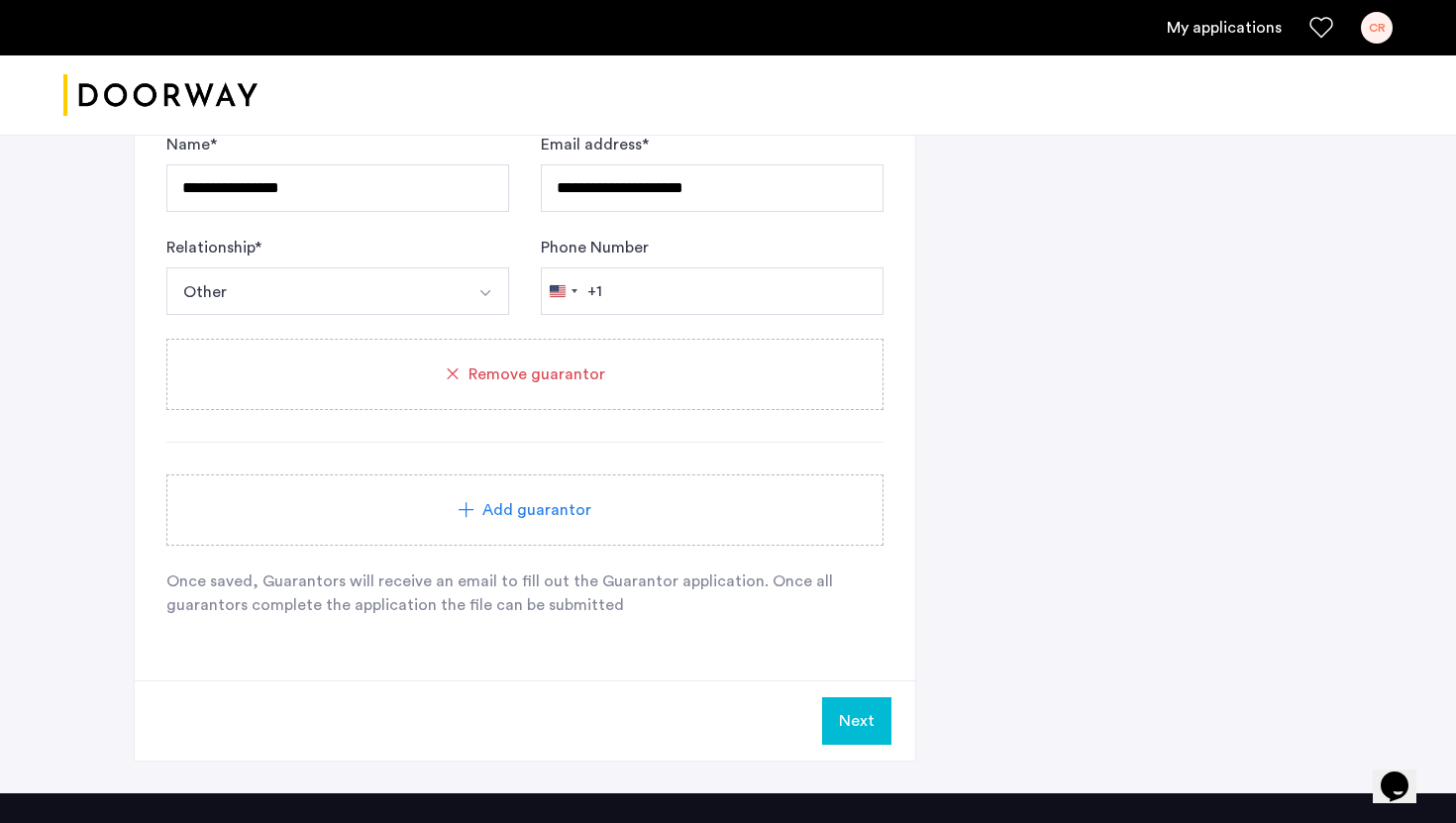 click on "Add guarantor" 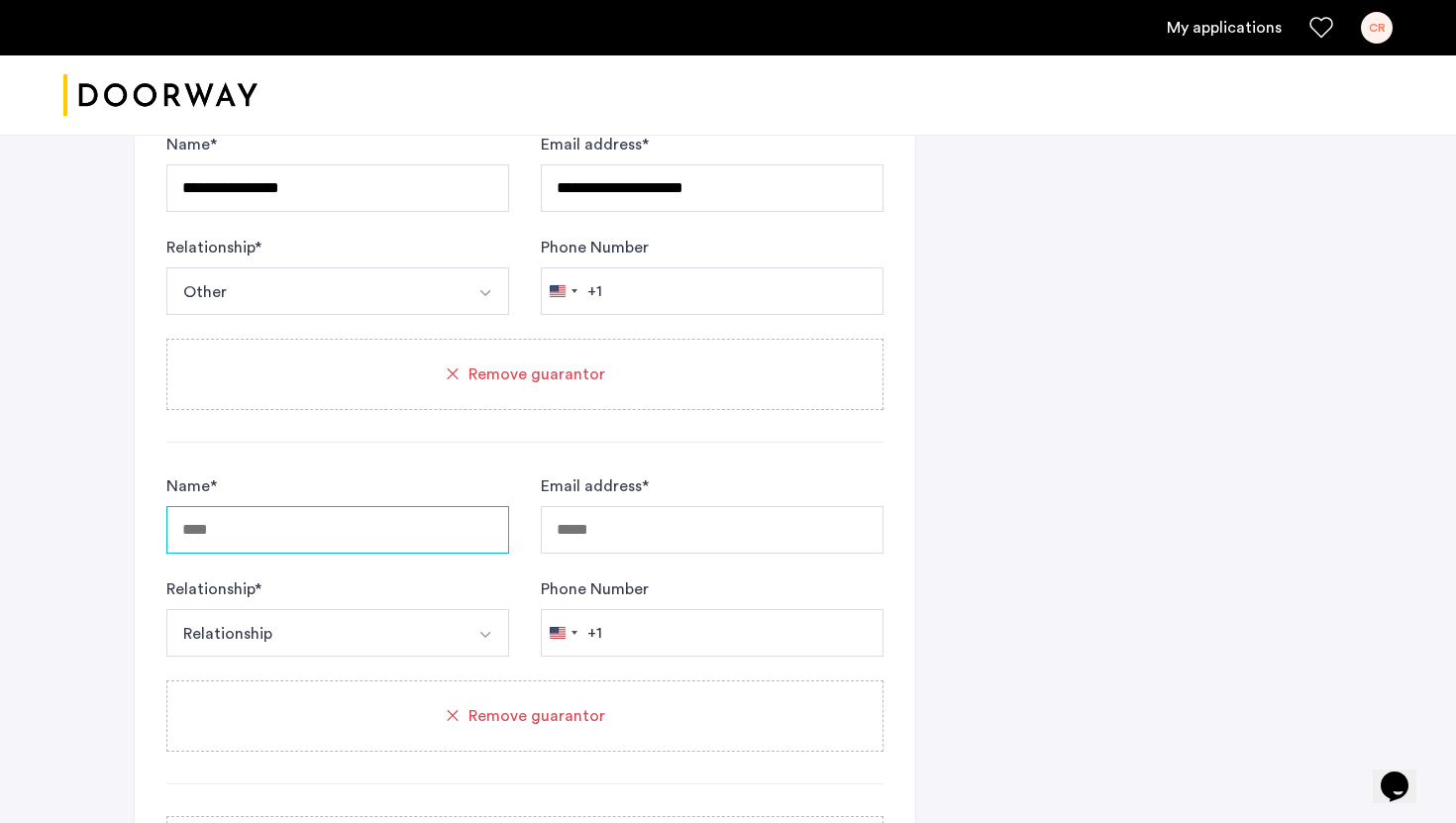 click on "Name  *" at bounding box center (338, 530) 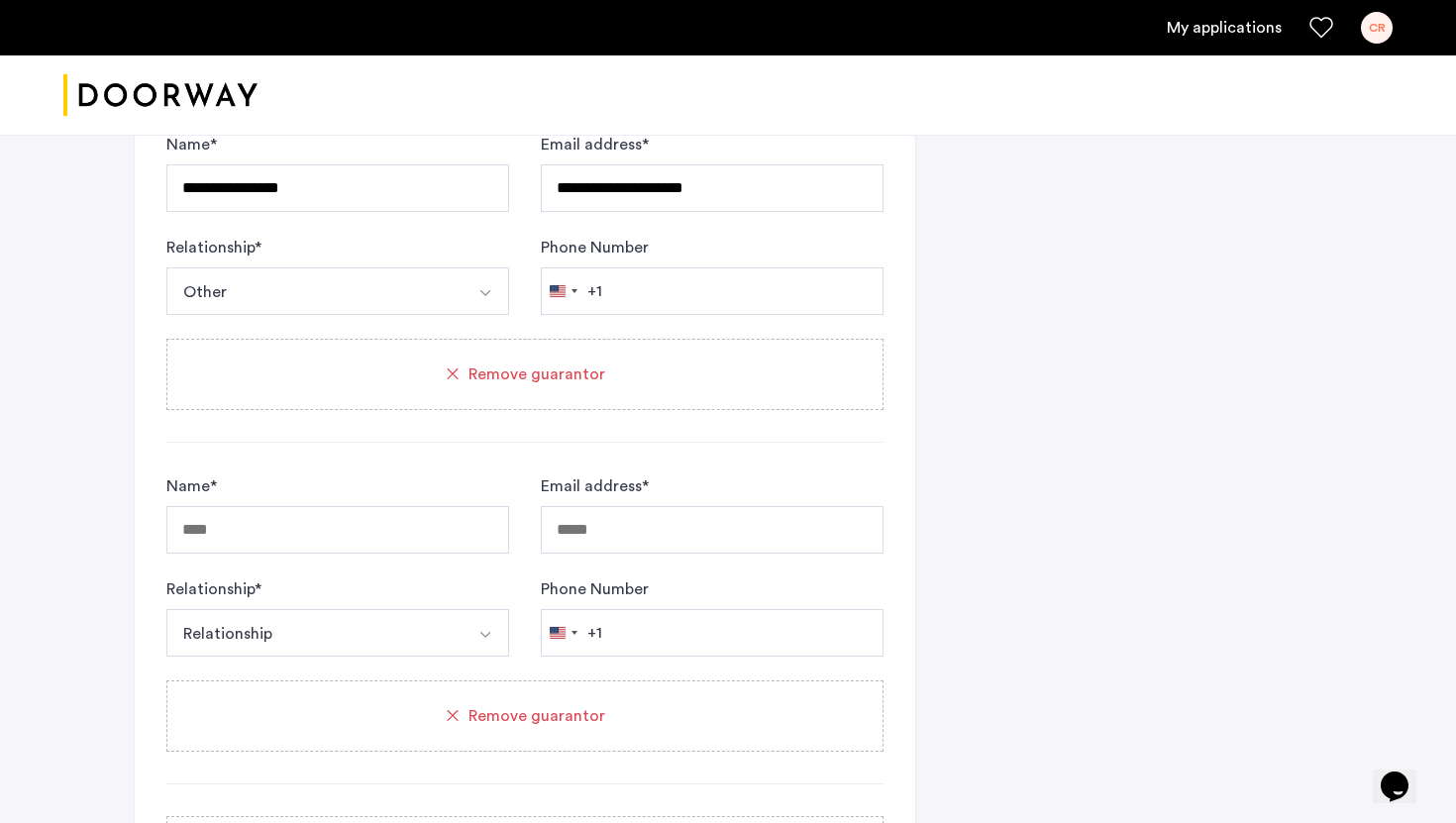 click on "**********" 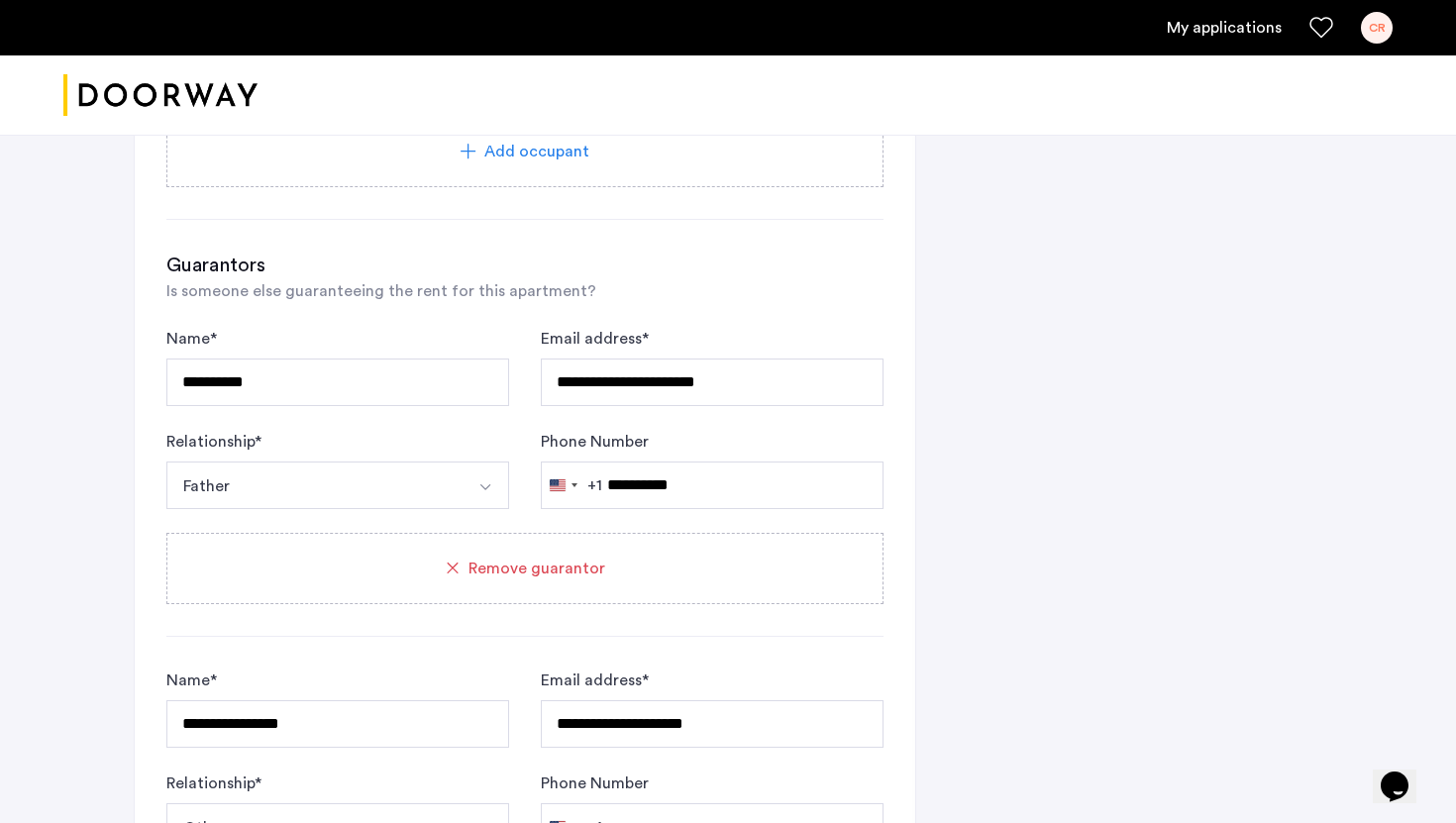 scroll, scrollTop: 1698, scrollLeft: 0, axis: vertical 